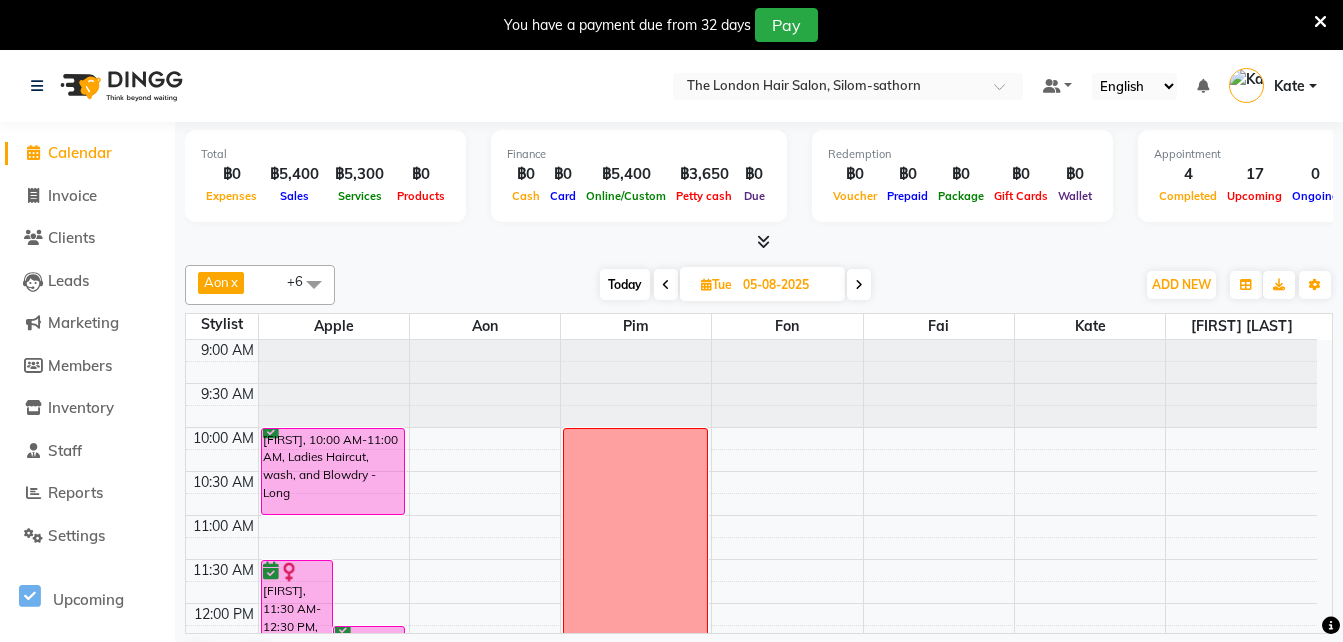 scroll, scrollTop: 51, scrollLeft: 0, axis: vertical 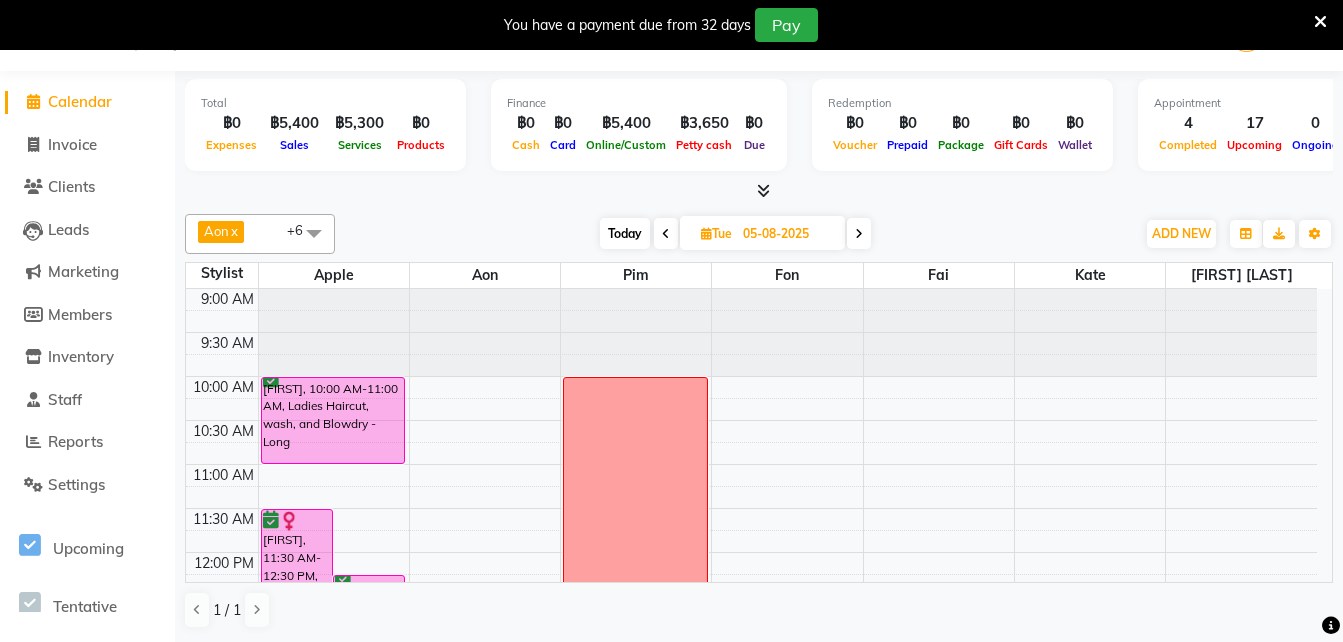 click on "Today" at bounding box center [625, 233] 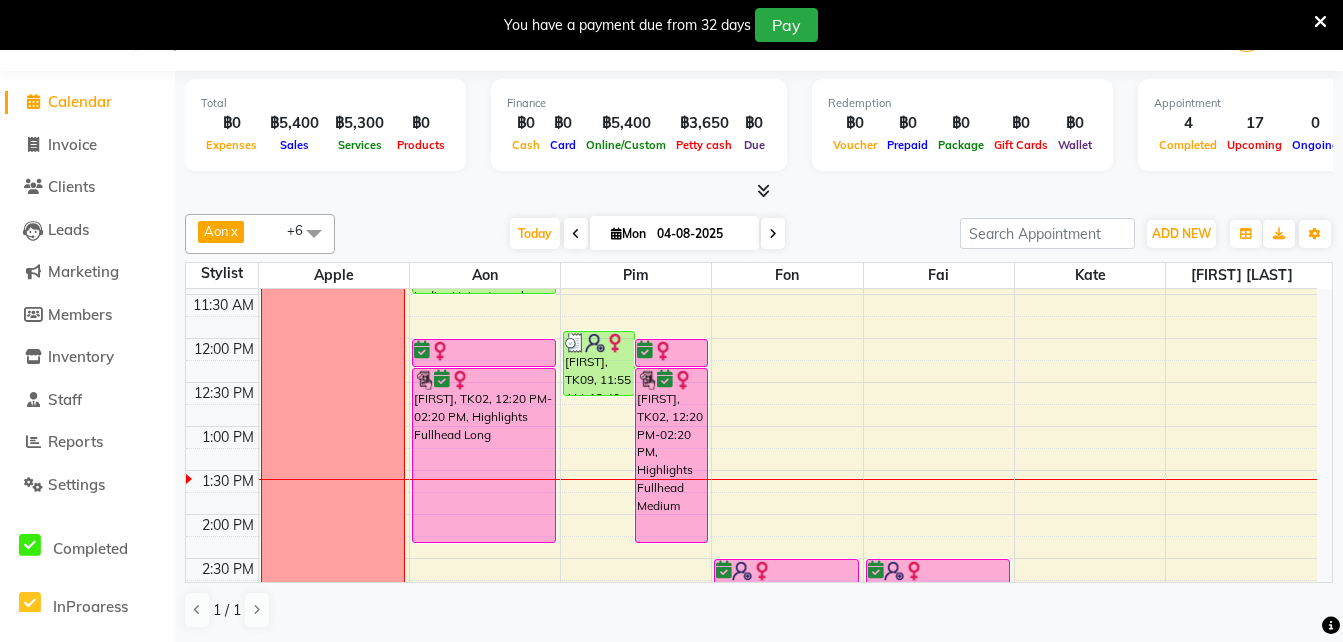 scroll, scrollTop: 211, scrollLeft: 0, axis: vertical 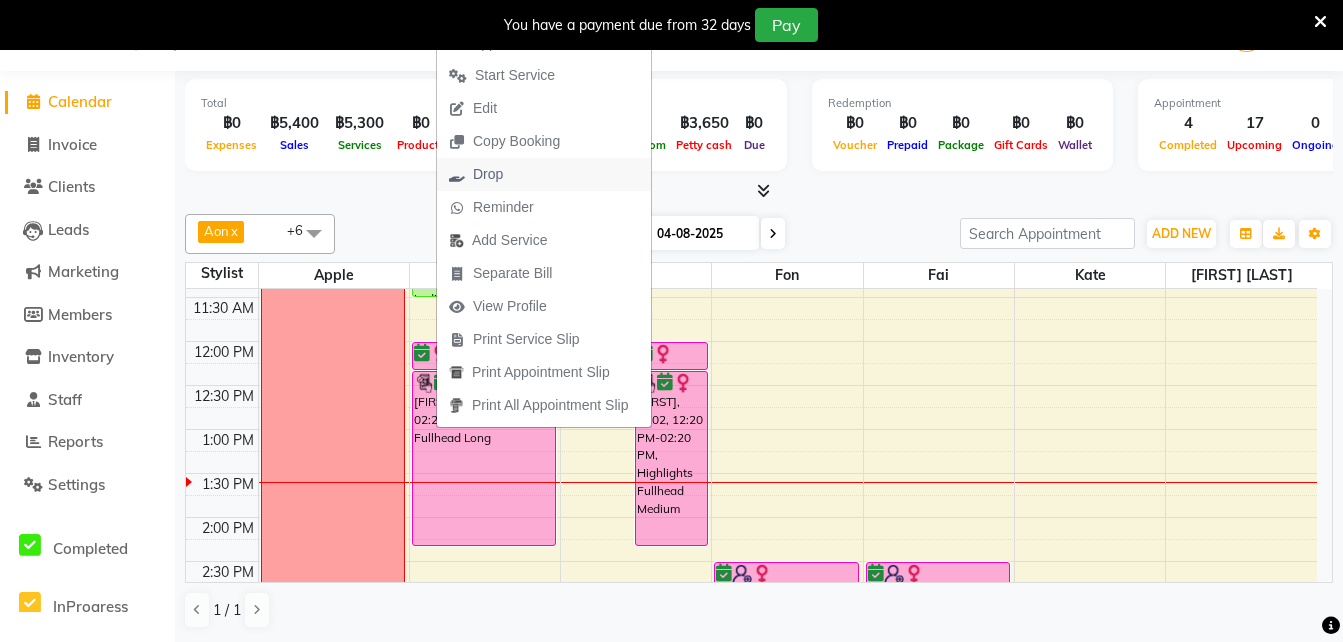 click on "Drop" at bounding box center (488, 174) 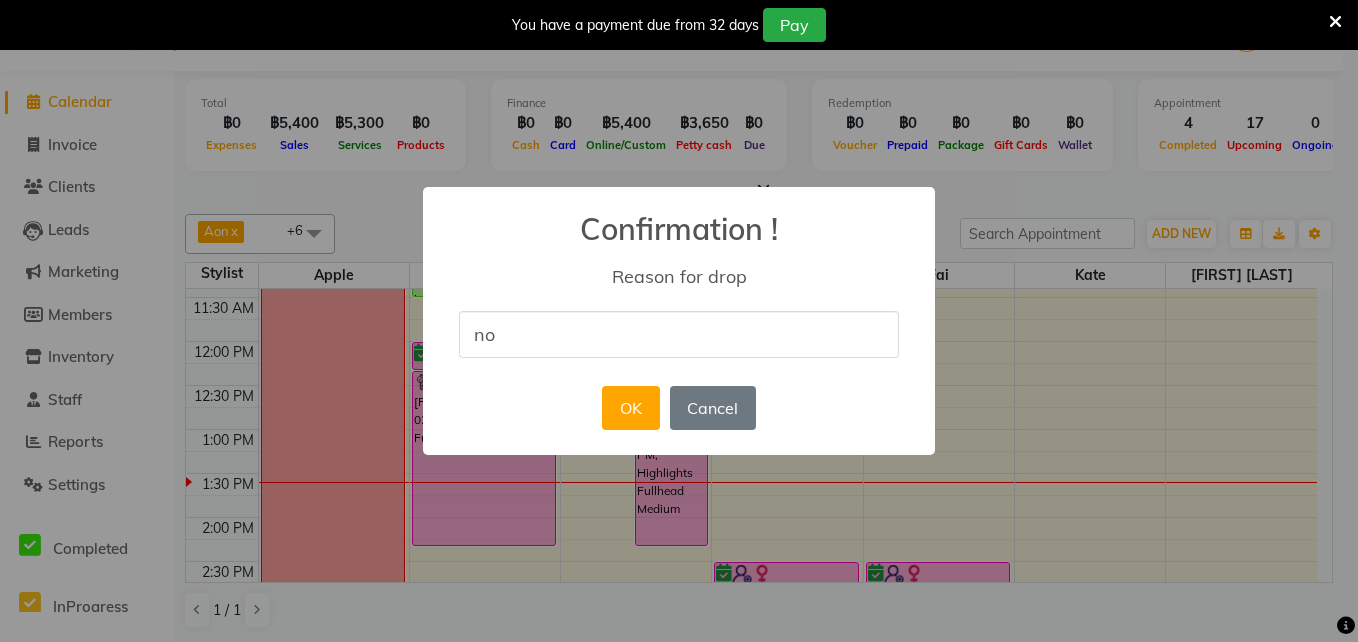 type on "no show" 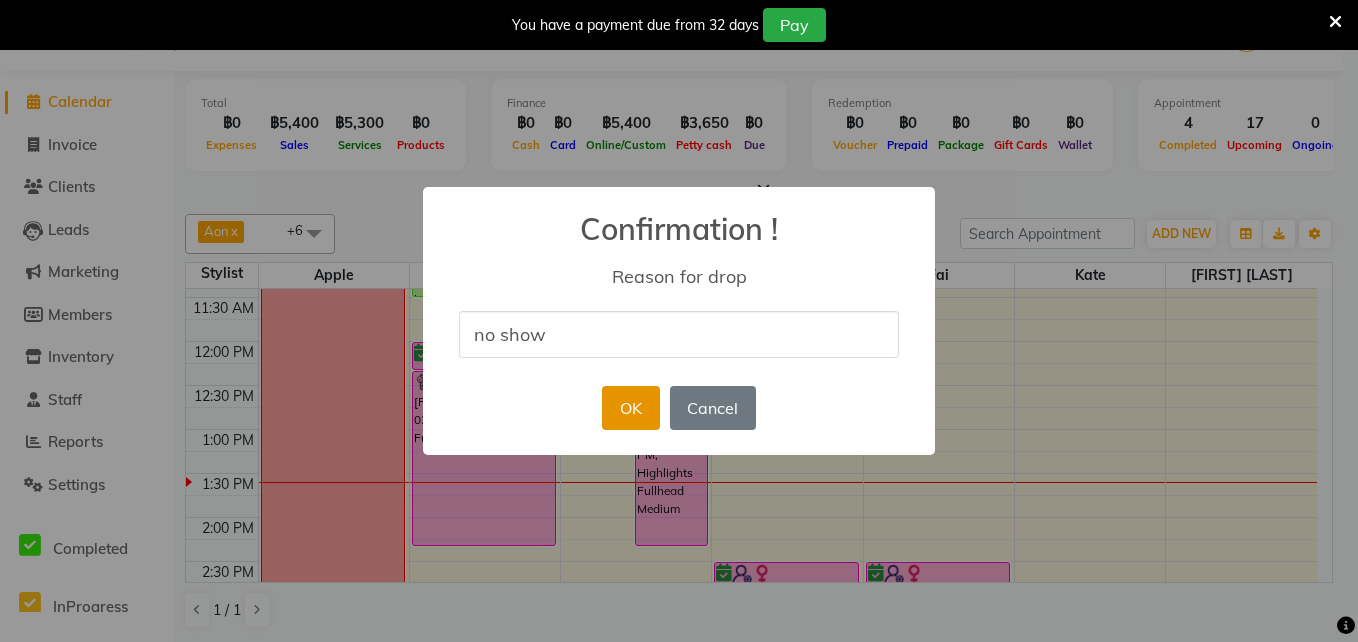 click on "OK" at bounding box center [630, 408] 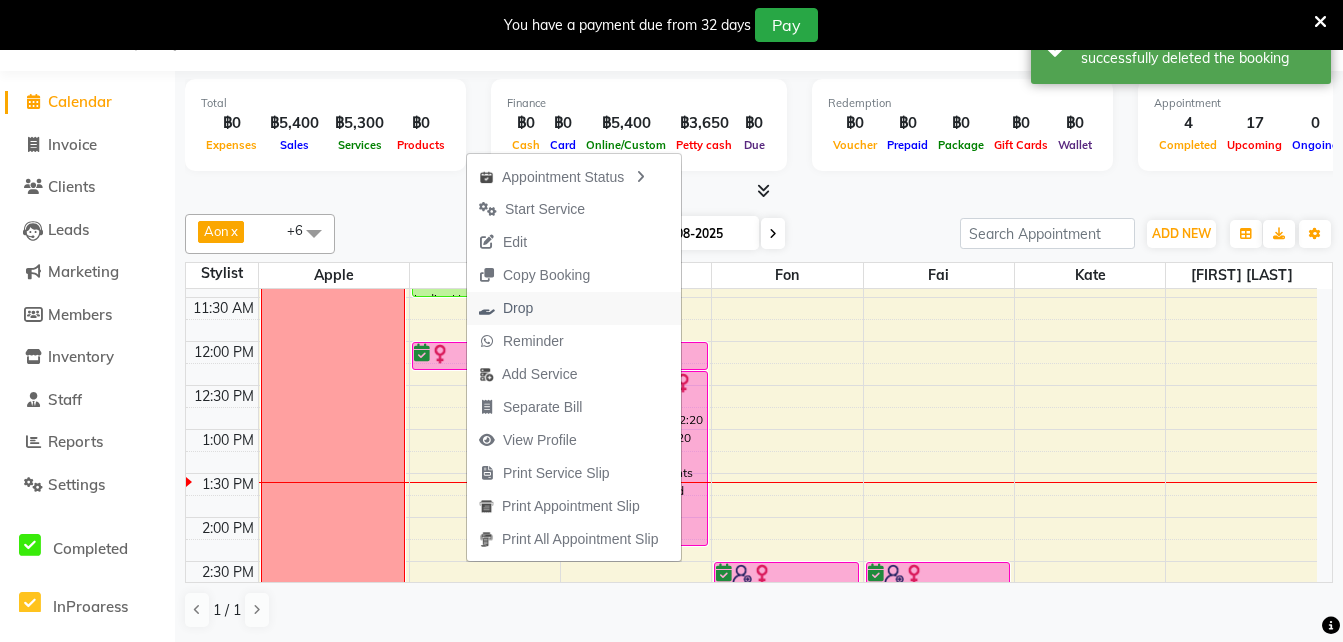 click on "Drop" at bounding box center (518, 308) 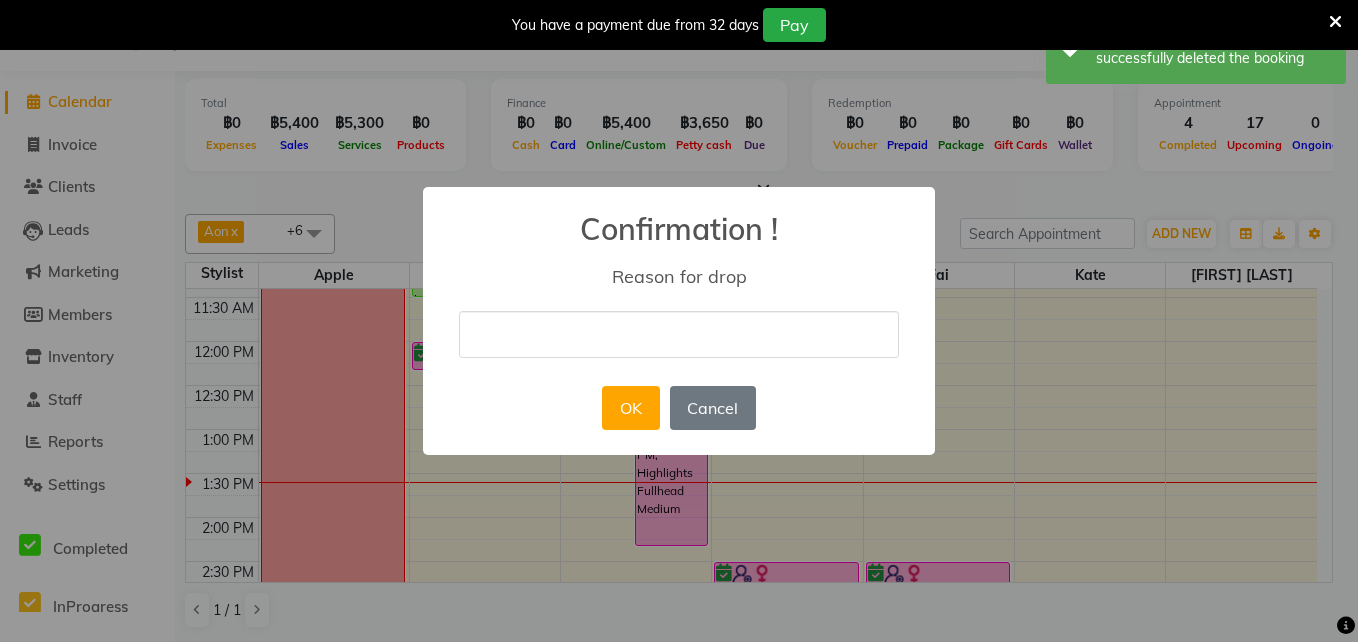 click at bounding box center [679, 334] 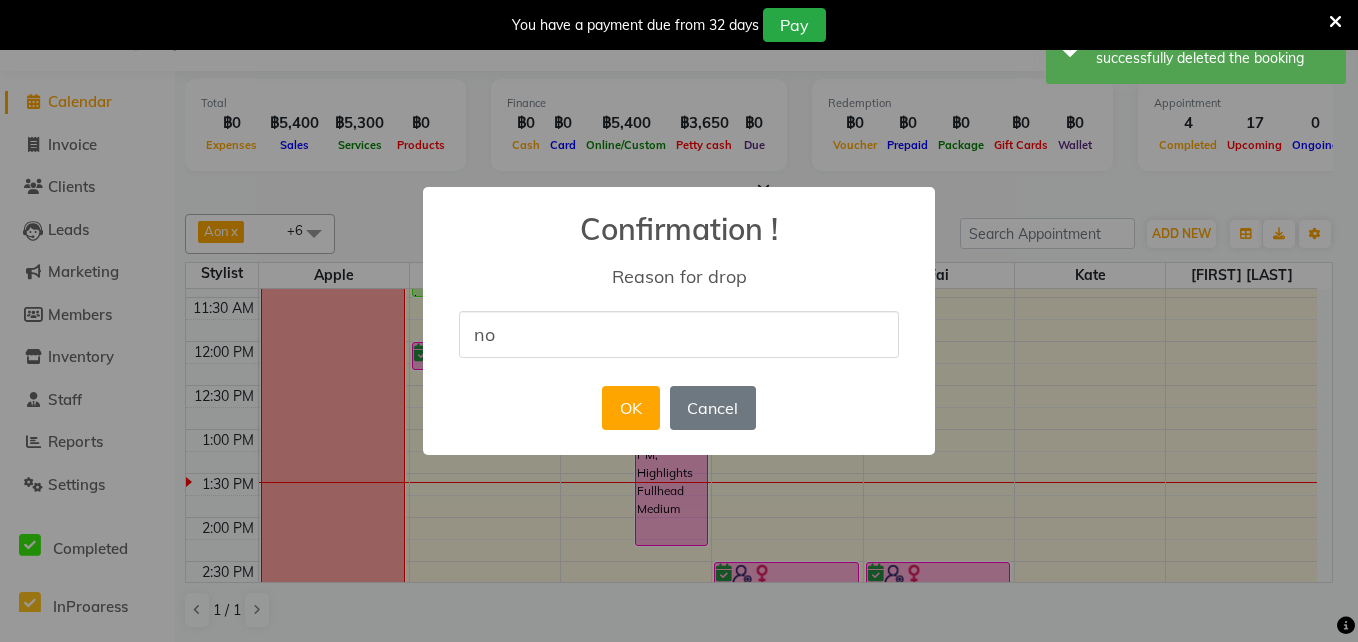 type on "no show" 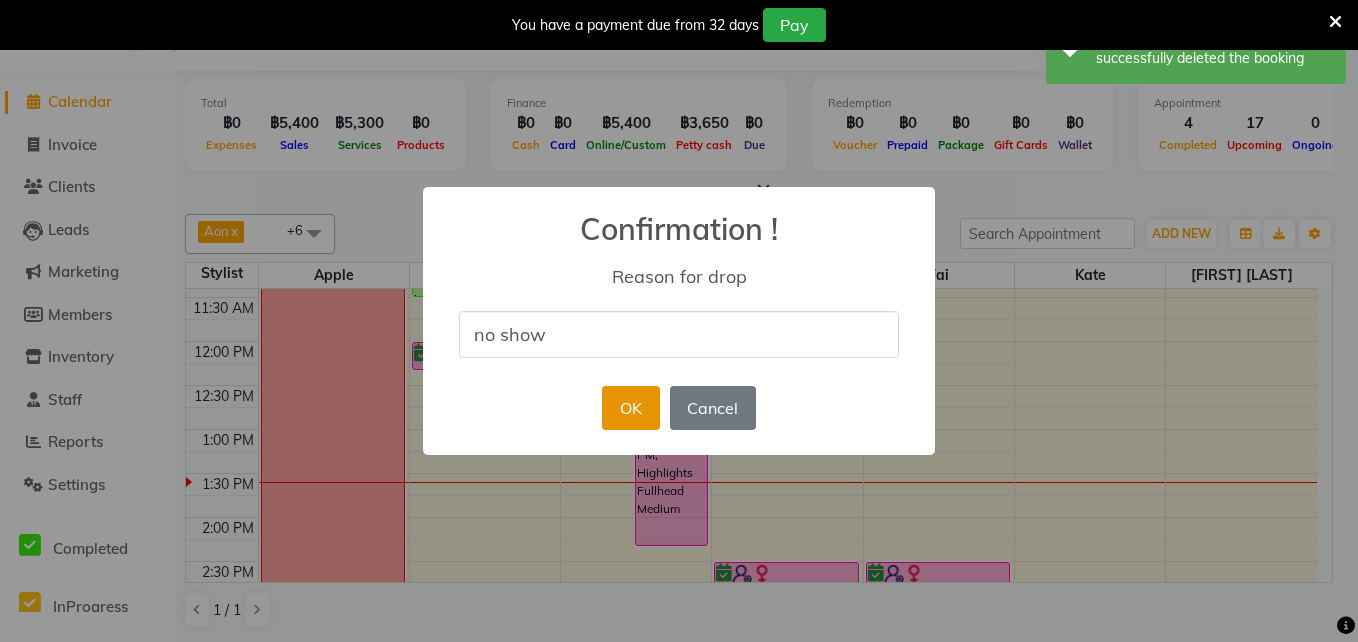 click on "OK" at bounding box center (630, 408) 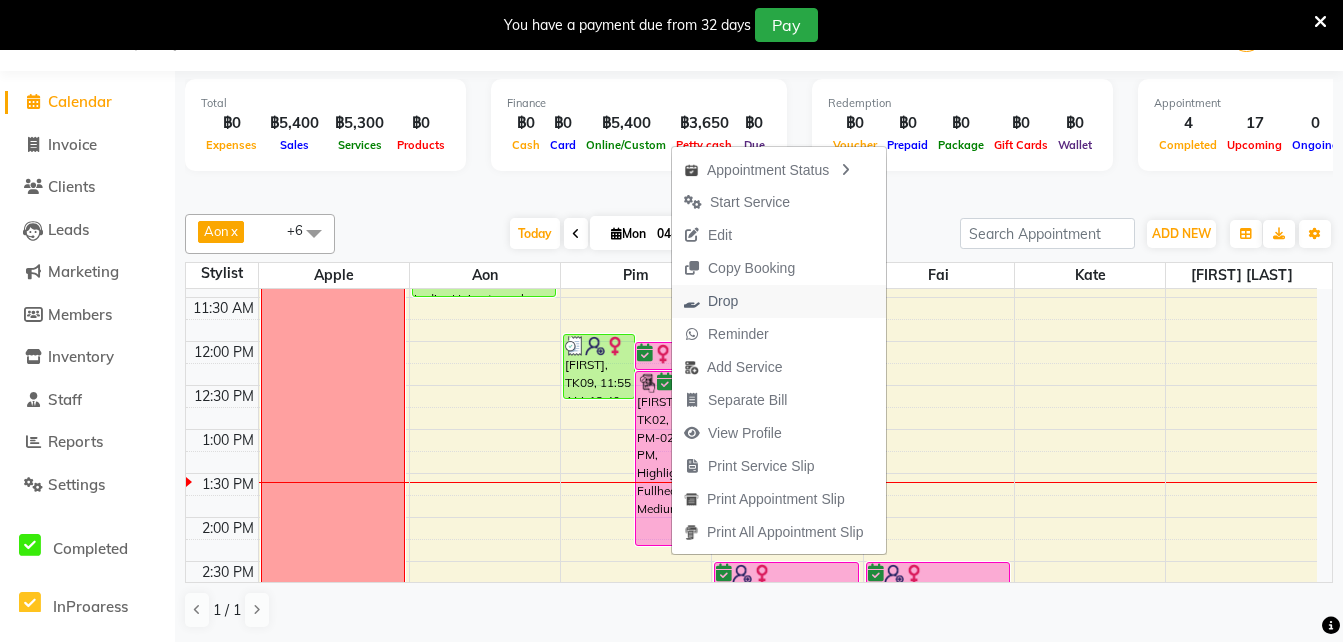 click on "Drop" at bounding box center (723, 301) 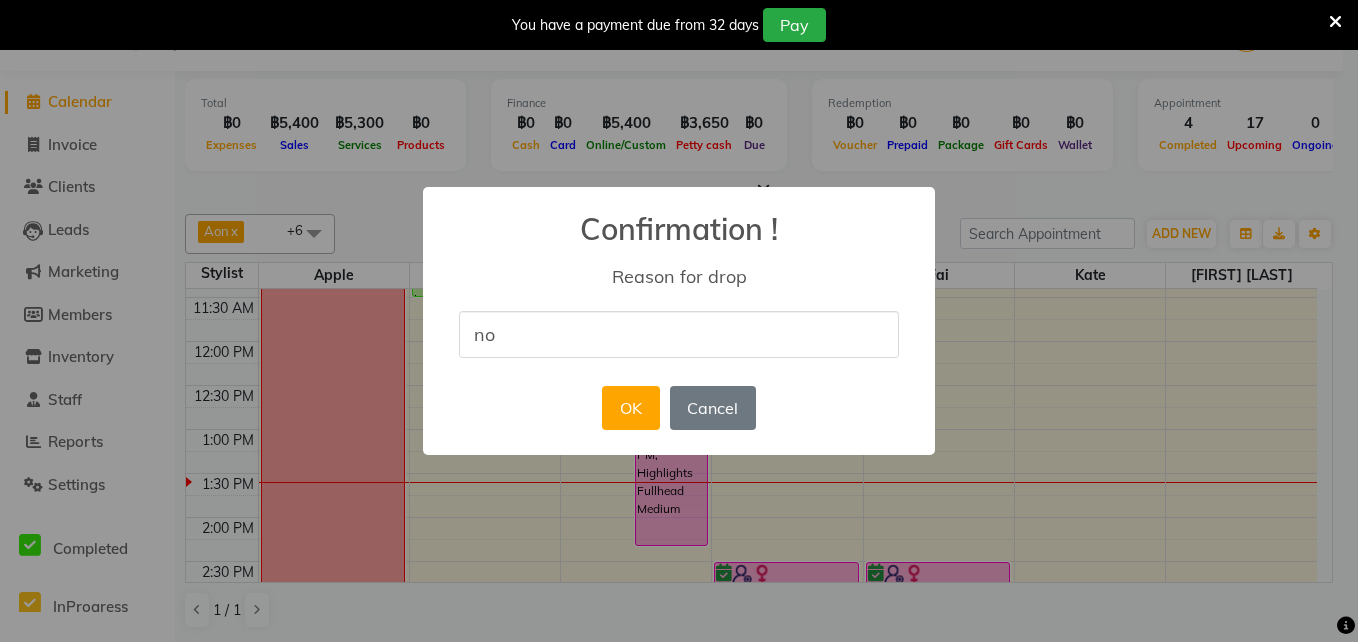 type on "no show" 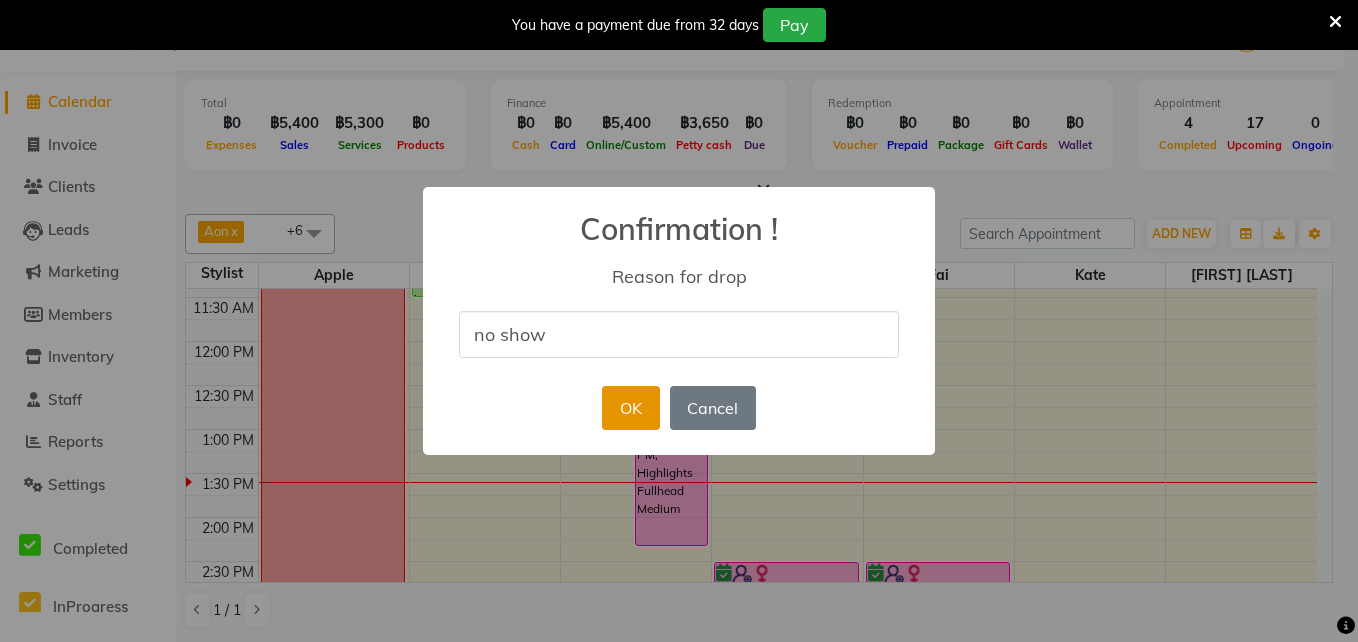 click on "OK" at bounding box center (630, 408) 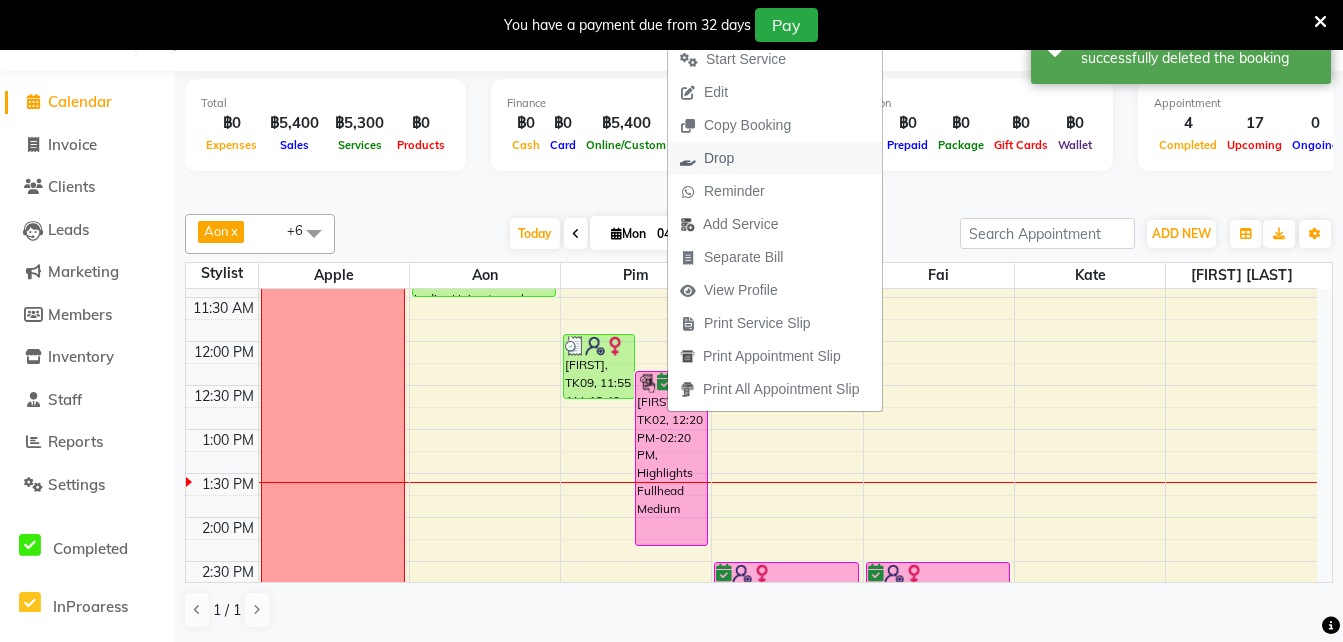click on "Drop" at bounding box center [719, 158] 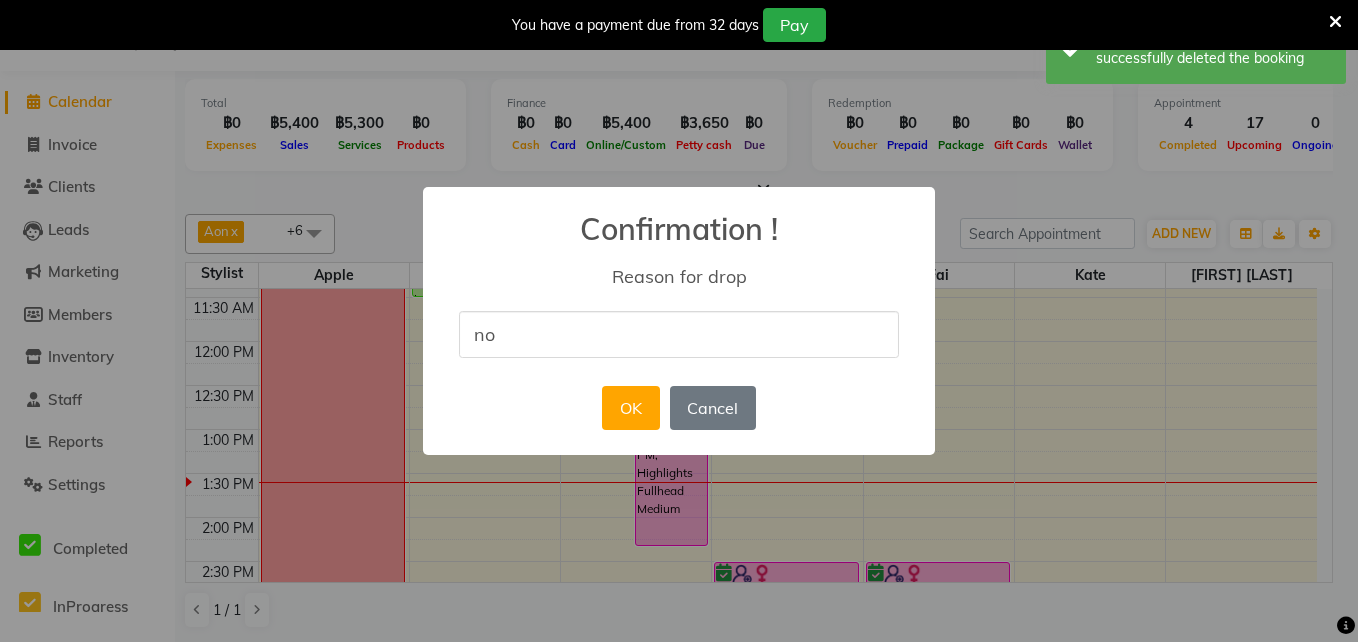 type on "no show" 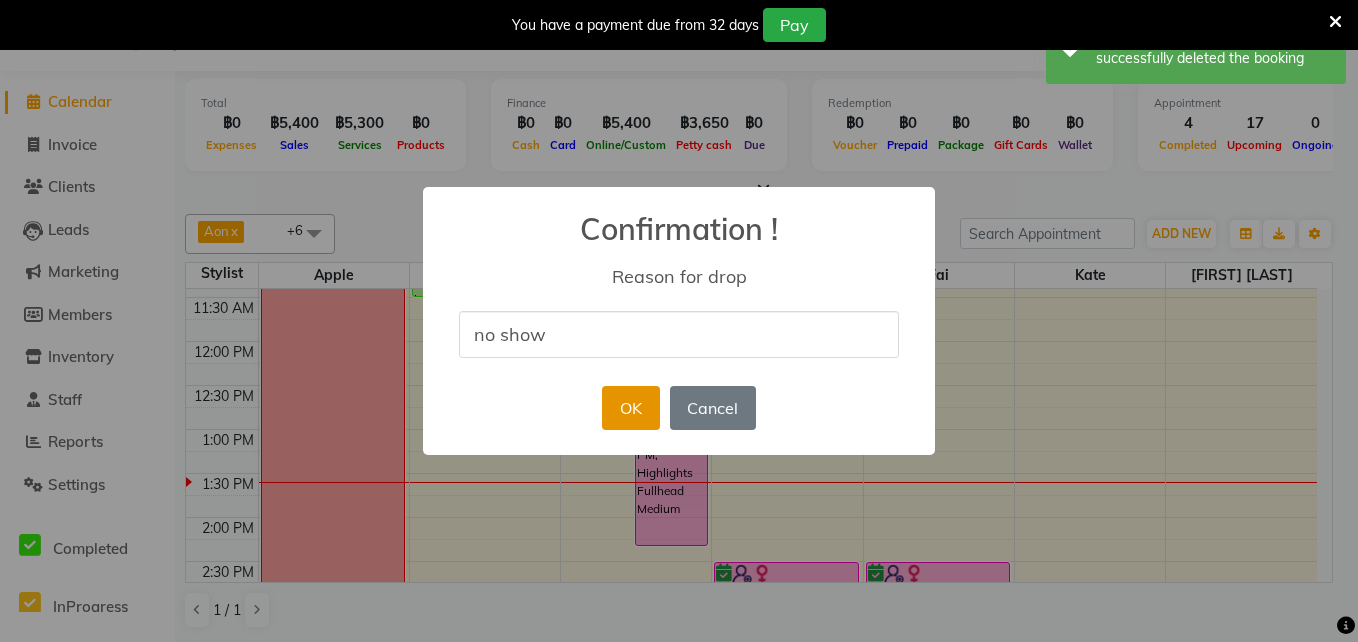 click on "OK" at bounding box center (630, 408) 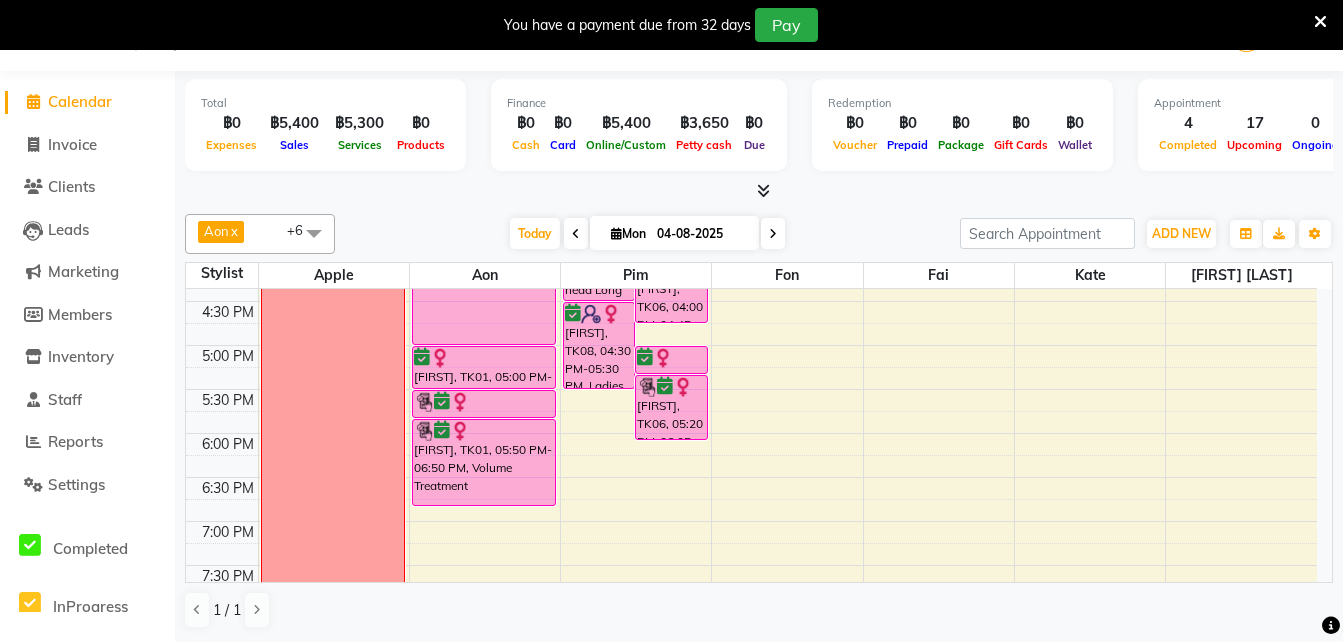scroll, scrollTop: 647, scrollLeft: 0, axis: vertical 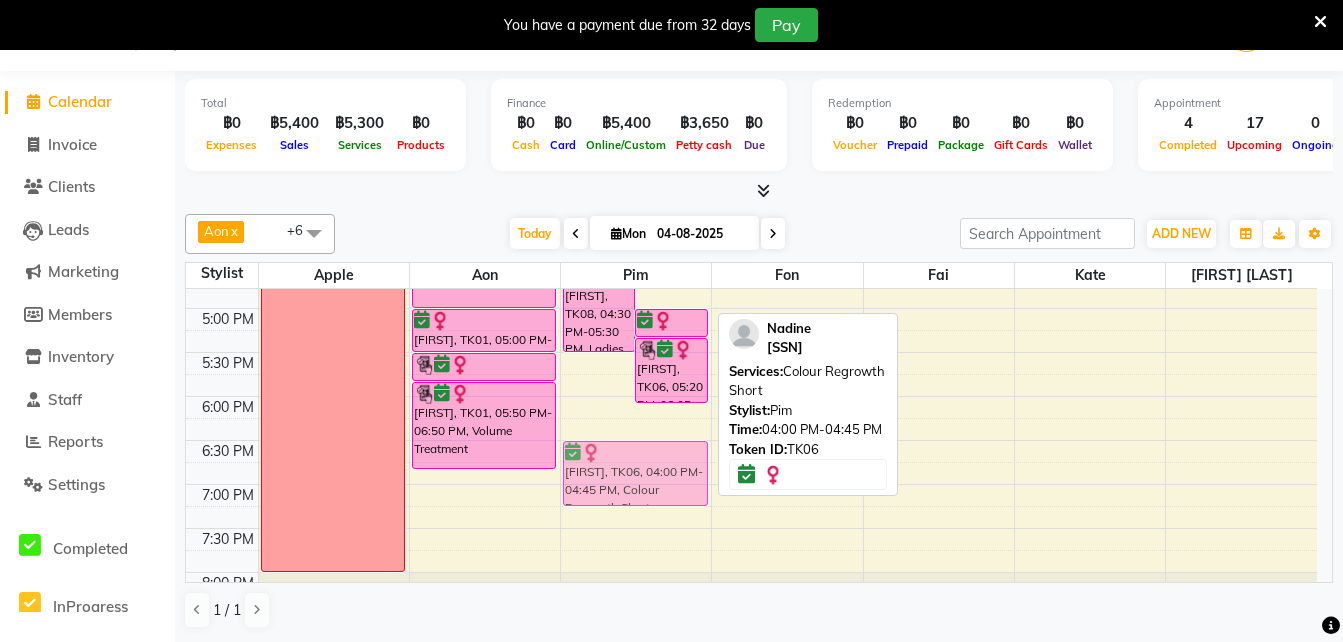 drag, startPoint x: 680, startPoint y: 306, endPoint x: 673, endPoint y: 478, distance: 172.14238 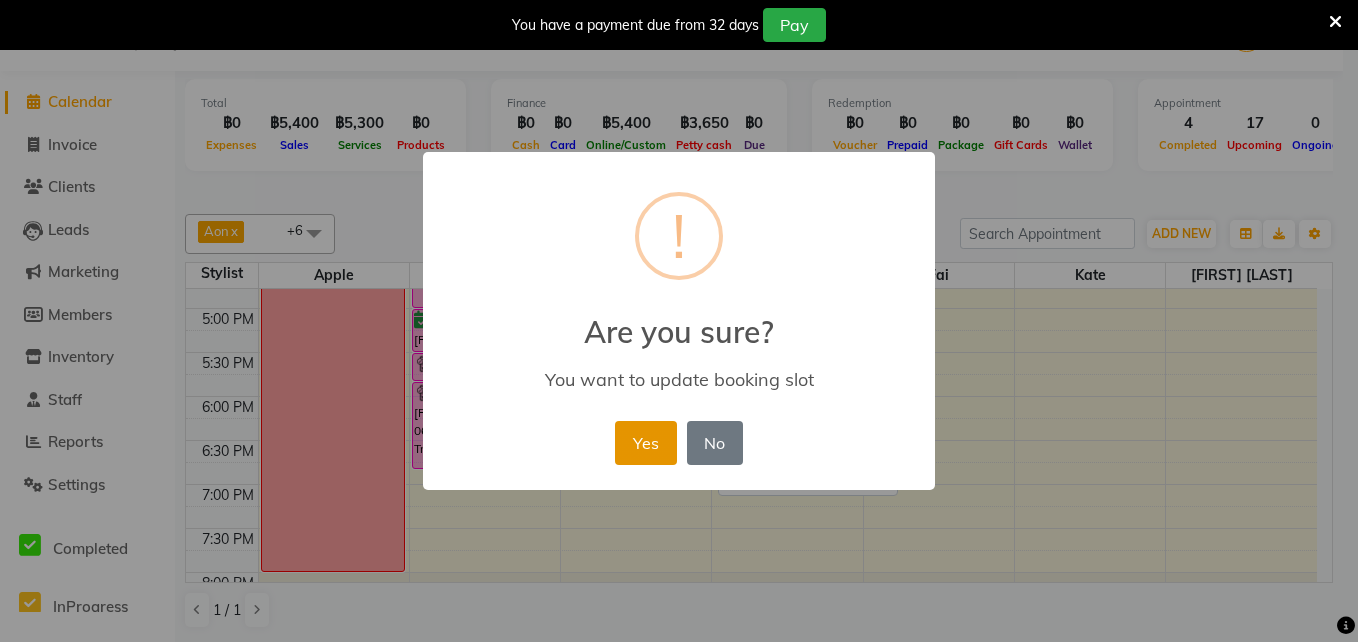click on "Yes" at bounding box center [645, 443] 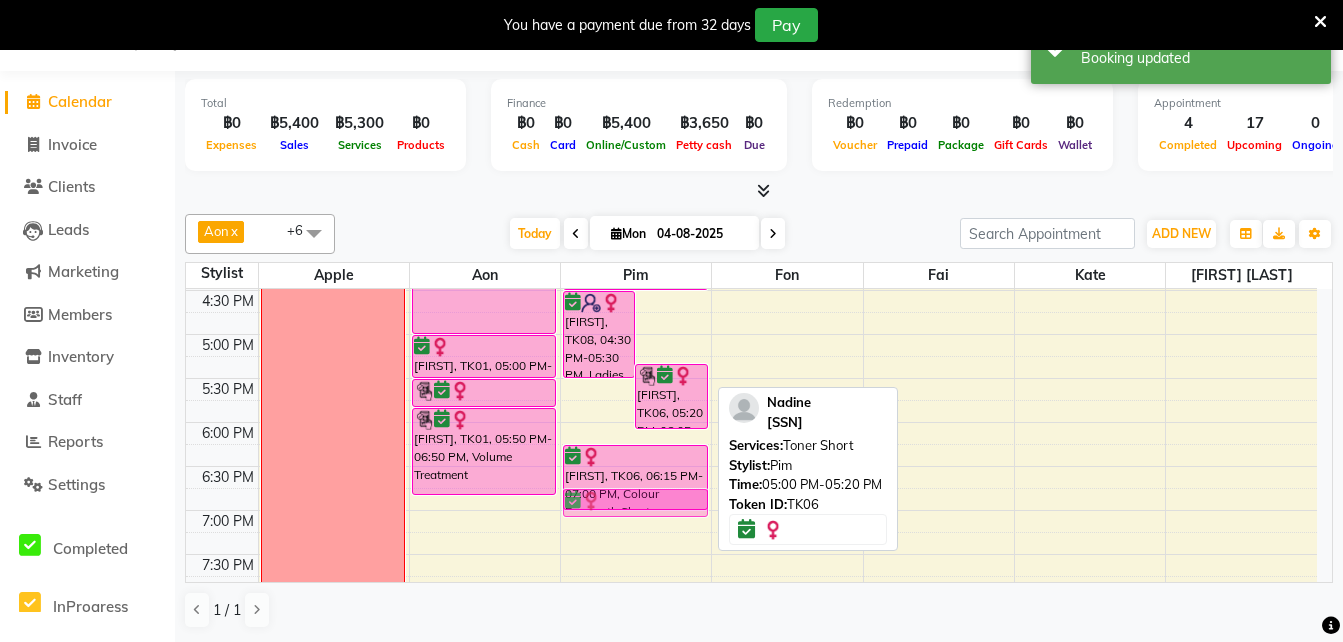 scroll, scrollTop: 659, scrollLeft: 0, axis: vertical 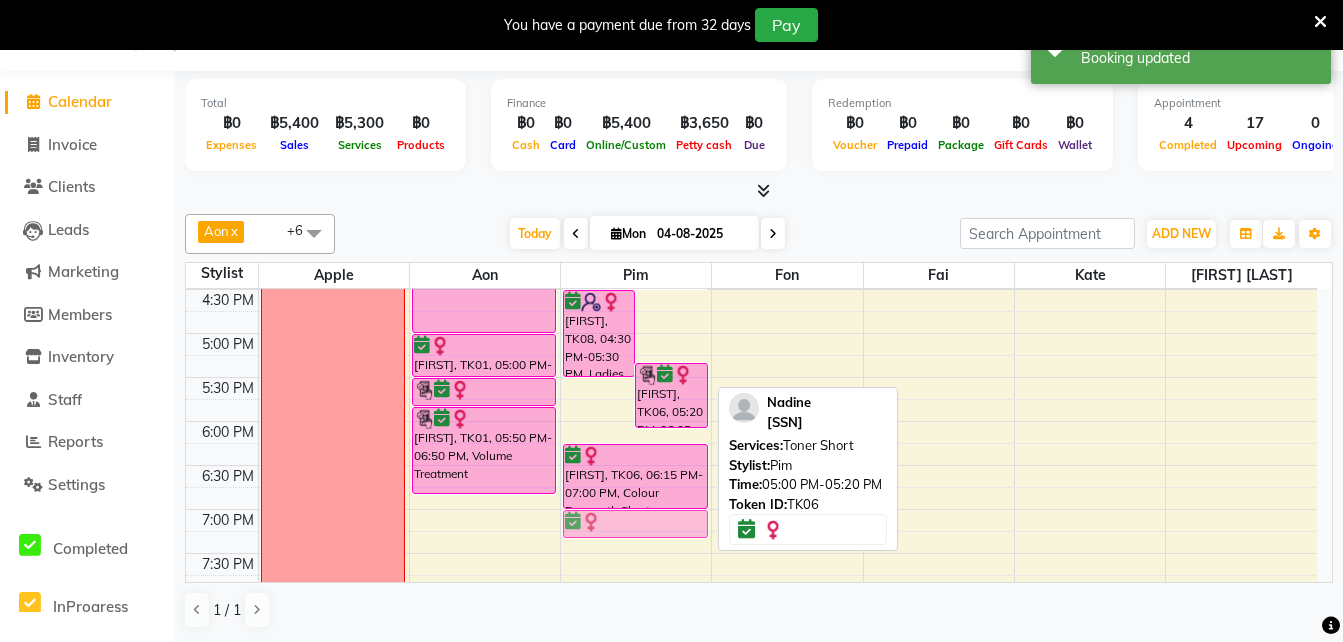 drag, startPoint x: 681, startPoint y: 430, endPoint x: 697, endPoint y: 519, distance: 90.426765 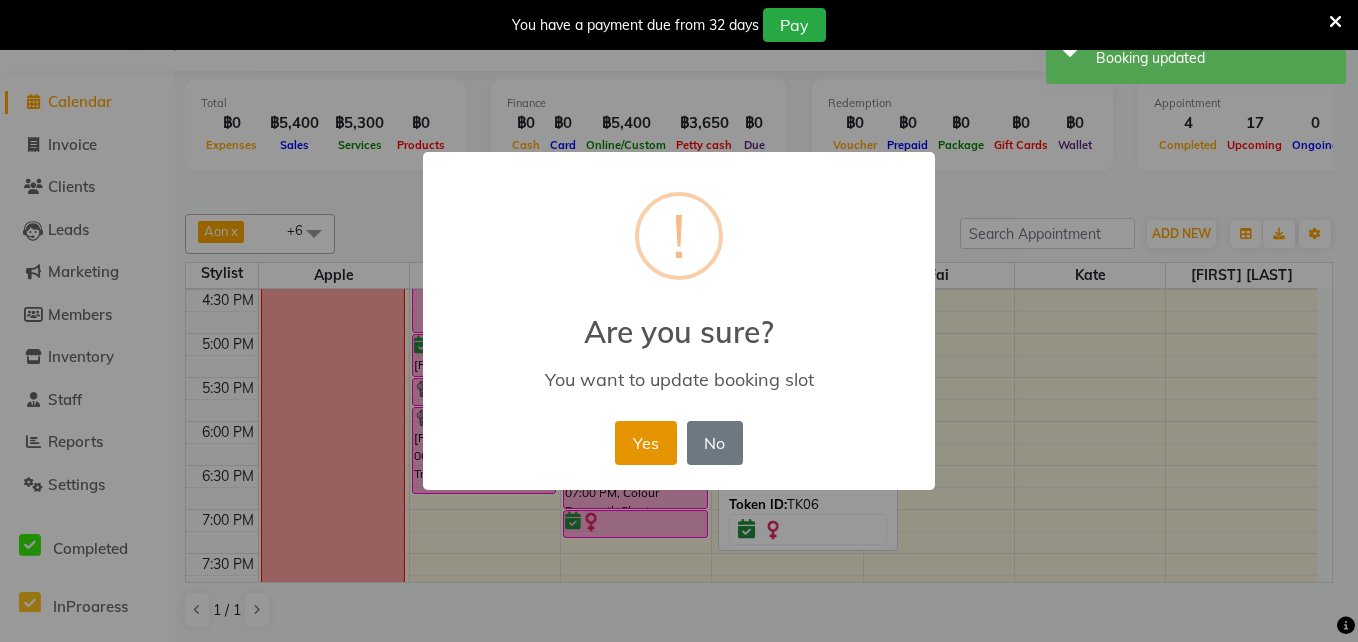 click on "Yes" at bounding box center (645, 443) 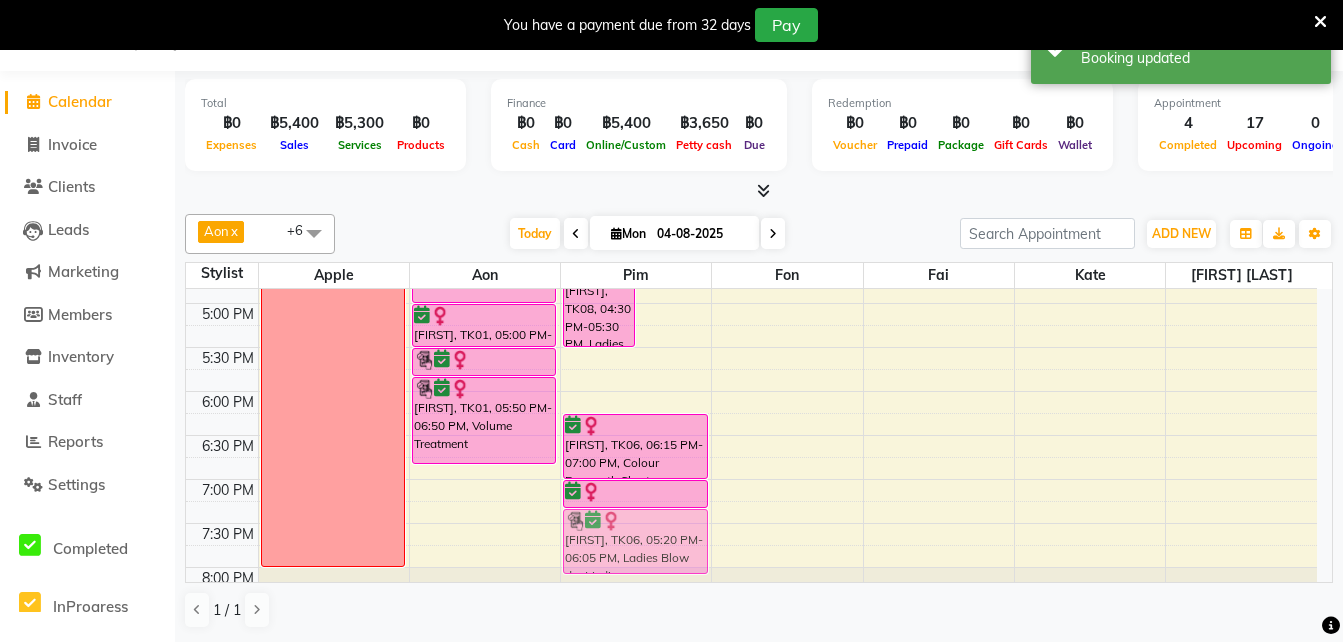 scroll, scrollTop: 709, scrollLeft: 0, axis: vertical 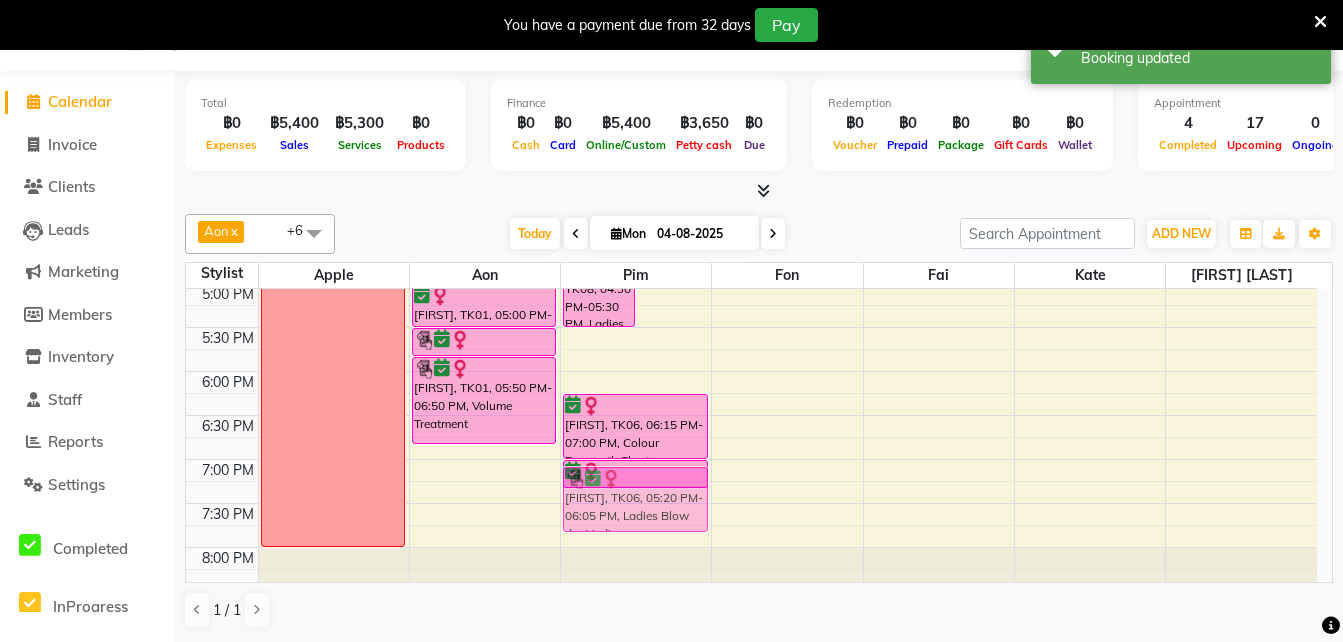 drag, startPoint x: 655, startPoint y: 382, endPoint x: 642, endPoint y: 491, distance: 109.77249 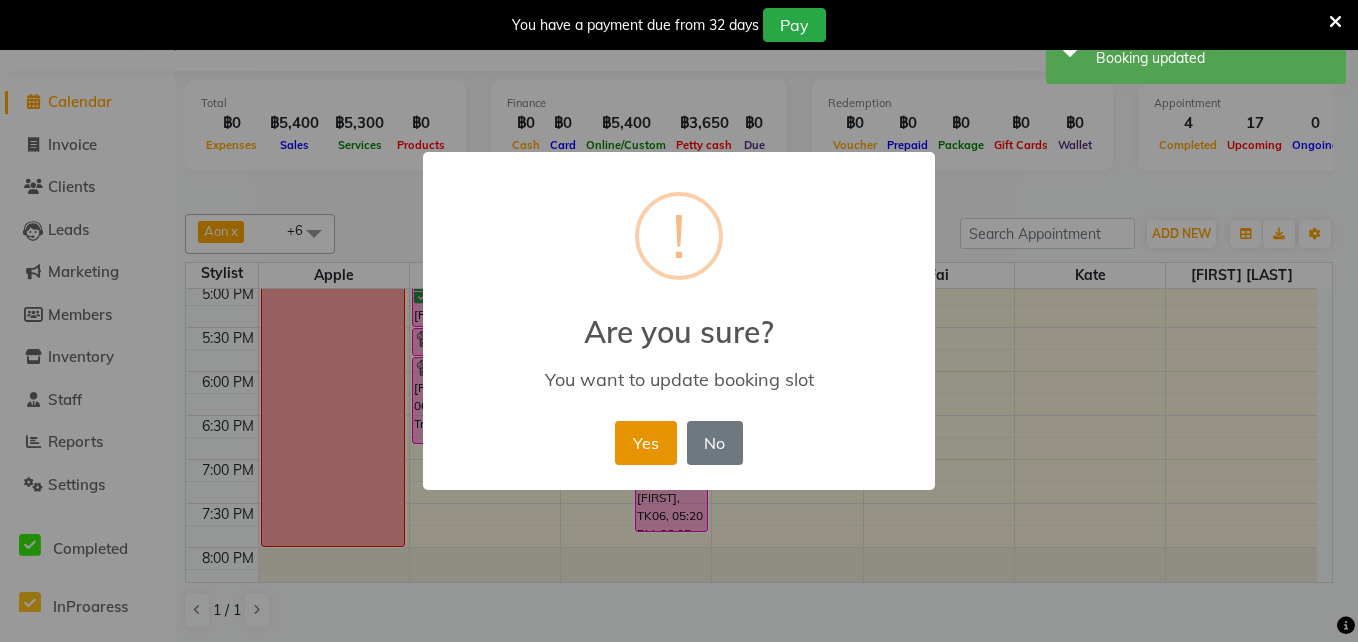 click on "Yes" at bounding box center [645, 443] 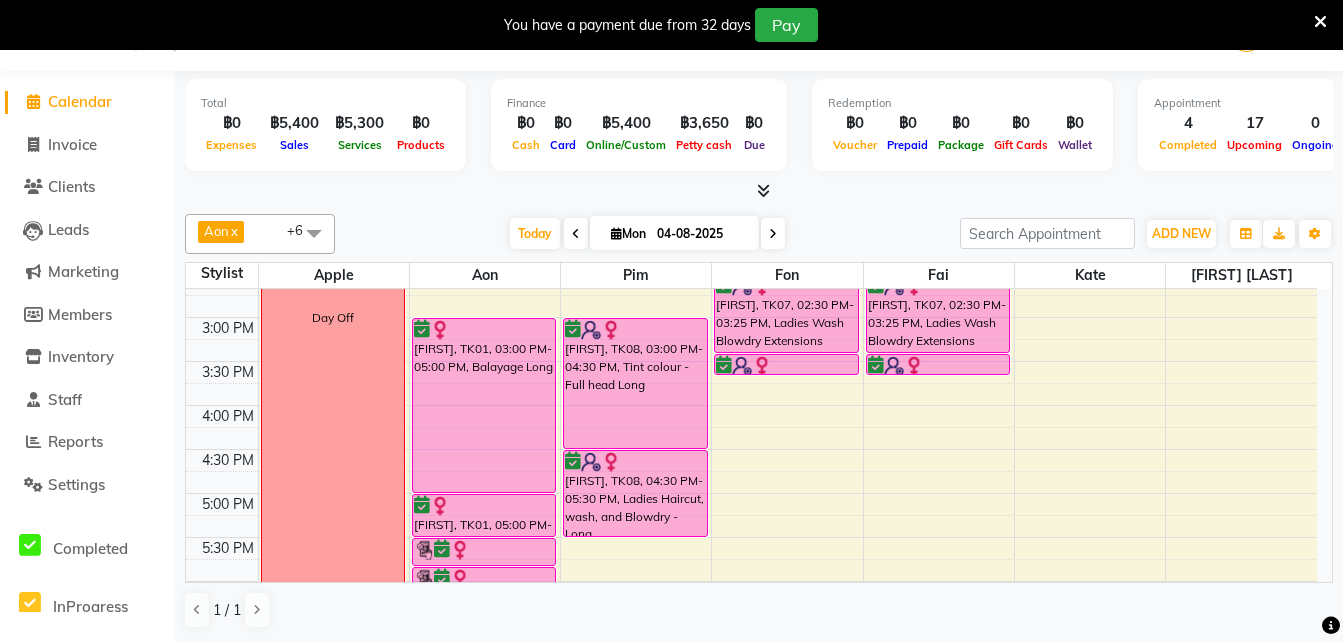 scroll, scrollTop: 485, scrollLeft: 0, axis: vertical 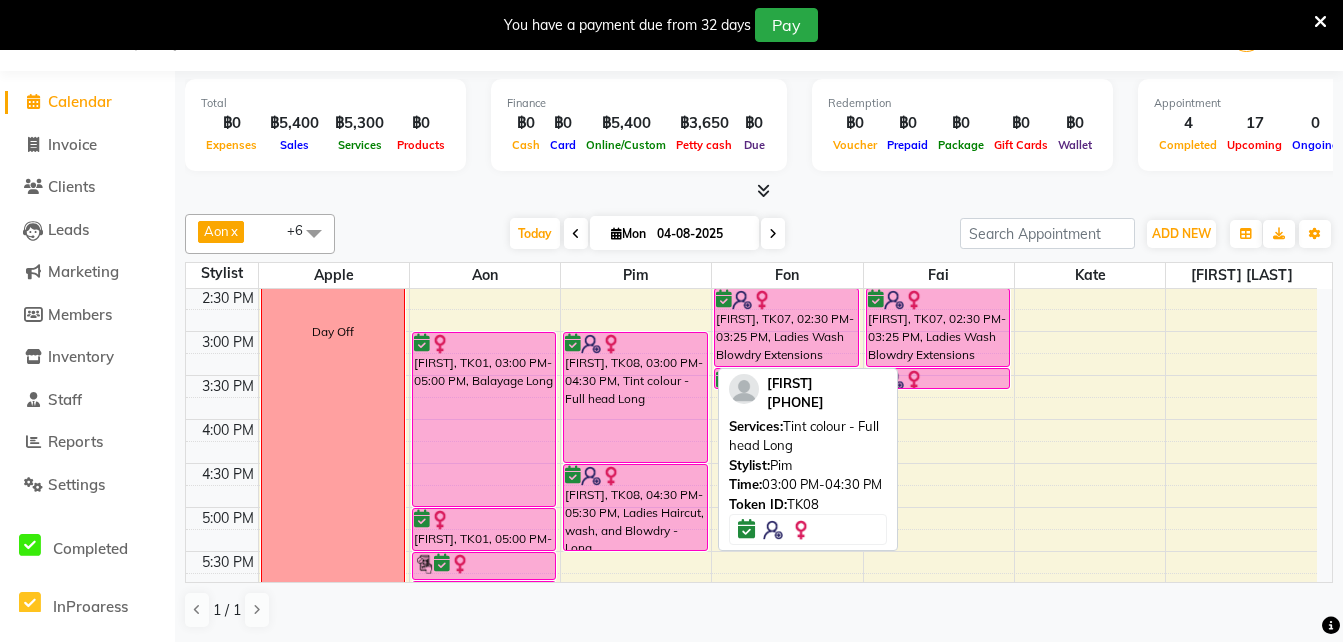 click at bounding box center (635, 462) 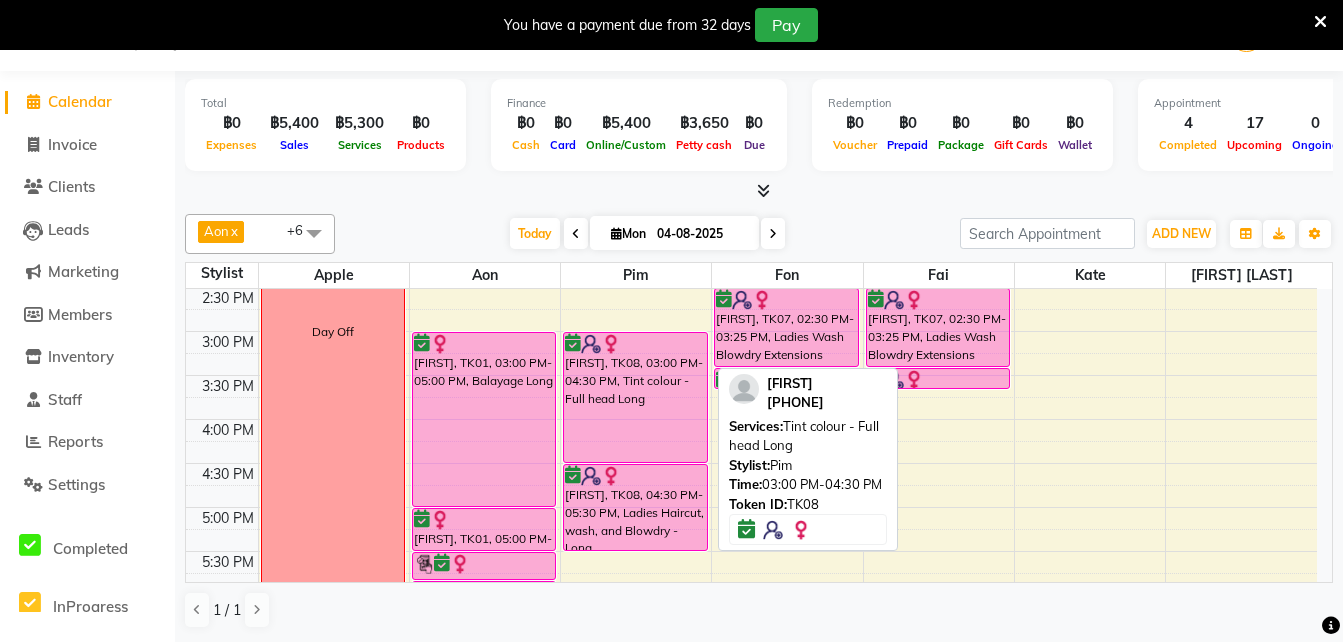 click on "Immy, TK08, 03:00 PM-04:30 PM, Tint colour - Full head Long" at bounding box center [635, 397] 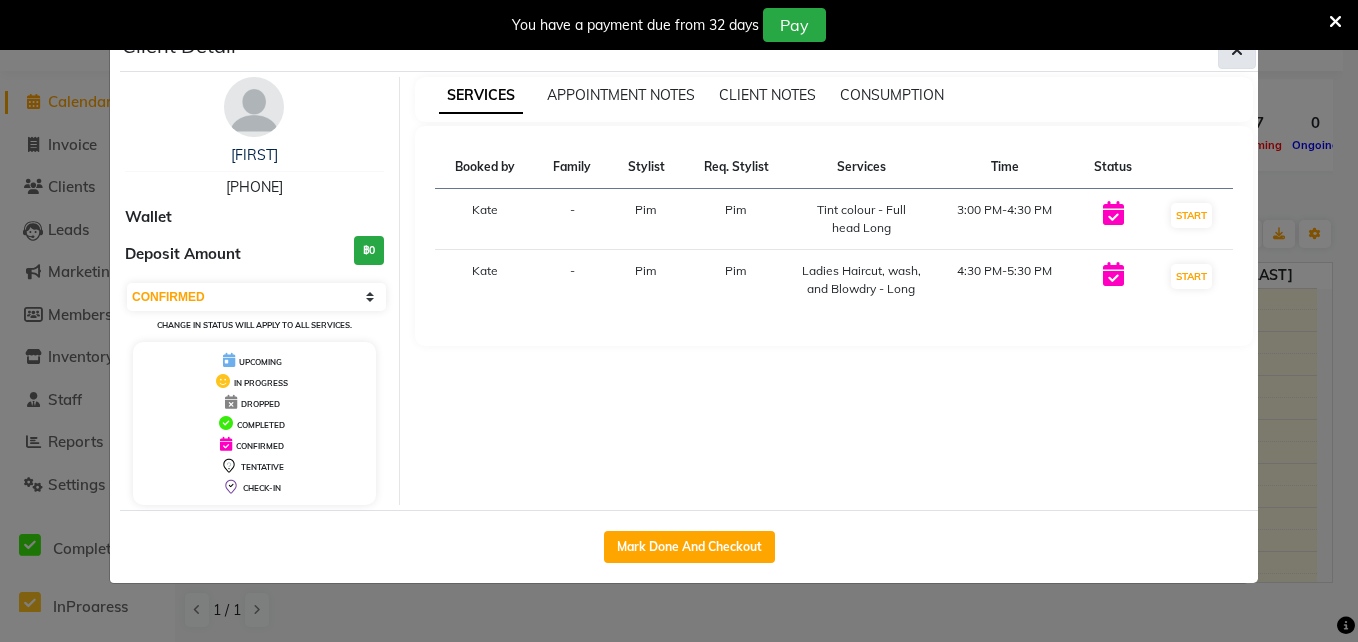 click 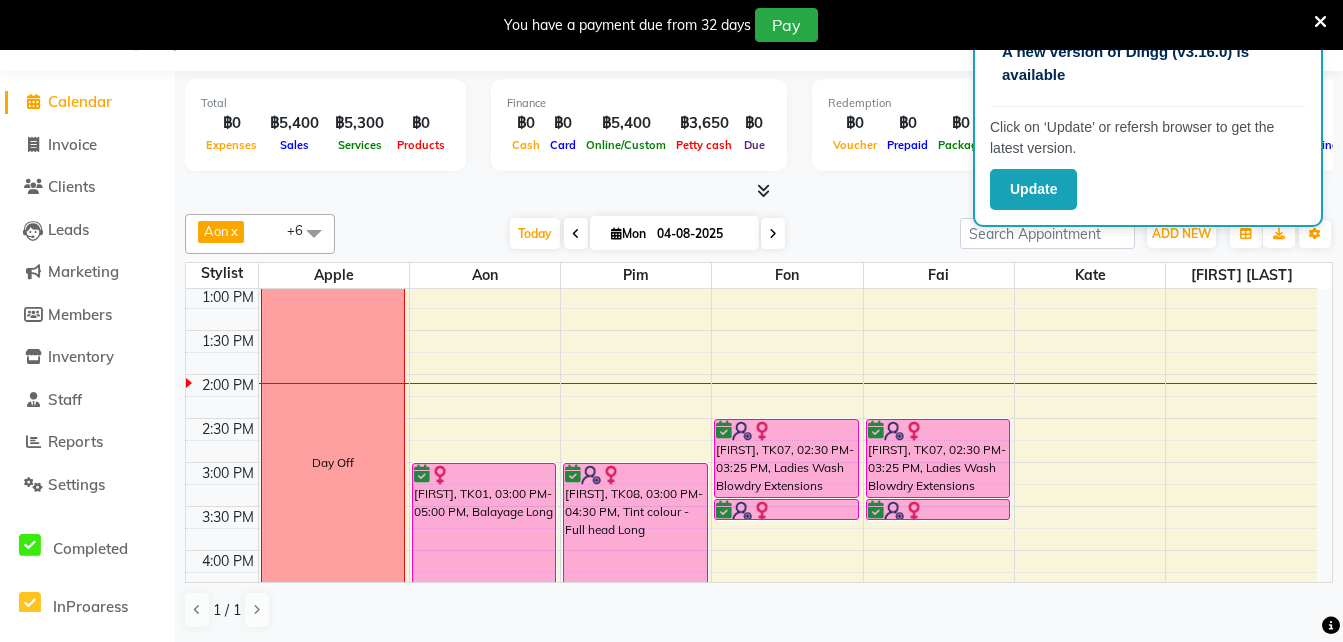 scroll, scrollTop: 355, scrollLeft: 0, axis: vertical 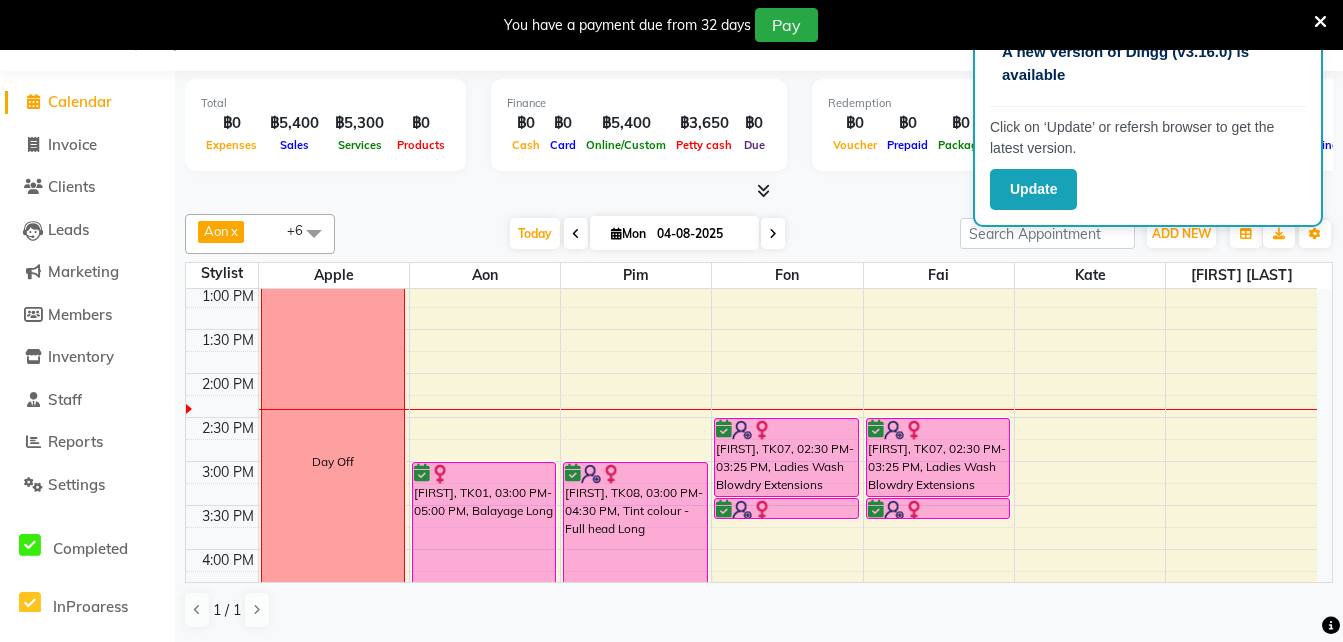 click at bounding box center (773, 233) 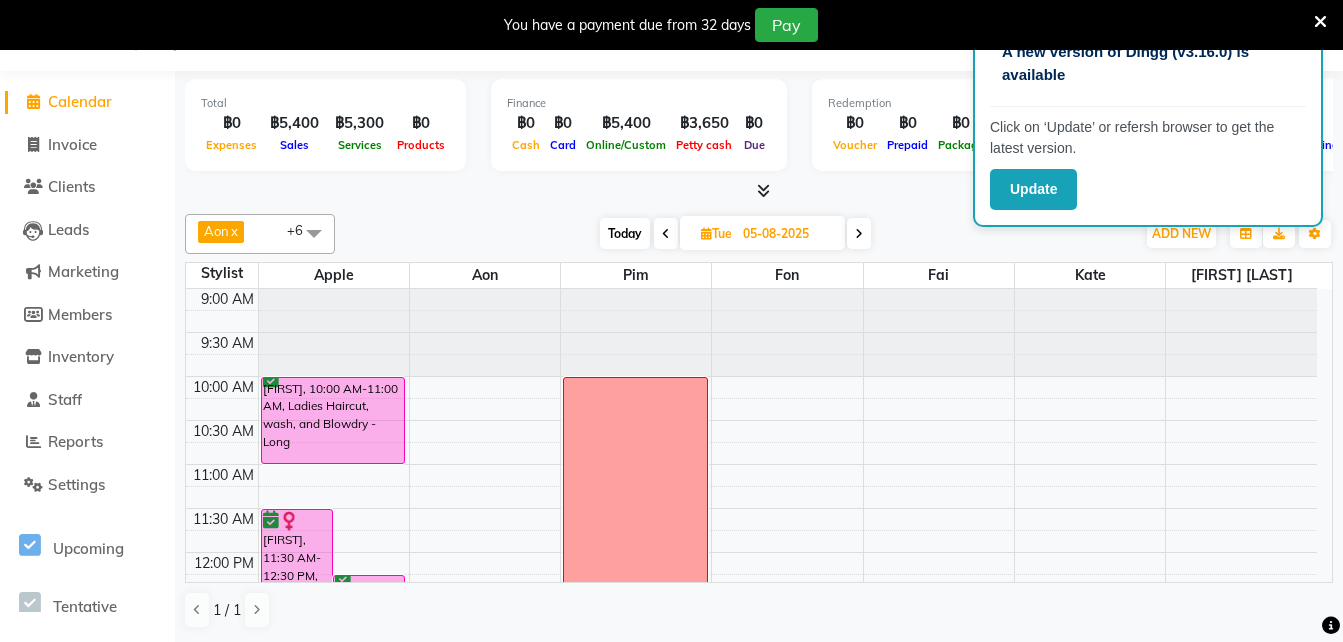 scroll, scrollTop: 110, scrollLeft: 0, axis: vertical 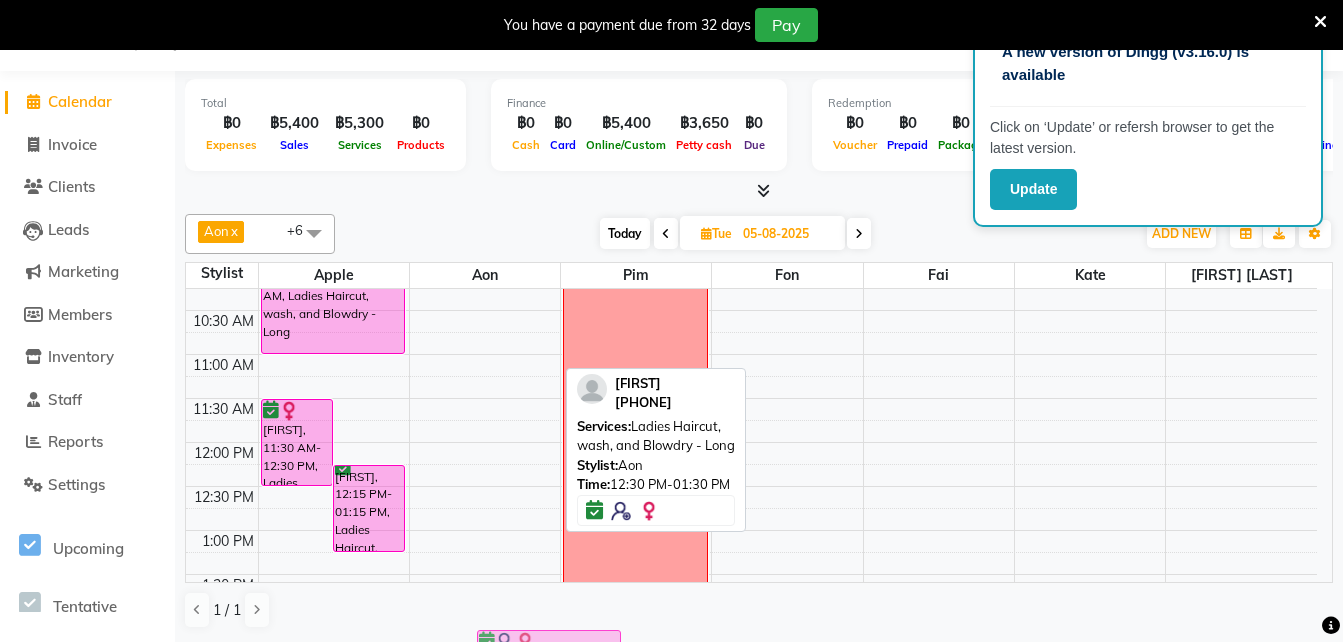 drag, startPoint x: 481, startPoint y: 550, endPoint x: 596, endPoint y: 693, distance: 183.50476 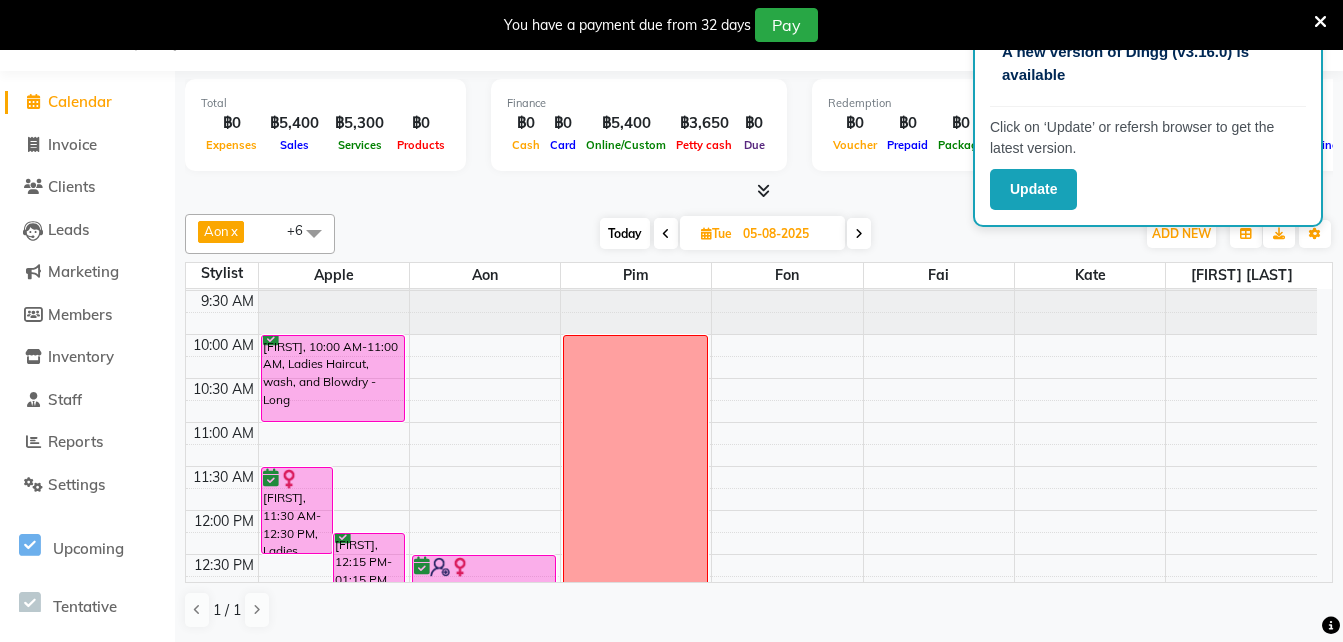 scroll, scrollTop: 0, scrollLeft: 0, axis: both 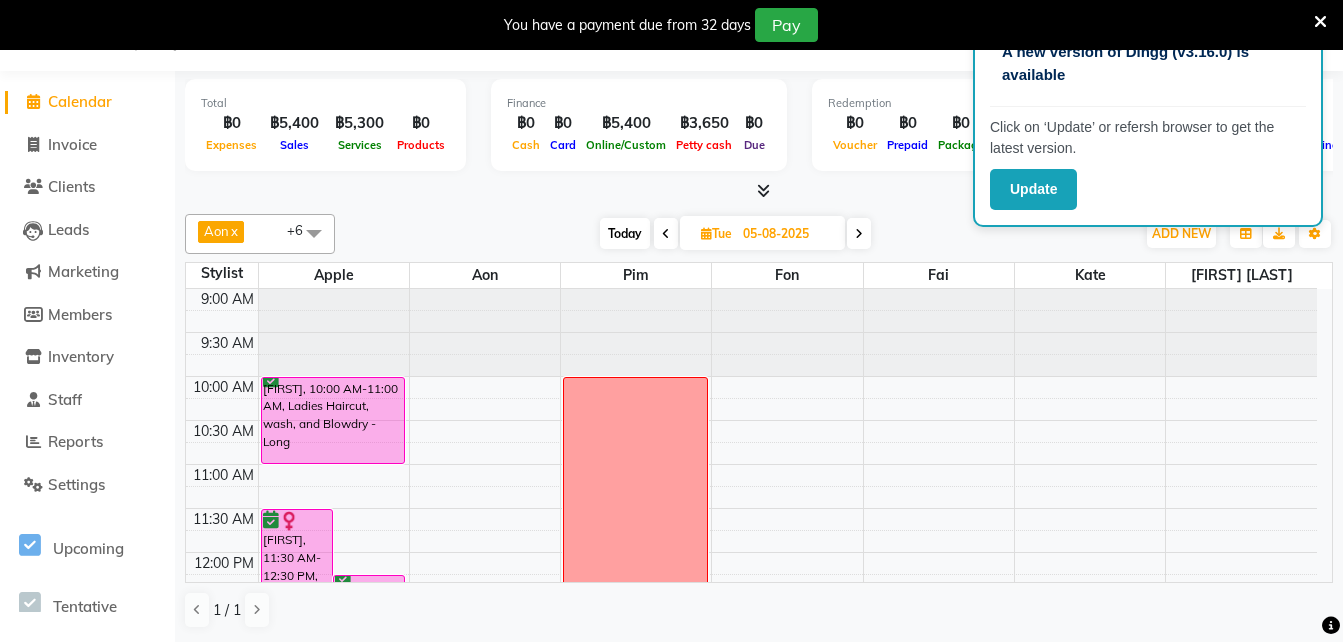 click on "Today" at bounding box center [625, 233] 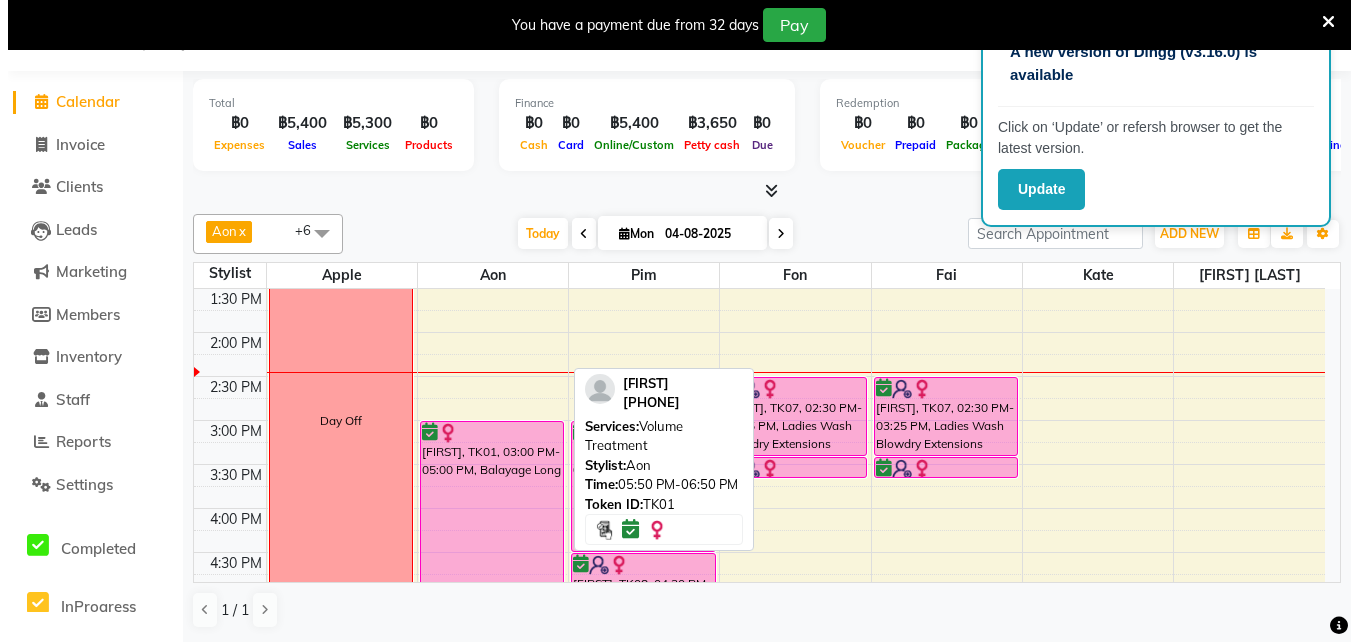 scroll, scrollTop: 398, scrollLeft: 0, axis: vertical 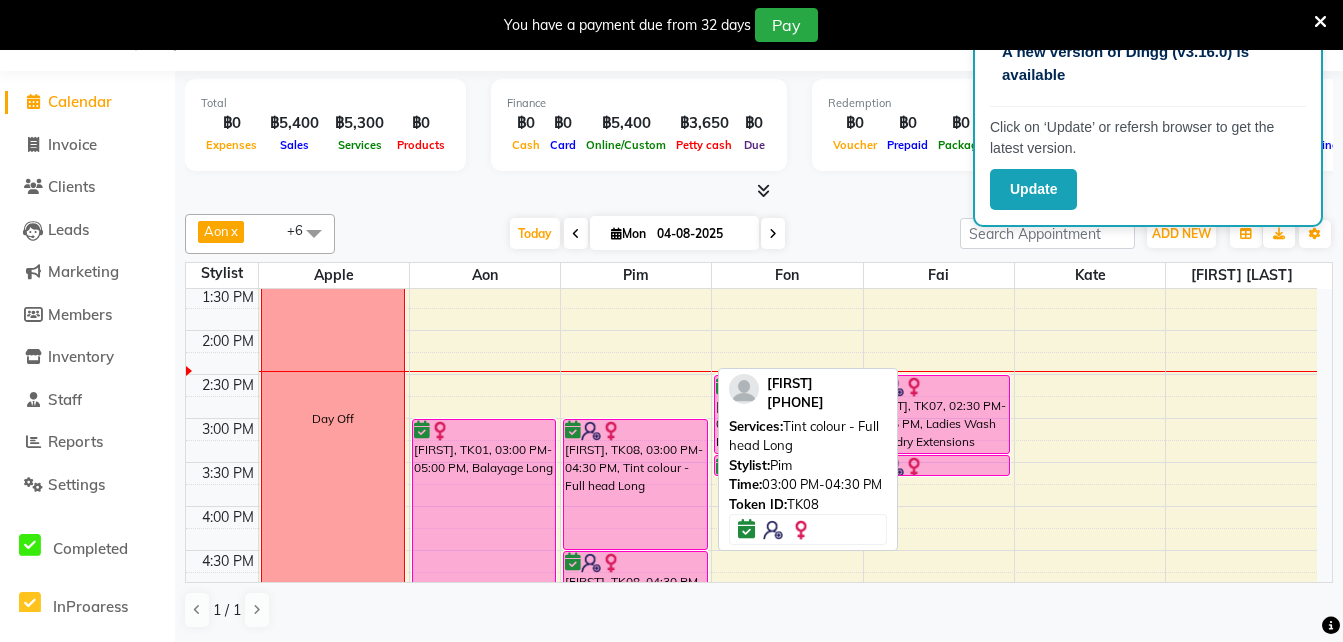 click on "Immy, TK08, 03:00 PM-04:30 PM, Tint colour - Full head Long" at bounding box center [635, 484] 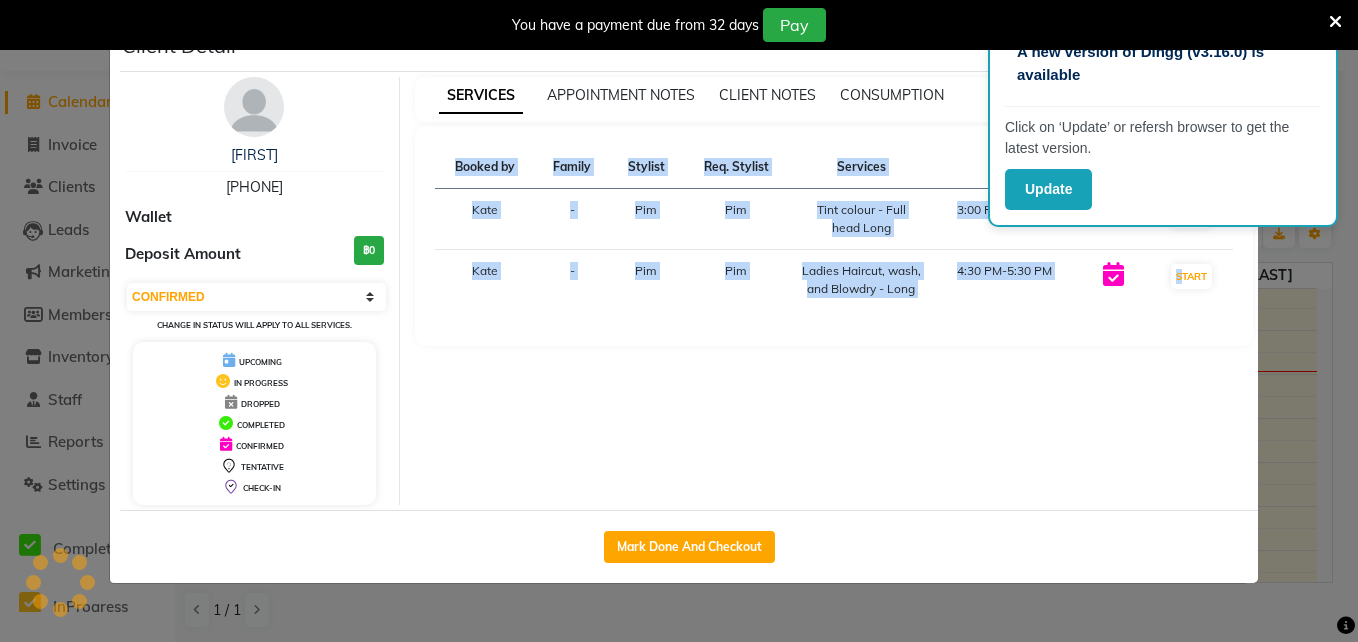 click on "Client Detail  Immy    447508847161 Wallet Deposit Amount  ฿0  Select IN SERVICE CONFIRMED TENTATIVE CHECK IN MARK DONE DROPPED UPCOMING Change in status will apply to all services. UPCOMING IN PROGRESS DROPPED COMPLETED CONFIRMED TENTATIVE CHECK-IN SERVICES APPOINTMENT NOTES CLIENT NOTES CONSUMPTION Booked by Family Stylist Req. Stylist Services Time Status  Kate   - Pim Pim  Tint colour - Full head Long   3:00 PM-4:30 PM   START   Kate   - Pim Pim  Ladies Haircut, wash, and Blowdry - Long   4:30 PM-5:30 PM   START   Mark Done And Checkout" 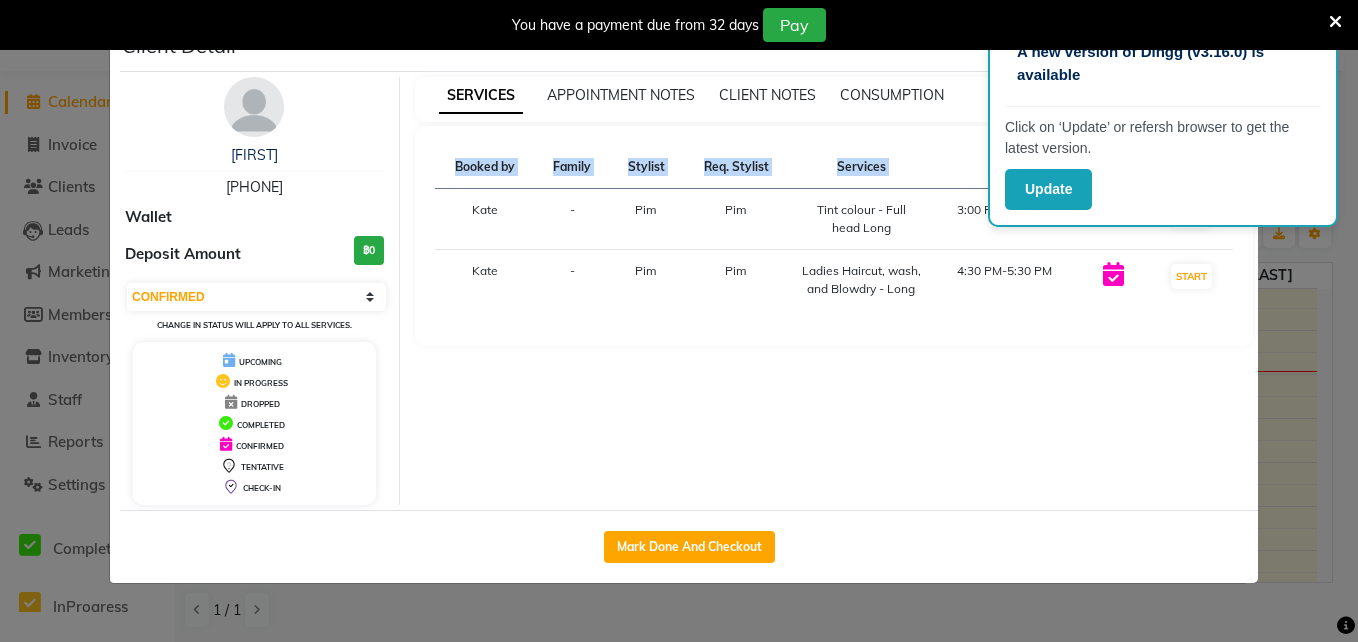 click on "Client Detail  Immy    447508847161 Wallet Deposit Amount  ฿0  Select IN SERVICE CONFIRMED TENTATIVE CHECK IN MARK DONE DROPPED UPCOMING Change in status will apply to all services. UPCOMING IN PROGRESS DROPPED COMPLETED CONFIRMED TENTATIVE CHECK-IN SERVICES APPOINTMENT NOTES CLIENT NOTES CONSUMPTION Booked by Family Stylist Req. Stylist Services Time Status  Kate   - Pim Pim  Tint colour - Full head Long   3:00 PM-4:30 PM   START   Kate   - Pim Pim  Ladies Haircut, wash, and Blowdry - Long   4:30 PM-5:30 PM   START   Mark Done And Checkout" 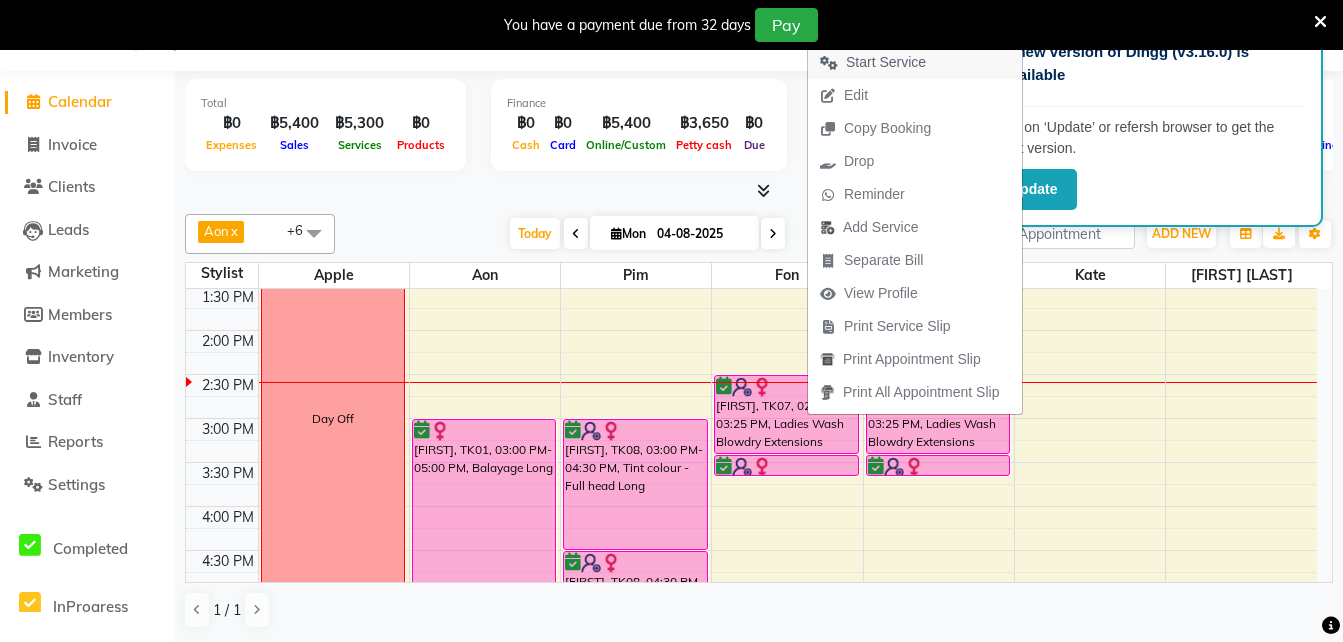 click on "Start Service" at bounding box center [886, 62] 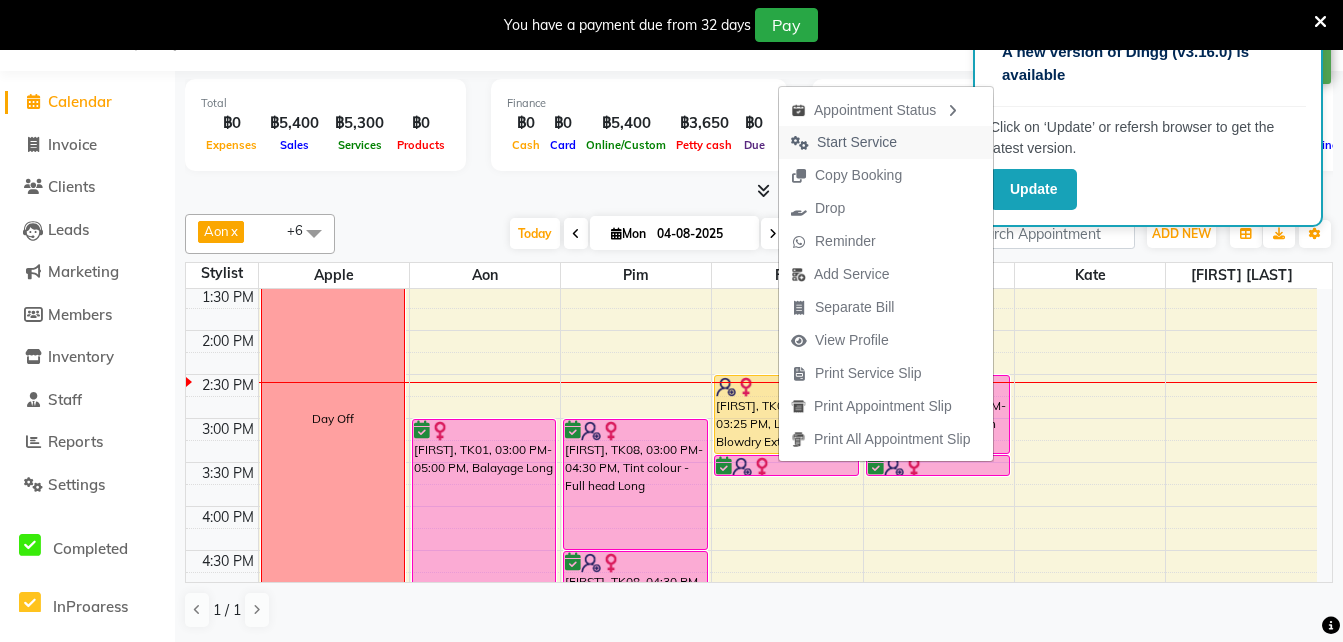 click on "Start Service" at bounding box center (857, 142) 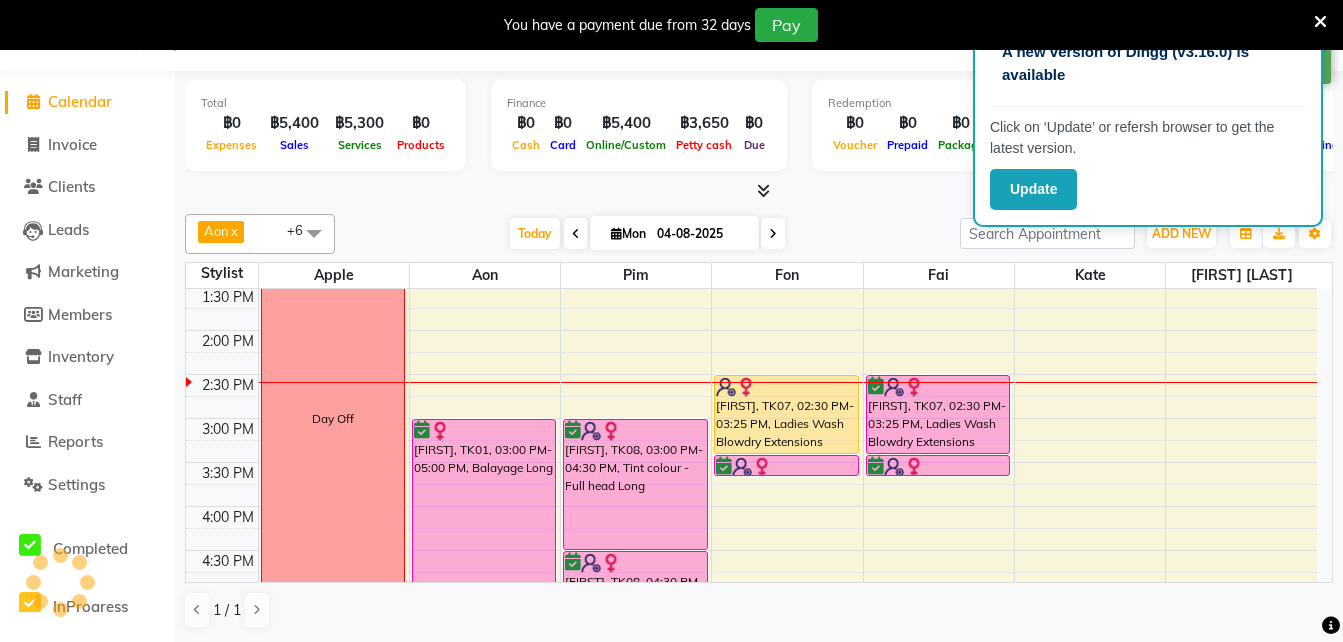 click on "Voucher" at bounding box center [855, 144] 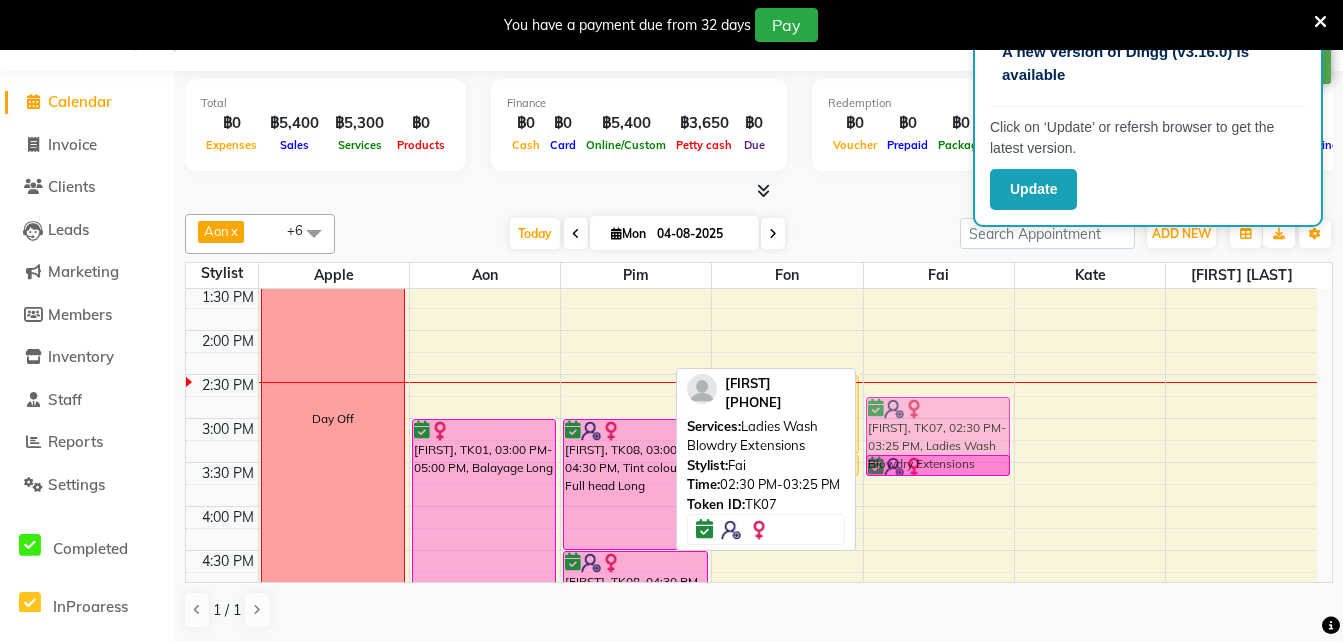 drag, startPoint x: 933, startPoint y: 407, endPoint x: 940, endPoint y: 432, distance: 25.96151 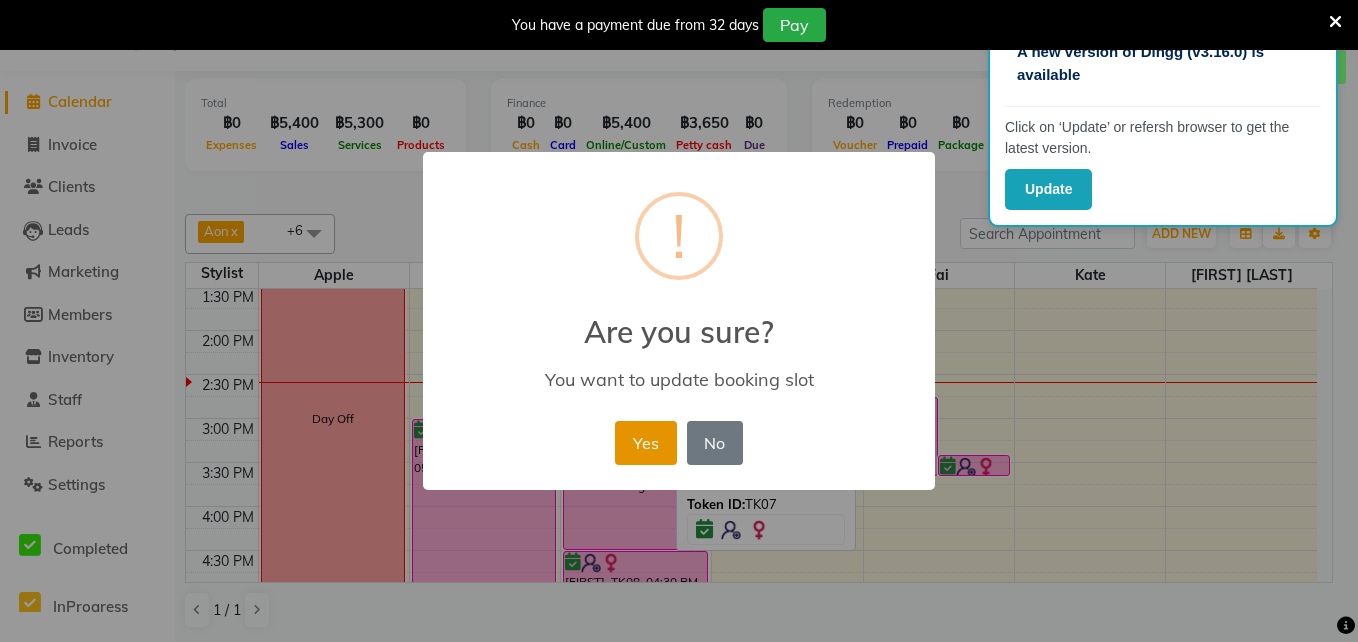 click on "Yes" at bounding box center [645, 443] 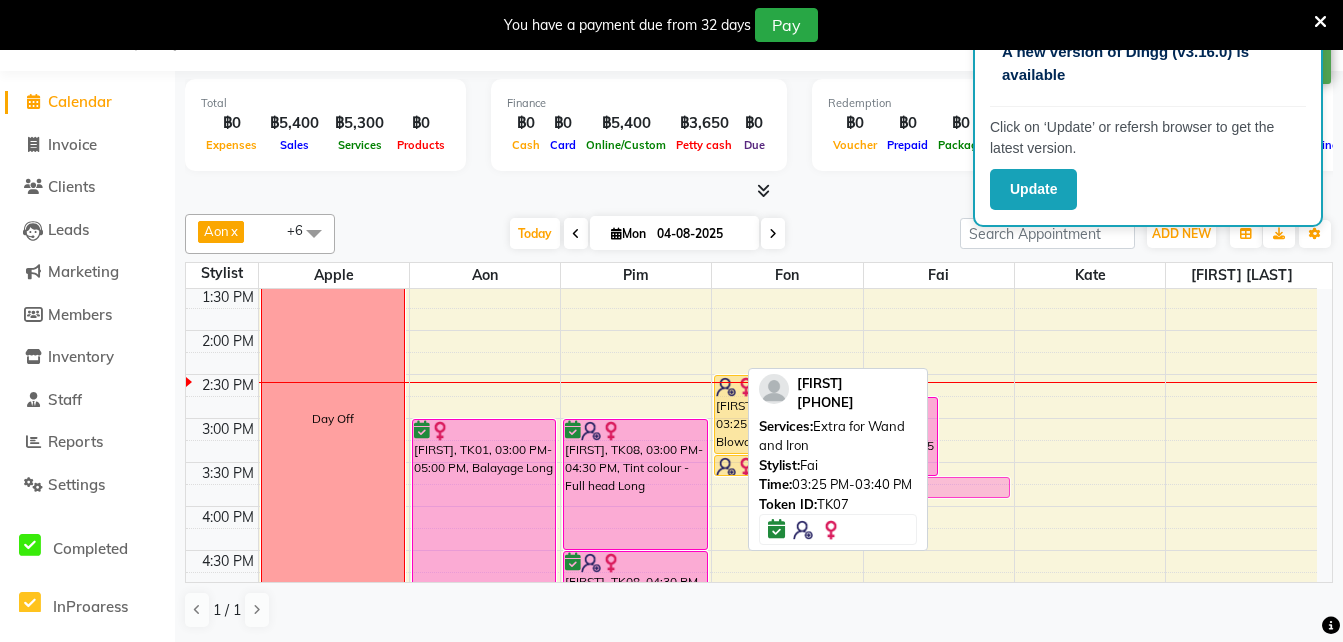 drag, startPoint x: 979, startPoint y: 466, endPoint x: 979, endPoint y: 485, distance: 19 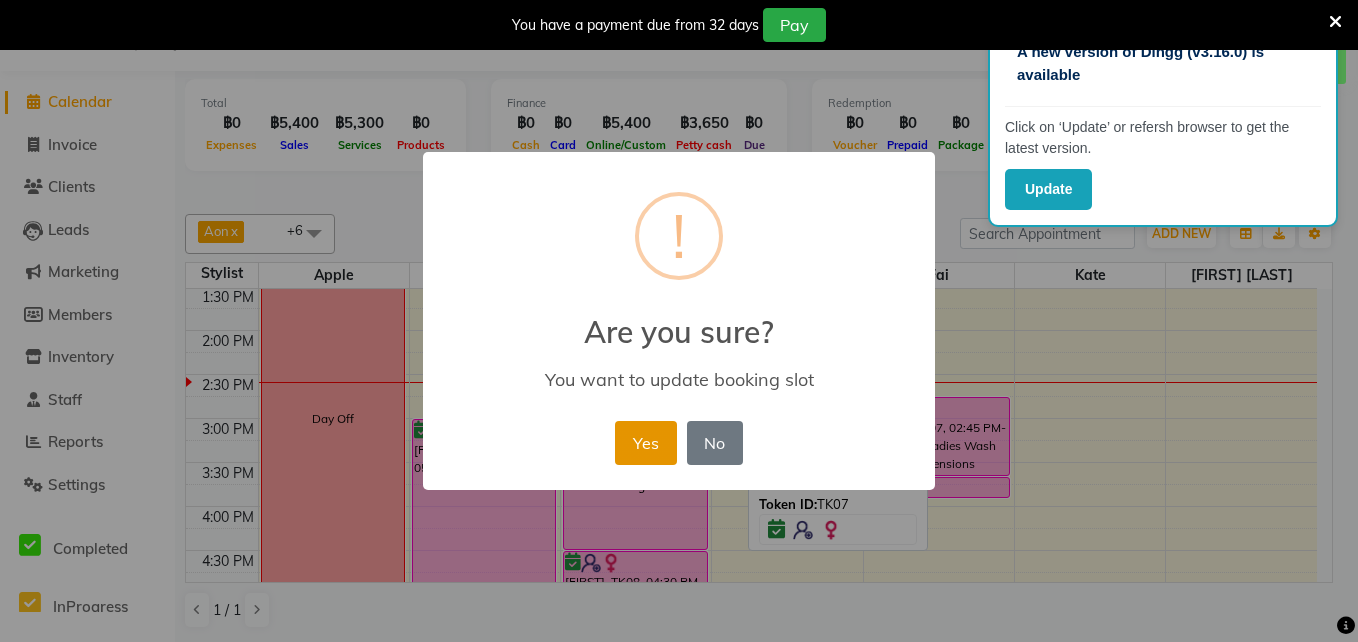 click on "Yes" at bounding box center (645, 443) 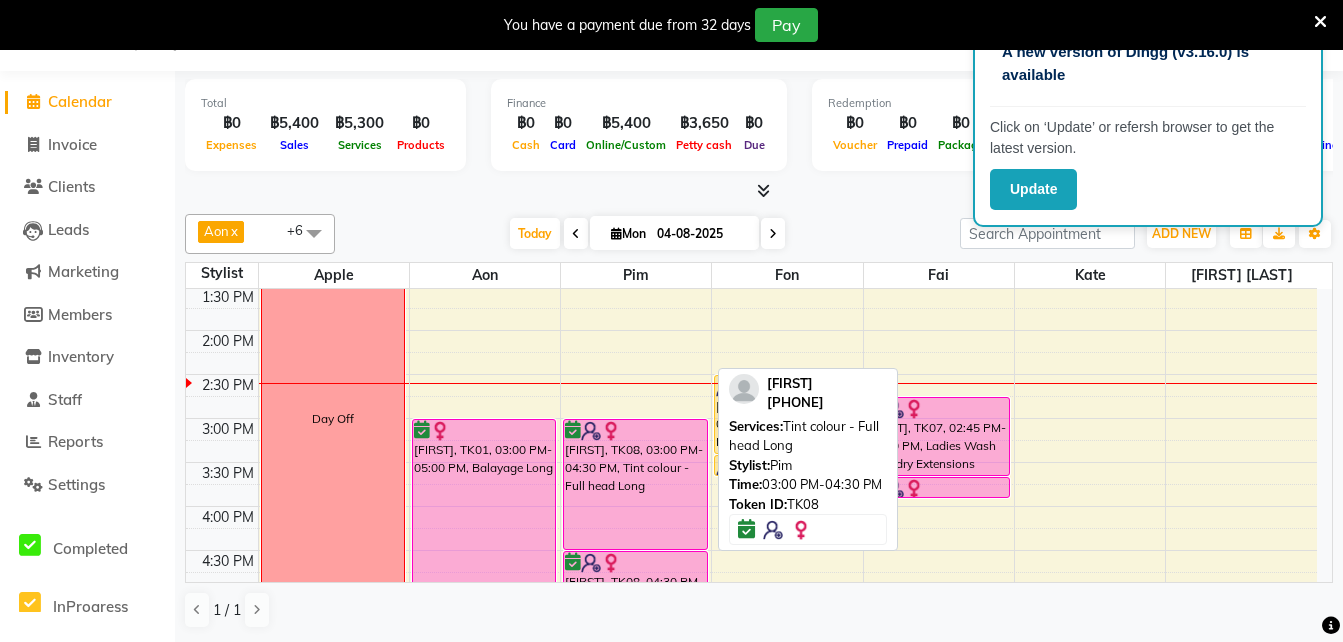 click on "Immy, TK08, 03:00 PM-04:30 PM, Tint colour - Full head Long" at bounding box center (635, 484) 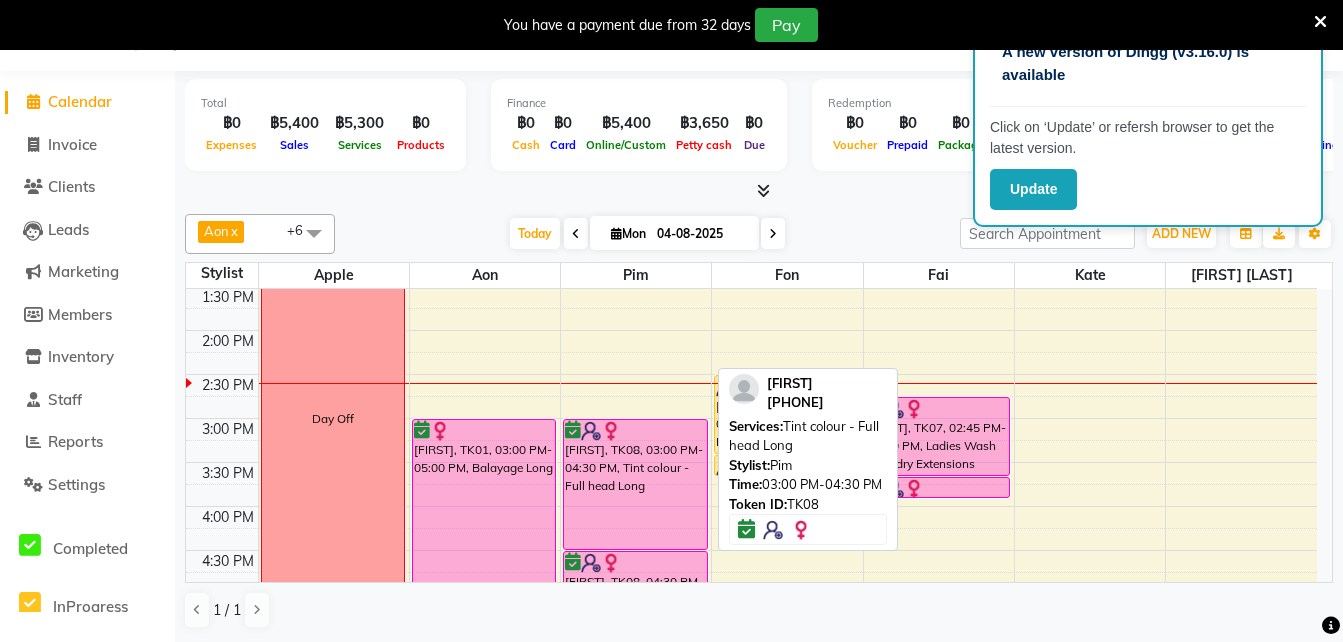 click on "Immy, TK08, 03:00 PM-04:30 PM, Tint colour - Full head Long" at bounding box center (635, 484) 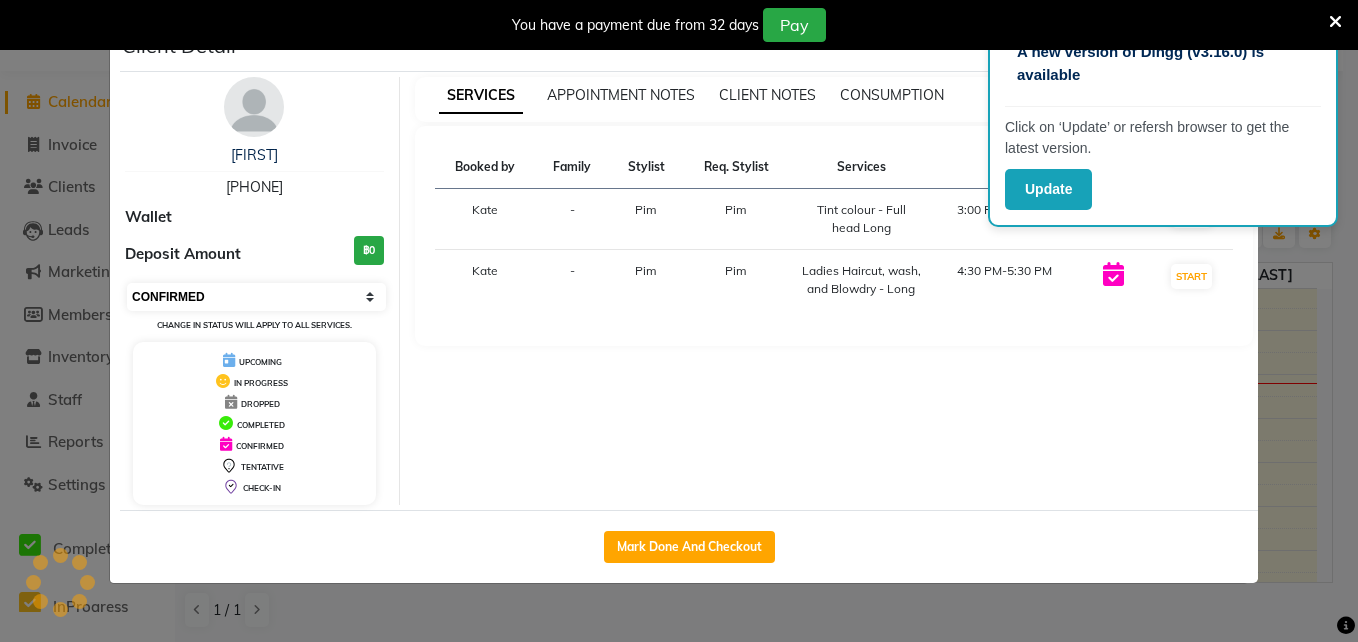 click on "Select IN SERVICE CONFIRMED TENTATIVE CHECK IN MARK DONE DROPPED UPCOMING" at bounding box center (256, 297) 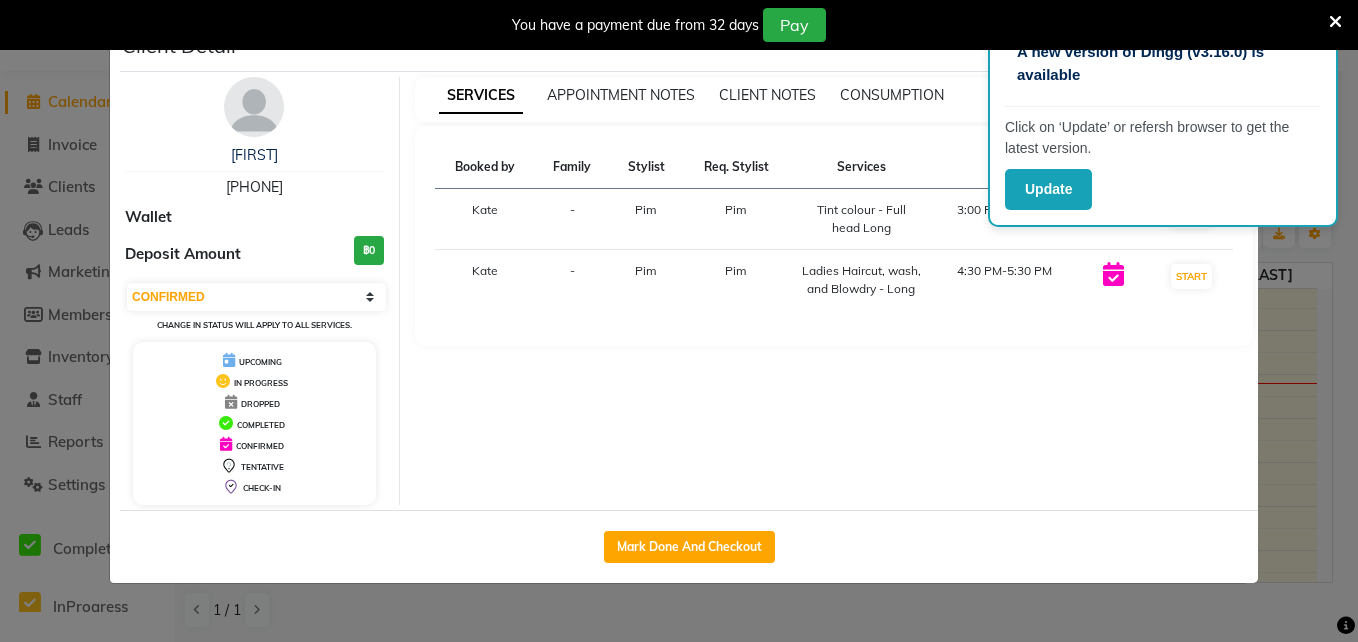 select on "2" 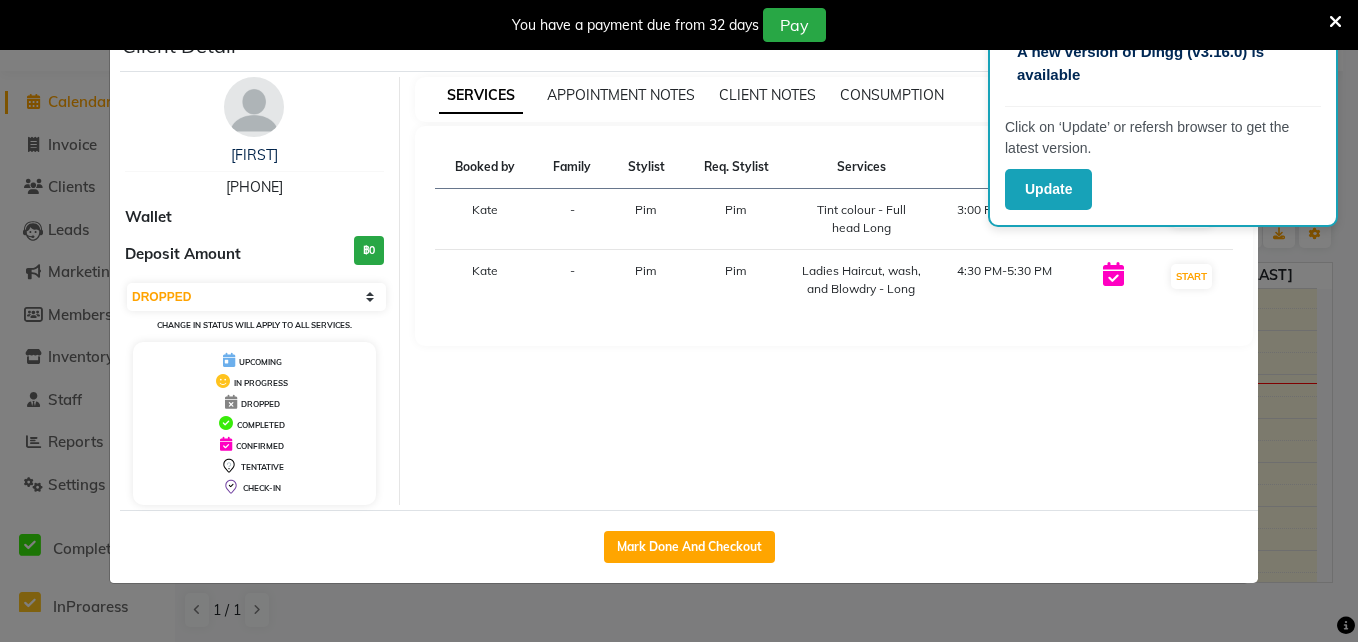 click on "Select IN SERVICE CONFIRMED TENTATIVE CHECK IN MARK DONE DROPPED UPCOMING" at bounding box center [256, 297] 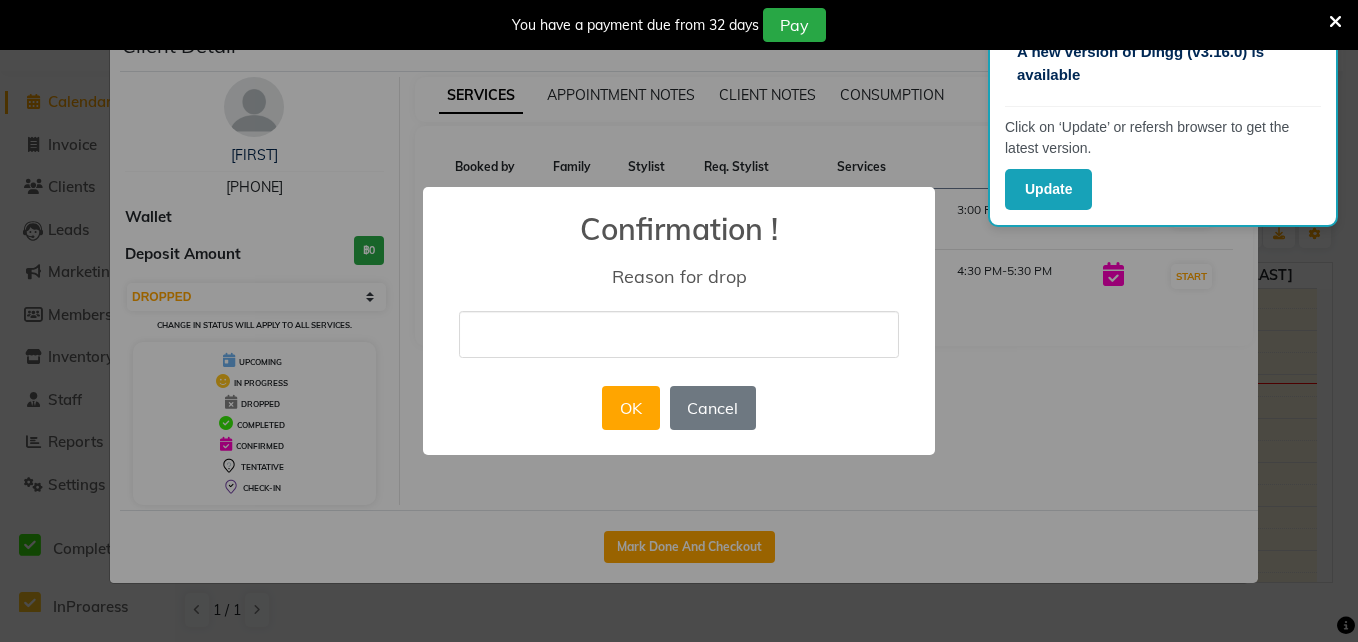 click at bounding box center [679, 334] 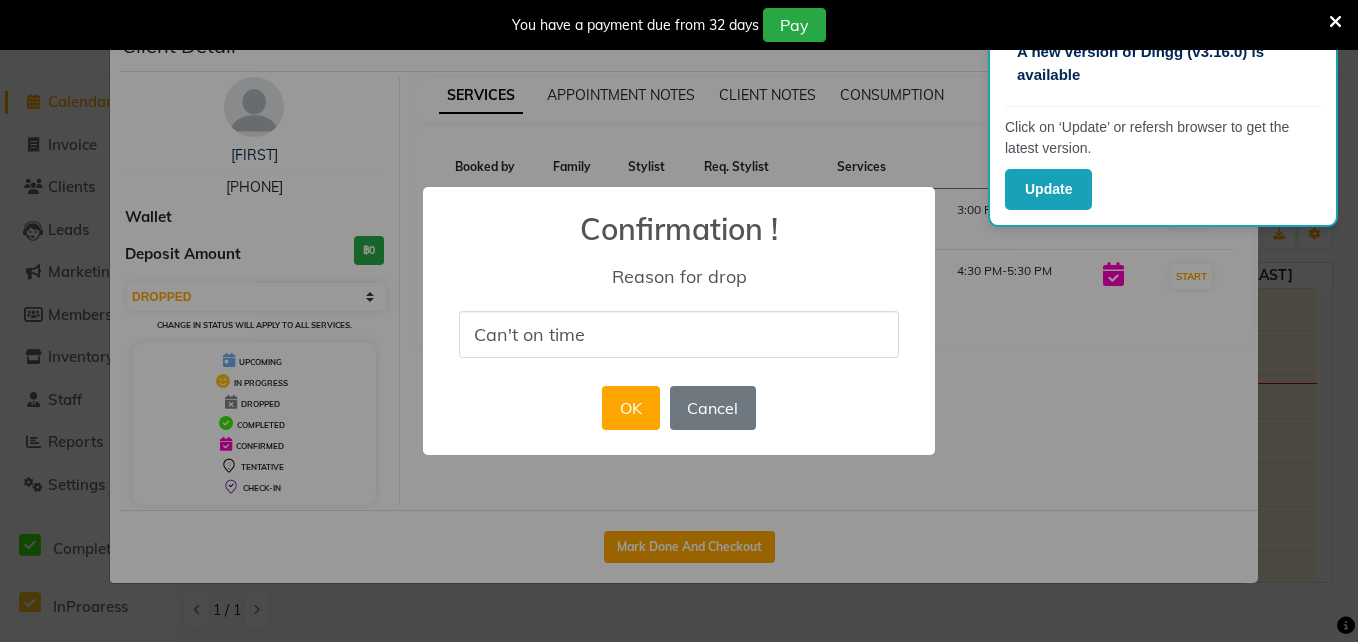 click on "Can't on time" at bounding box center [679, 334] 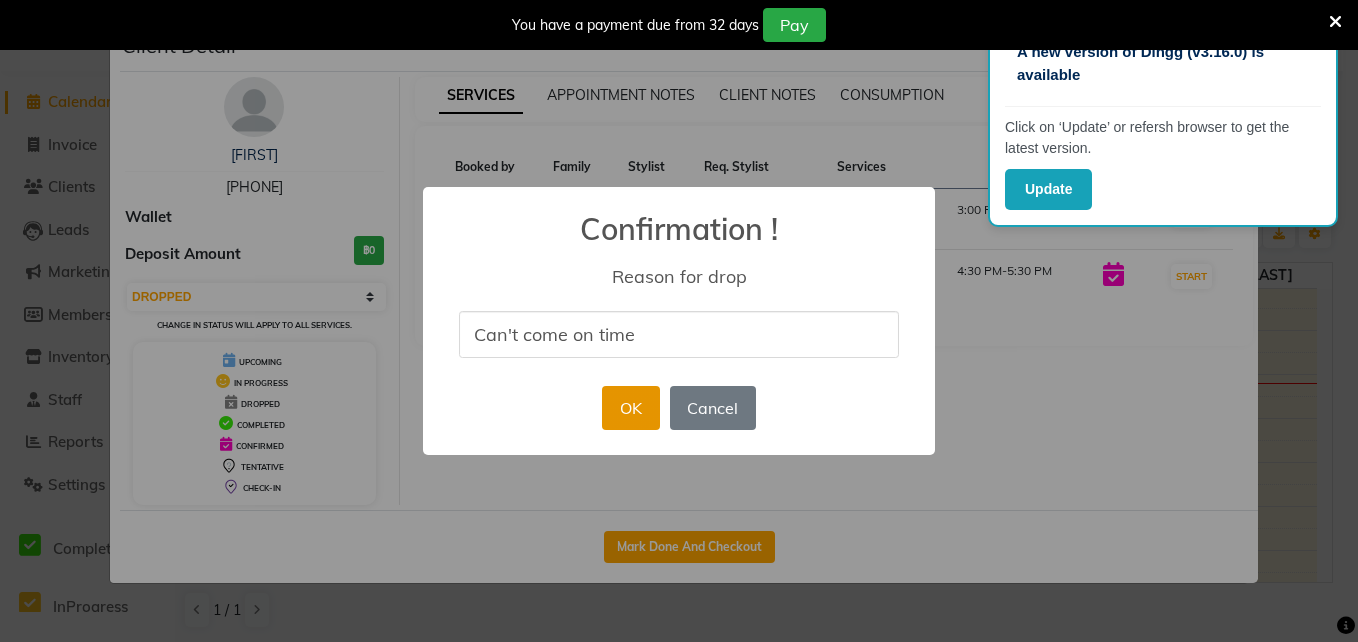 type on "Can't come on time" 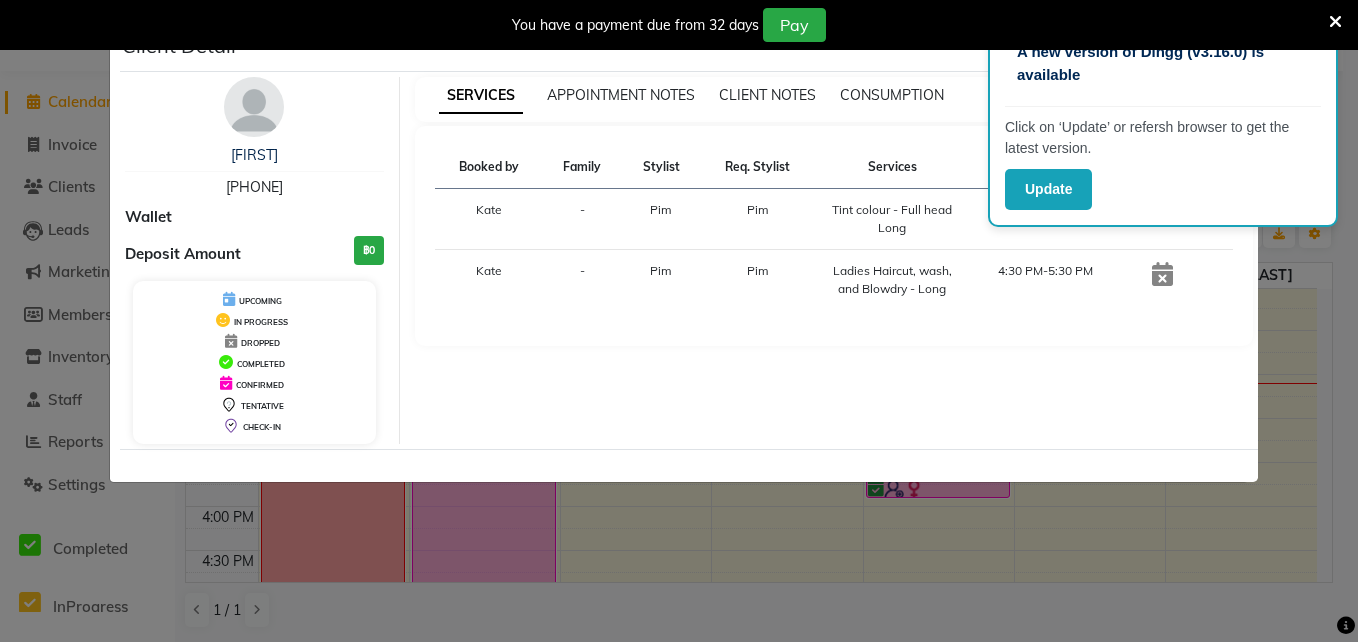 click at bounding box center [1335, 22] 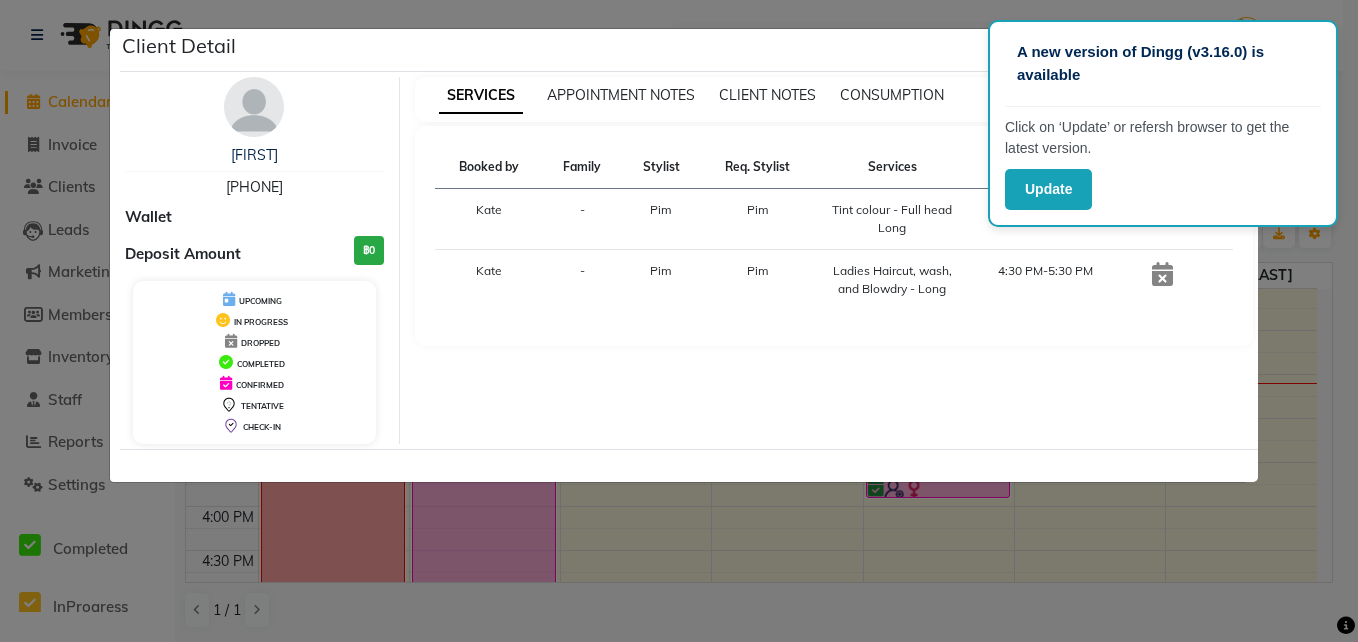 scroll, scrollTop: 1, scrollLeft: 0, axis: vertical 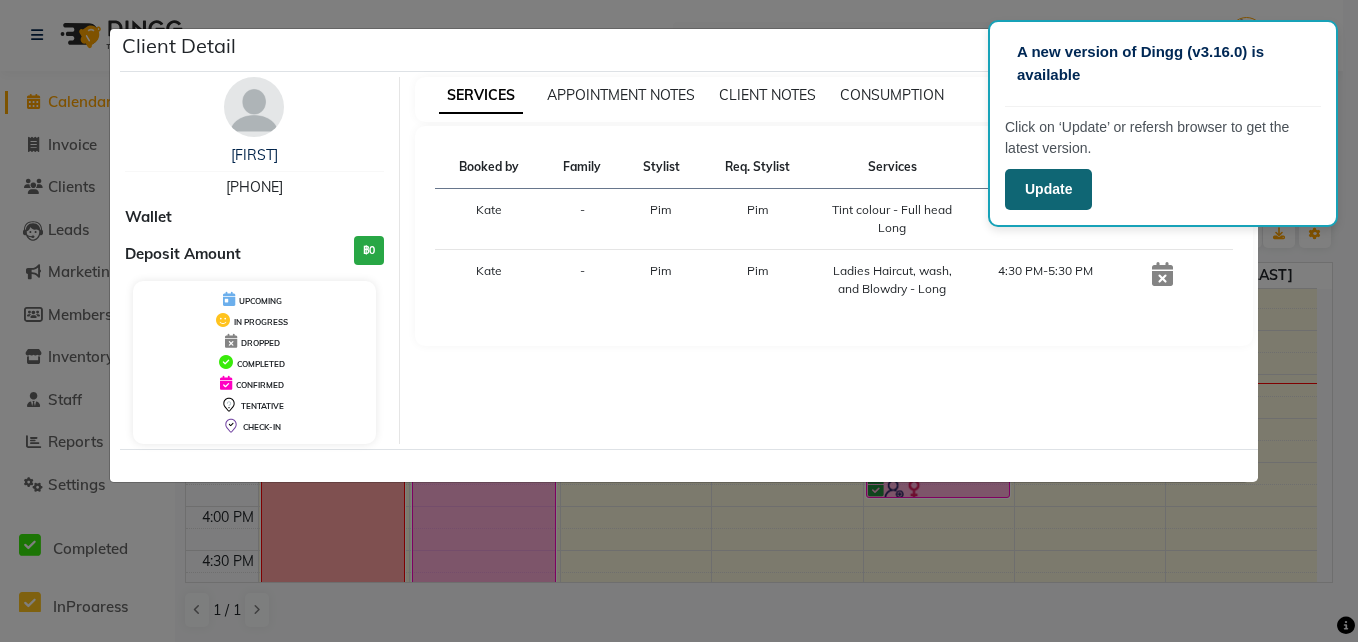 click on "Update" 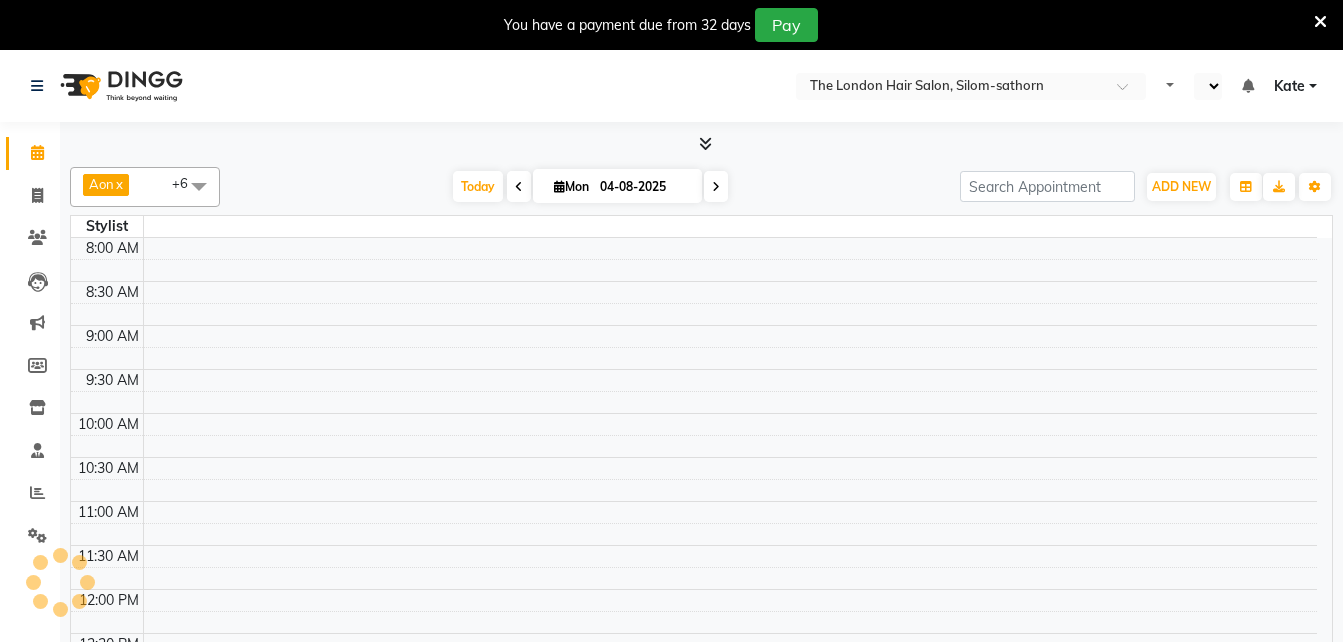 scroll, scrollTop: 0, scrollLeft: 0, axis: both 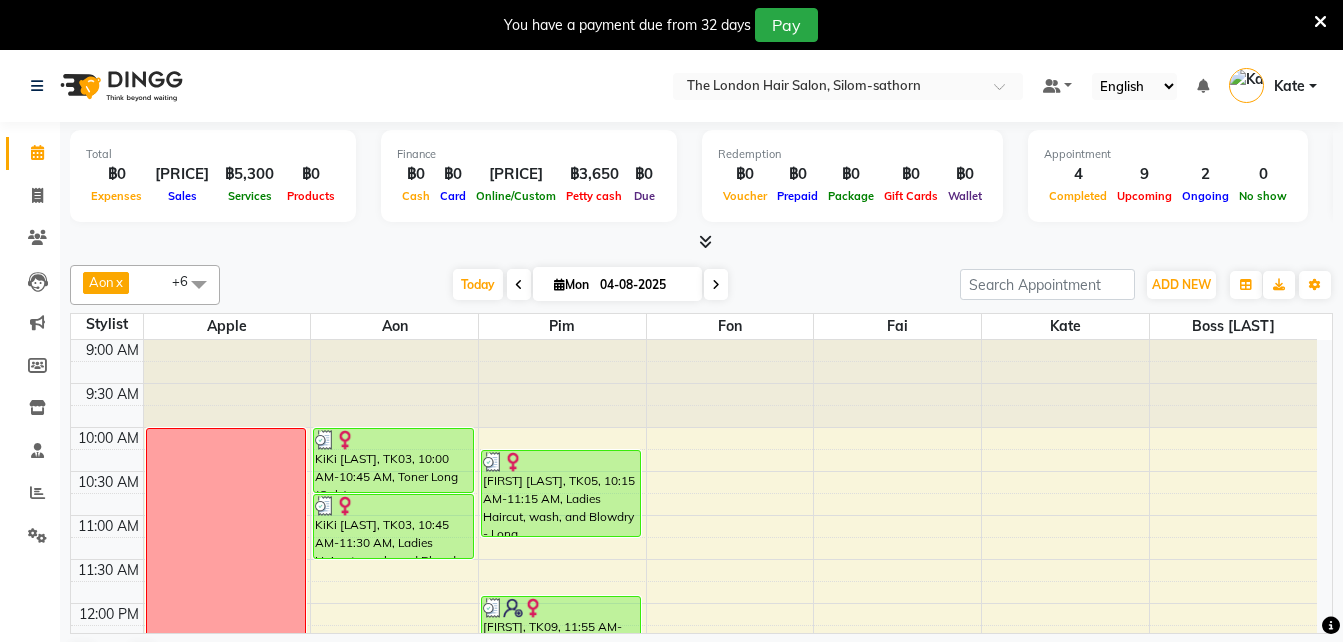 click at bounding box center [716, 285] 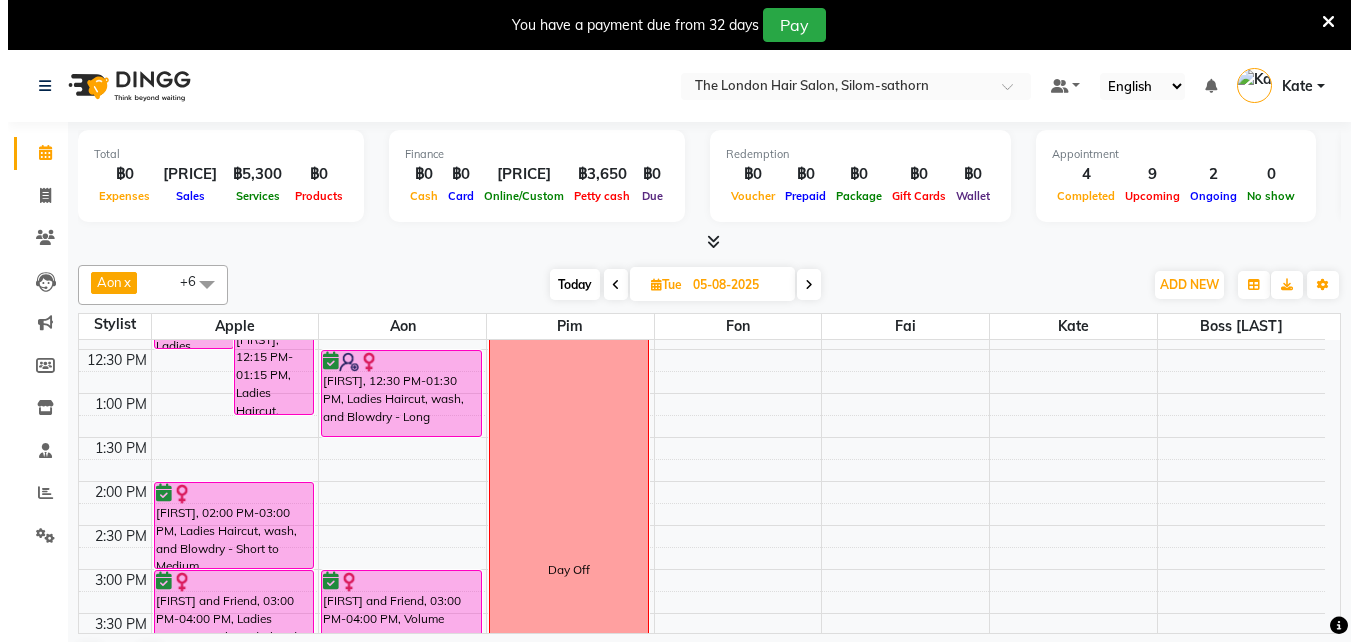 scroll, scrollTop: 383, scrollLeft: 0, axis: vertical 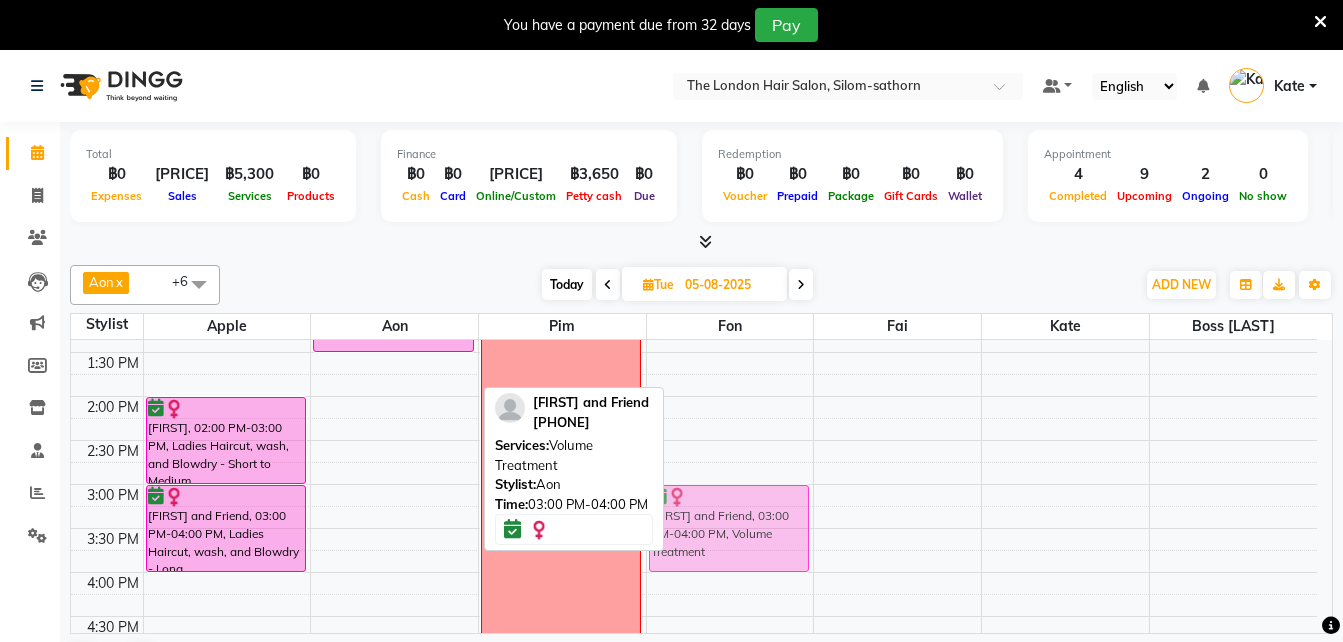 drag, startPoint x: 391, startPoint y: 524, endPoint x: 749, endPoint y: 521, distance: 358.01257 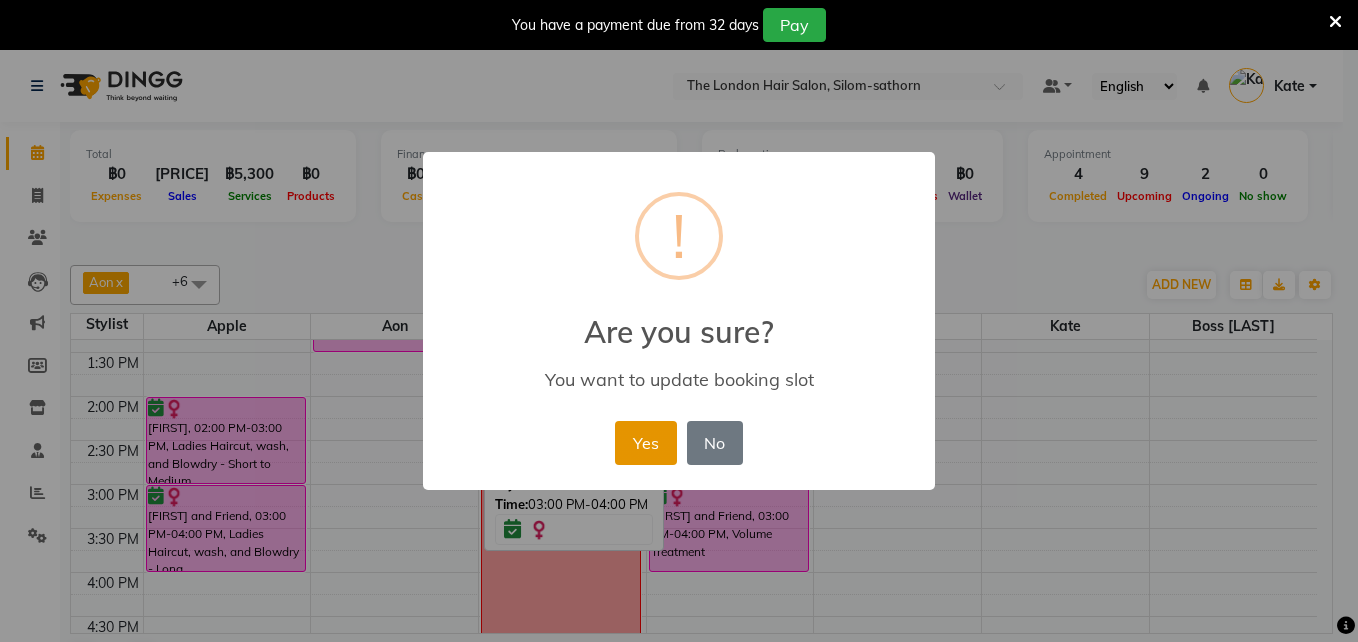 click on "Yes" at bounding box center [645, 443] 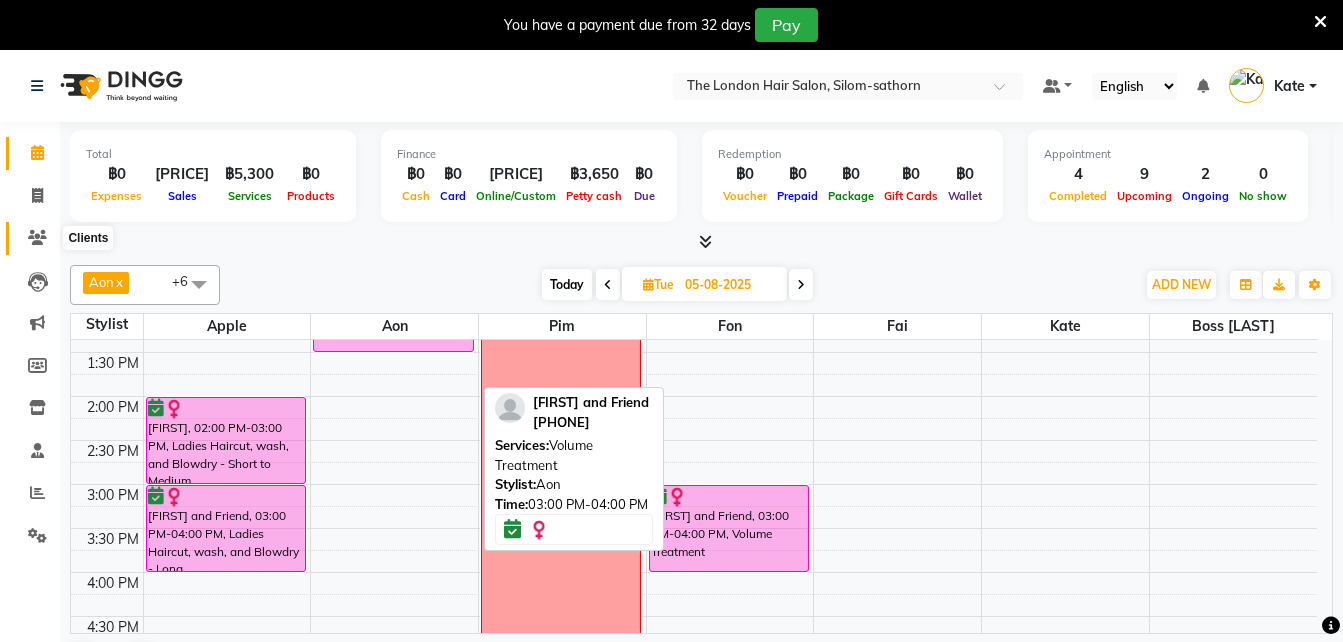 click 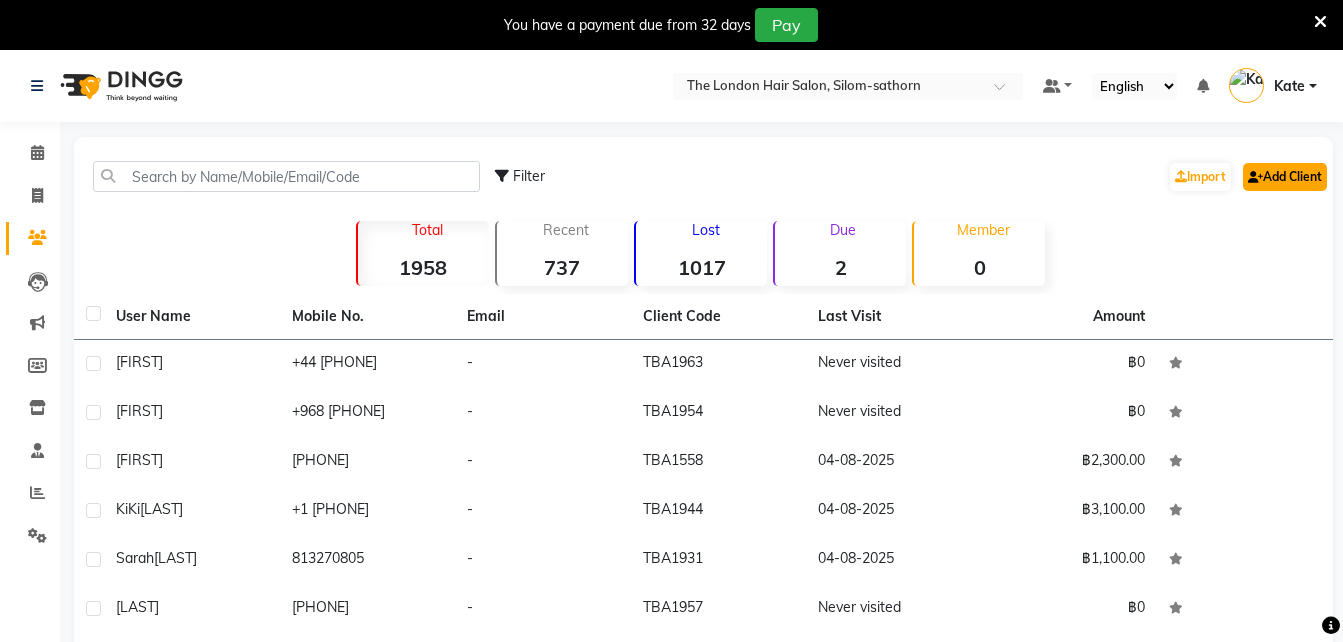 click on "Add Client" 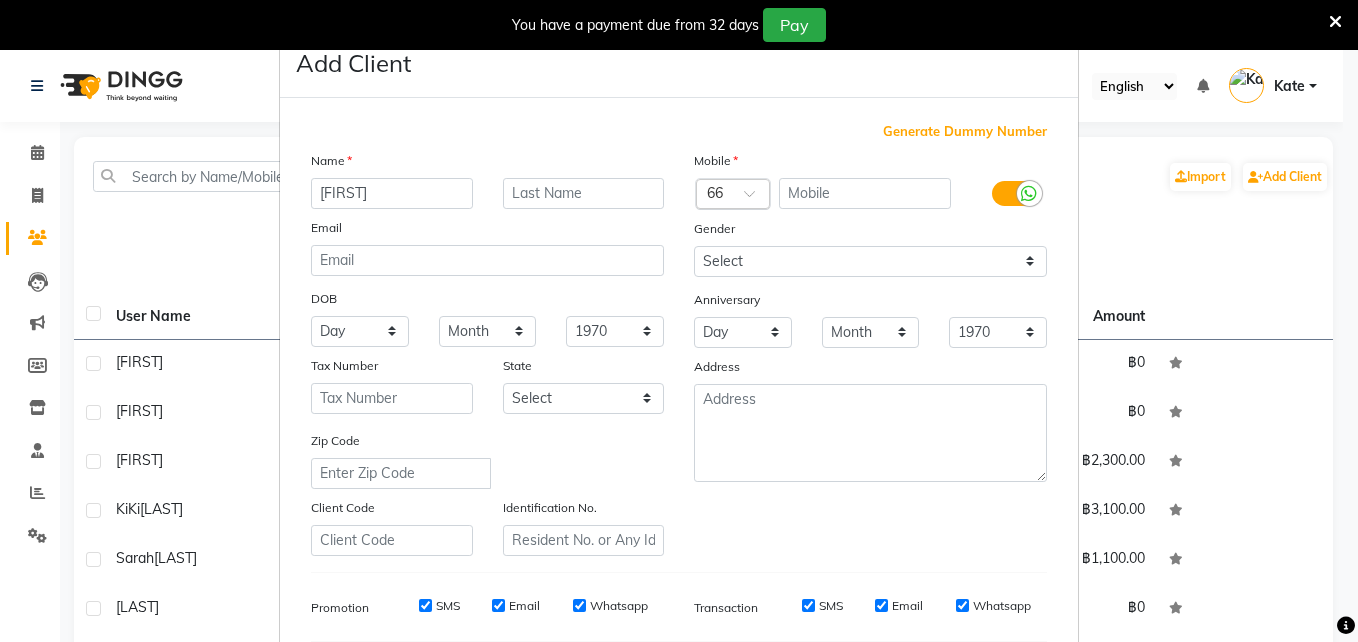 type on "[FIRST]" 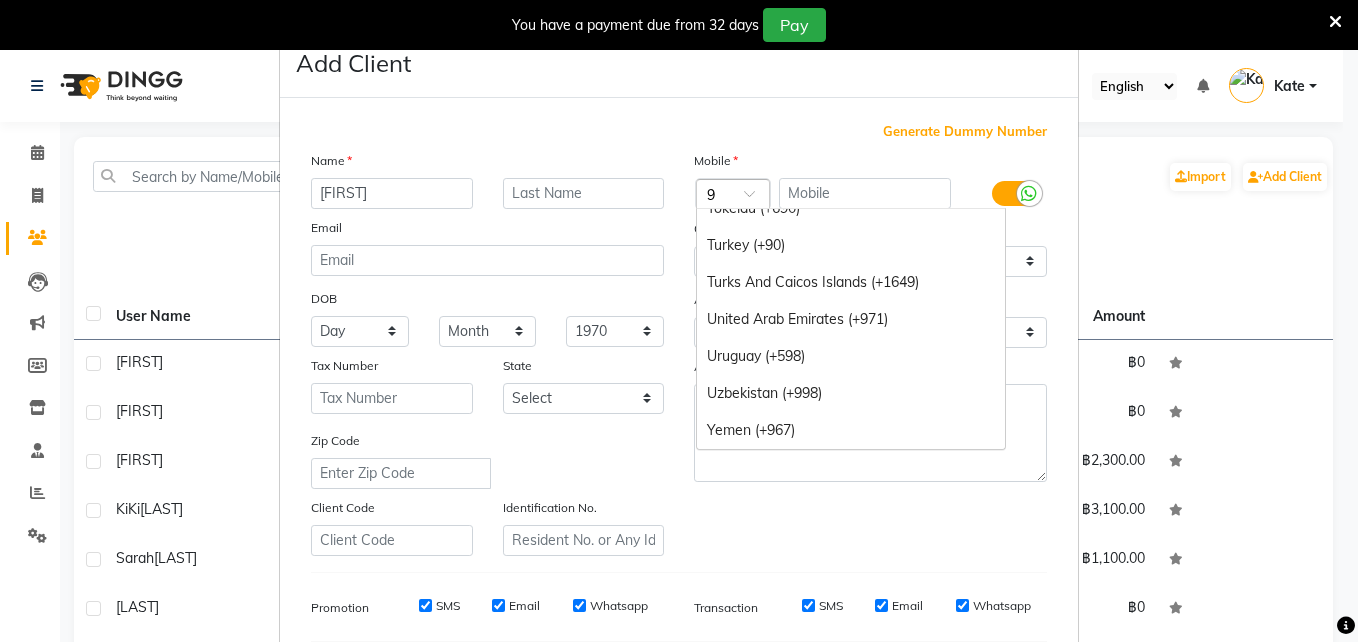 scroll, scrollTop: 2091, scrollLeft: 0, axis: vertical 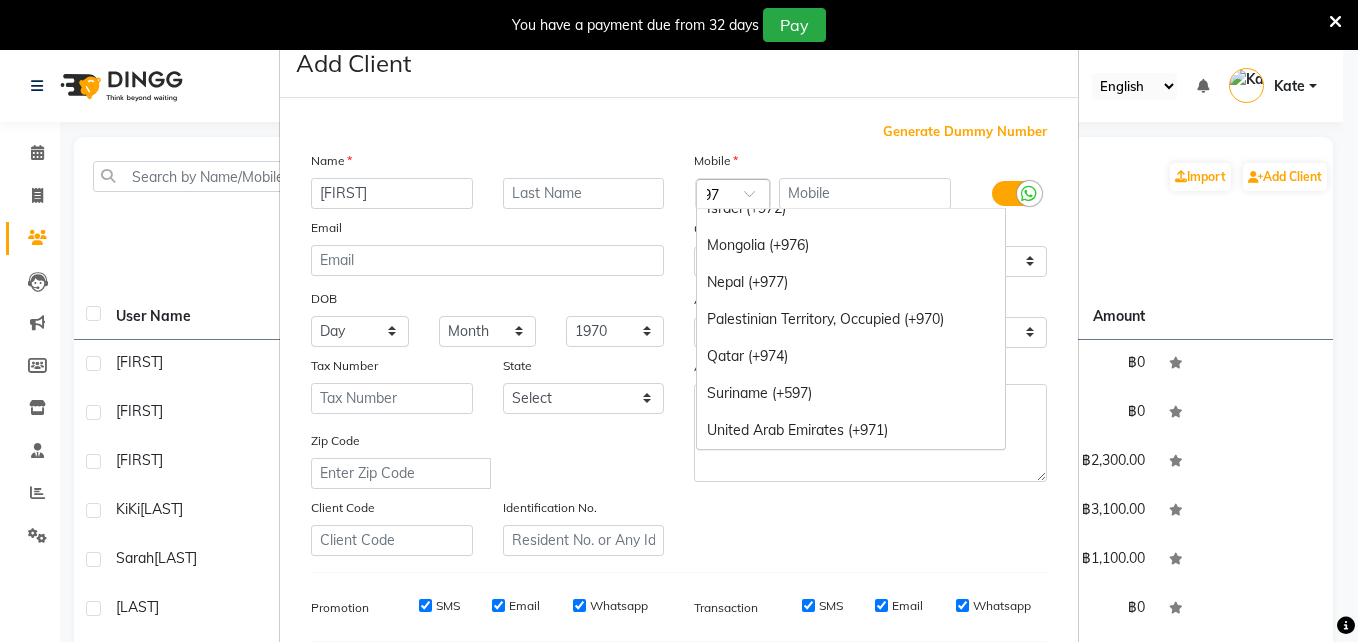 type on "971" 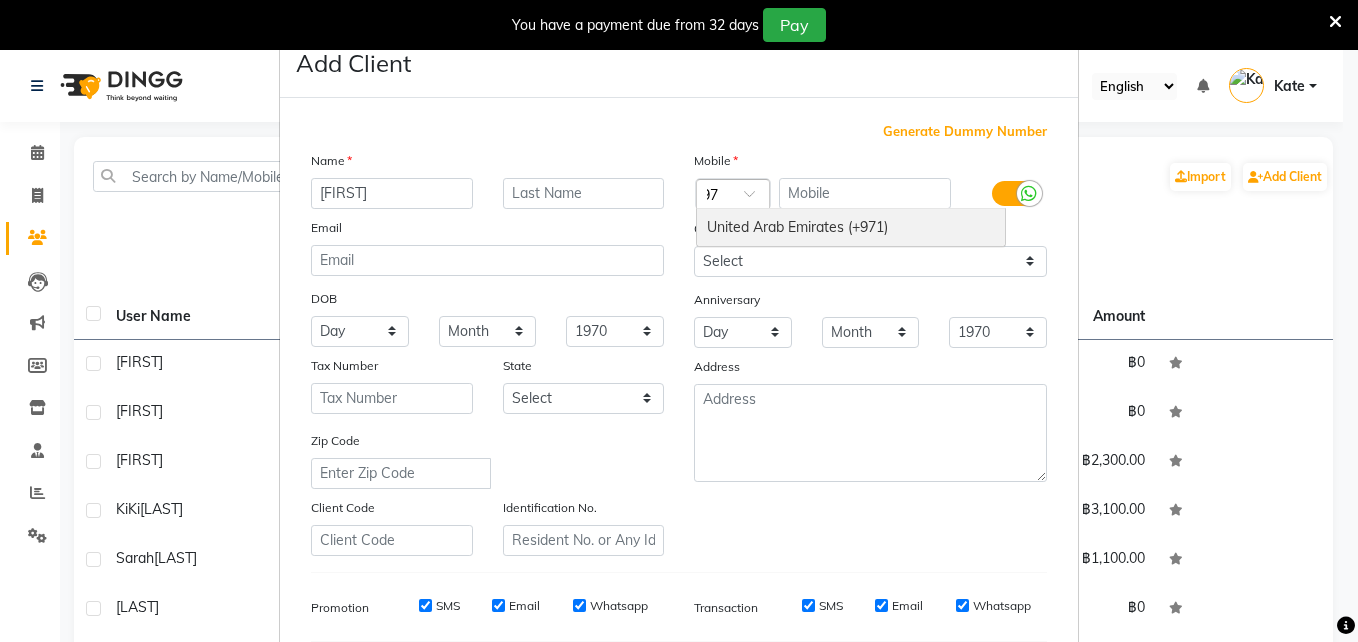 scroll, scrollTop: 0, scrollLeft: 13, axis: horizontal 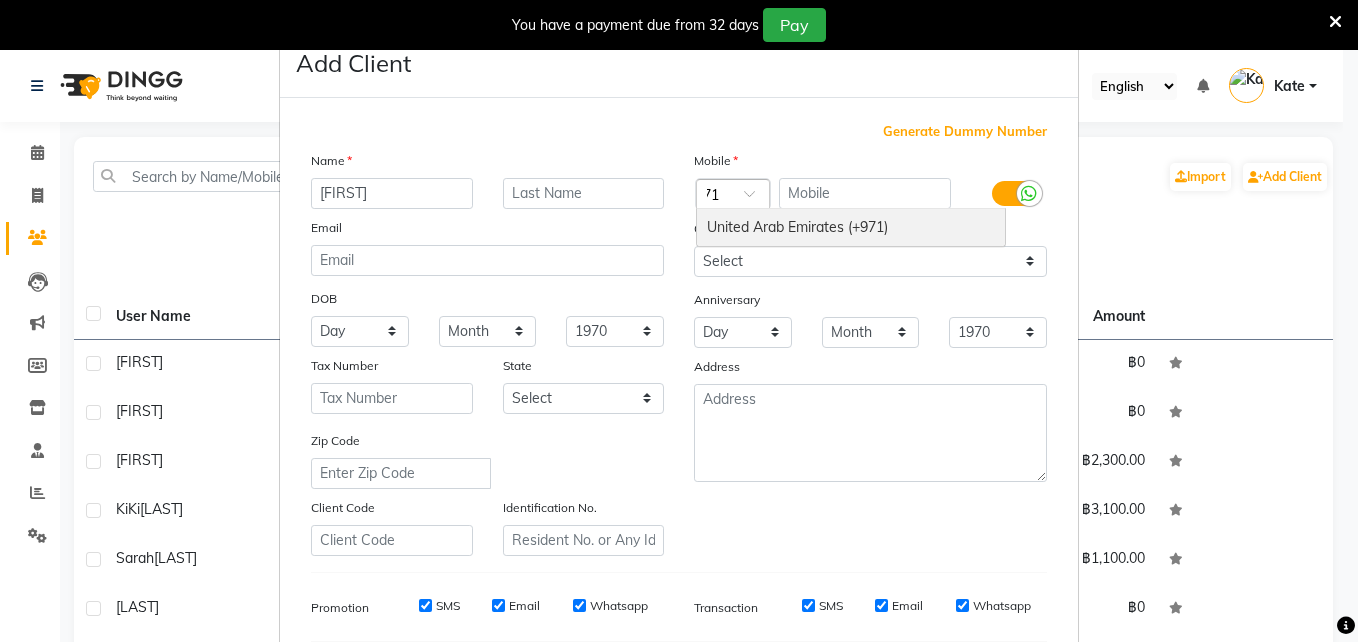 click on "United Arab Emirates (+971)" at bounding box center (851, 227) 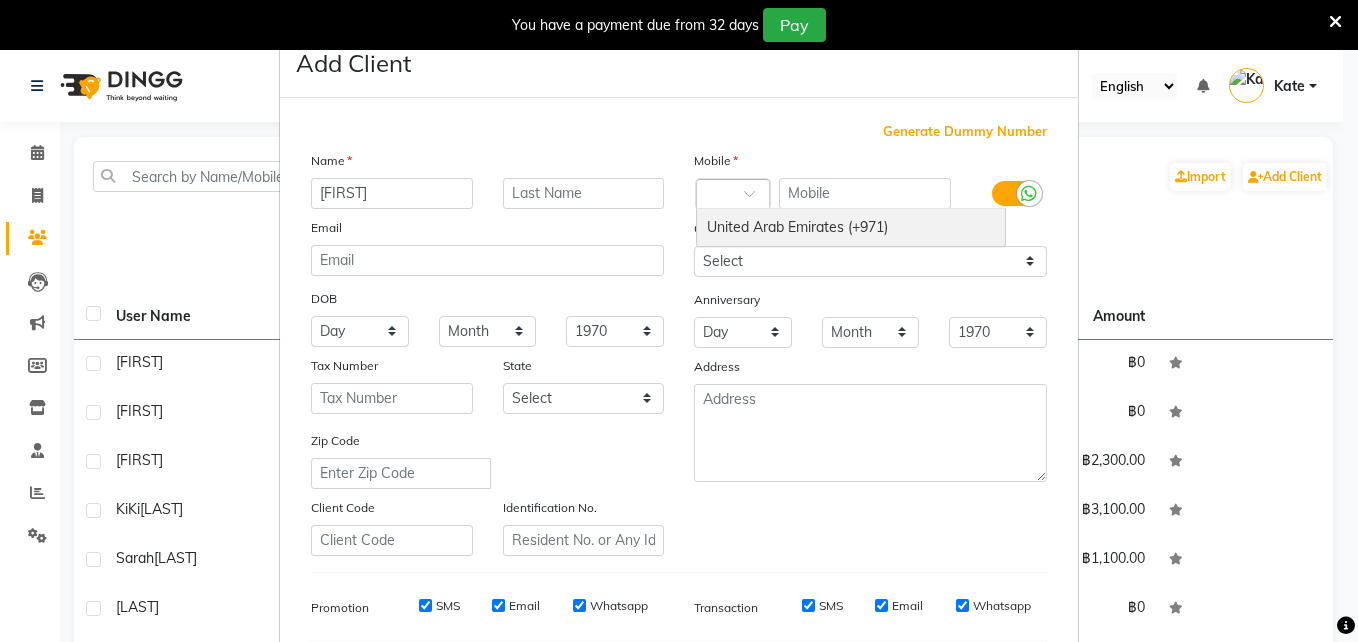 scroll, scrollTop: 0, scrollLeft: 0, axis: both 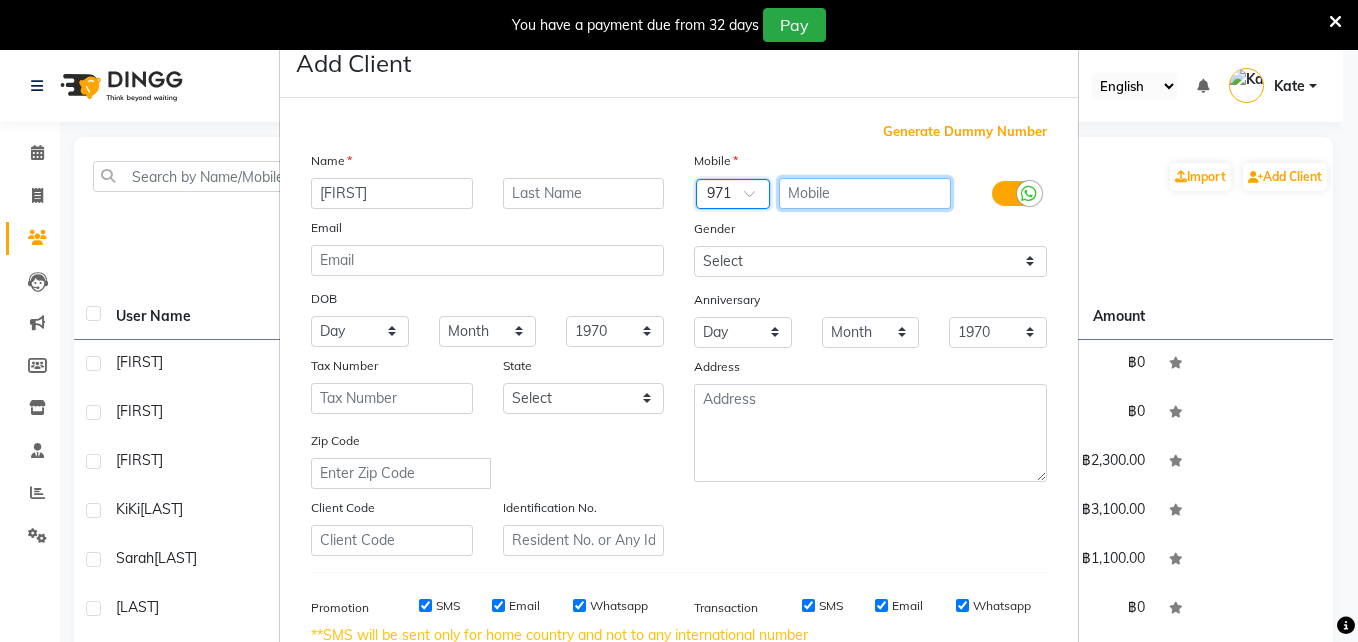 click at bounding box center [865, 193] 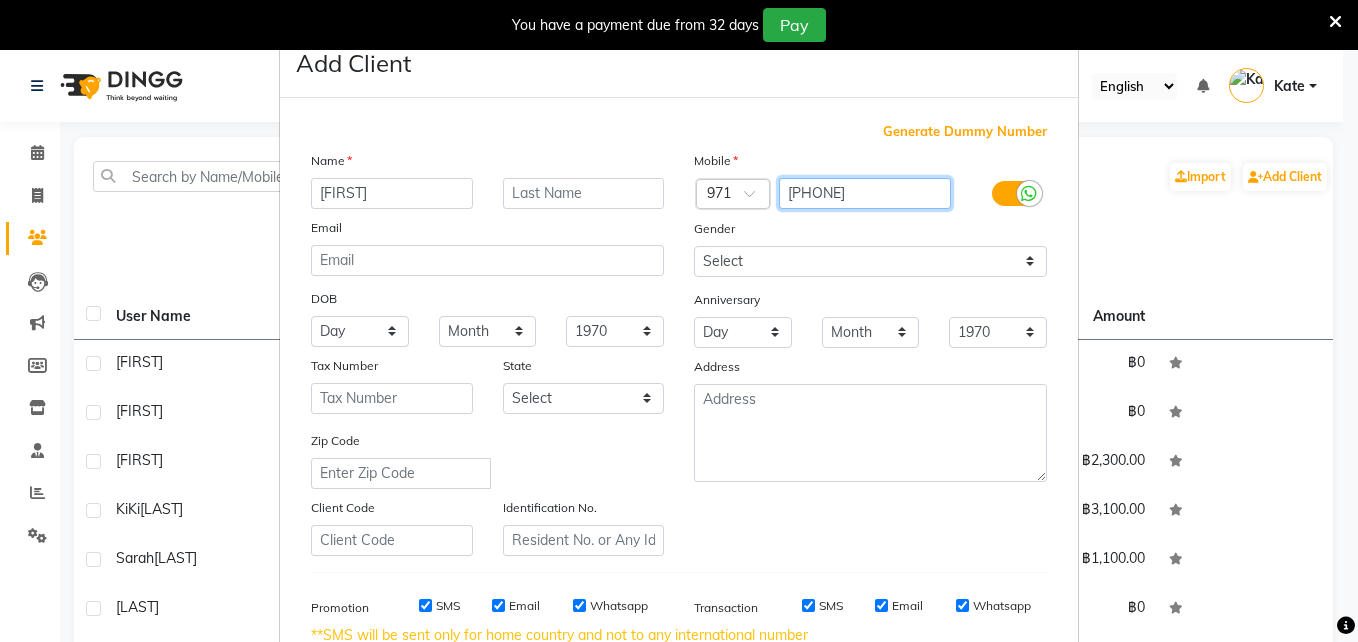type on "[PHONE]" 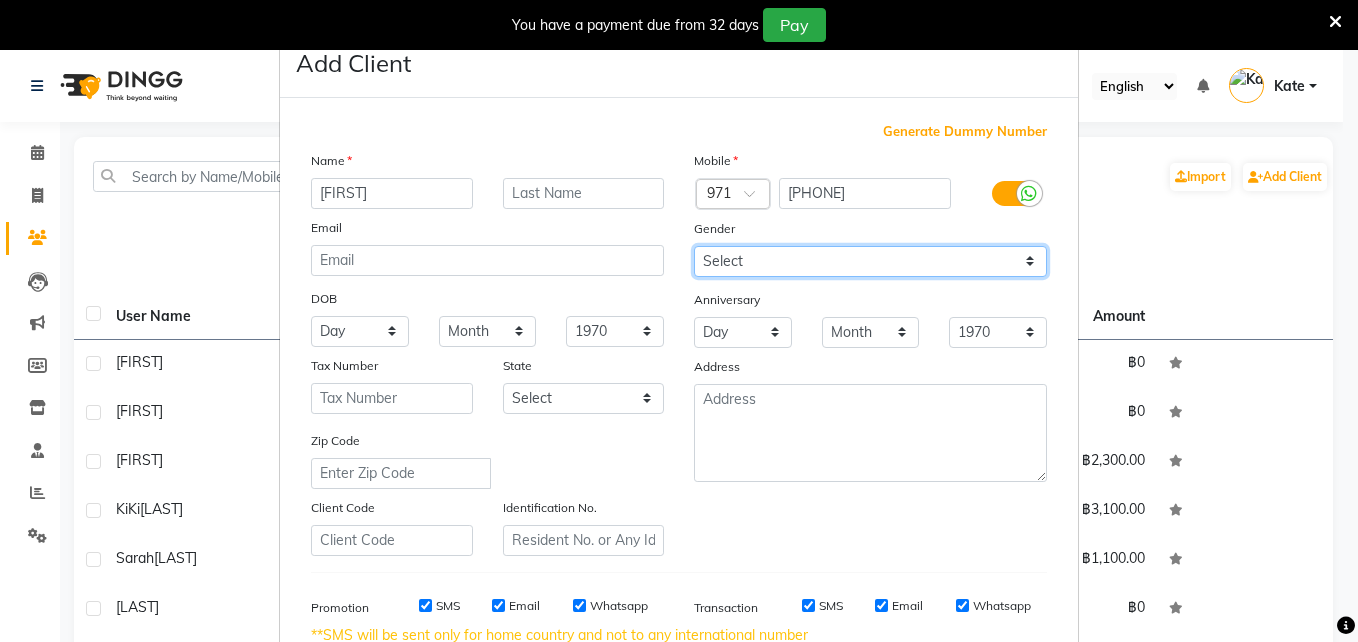 click on "Select Male Female Other Prefer Not To Say" at bounding box center [870, 261] 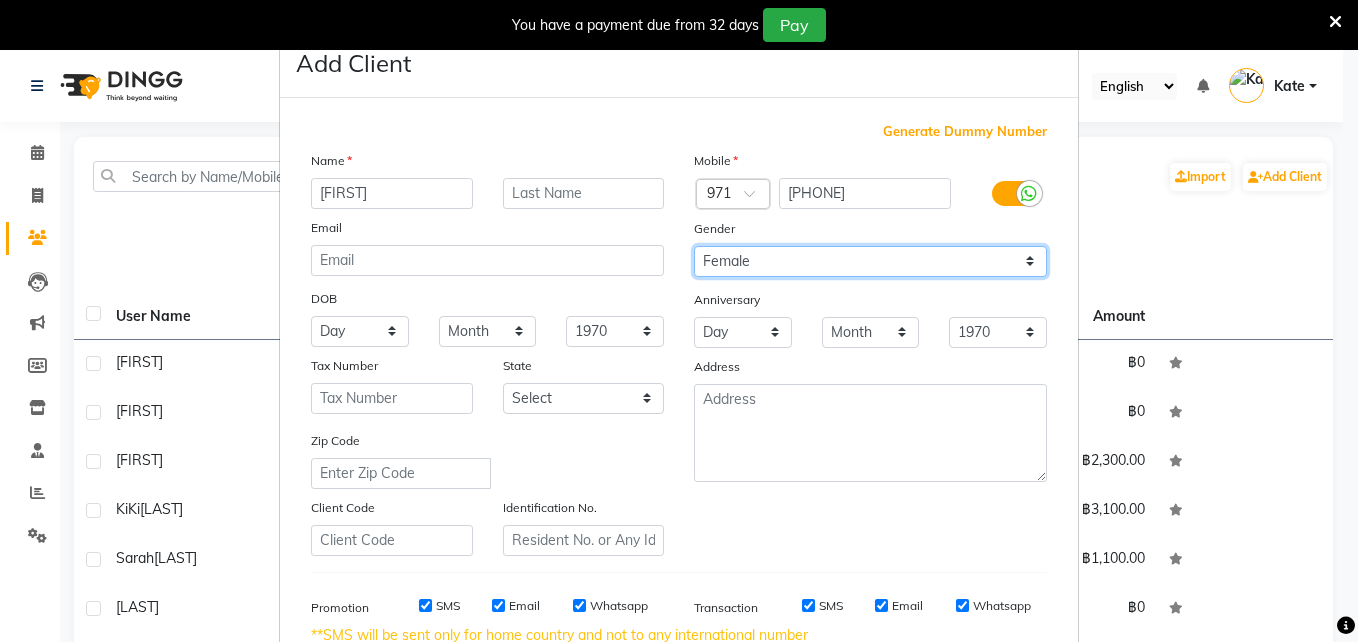 click on "Select Male Female Other Prefer Not To Say" at bounding box center [870, 261] 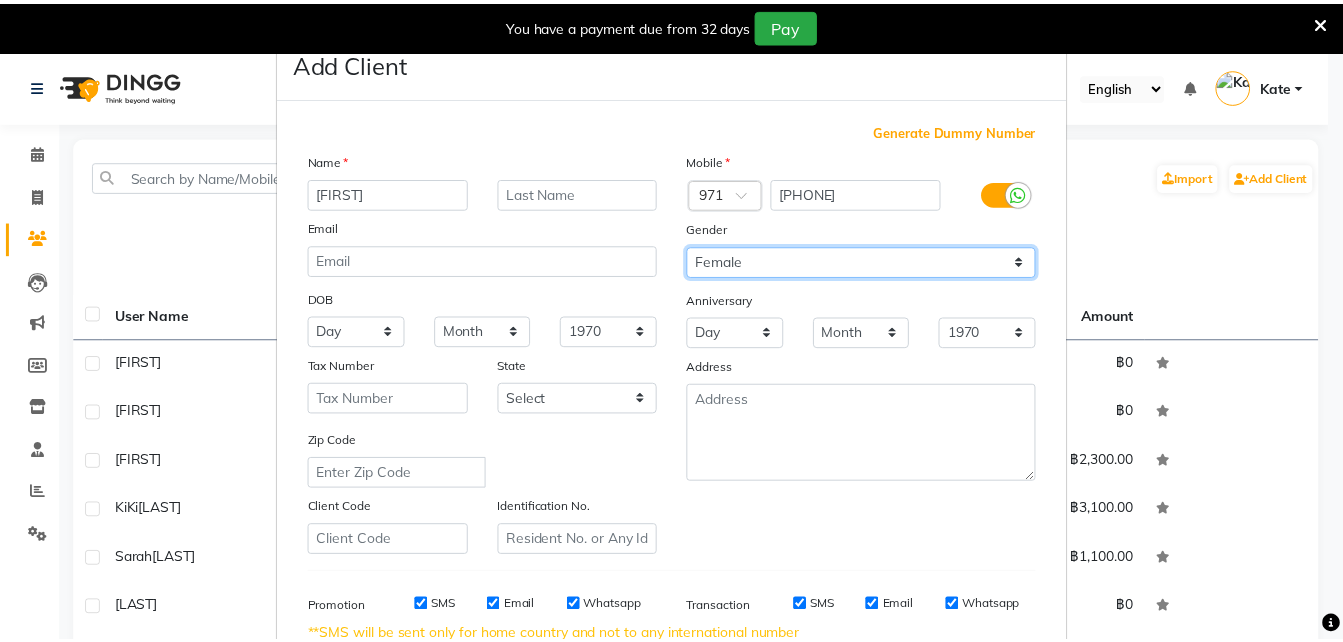 scroll, scrollTop: 302, scrollLeft: 0, axis: vertical 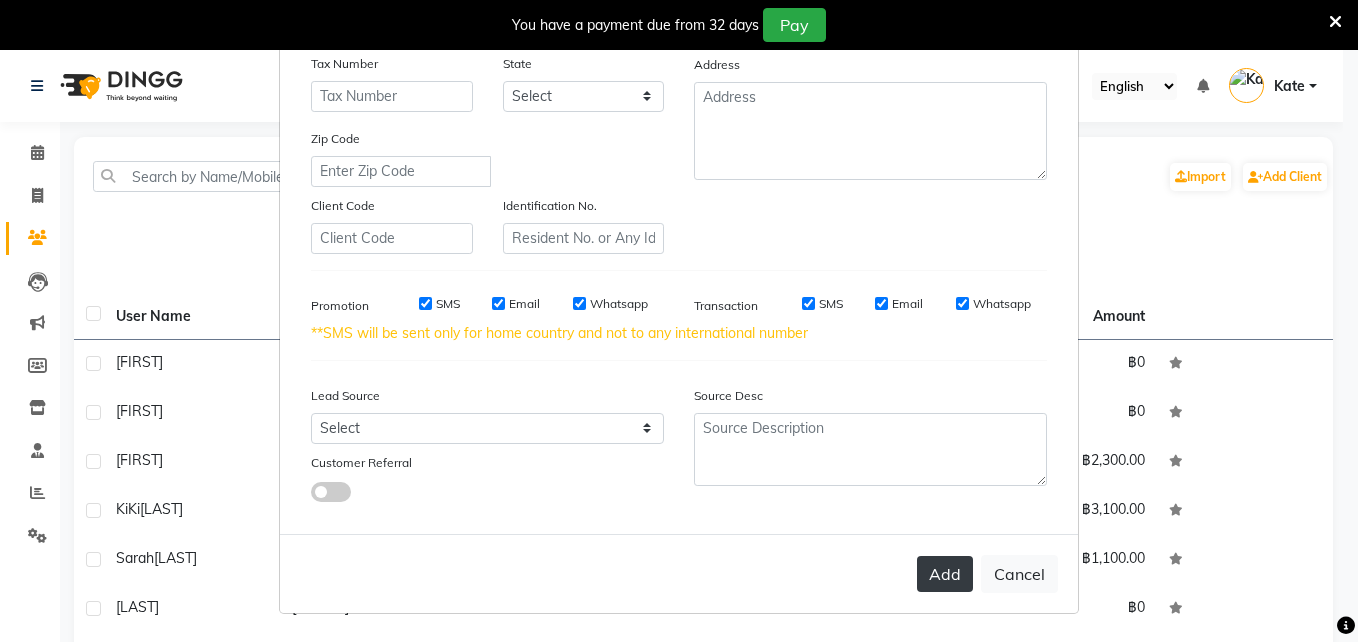 click on "Add" at bounding box center [945, 574] 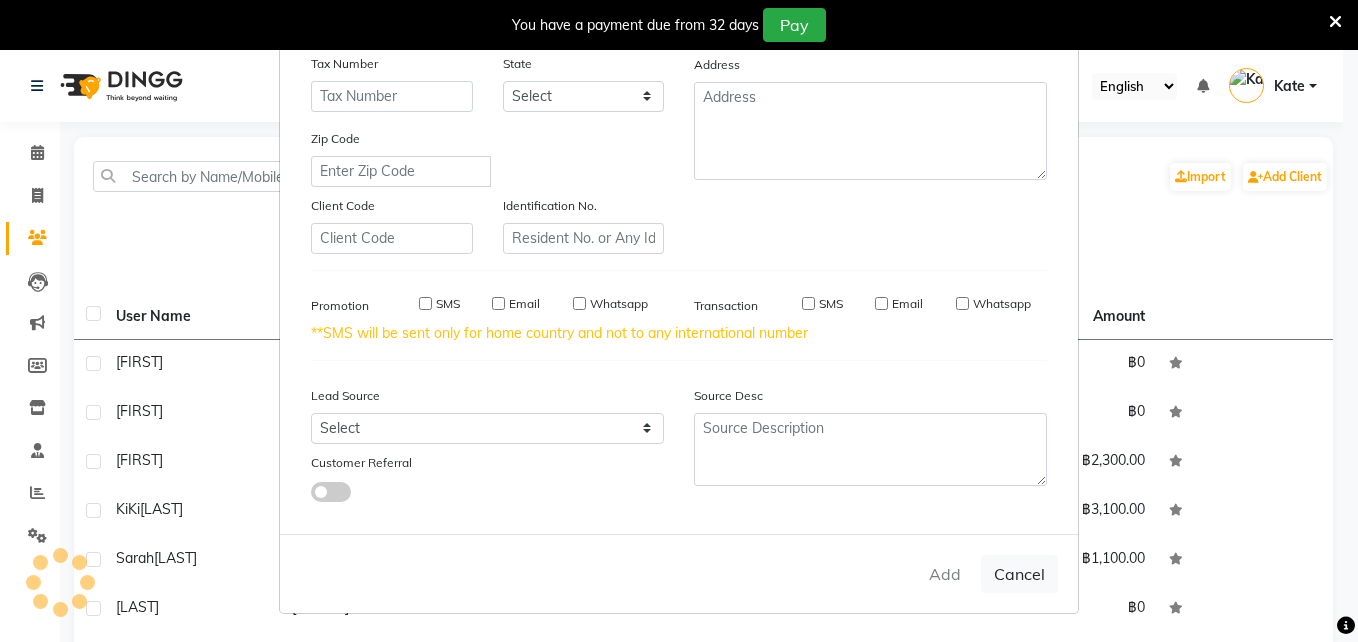 type 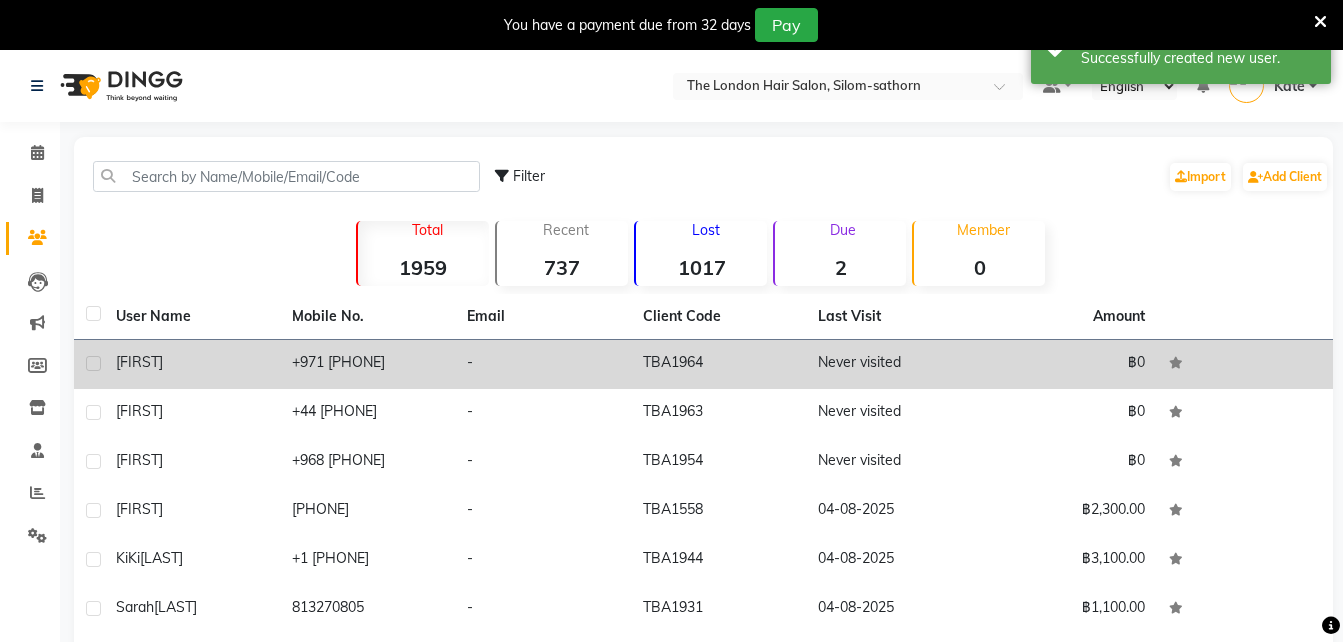 click on "+971  [PHONE]" 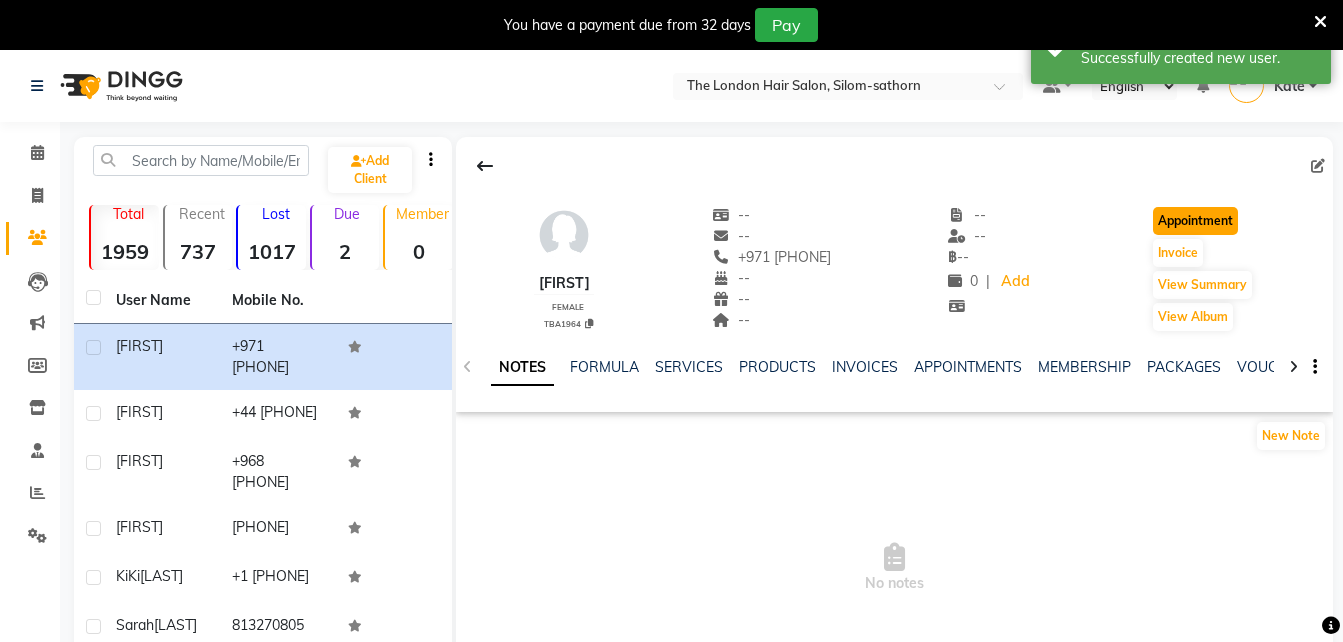 click on "Appointment" 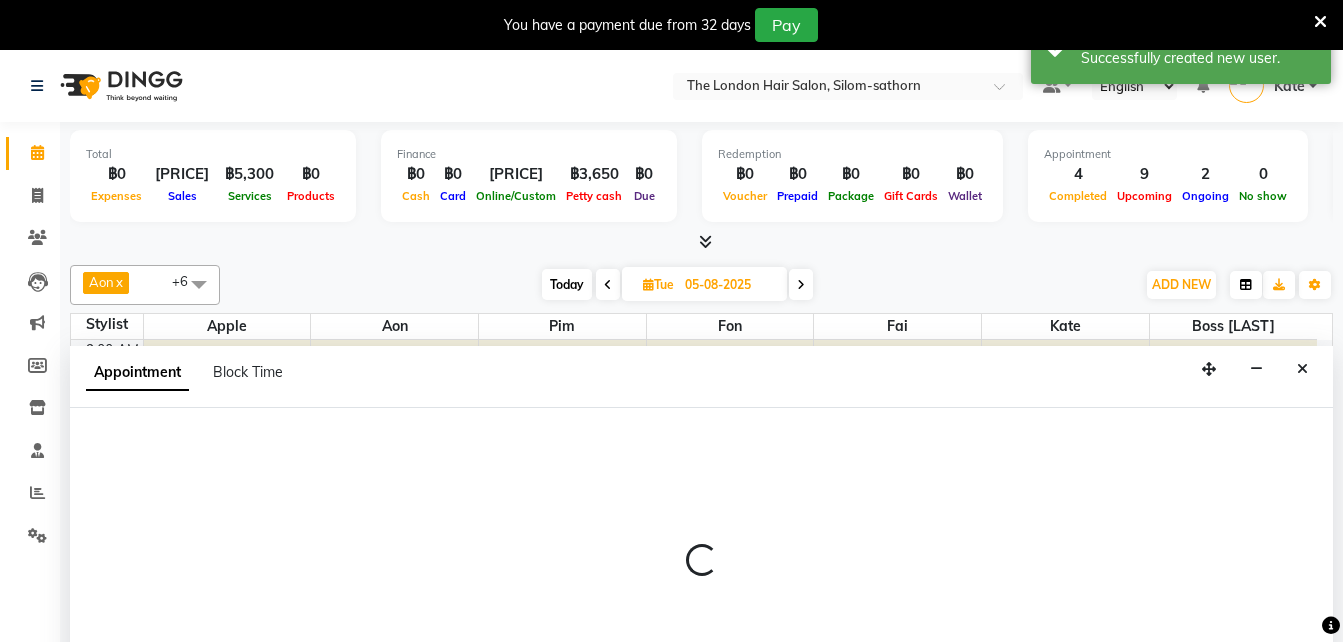 scroll, scrollTop: 0, scrollLeft: 0, axis: both 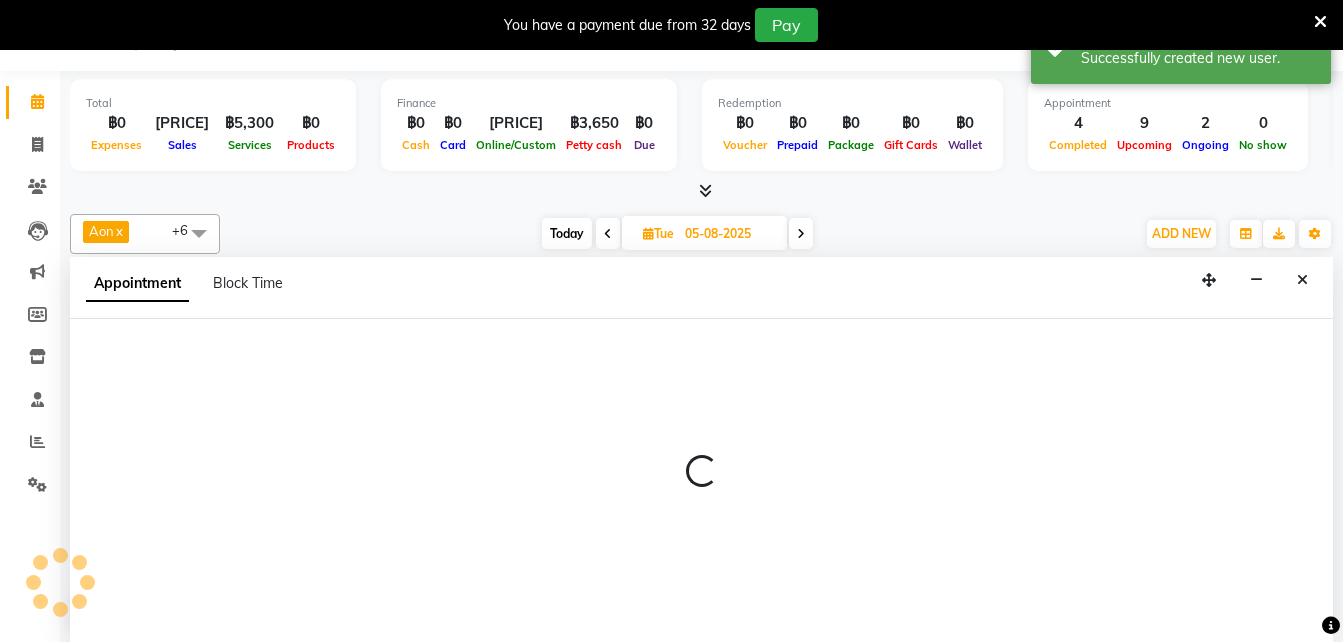 type on "04-08-2025" 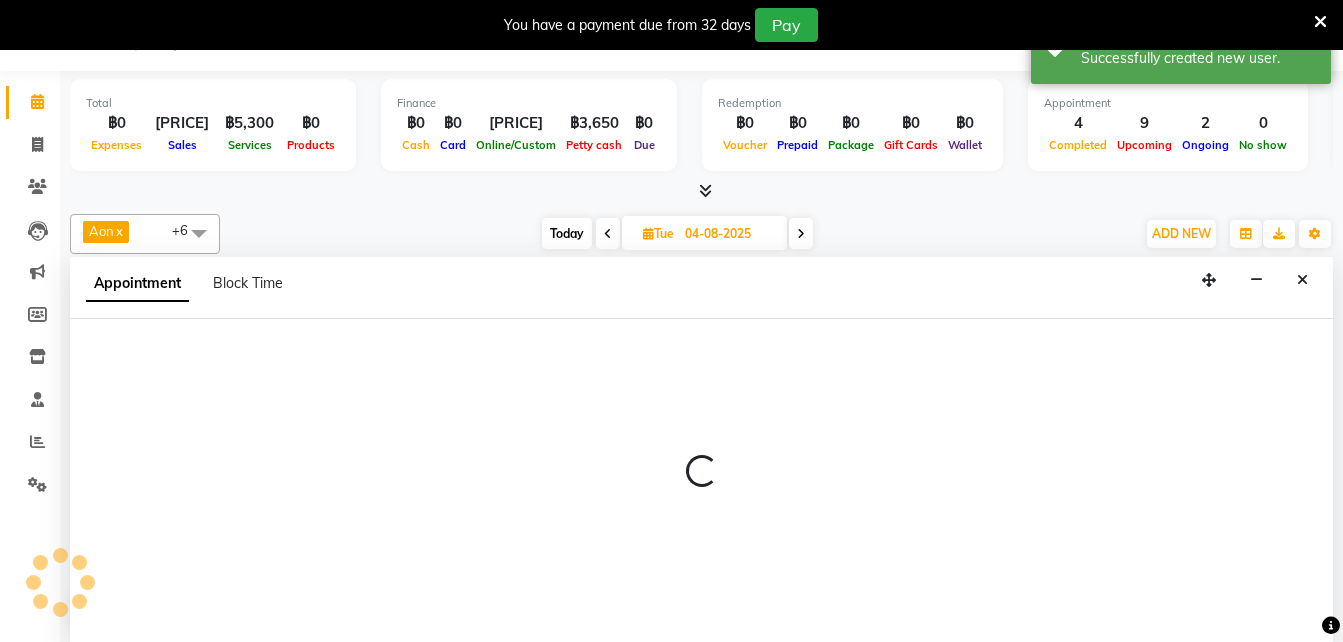 select on "tentative" 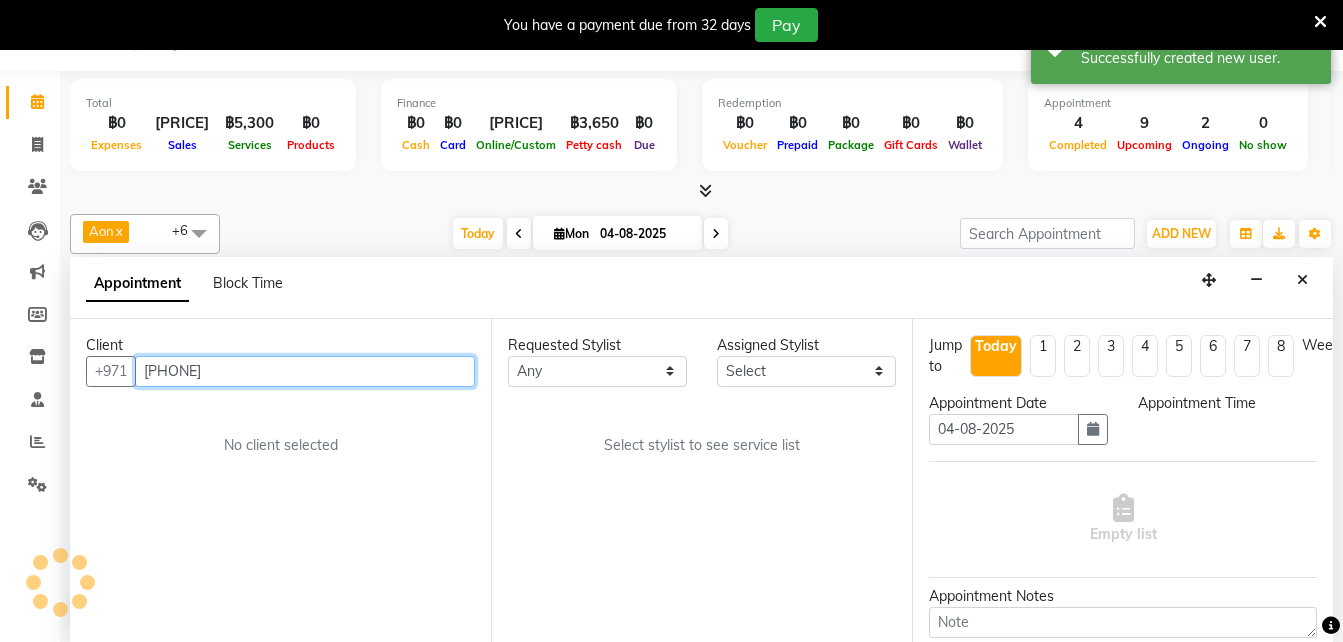 select on "600" 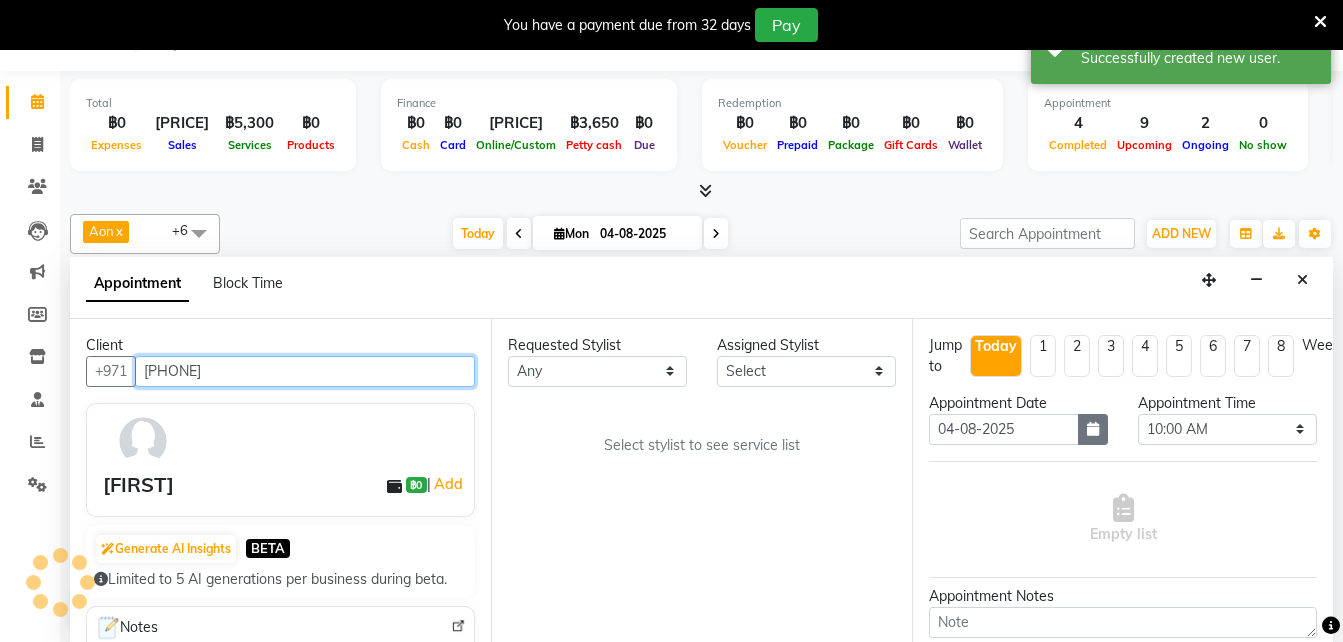 scroll, scrollTop: 441, scrollLeft: 0, axis: vertical 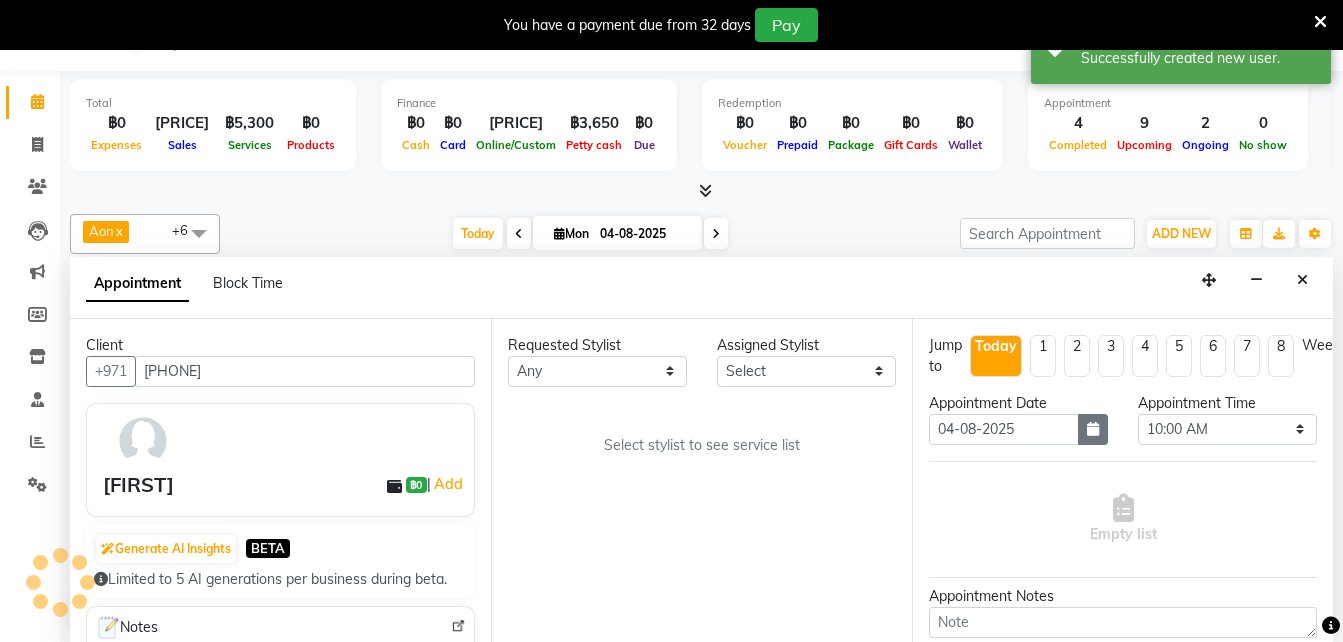 click at bounding box center [1093, 429] 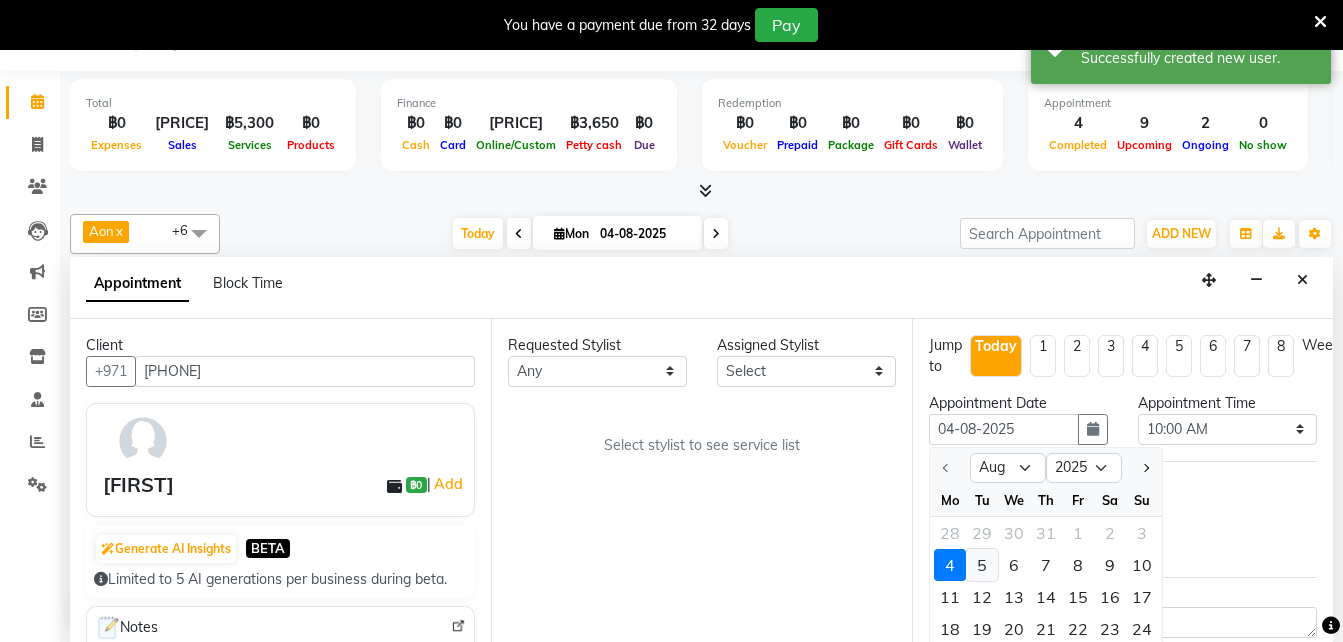 click on "5" at bounding box center (982, 565) 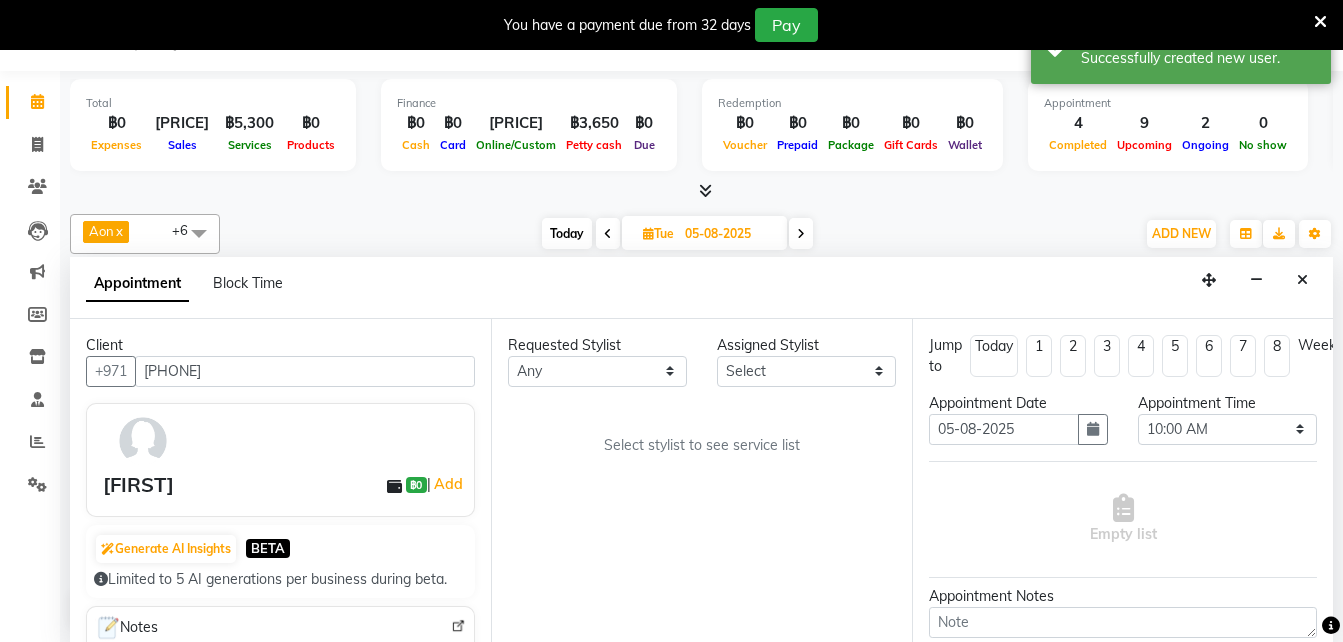 scroll, scrollTop: 441, scrollLeft: 0, axis: vertical 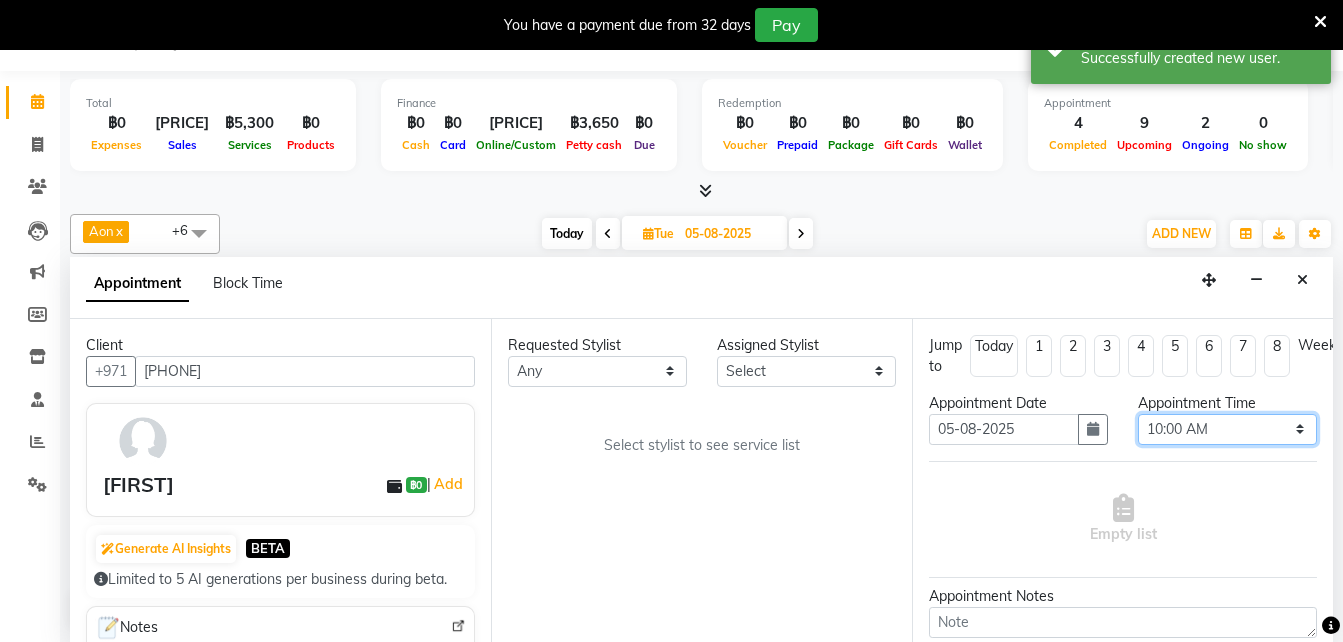 click on "Select 10:00 AM 10:05 AM 10:10 AM 10:15 AM 10:20 AM 10:25 AM 10:30 AM 10:35 AM 10:40 AM 10:45 AM 10:50 AM 10:55 AM 11:00 AM 11:05 AM 11:10 AM 11:15 AM 11:20 AM 11:25 AM 11:30 AM 11:35 AM 11:40 AM 11:45 AM 11:50 AM 11:55 AM 12:00 PM 12:05 PM 12:10 PM 12:15 PM 12:20 PM 12:25 PM 12:30 PM 12:35 PM 12:40 PM 12:45 PM 12:50 PM 12:55 PM 01:00 PM 01:05 PM 01:10 PM 01:15 PM 01:20 PM 01:25 PM 01:30 PM 01:35 PM 01:40 PM 01:45 PM 01:50 PM 01:55 PM 02:00 PM 02:05 PM 02:10 PM 02:15 PM 02:20 PM 02:25 PM 02:30 PM 02:35 PM 02:40 PM 02:45 PM 02:50 PM 02:55 PM 03:00 PM 03:05 PM 03:10 PM 03:15 PM 03:20 PM 03:25 PM 03:30 PM 03:35 PM 03:40 PM 03:45 PM 03:50 PM 03:55 PM 04:00 PM 04:05 PM 04:10 PM 04:15 PM 04:20 PM 04:25 PM 04:30 PM 04:35 PM 04:40 PM 04:45 PM 04:50 PM 04:55 PM 05:00 PM 05:05 PM 05:10 PM 05:15 PM 05:20 PM 05:25 PM 05:30 PM 05:35 PM 05:40 PM 05:45 PM 05:50 PM 05:55 PM 06:00 PM 06:05 PM 06:10 PM 06:15 PM 06:20 PM 06:25 PM 06:30 PM 06:35 PM 06:40 PM 06:45 PM 06:50 PM 06:55 PM 07:00 PM 07:05 PM 07:10 PM 07:15 PM 07:20 PM" at bounding box center [1227, 429] 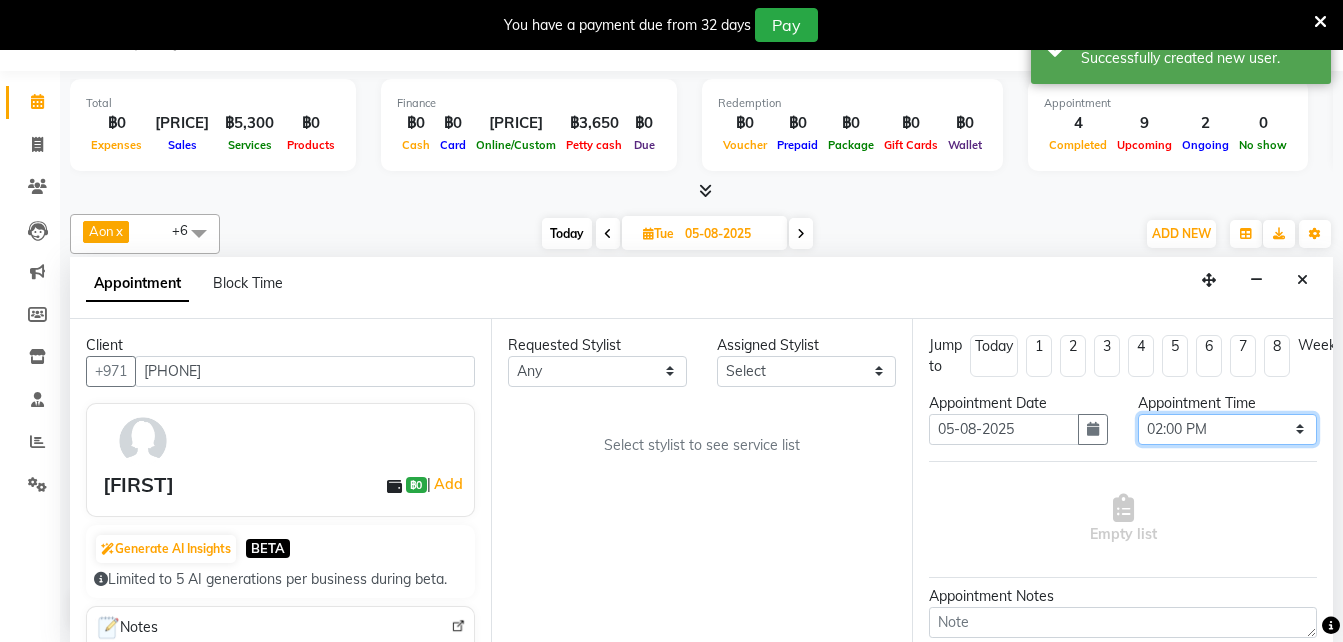 click on "Select 10:00 AM 10:05 AM 10:10 AM 10:15 AM 10:20 AM 10:25 AM 10:30 AM 10:35 AM 10:40 AM 10:45 AM 10:50 AM 10:55 AM 11:00 AM 11:05 AM 11:10 AM 11:15 AM 11:20 AM 11:25 AM 11:30 AM 11:35 AM 11:40 AM 11:45 AM 11:50 AM 11:55 AM 12:00 PM 12:05 PM 12:10 PM 12:15 PM 12:20 PM 12:25 PM 12:30 PM 12:35 PM 12:40 PM 12:45 PM 12:50 PM 12:55 PM 01:00 PM 01:05 PM 01:10 PM 01:15 PM 01:20 PM 01:25 PM 01:30 PM 01:35 PM 01:40 PM 01:45 PM 01:50 PM 01:55 PM 02:00 PM 02:05 PM 02:10 PM 02:15 PM 02:20 PM 02:25 PM 02:30 PM 02:35 PM 02:40 PM 02:45 PM 02:50 PM 02:55 PM 03:00 PM 03:05 PM 03:10 PM 03:15 PM 03:20 PM 03:25 PM 03:30 PM 03:35 PM 03:40 PM 03:45 PM 03:50 PM 03:55 PM 04:00 PM 04:05 PM 04:10 PM 04:15 PM 04:20 PM 04:25 PM 04:30 PM 04:35 PM 04:40 PM 04:45 PM 04:50 PM 04:55 PM 05:00 PM 05:05 PM 05:10 PM 05:15 PM 05:20 PM 05:25 PM 05:30 PM 05:35 PM 05:40 PM 05:45 PM 05:50 PM 05:55 PM 06:00 PM 06:05 PM 06:10 PM 06:15 PM 06:20 PM 06:25 PM 06:30 PM 06:35 PM 06:40 PM 06:45 PM 06:50 PM 06:55 PM 07:00 PM 07:05 PM 07:10 PM 07:15 PM 07:20 PM" at bounding box center (1227, 429) 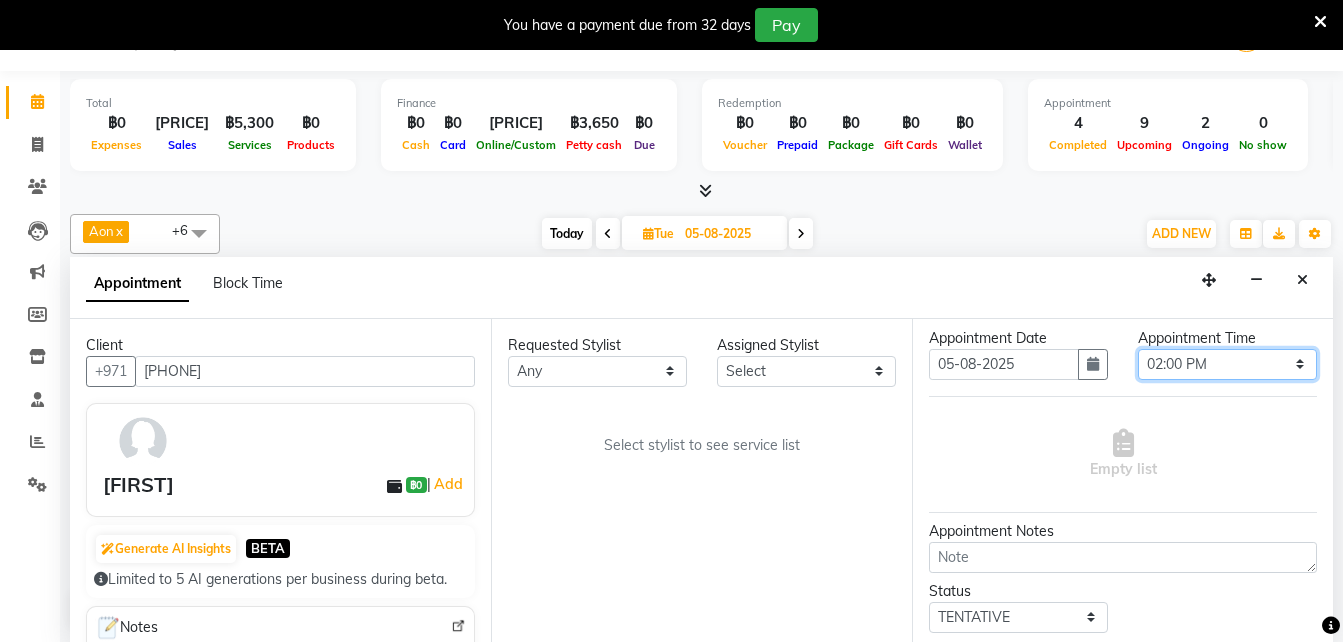 scroll, scrollTop: 69, scrollLeft: 0, axis: vertical 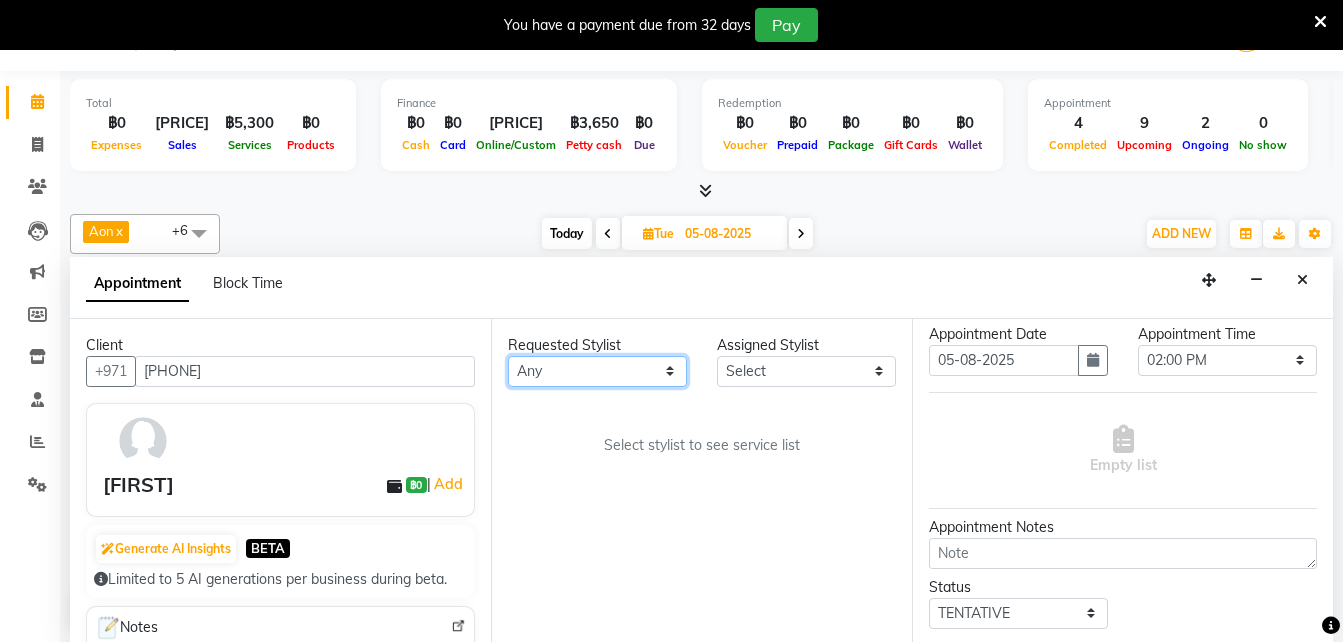 click on "Any Aon Apple   Boss Luke Fai  Fon Kate  Pim" at bounding box center [597, 371] 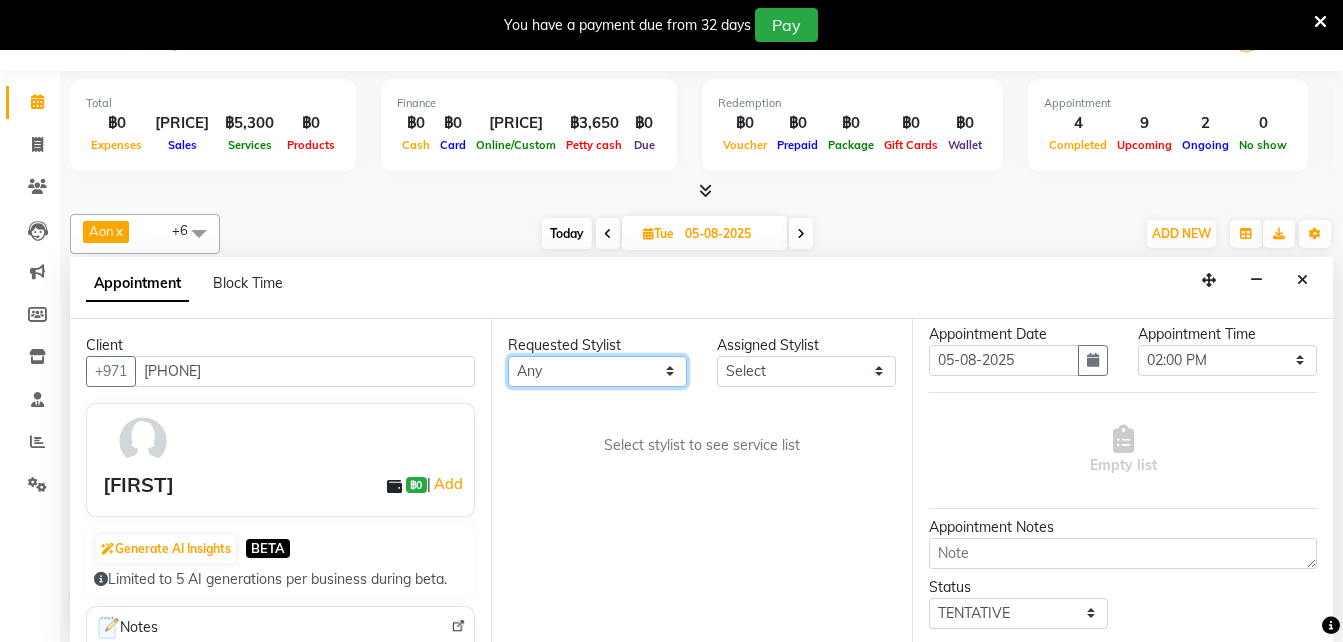 select on "56709" 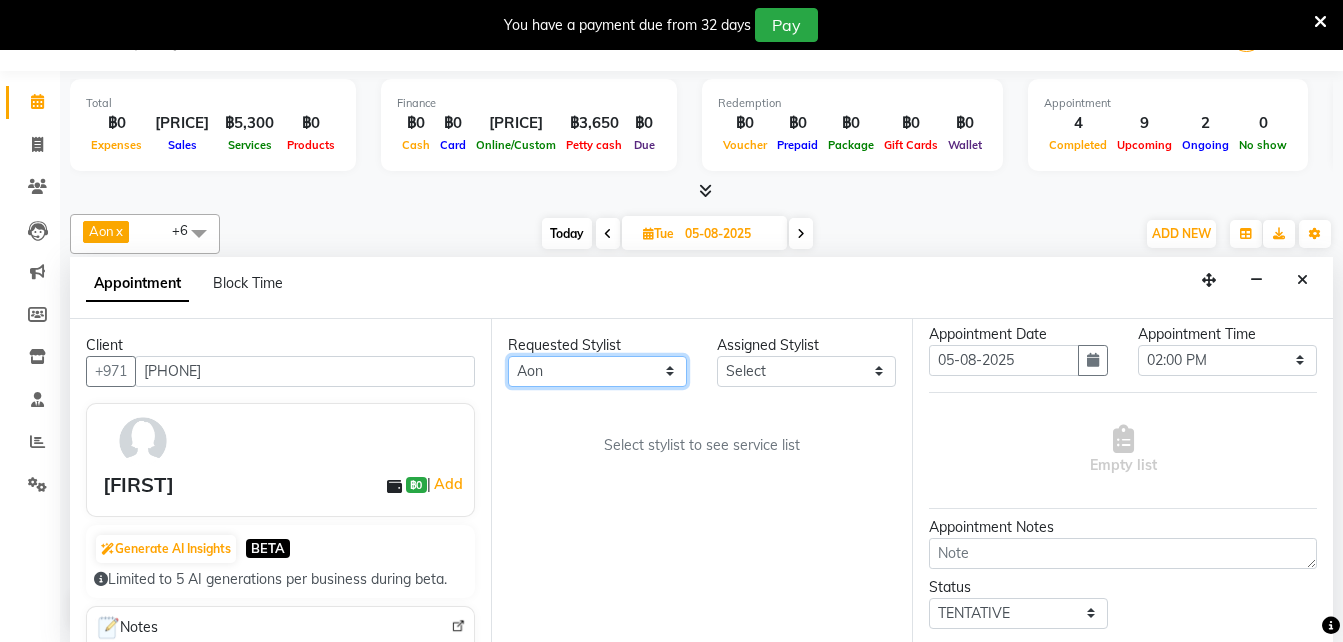click on "Any Aon Apple   Boss Luke Fai  Fon Kate  Pim" at bounding box center (597, 371) 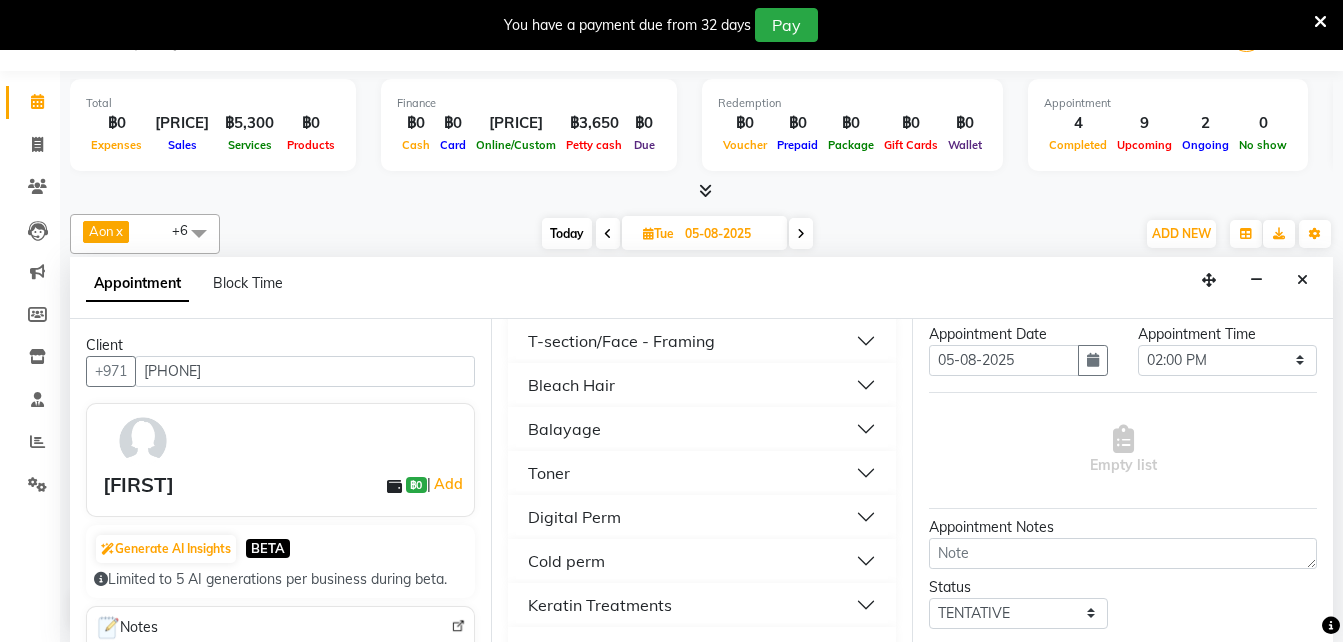 scroll, scrollTop: 621, scrollLeft: 0, axis: vertical 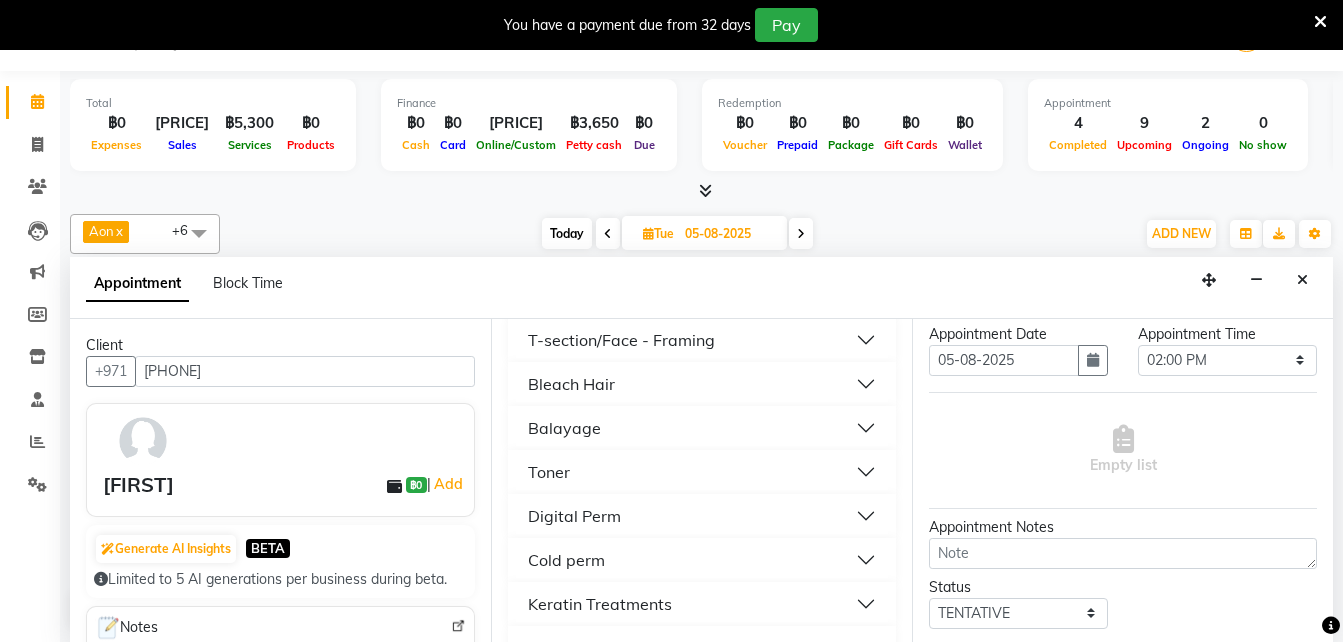 click on "Balayage" at bounding box center (564, 428) 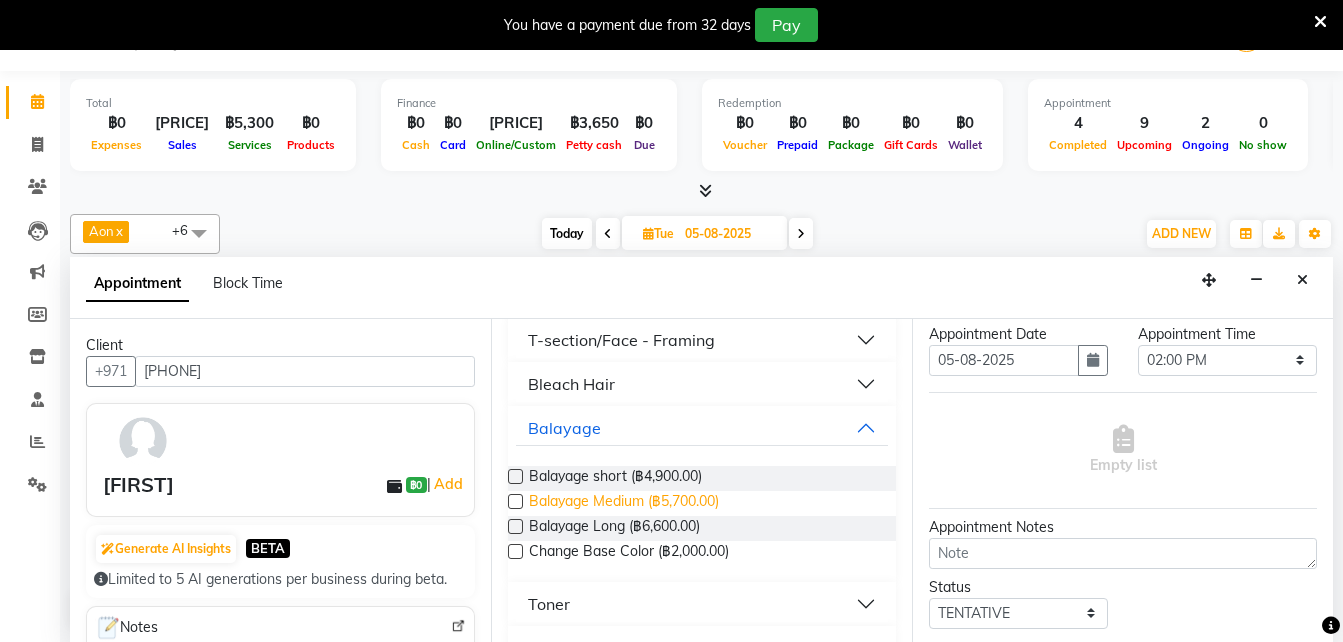 click on "Balayage Medium (฿5,700.00)" at bounding box center [624, 503] 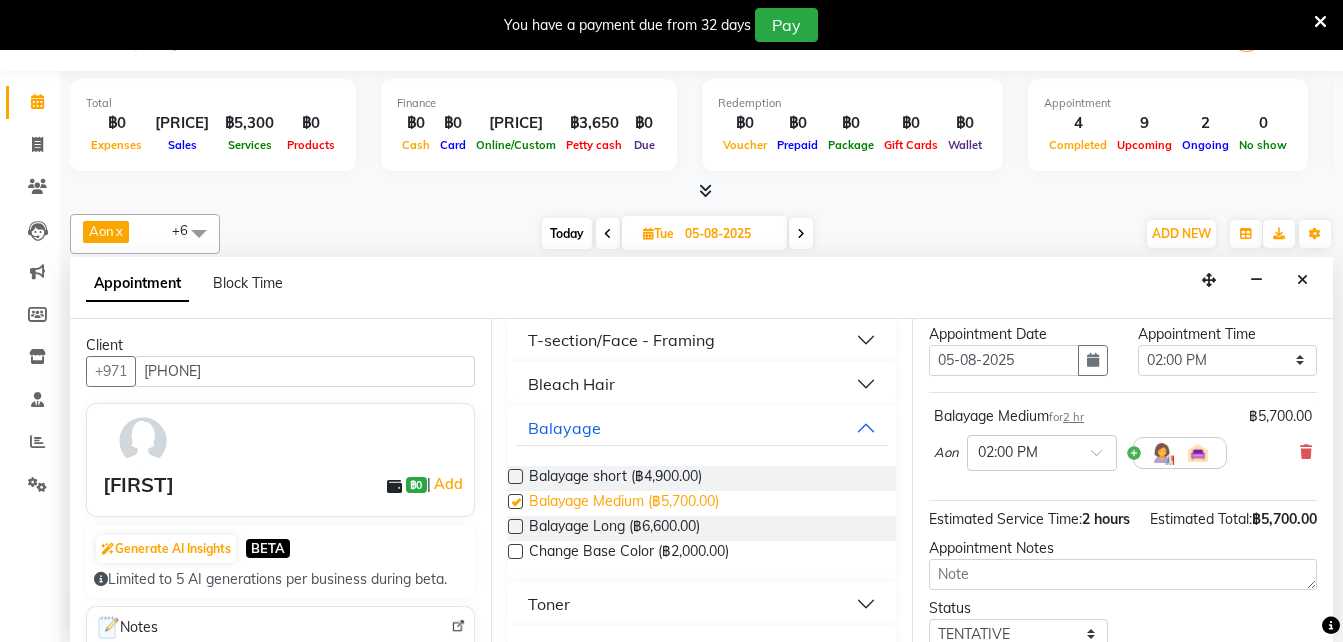 checkbox on "false" 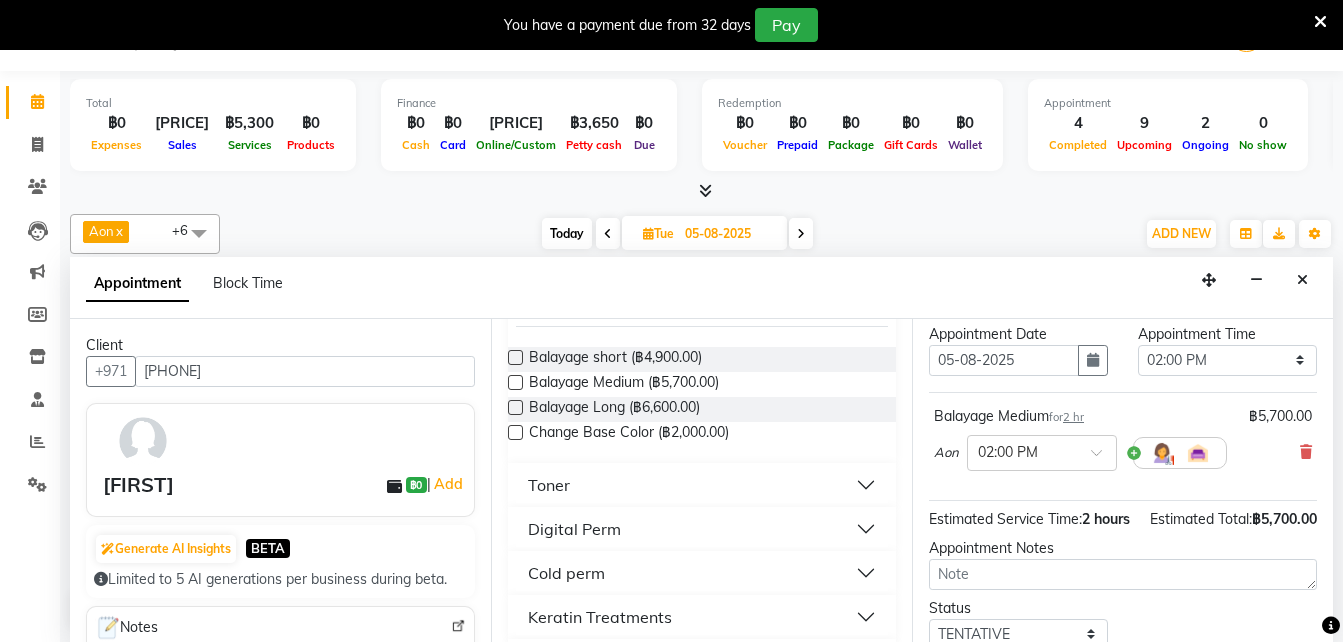 scroll, scrollTop: 741, scrollLeft: 0, axis: vertical 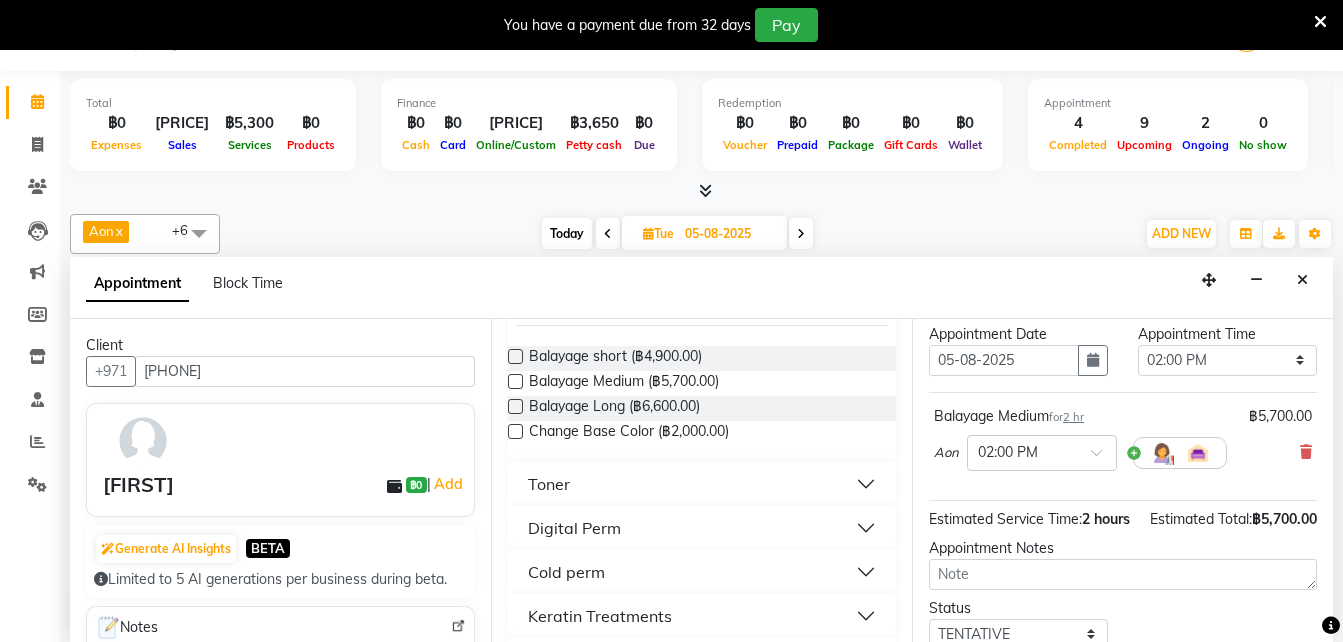 click on "Toner" at bounding box center [549, 484] 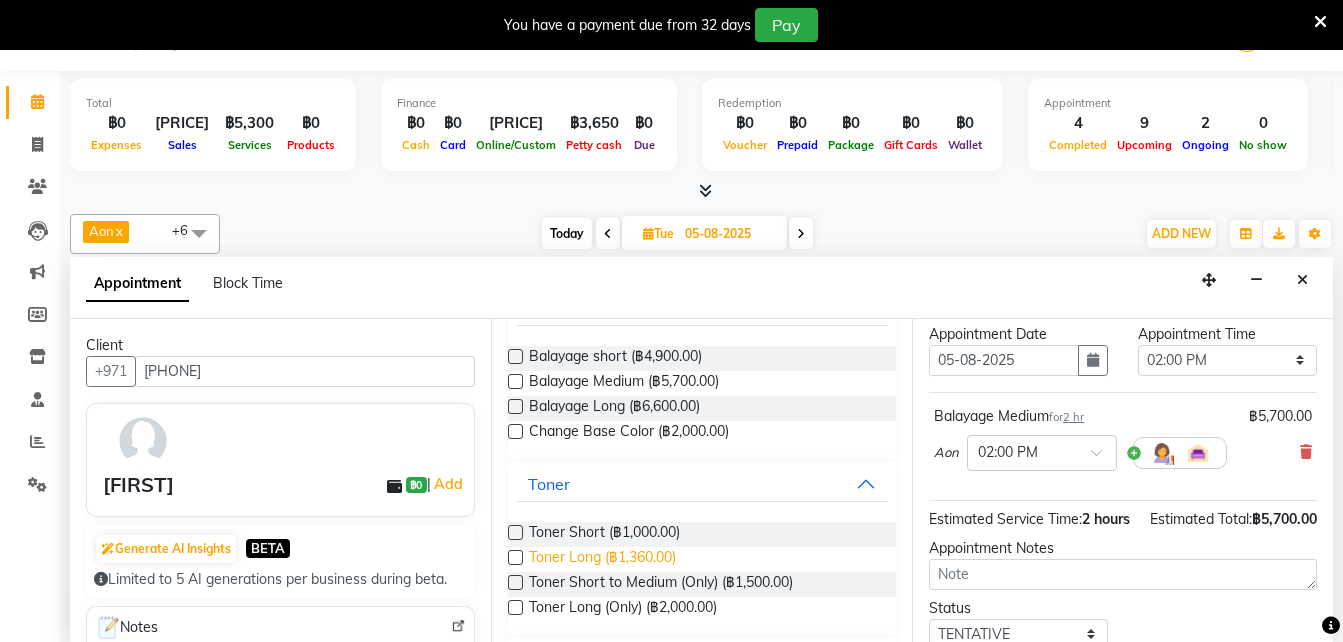 click on "Toner Long (฿1,360.00)" at bounding box center (602, 559) 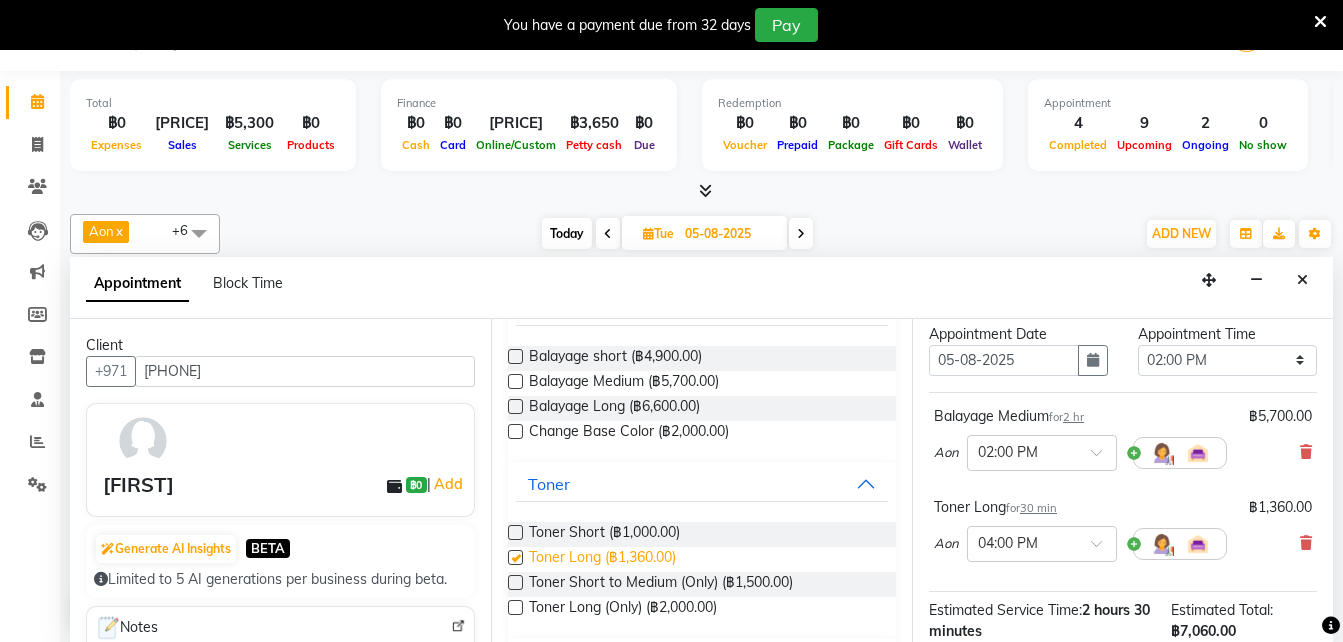 checkbox on "false" 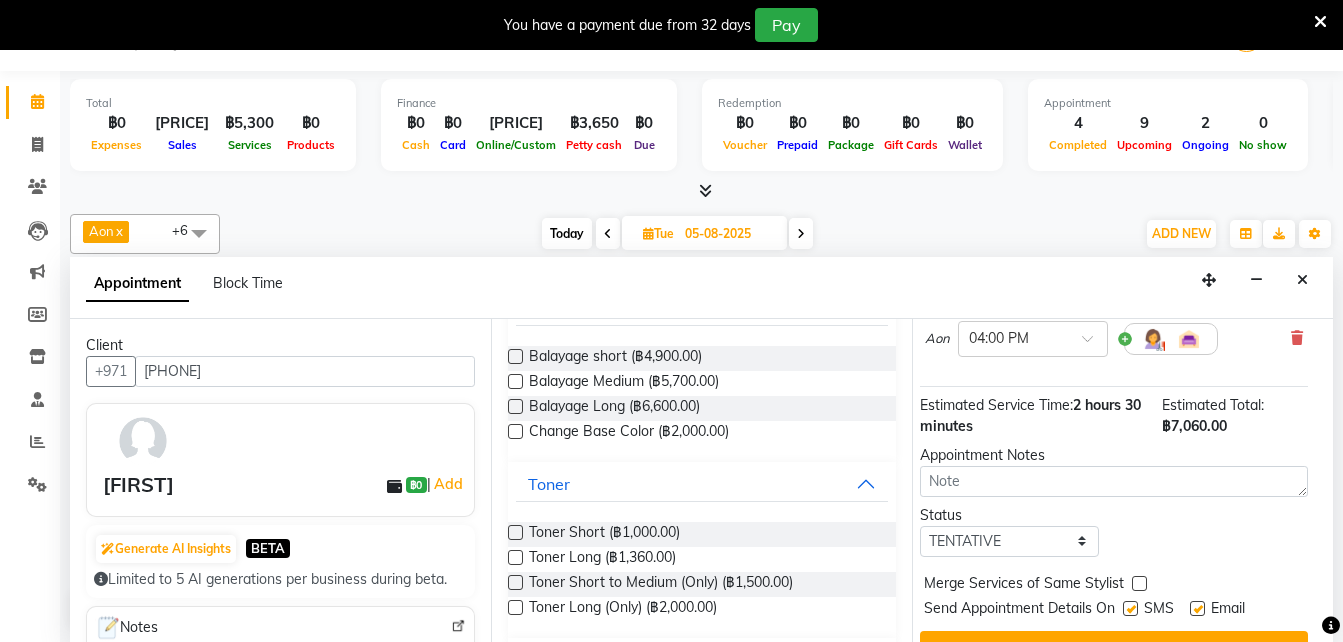 scroll, scrollTop: 330, scrollLeft: 9, axis: both 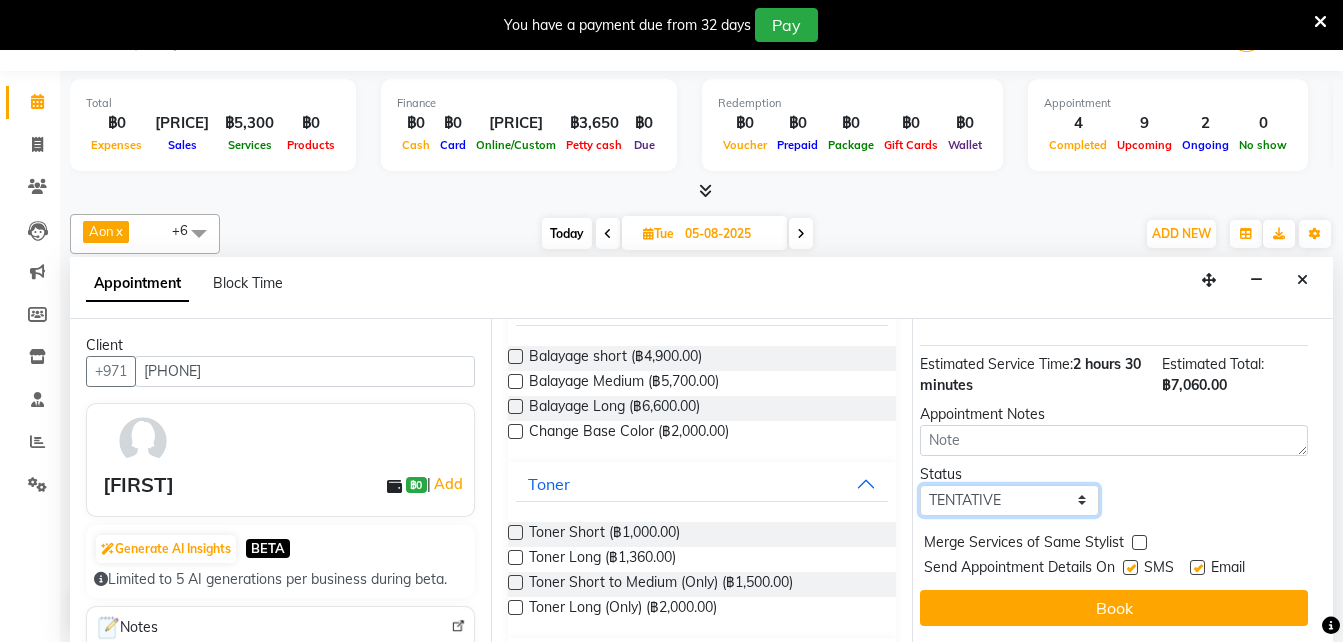 click on "Select TENTATIVE CONFIRM UPCOMING" at bounding box center (1009, 500) 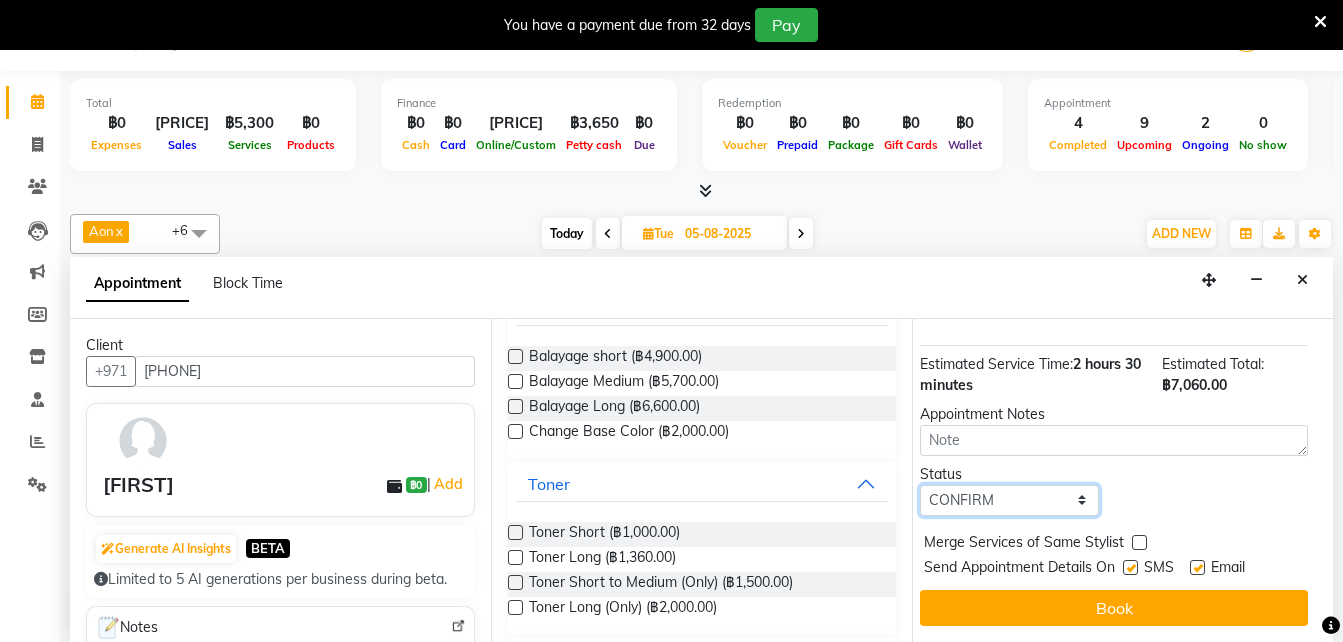 click on "Select TENTATIVE CONFIRM UPCOMING" at bounding box center [1009, 500] 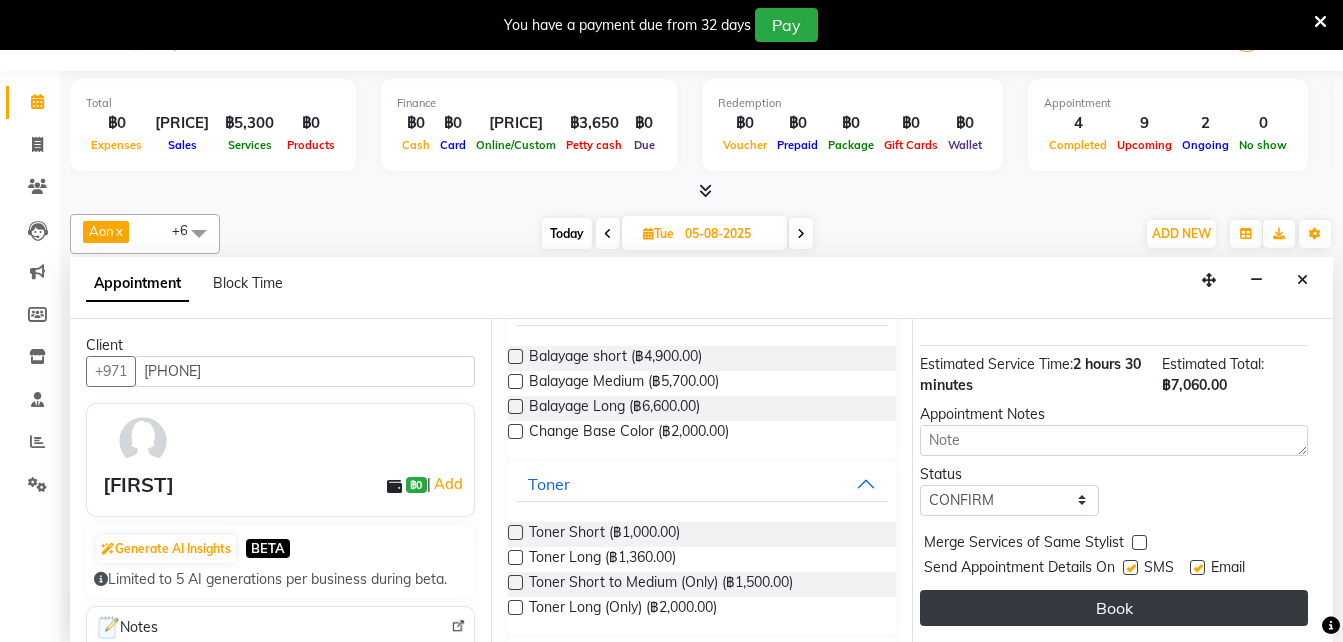 click on "Book" at bounding box center (1114, 608) 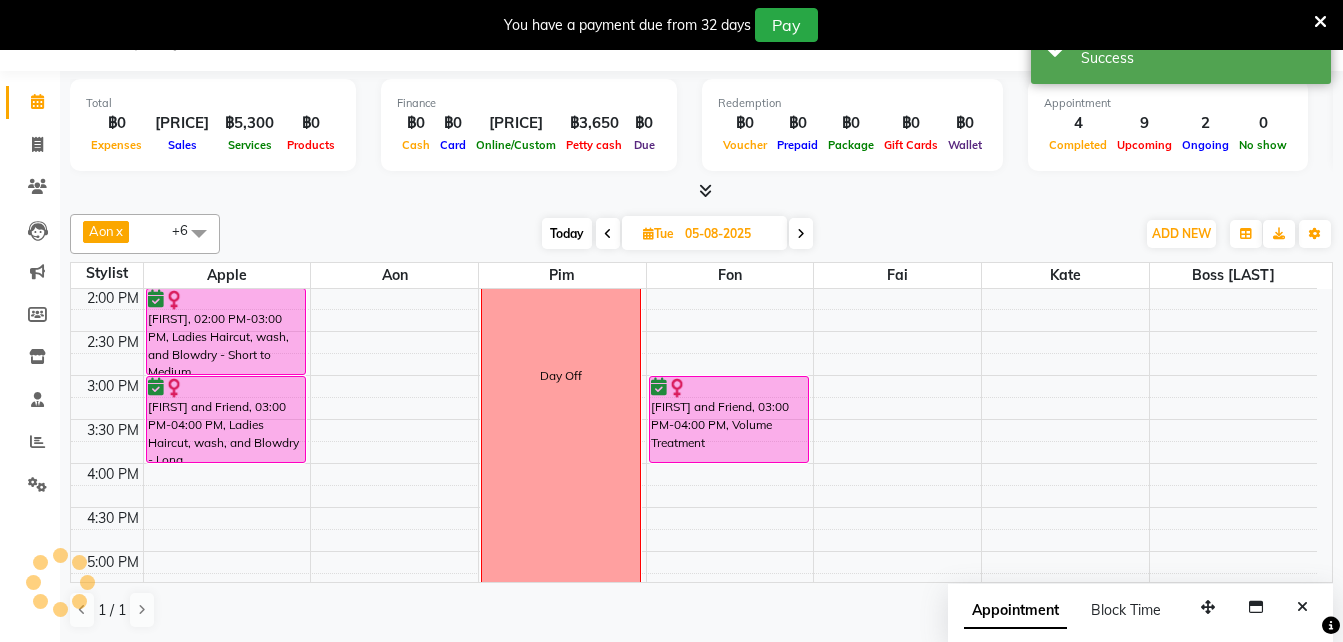 scroll, scrollTop: 0, scrollLeft: 0, axis: both 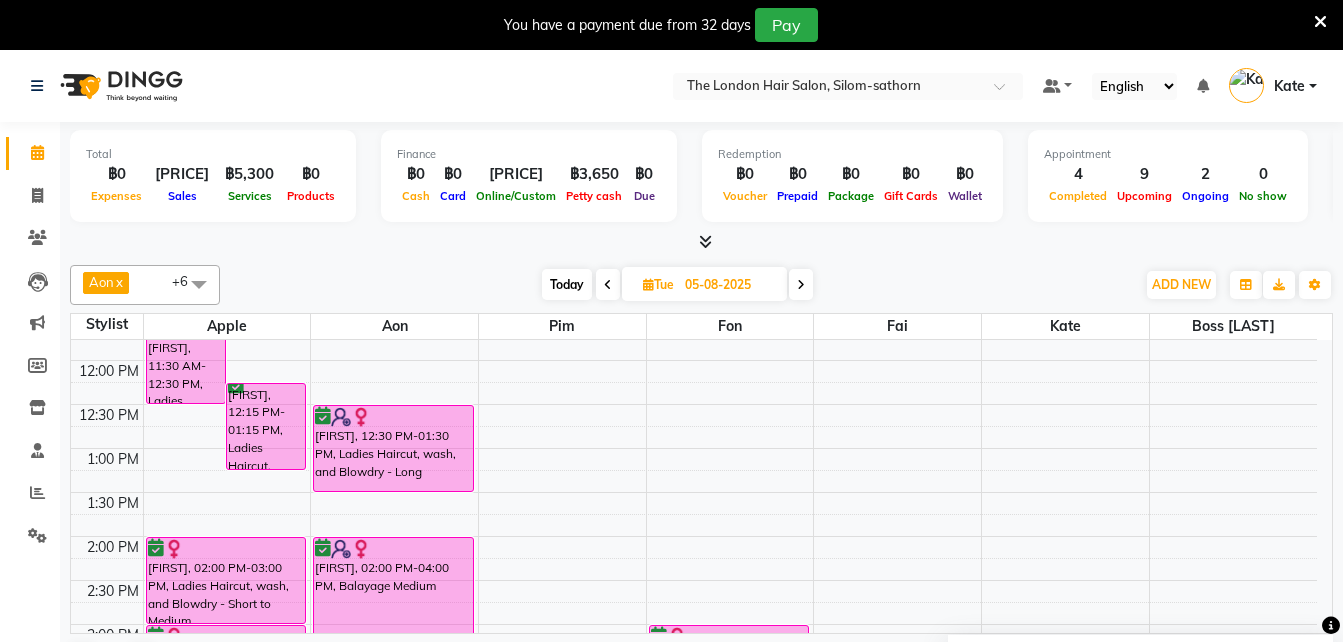 click on "Today" at bounding box center [567, 284] 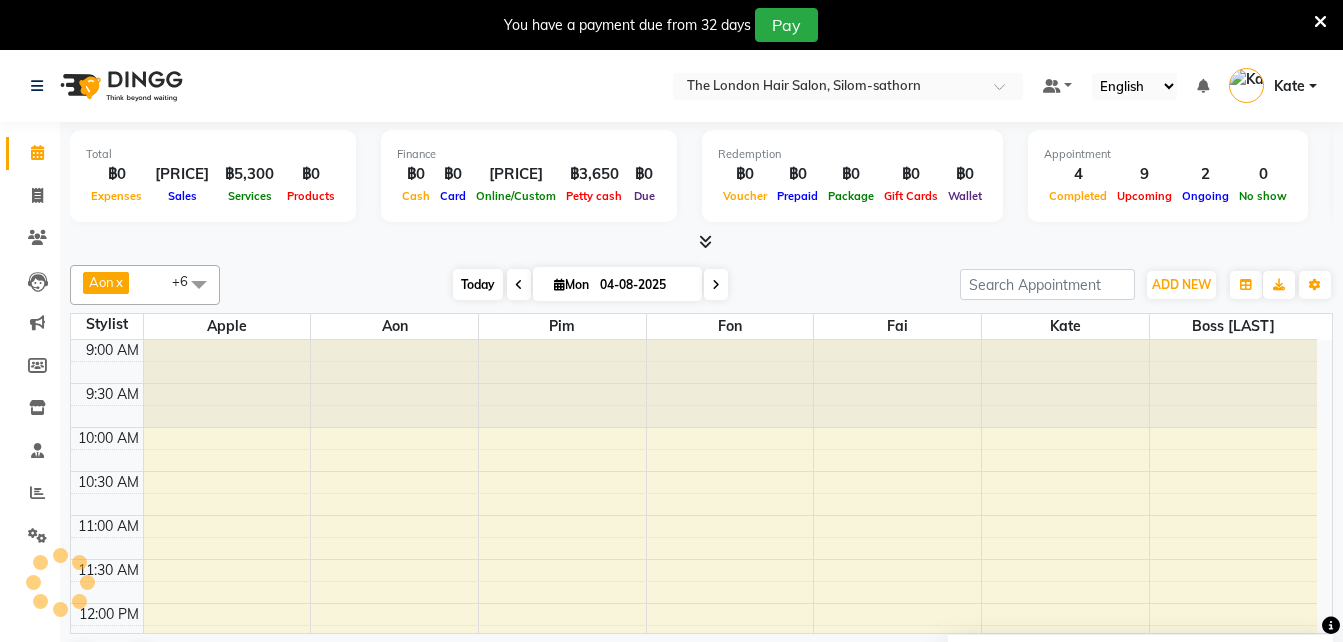 scroll, scrollTop: 441, scrollLeft: 0, axis: vertical 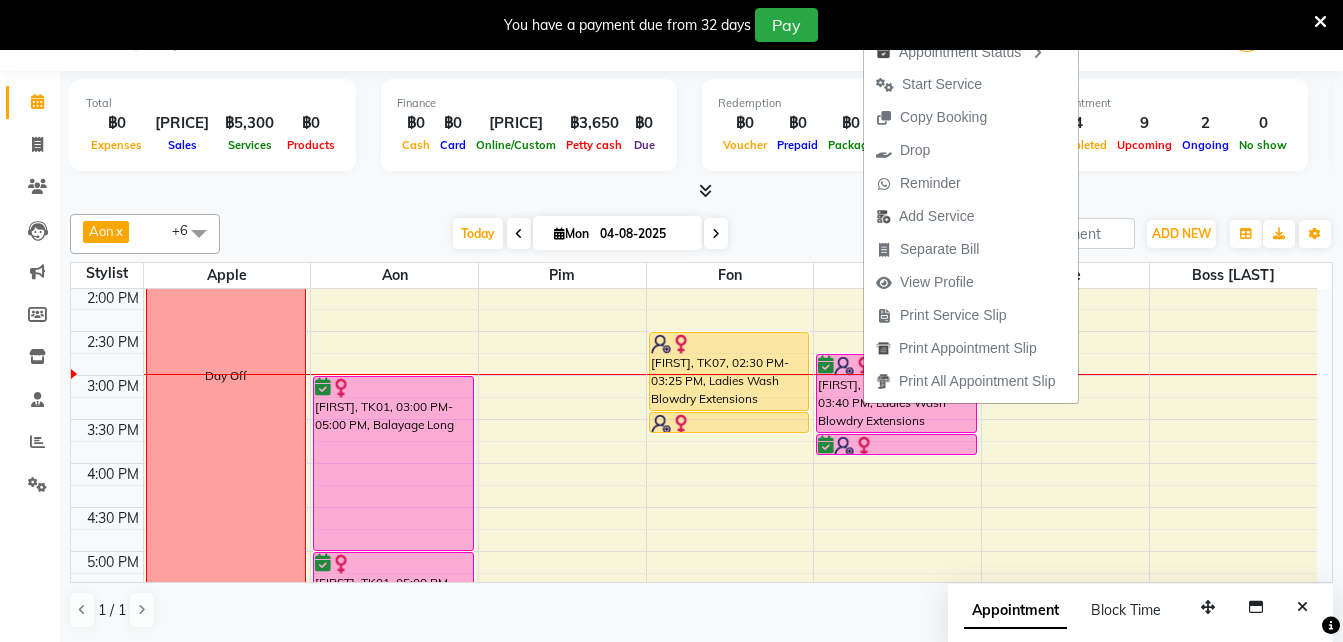 drag, startPoint x: 945, startPoint y: 72, endPoint x: 889, endPoint y: 84, distance: 57.271286 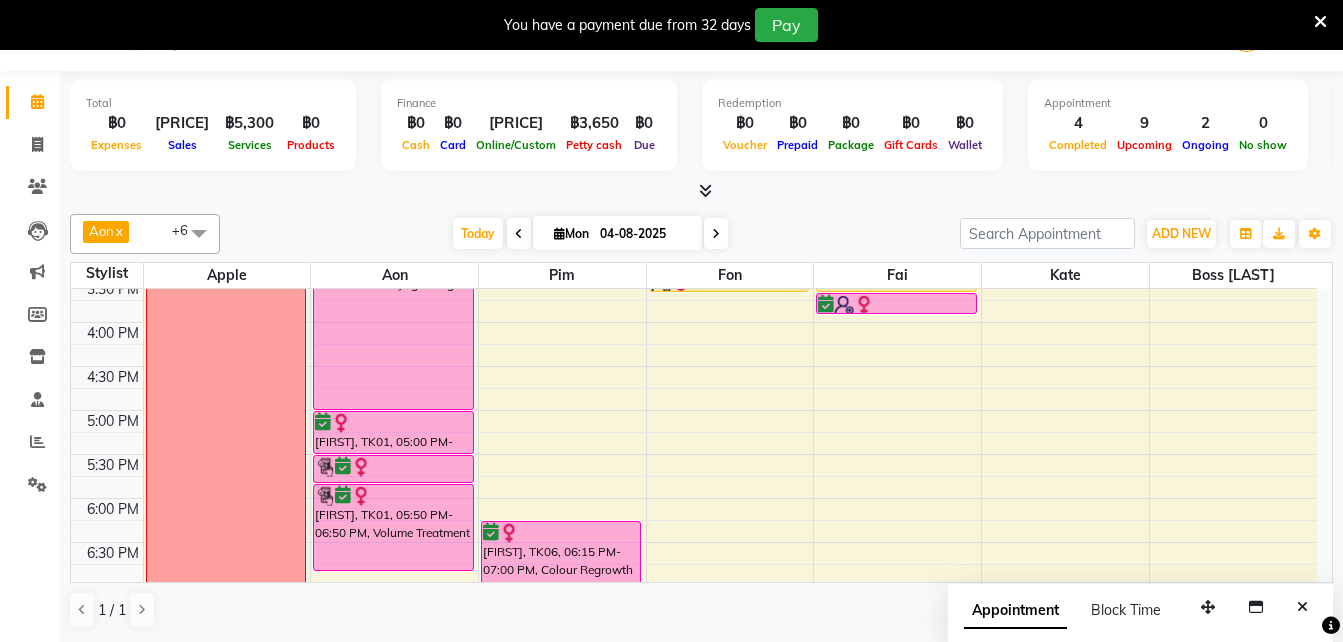 scroll, scrollTop: 511, scrollLeft: 0, axis: vertical 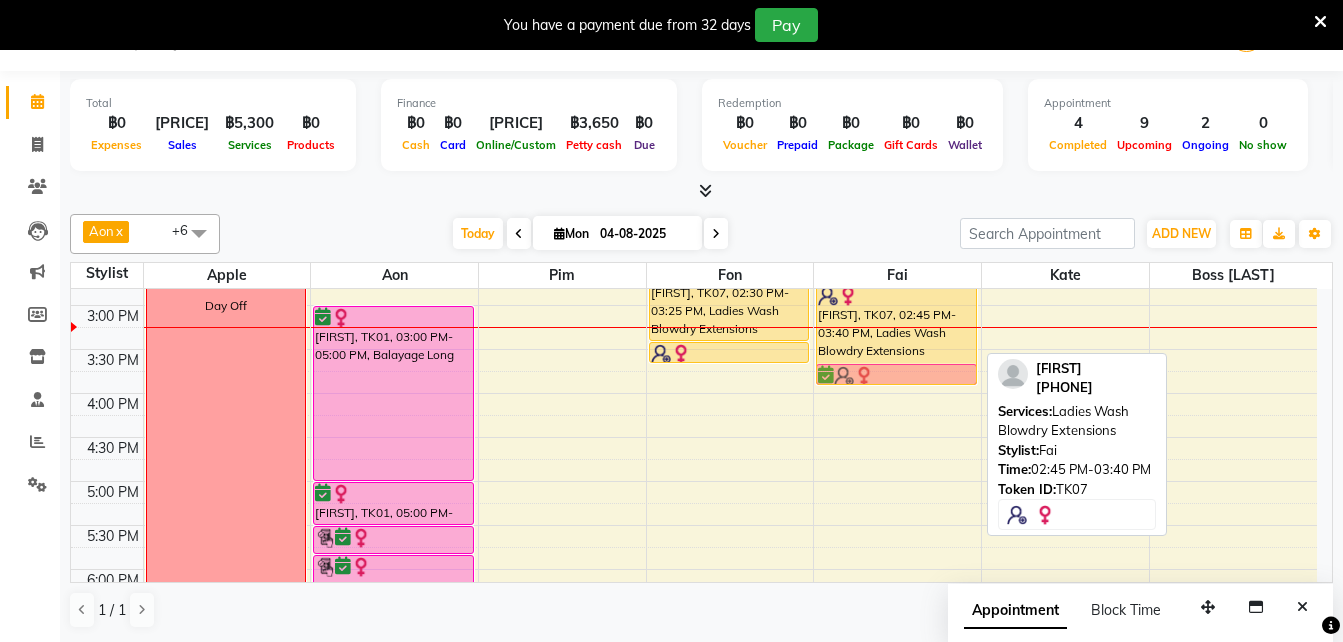 click on "[FIRST], TK07, 02:45 PM-03:40 PM, Ladies Wash Blowdry Extensions      [FIRST], TK07, 03:40 PM-03:55 PM, Extra for Wand and Iron" at bounding box center [896, -222] 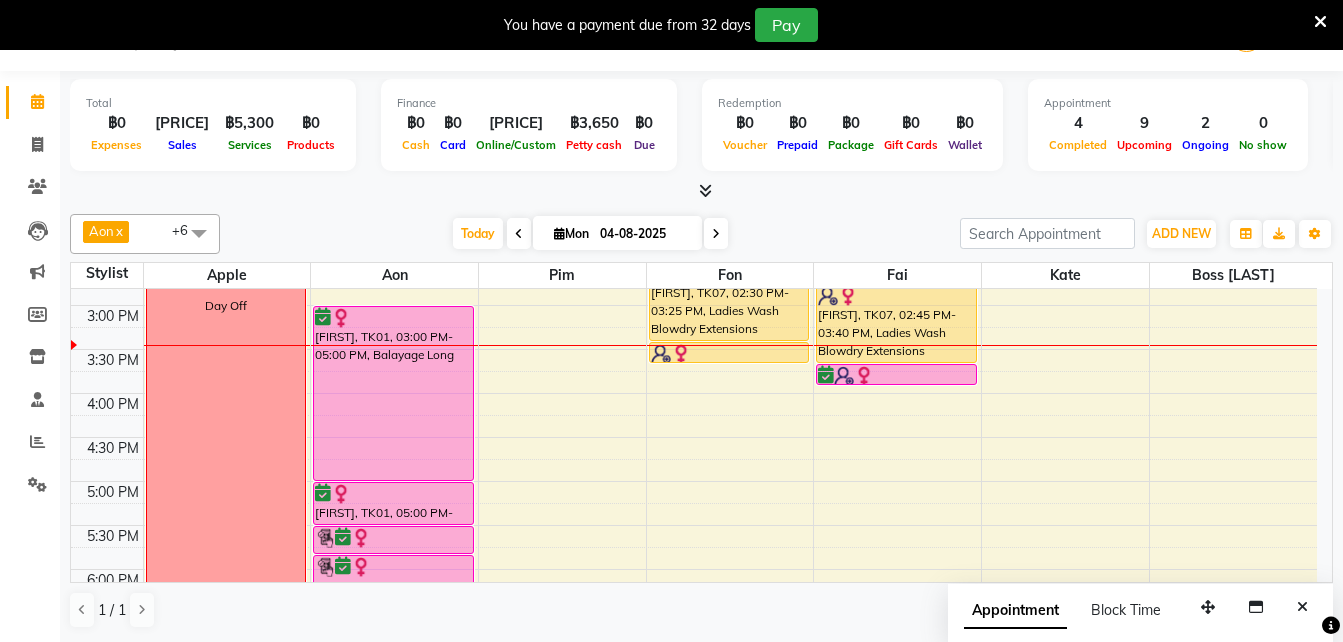 click at bounding box center [716, 234] 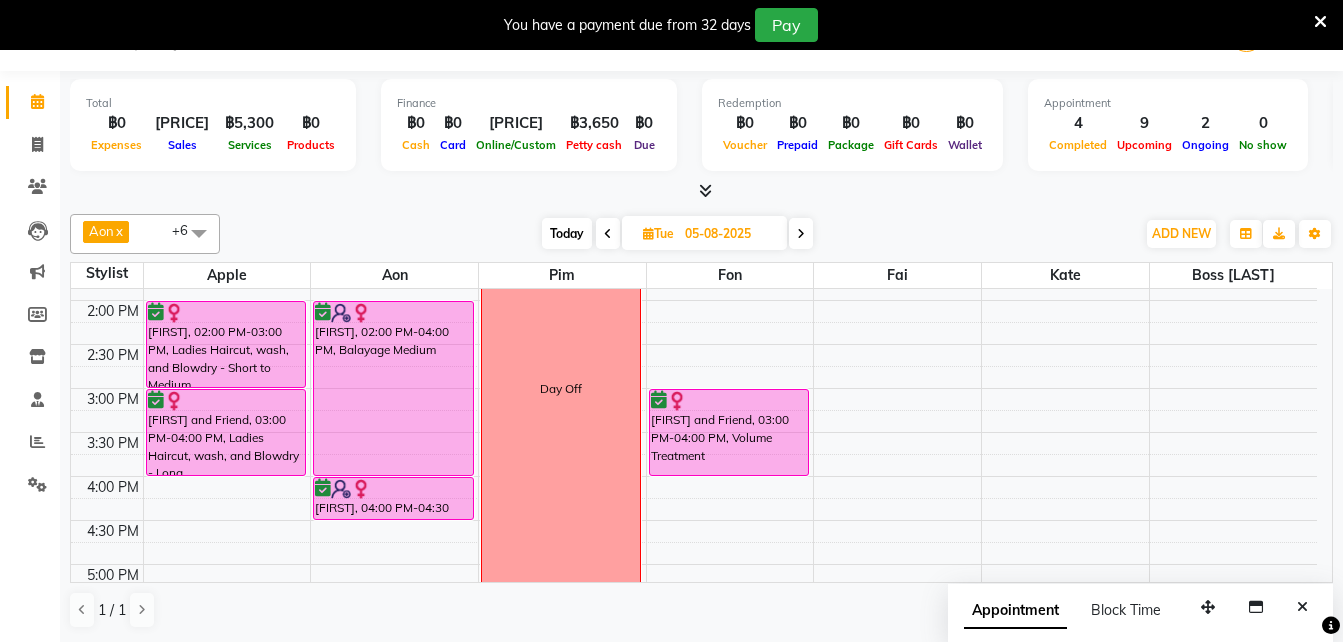 scroll, scrollTop: 429, scrollLeft: 0, axis: vertical 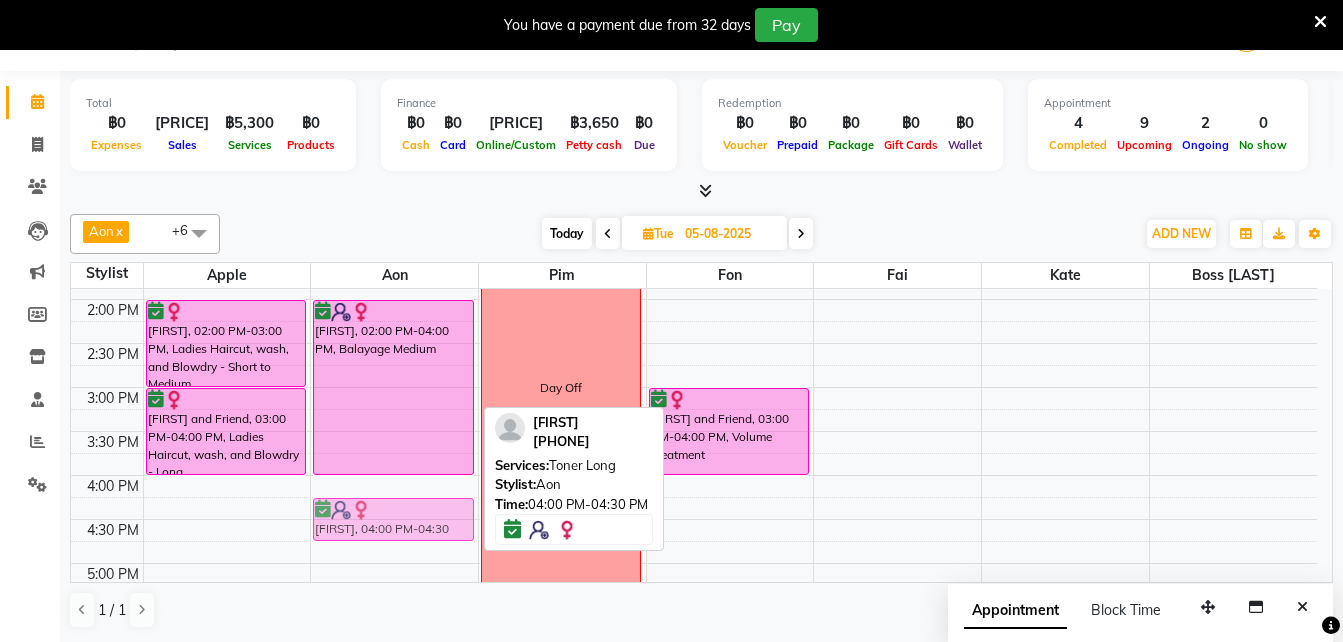 drag, startPoint x: 364, startPoint y: 509, endPoint x: 367, endPoint y: 521, distance: 12.369317 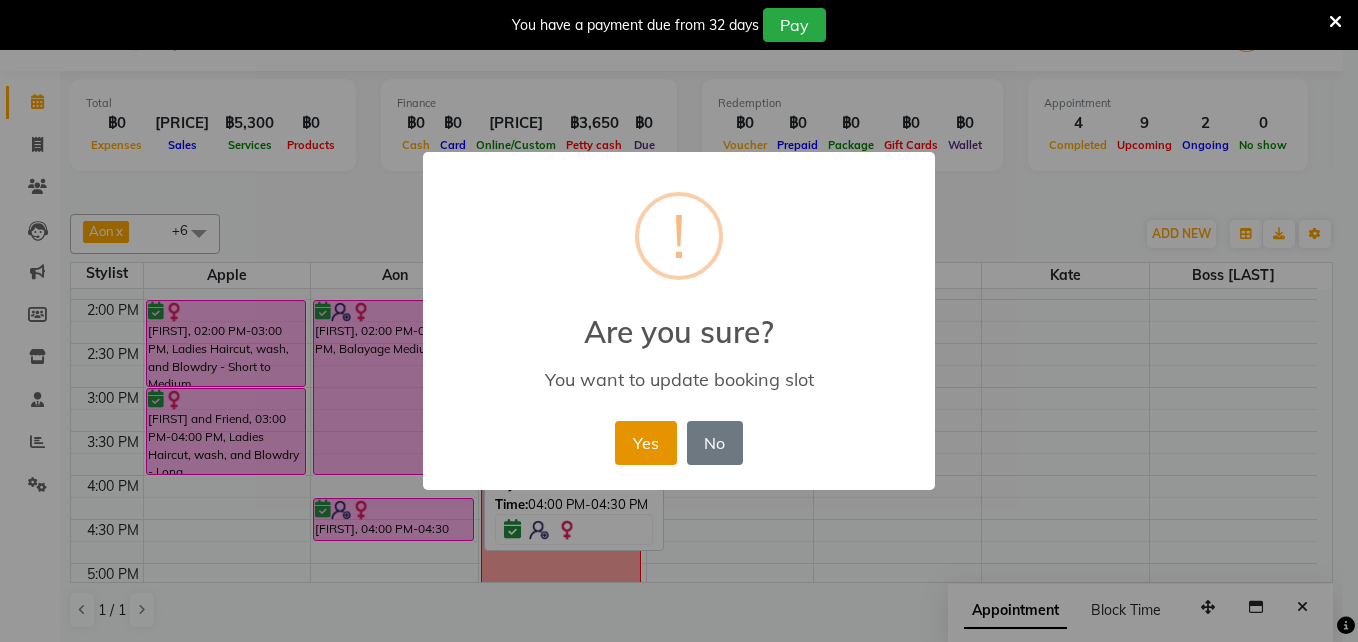 click on "Yes" at bounding box center [645, 443] 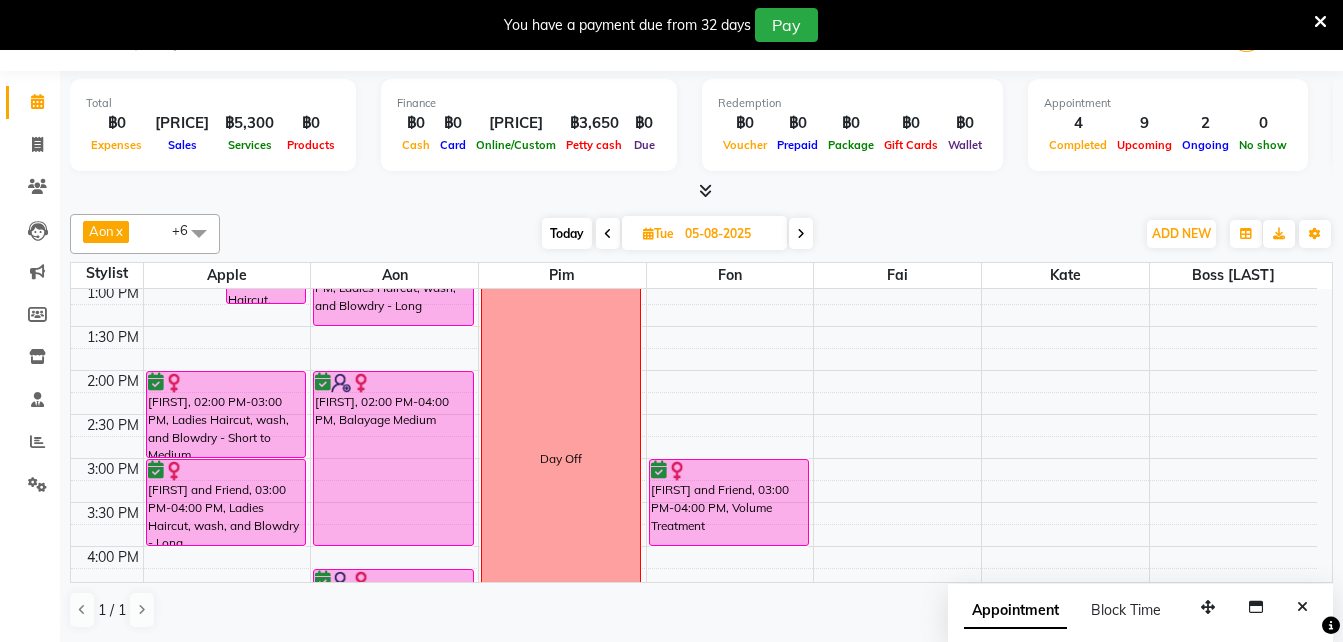 scroll, scrollTop: 357, scrollLeft: 0, axis: vertical 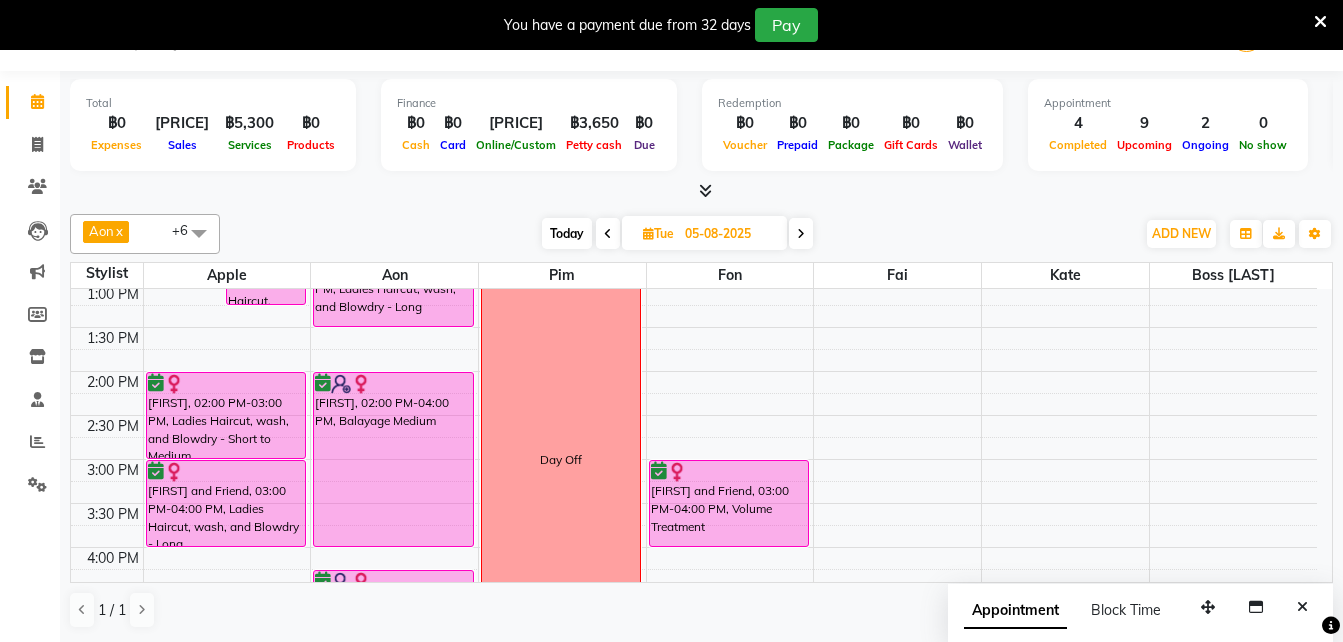click on "Today" at bounding box center (567, 233) 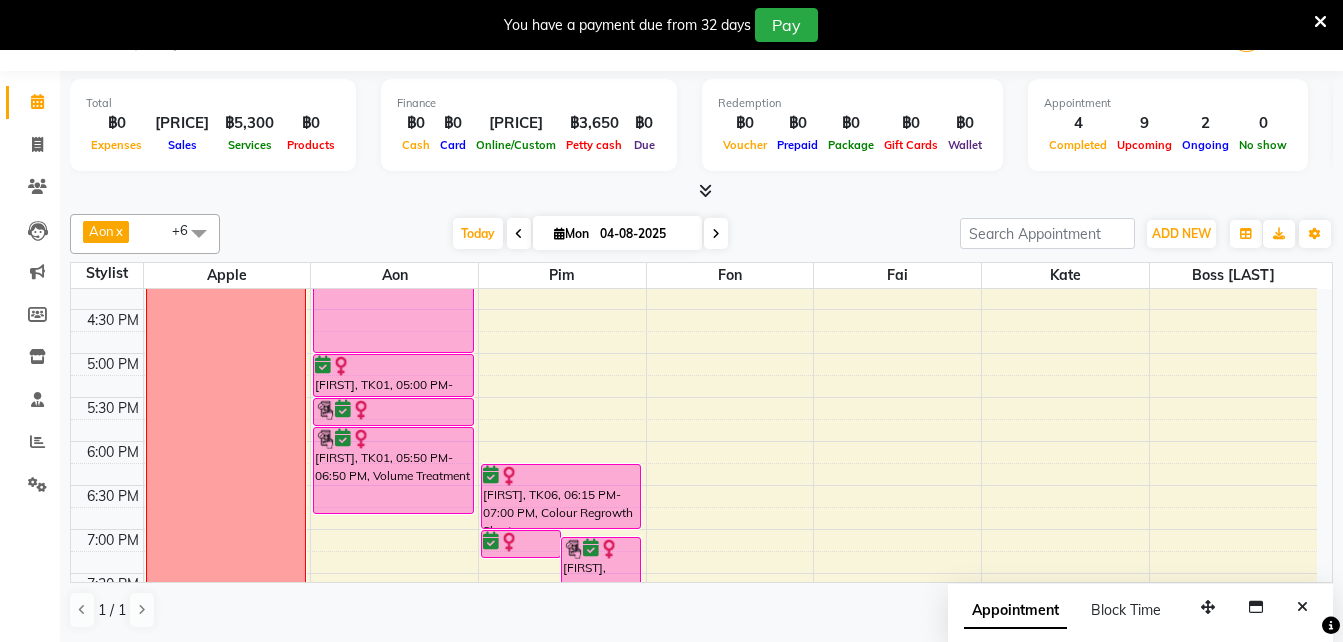 scroll, scrollTop: 566, scrollLeft: 0, axis: vertical 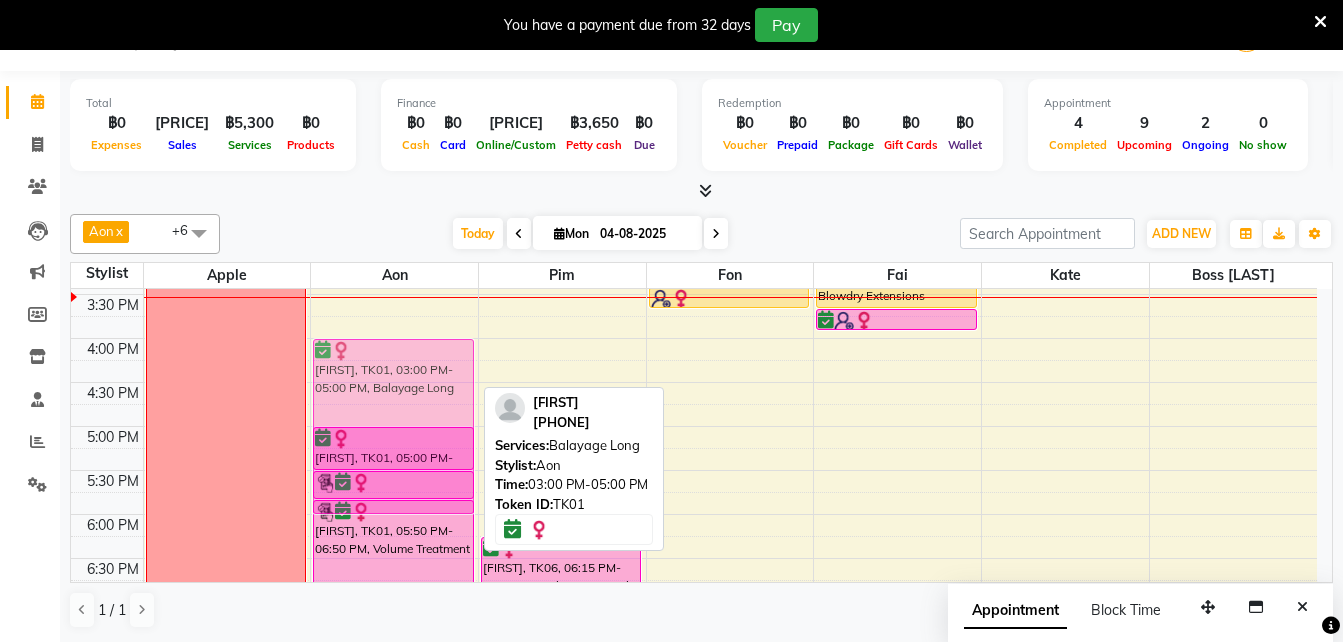 drag, startPoint x: 402, startPoint y: 331, endPoint x: 399, endPoint y: 414, distance: 83.0542 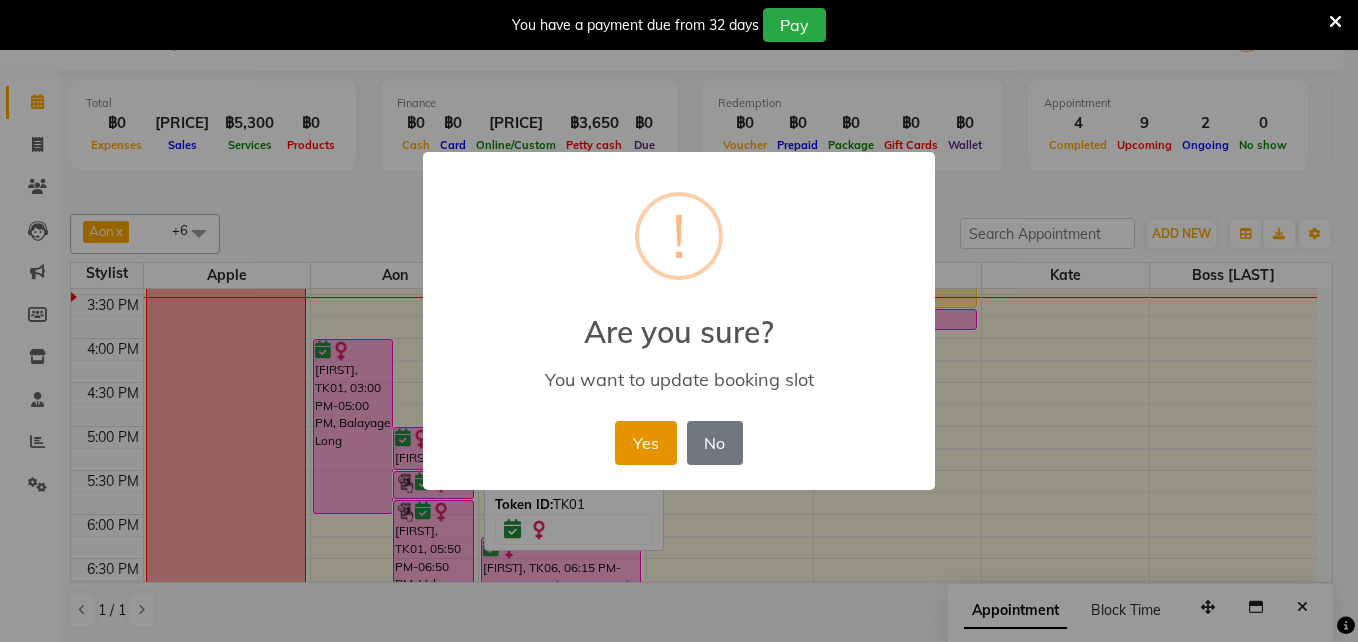 click on "Yes" at bounding box center (645, 443) 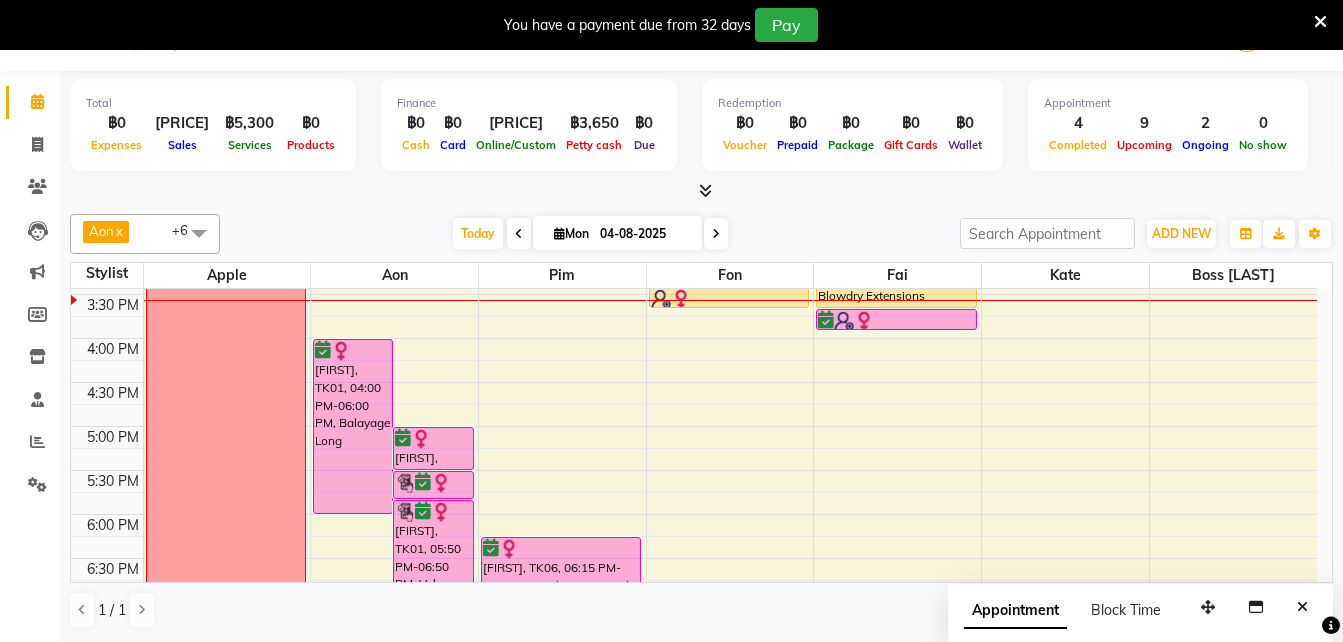 click at bounding box center (716, 233) 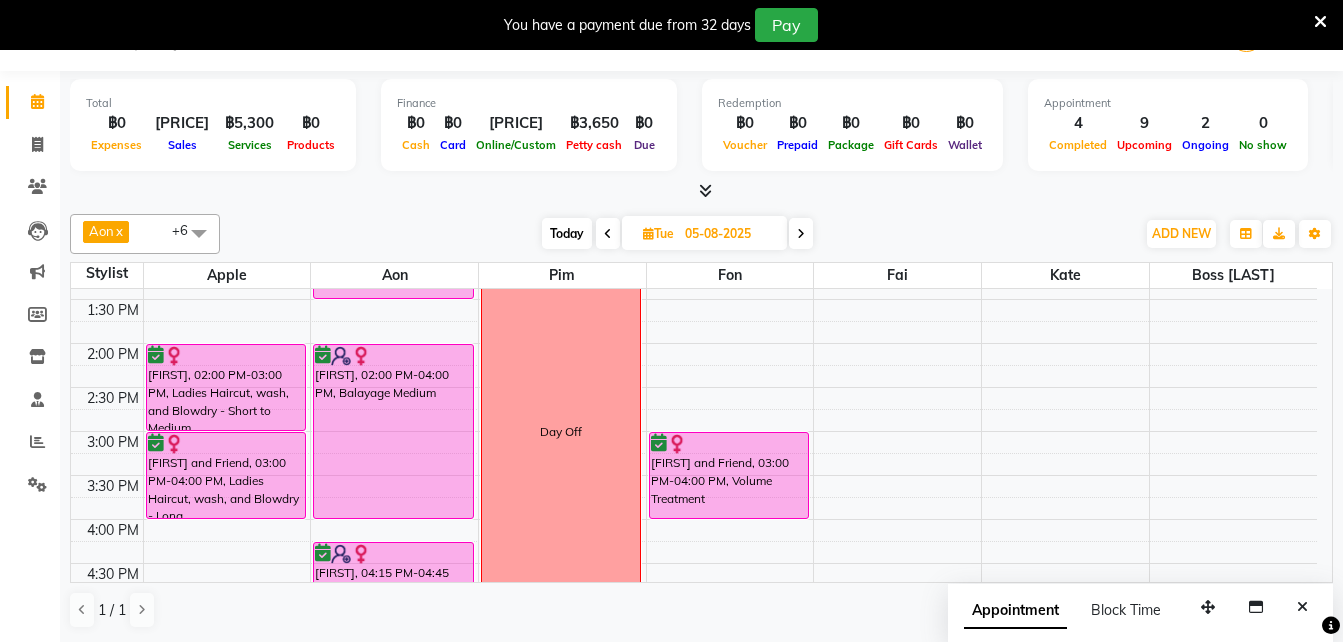 scroll, scrollTop: 383, scrollLeft: 0, axis: vertical 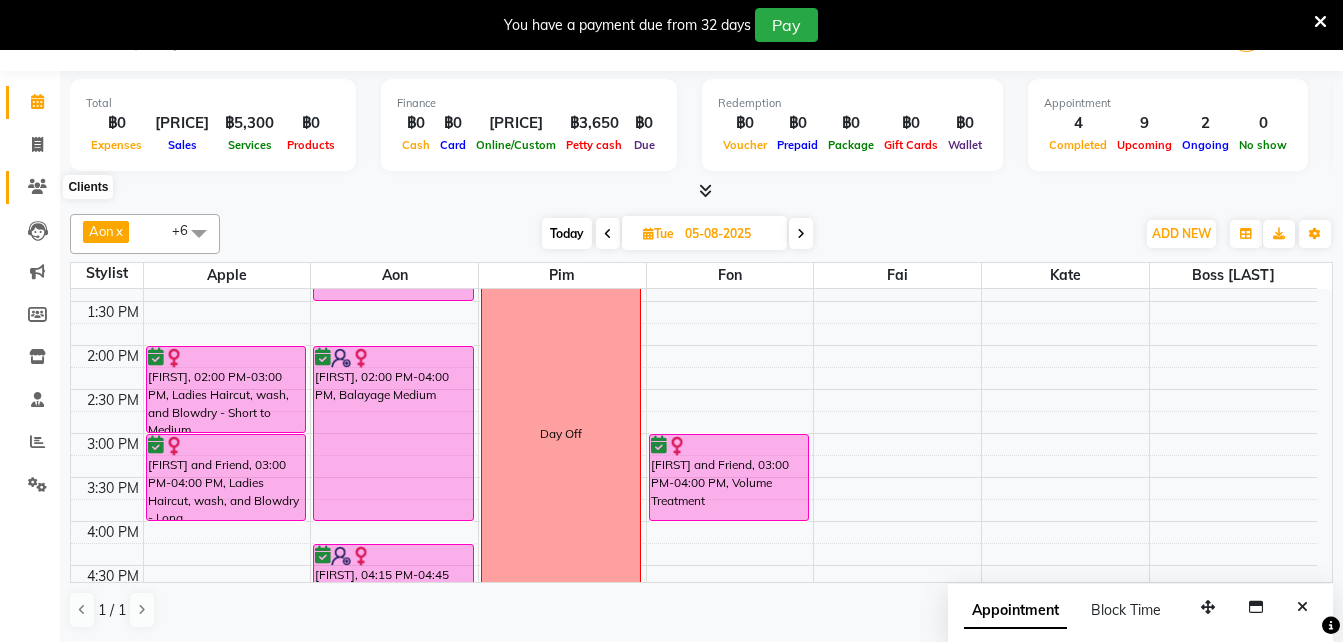 click 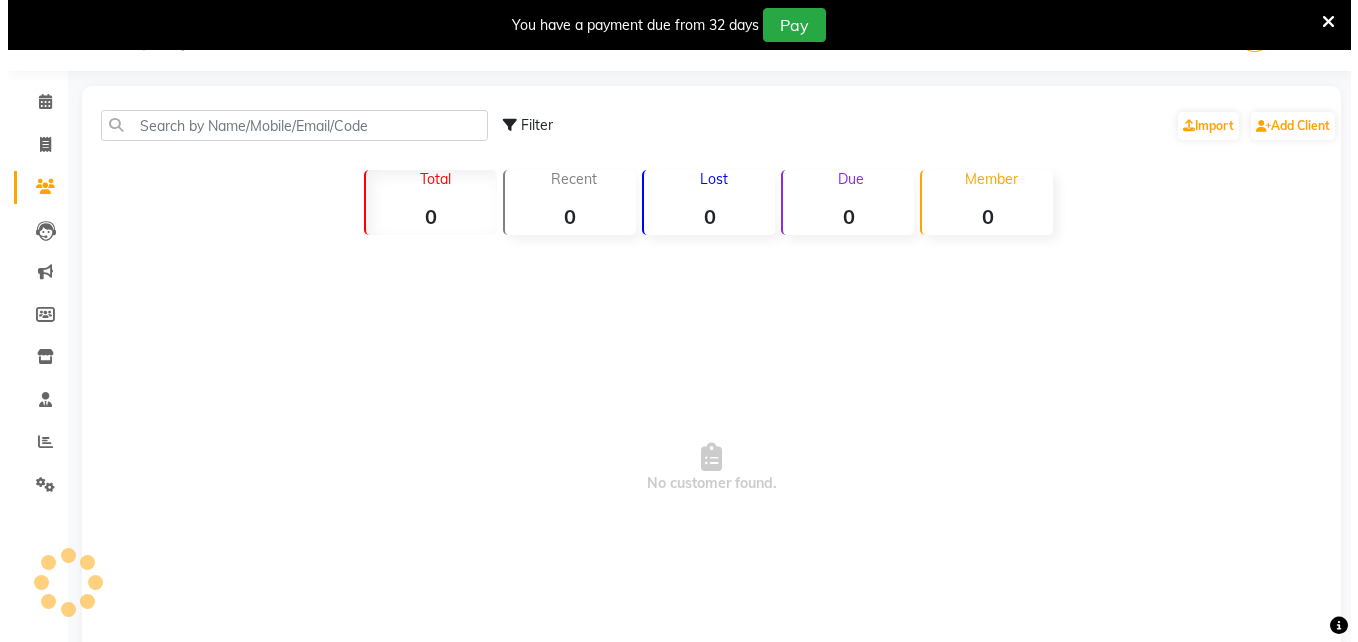 scroll, scrollTop: 0, scrollLeft: 0, axis: both 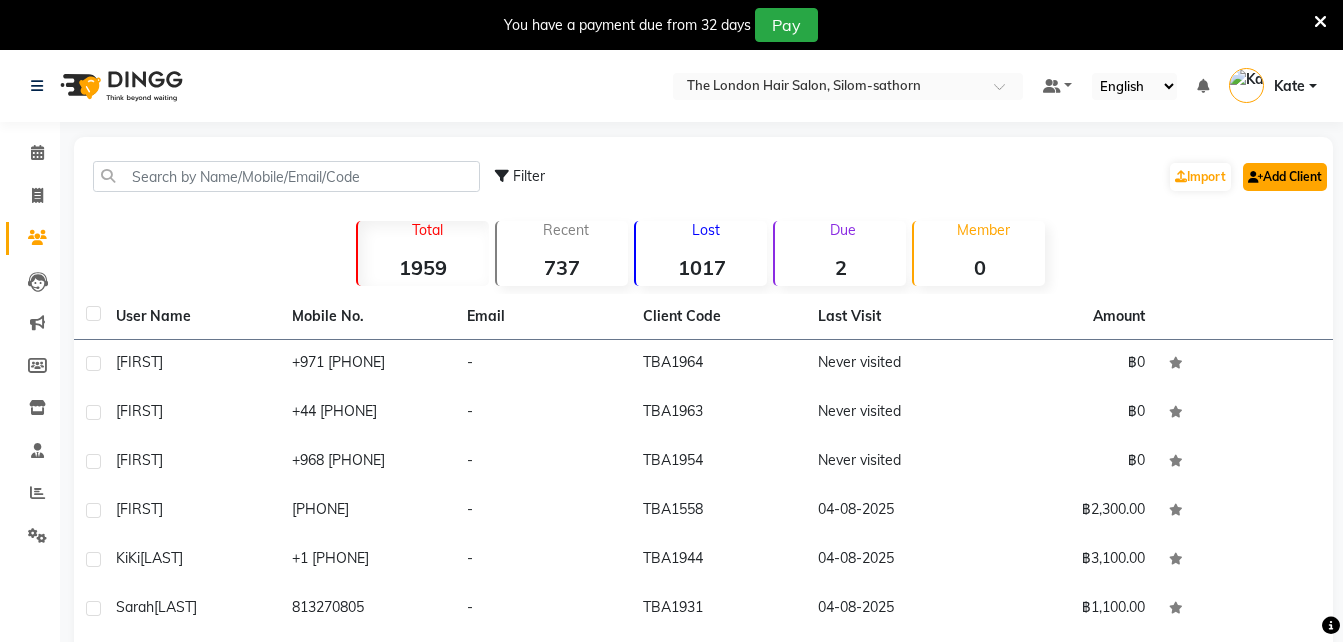 click on "Add Client" 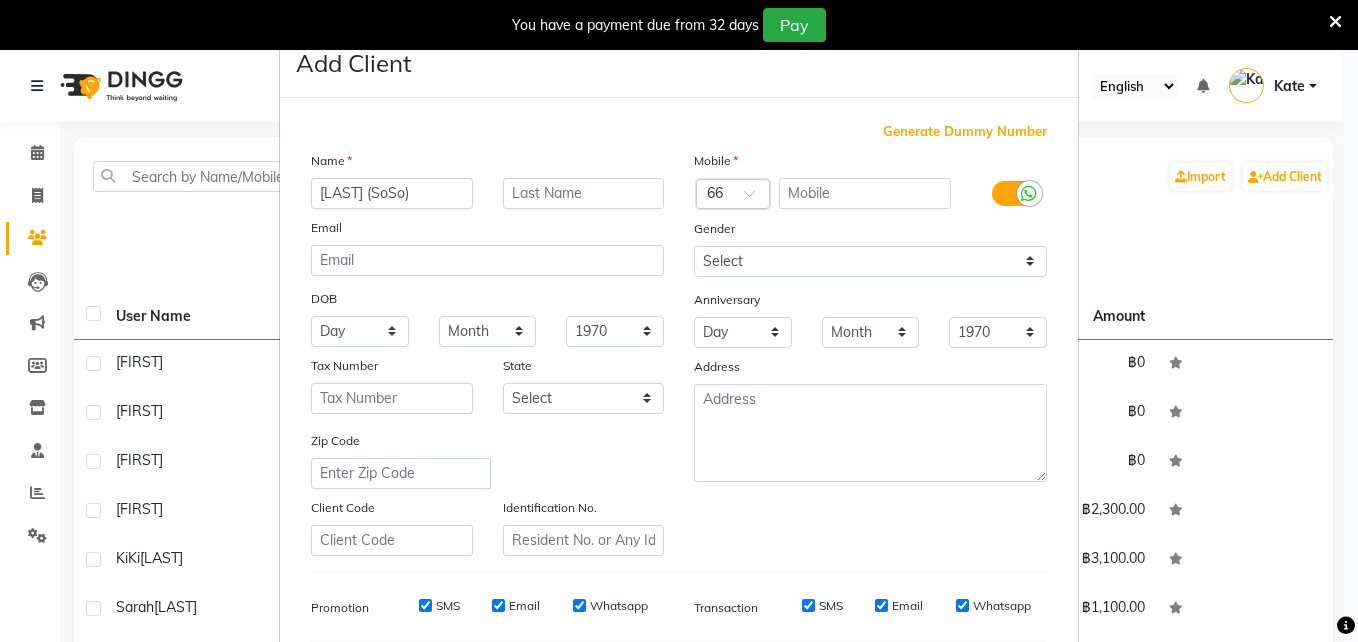 type on "[LAST] (SoSo)" 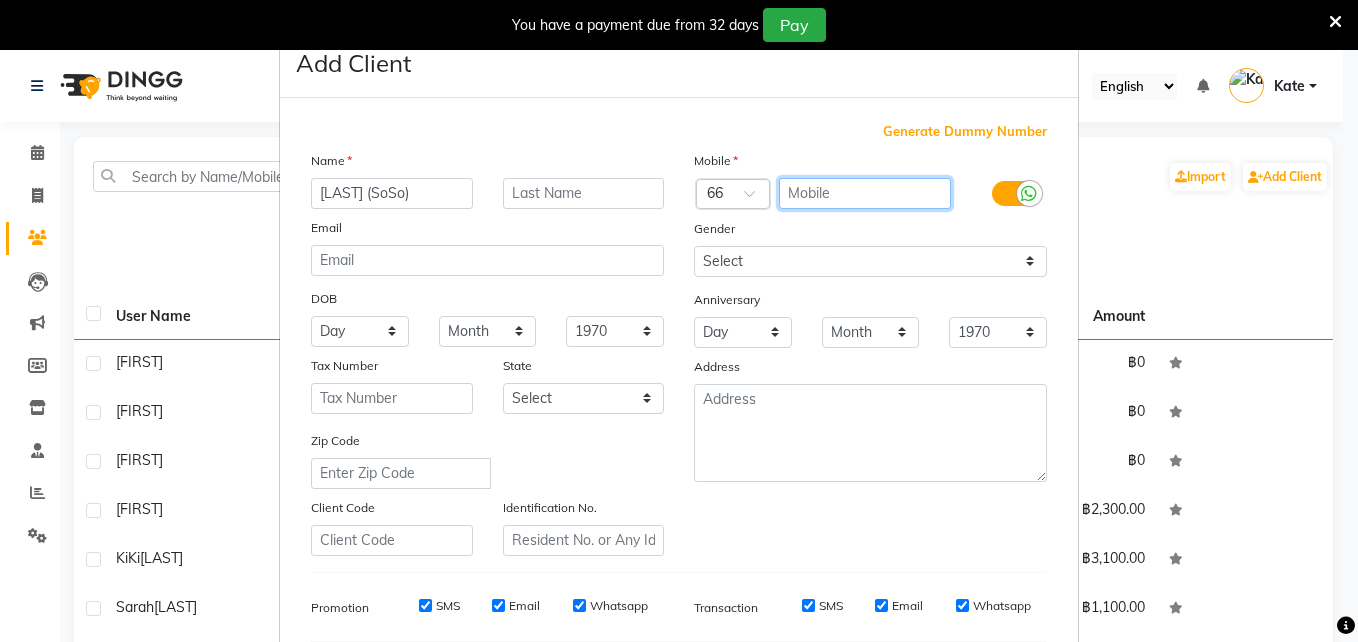 click at bounding box center (865, 193) 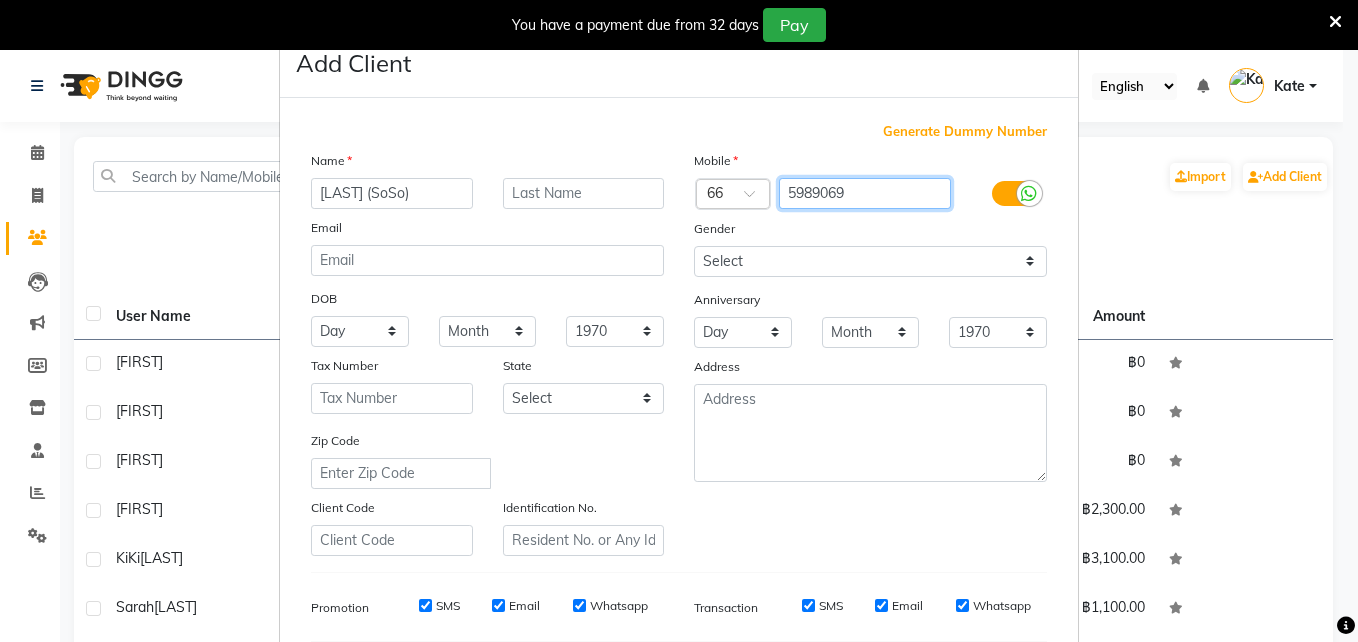 click on "5989069" at bounding box center [865, 193] 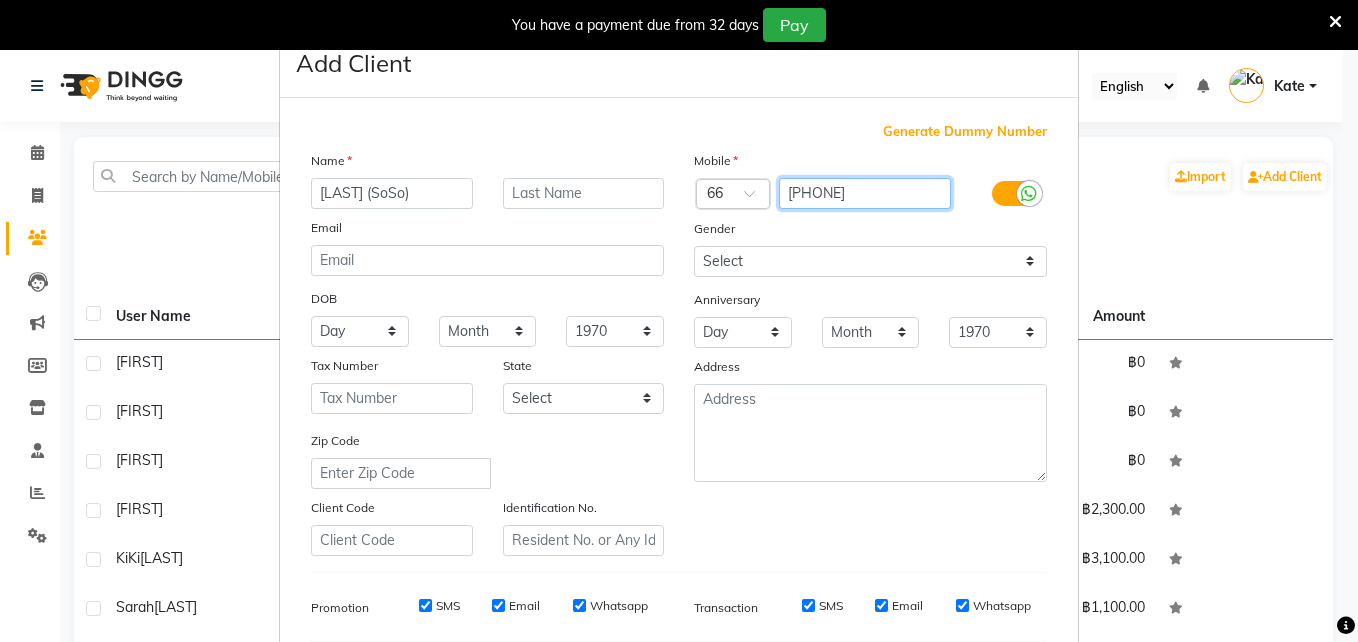 click on "[PHONE]" at bounding box center (865, 193) 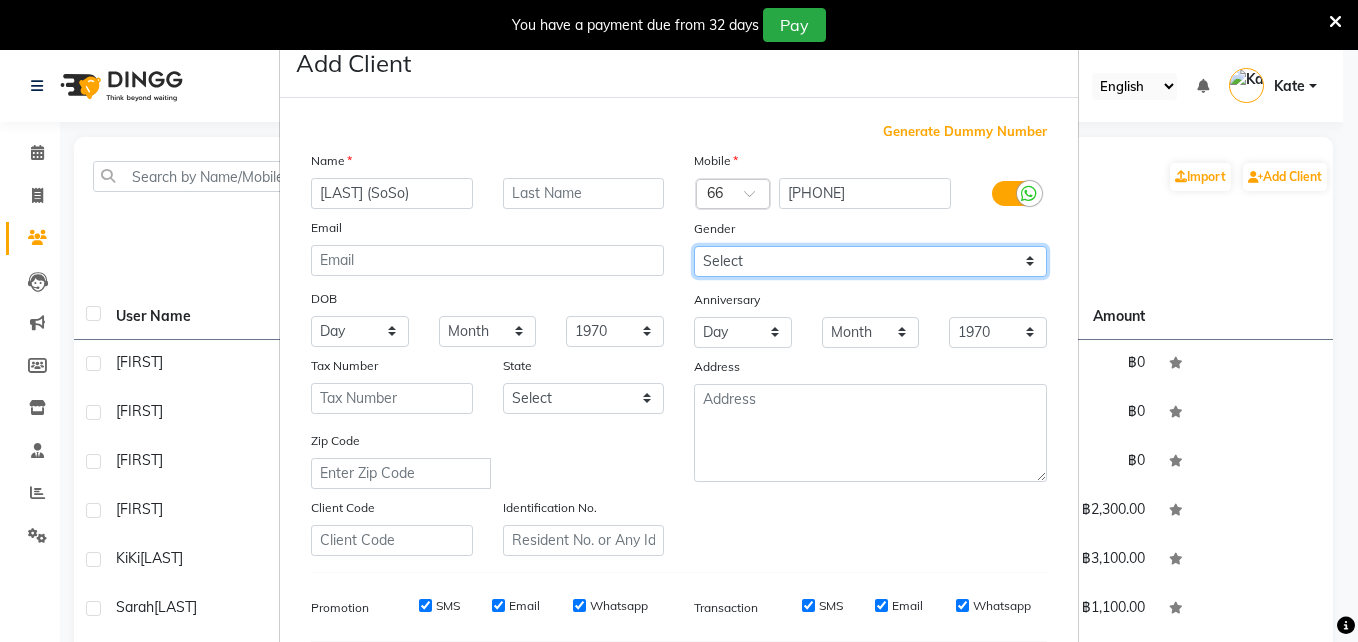 click on "Select Male Female Other Prefer Not To Say" at bounding box center (870, 261) 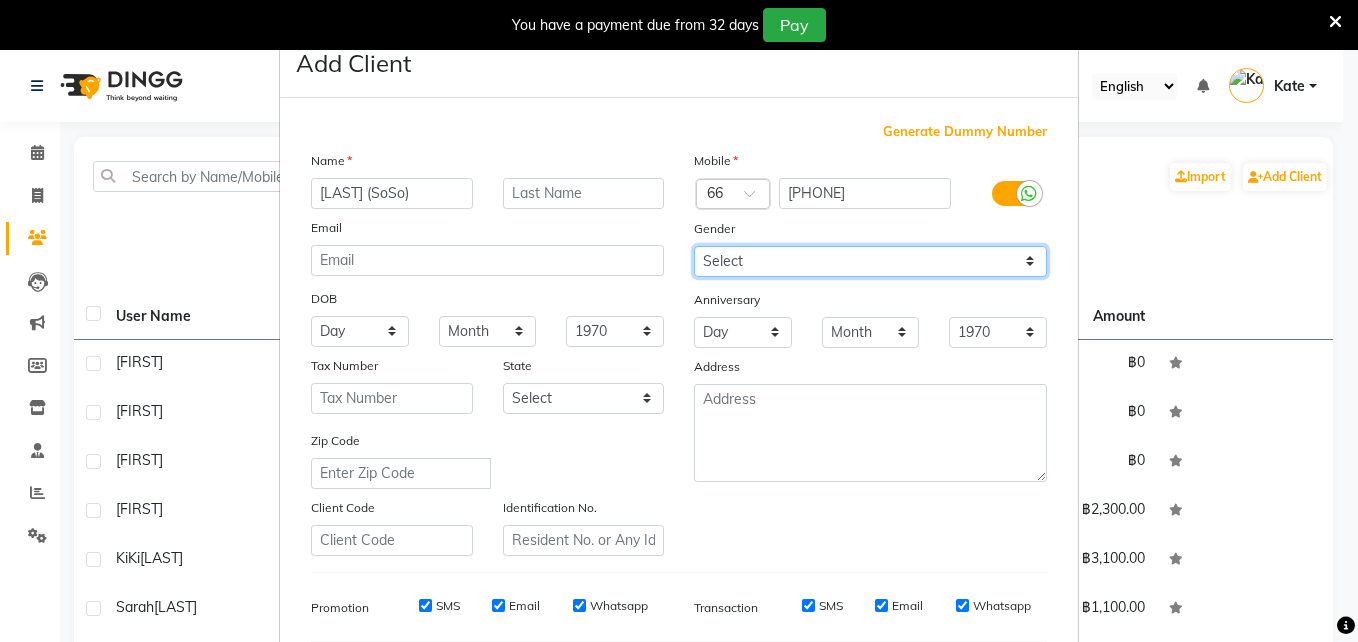 select on "female" 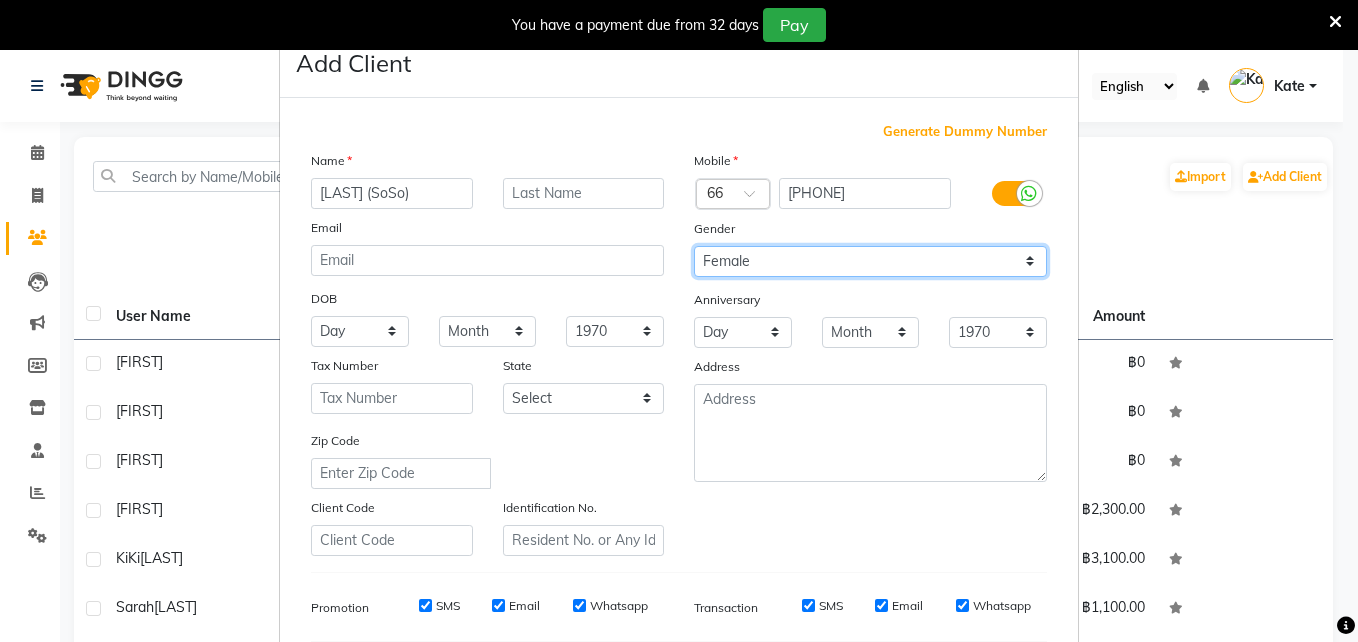 click on "Select Male Female Other Prefer Not To Say" at bounding box center (870, 261) 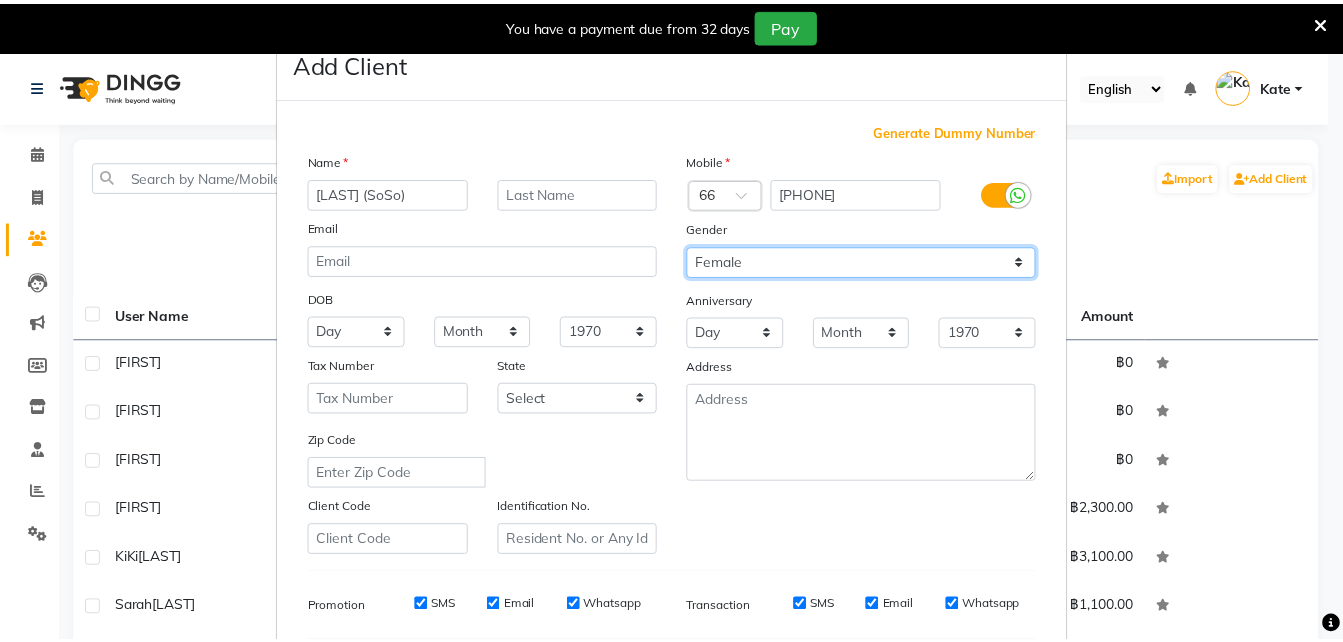 scroll, scrollTop: 281, scrollLeft: 0, axis: vertical 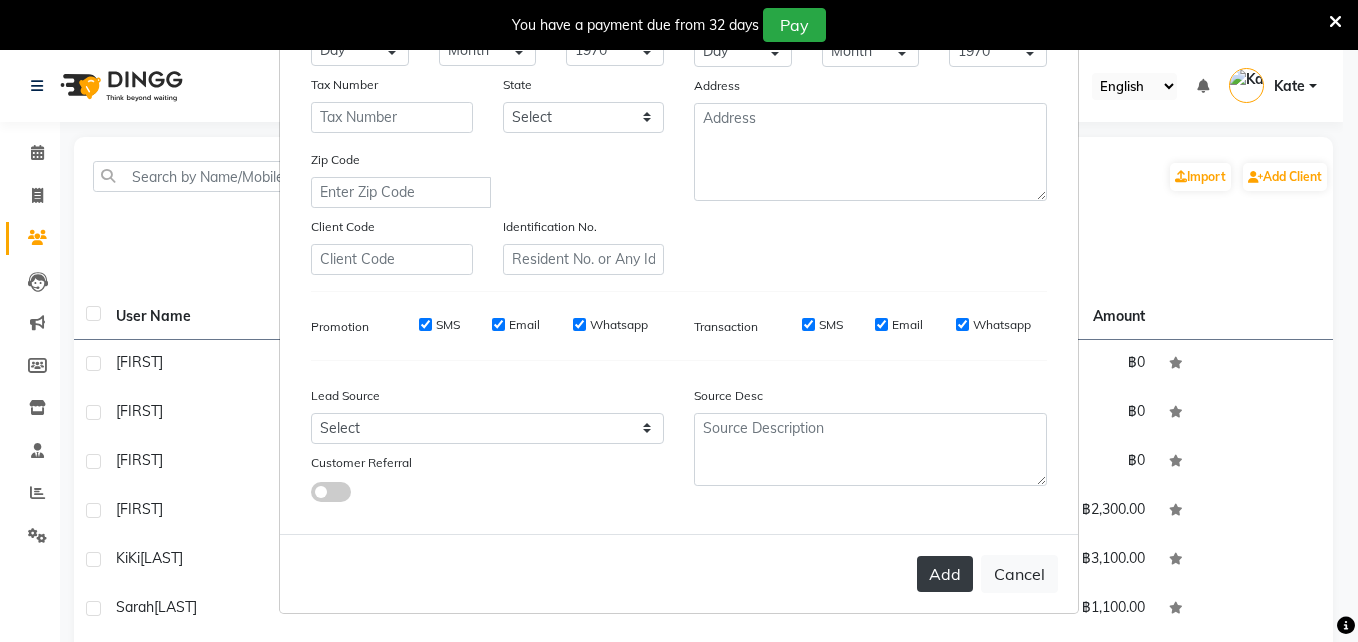 click on "Add" at bounding box center [945, 574] 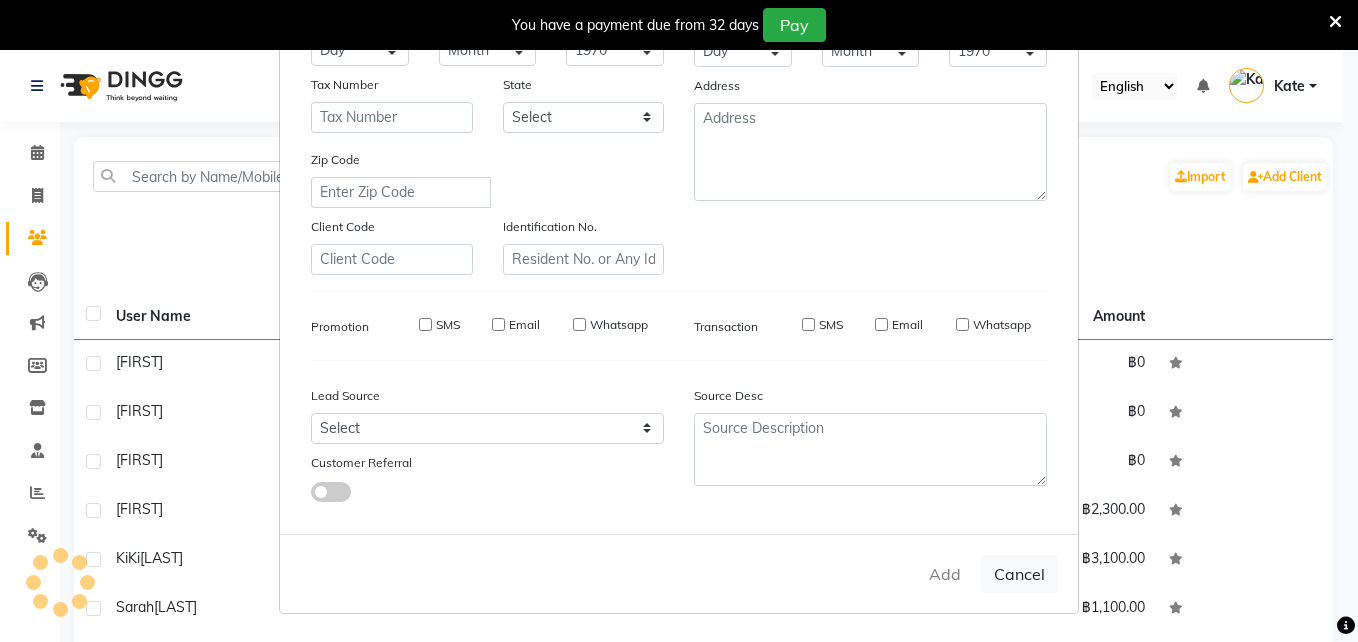 type 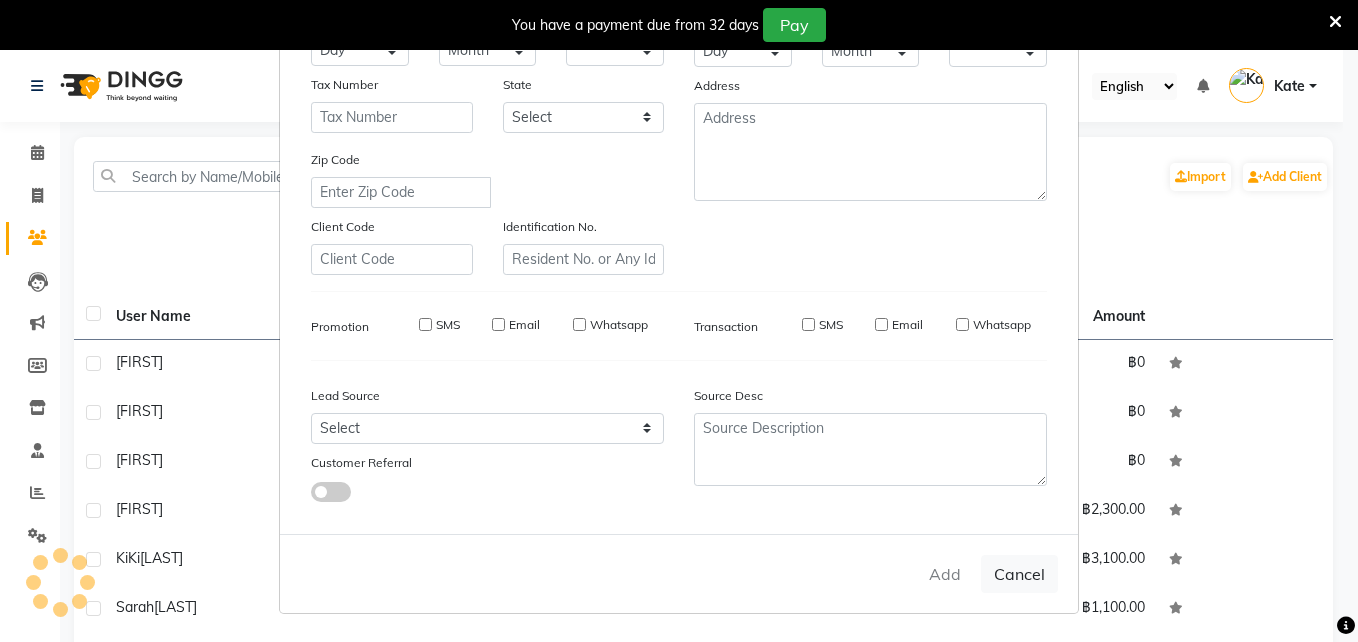 checkbox on "false" 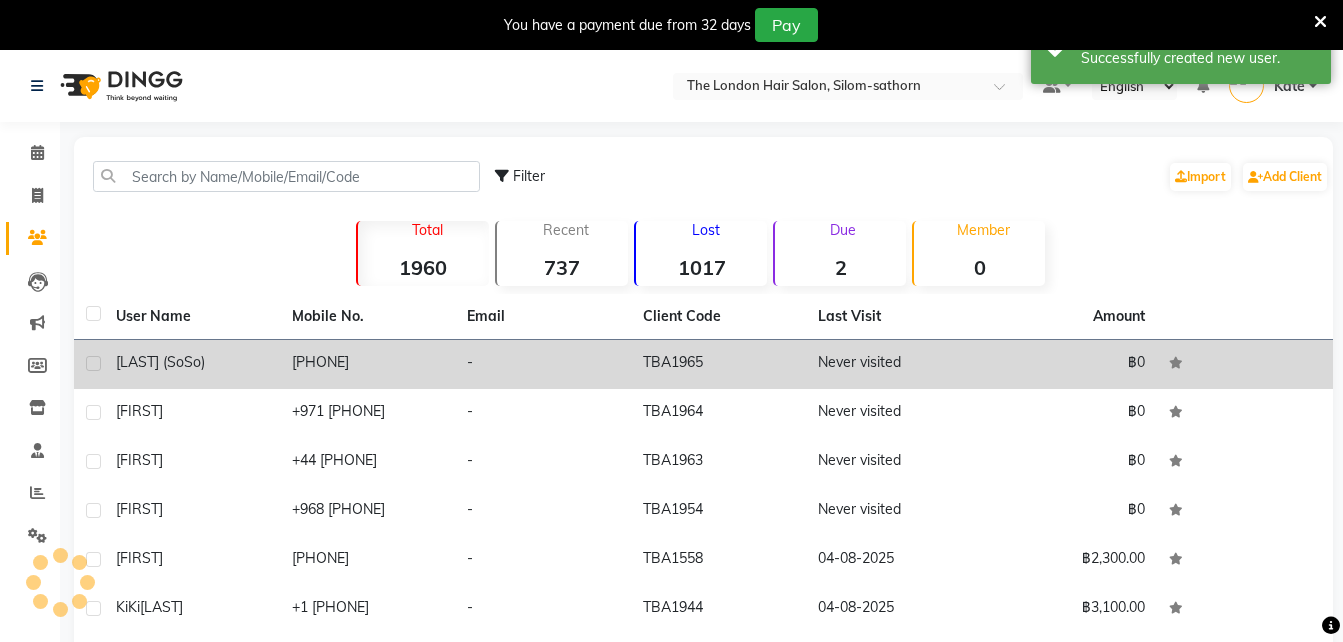 click on "Never visited" 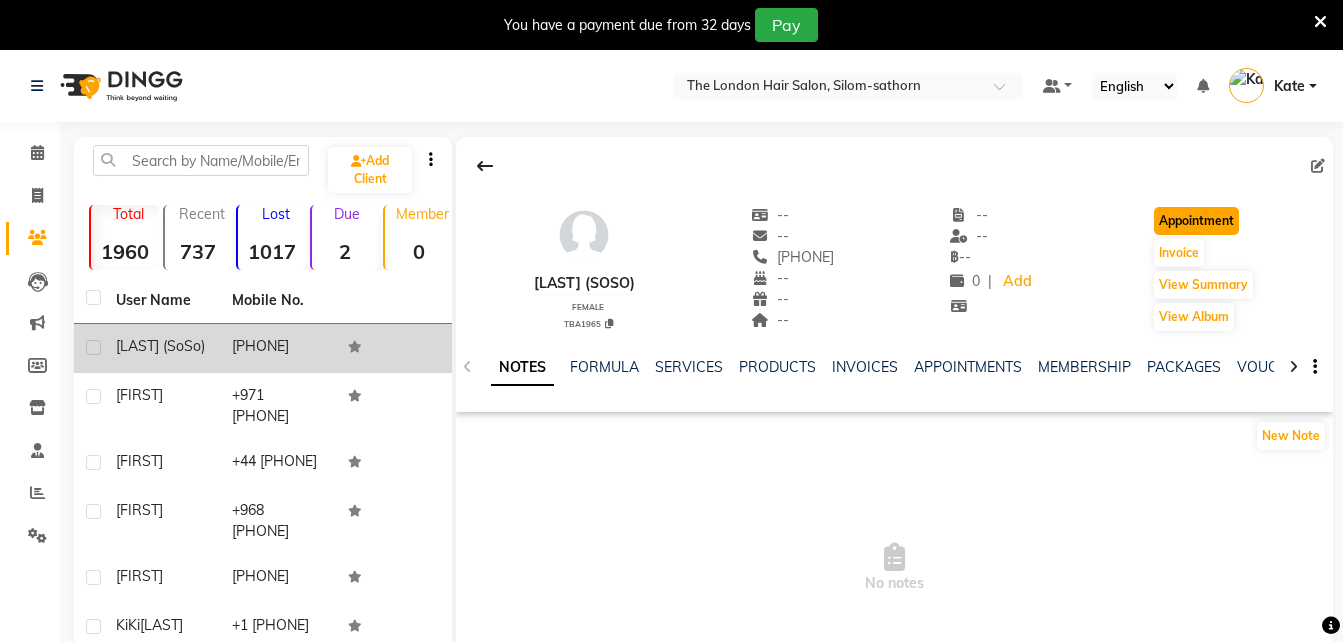 click on "Appointment" 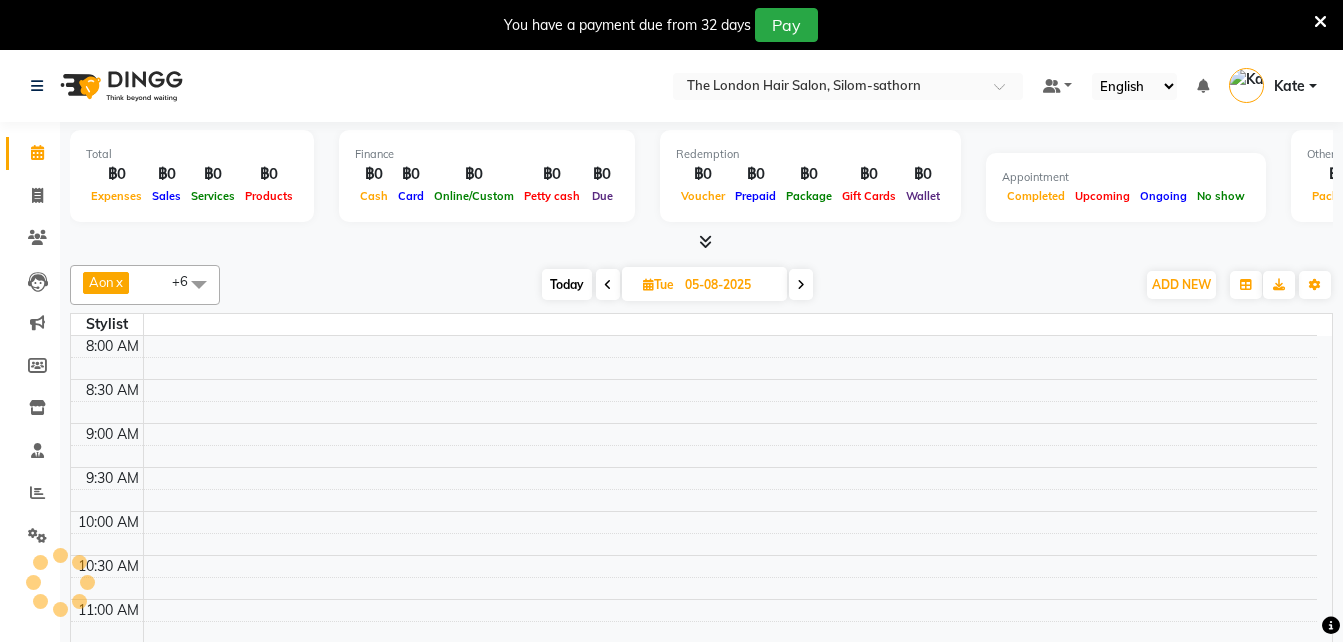 scroll, scrollTop: 0, scrollLeft: 0, axis: both 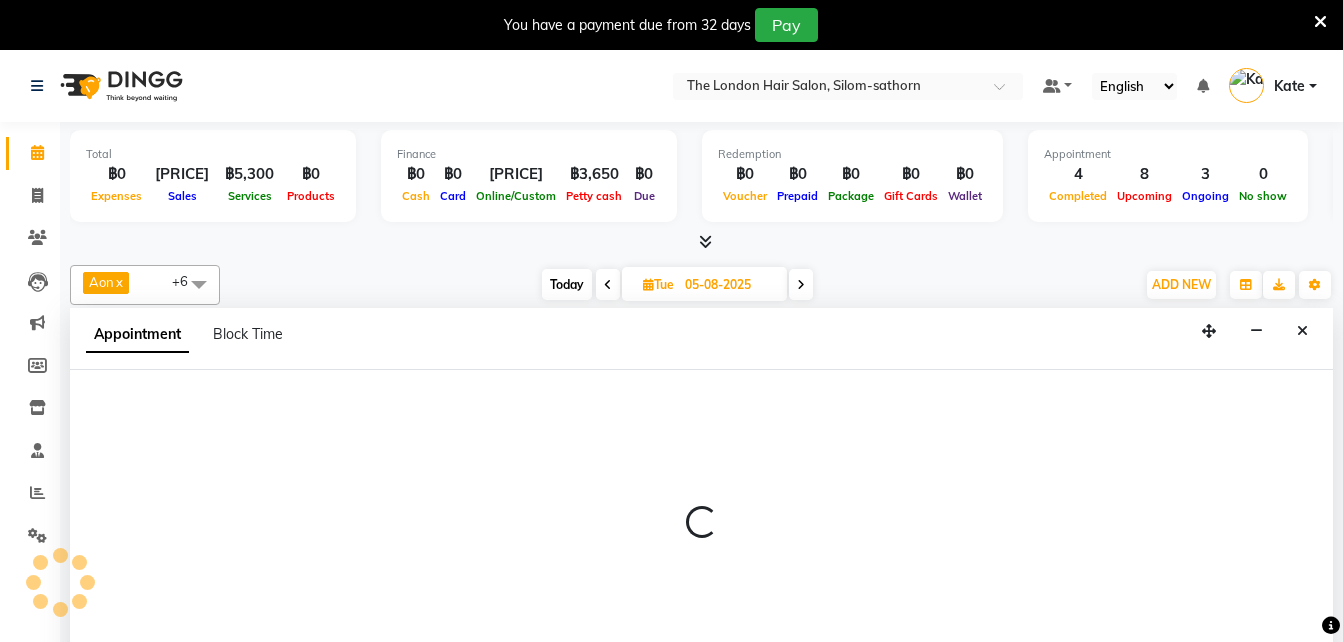 type on "04-08-2025" 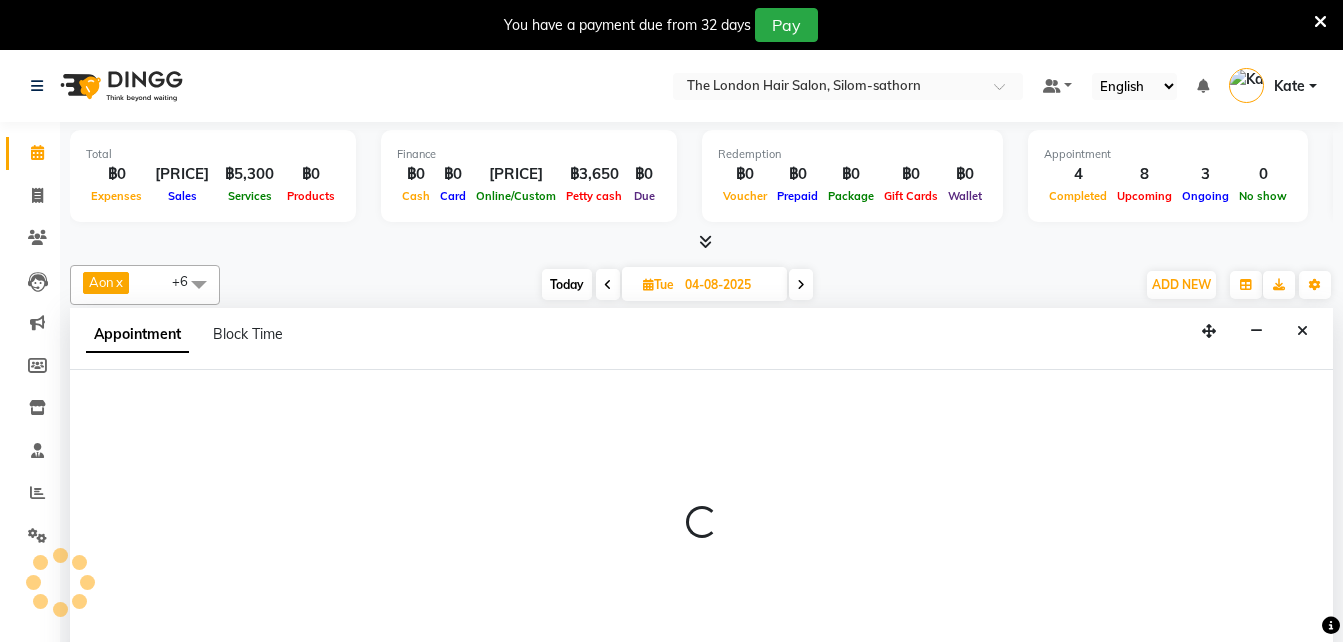 scroll, scrollTop: 51, scrollLeft: 0, axis: vertical 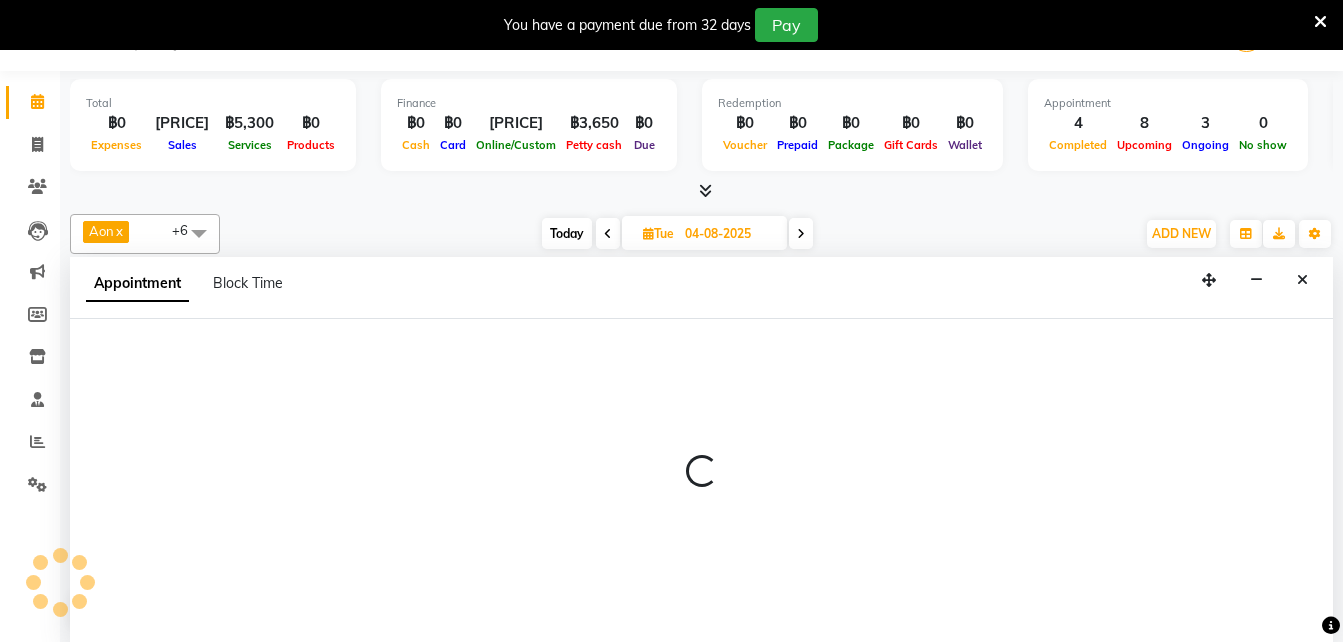 select on "600" 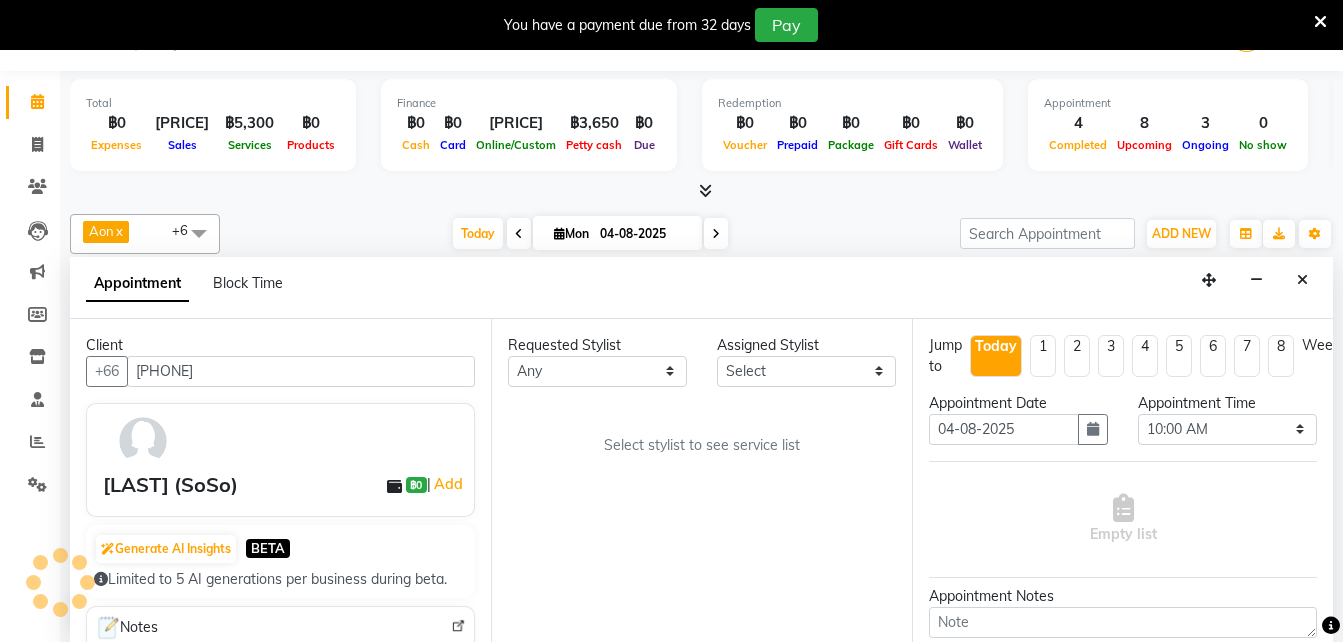 scroll, scrollTop: 529, scrollLeft: 0, axis: vertical 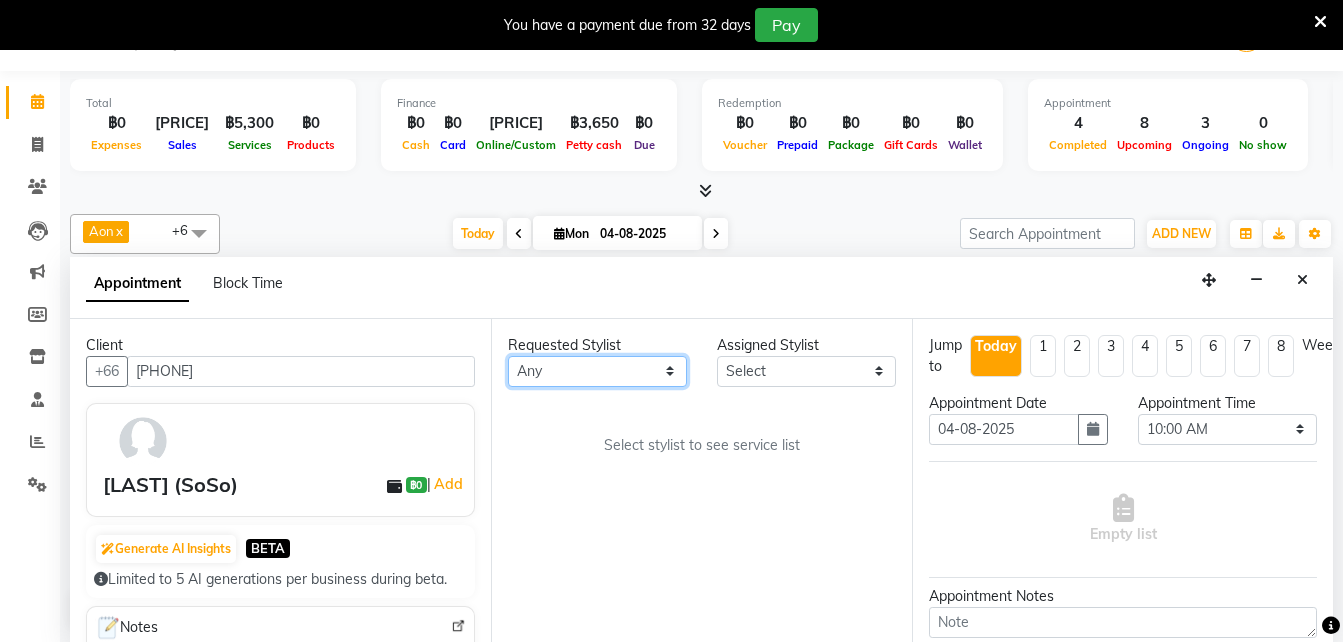 click on "Any Aon Apple   Boss Luke Fai  Fon Kate  Pim" at bounding box center [597, 371] 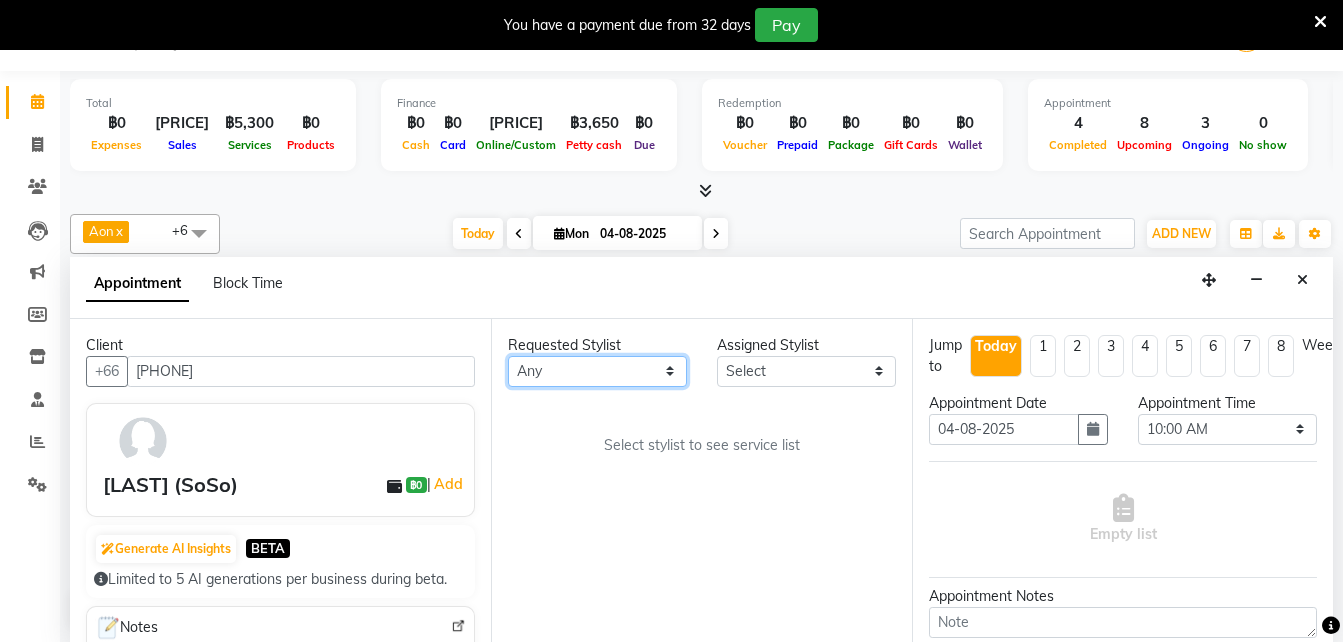 select on "56710" 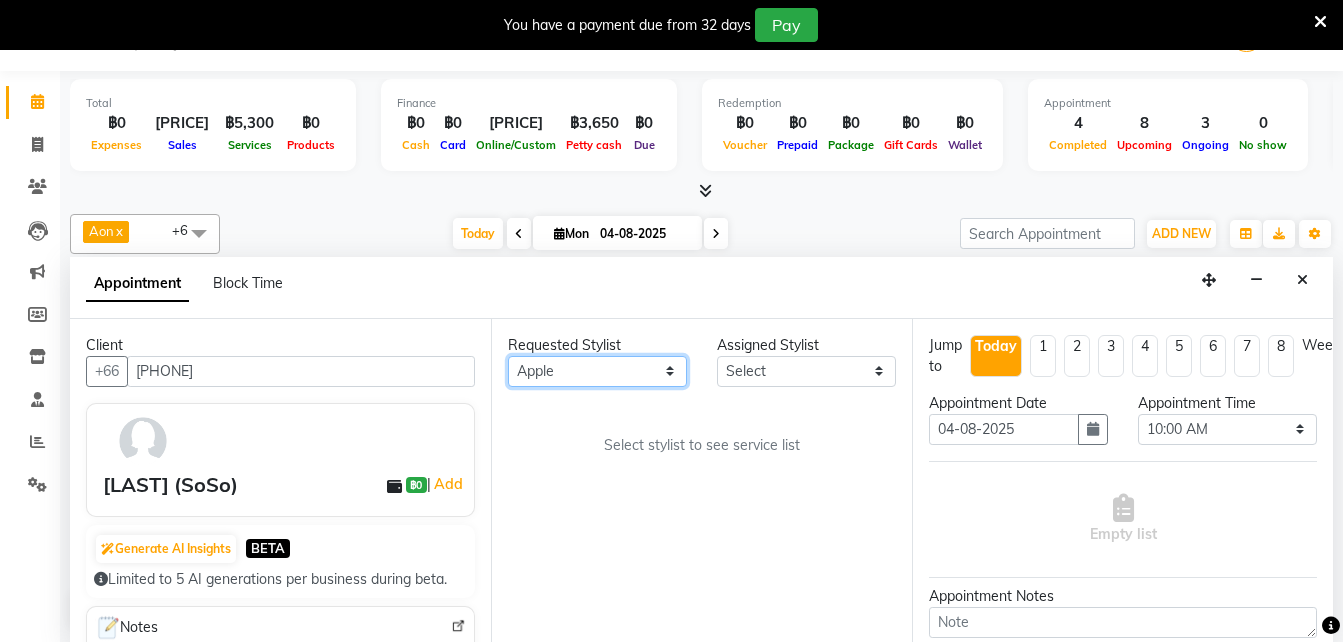click on "Any Aon Apple   Boss Luke Fai  Fon Kate  Pim" at bounding box center (597, 371) 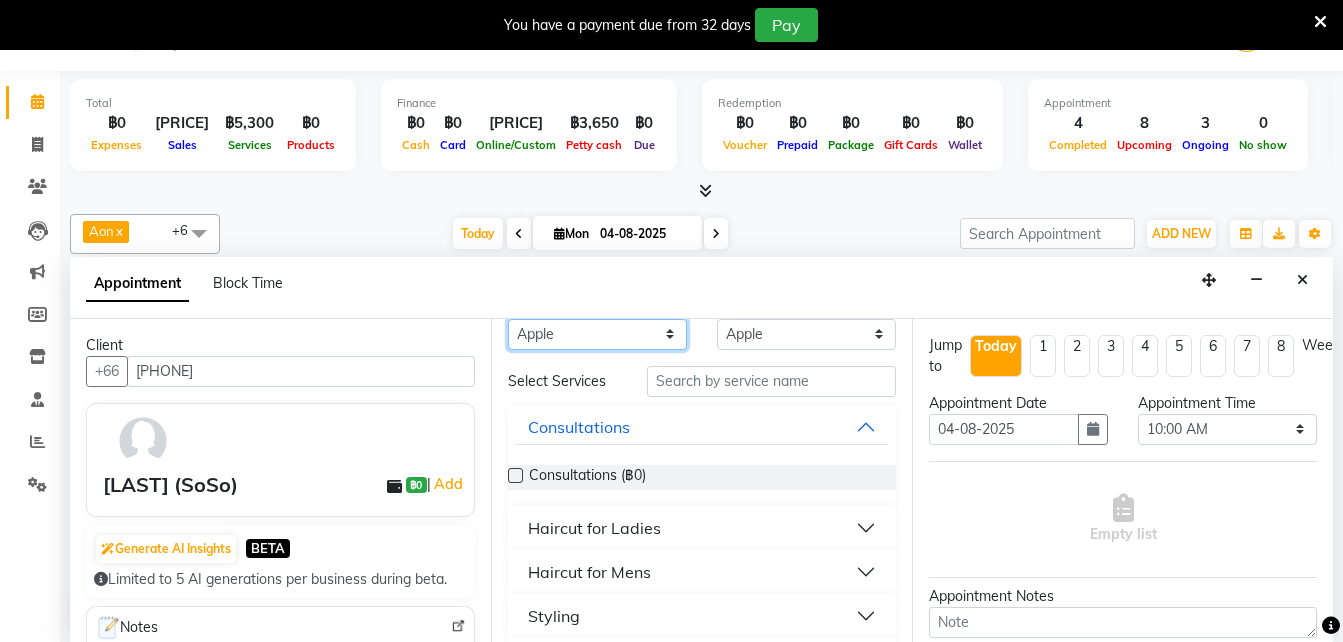 scroll, scrollTop: 39, scrollLeft: 0, axis: vertical 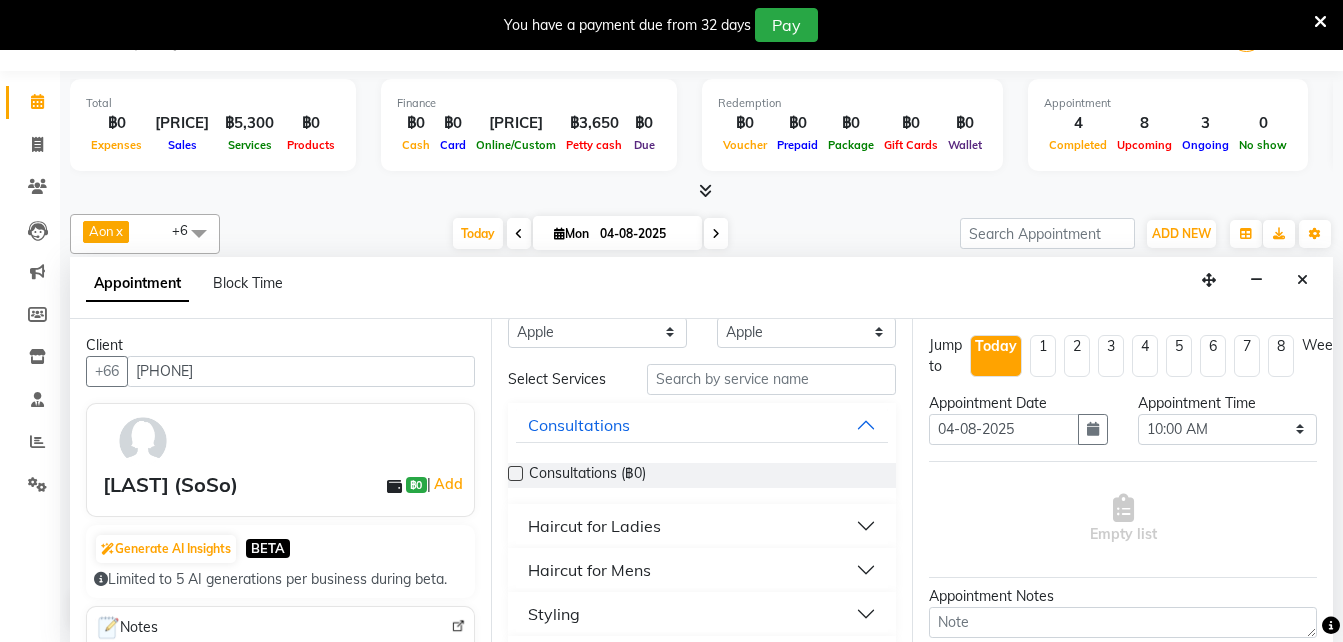 click on "Haircut for Ladies" at bounding box center (594, 526) 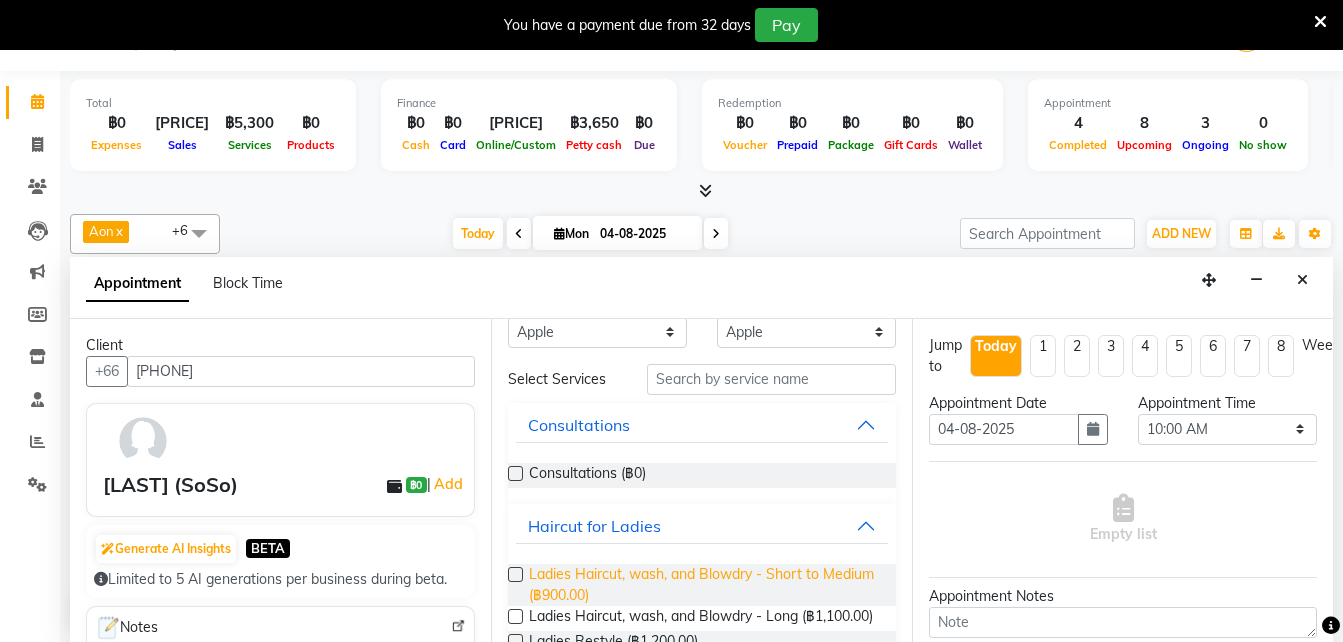 click on "Ladies Haircut, wash, and Blowdry - Short to Medium (฿900.00)" at bounding box center [704, 585] 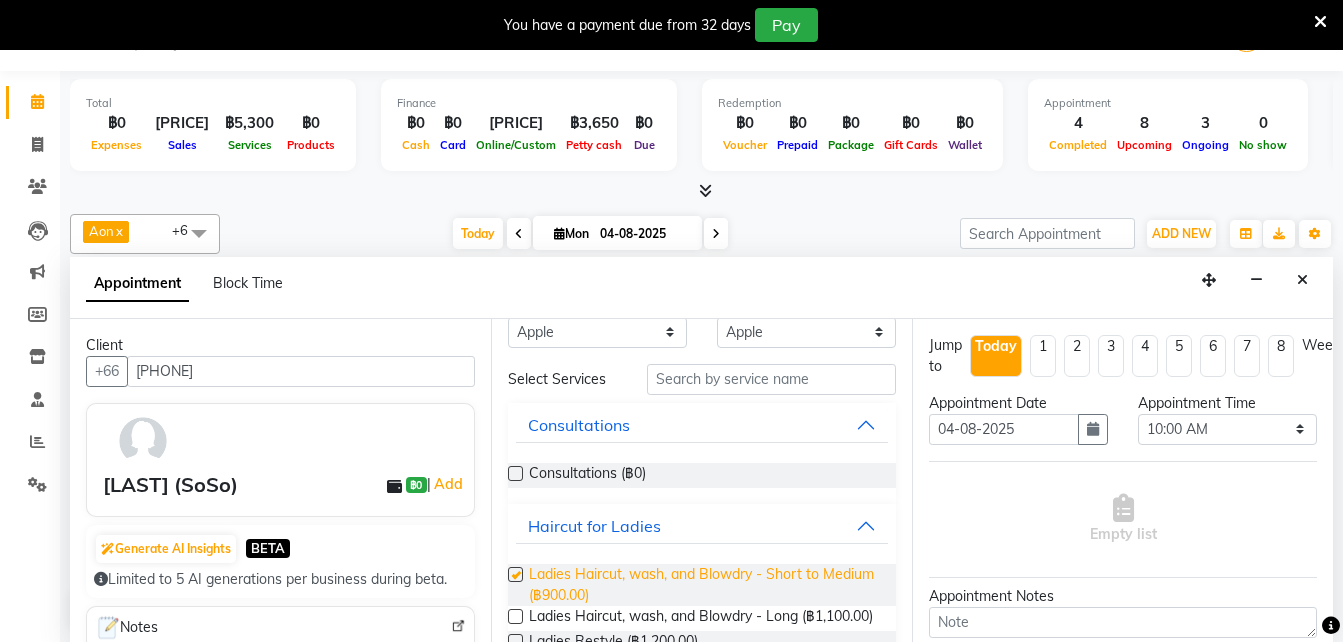 checkbox on "false" 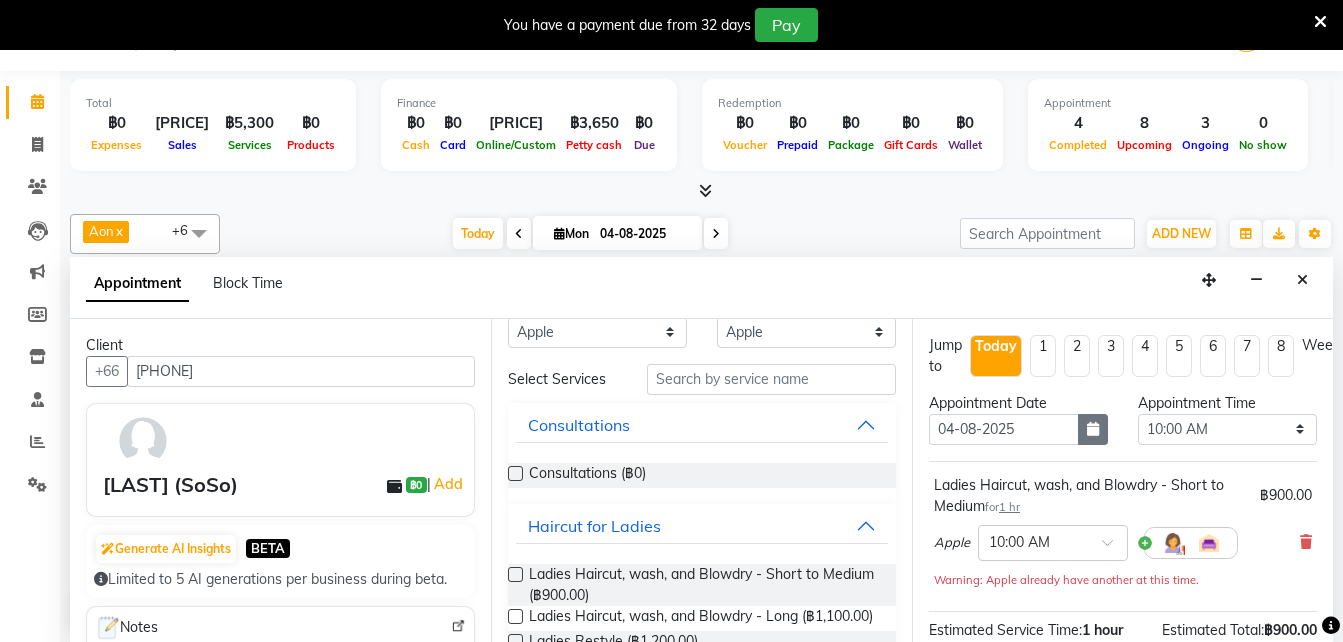 click at bounding box center (1093, 429) 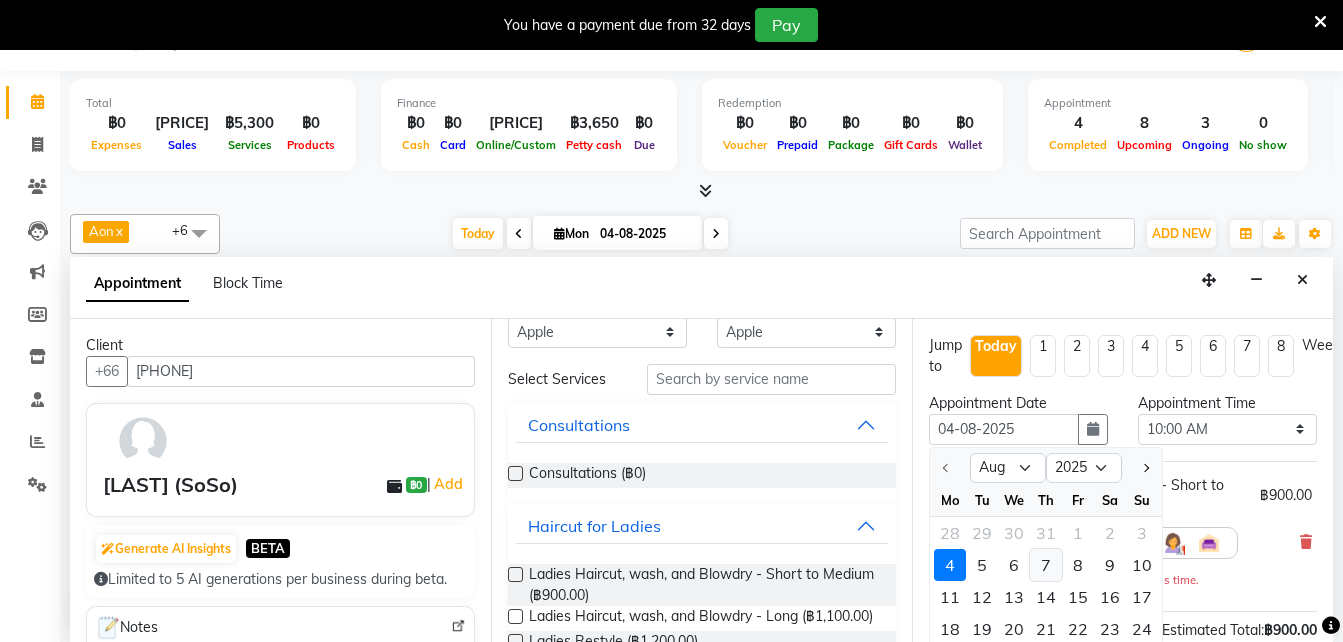 click on "7" at bounding box center [1046, 565] 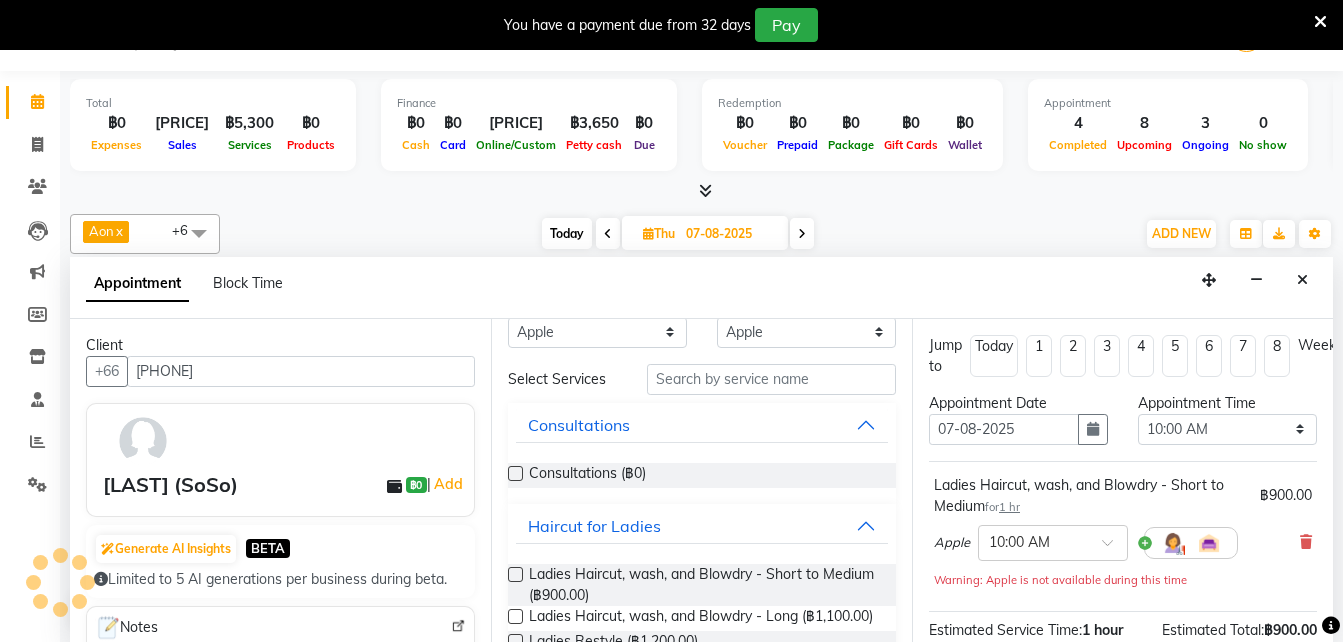 scroll, scrollTop: 529, scrollLeft: 0, axis: vertical 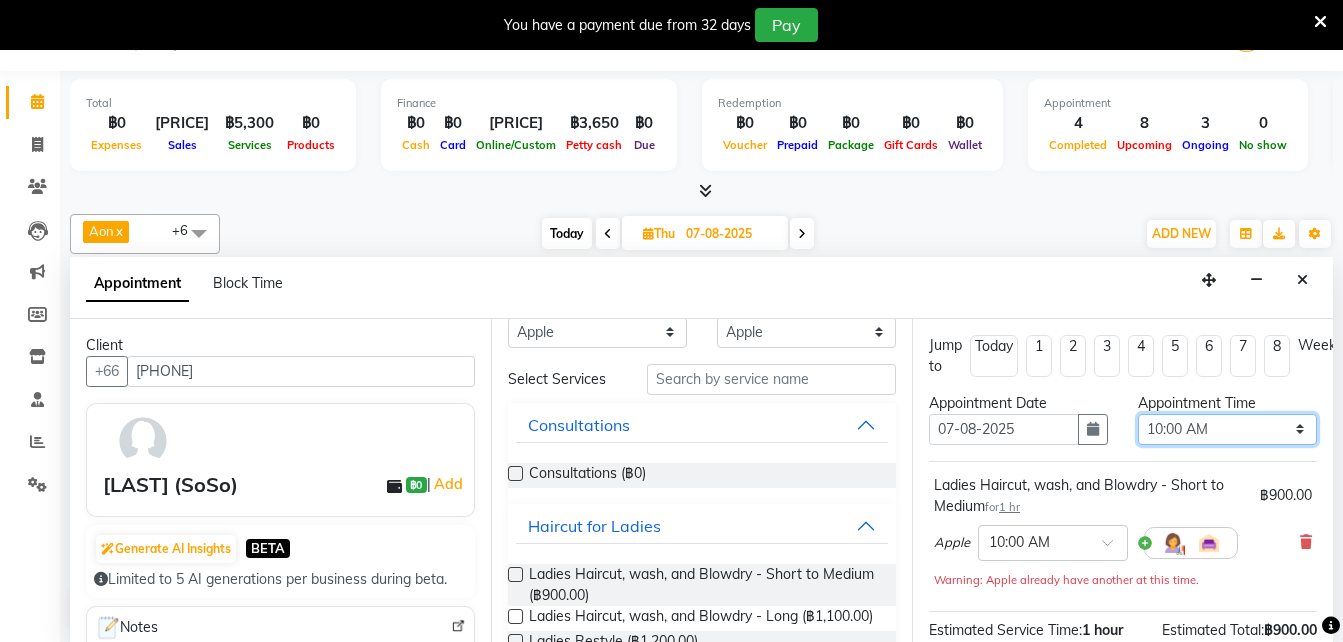 click on "Select 10:00 AM 10:05 AM 10:10 AM 10:15 AM 10:20 AM 10:25 AM 10:30 AM 10:35 AM 10:40 AM 10:45 AM 10:50 AM 10:55 AM 11:00 AM 11:05 AM 11:10 AM 11:15 AM 11:20 AM 11:25 AM 11:30 AM 11:35 AM 11:40 AM 11:45 AM 11:50 AM 11:55 AM 12:00 PM 12:05 PM 12:10 PM 12:15 PM 12:20 PM 12:25 PM 12:30 PM 12:35 PM 12:40 PM 12:45 PM 12:50 PM 12:55 PM 01:00 PM 01:05 PM 01:10 PM 01:15 PM 01:20 PM 01:25 PM 01:30 PM 01:35 PM 01:40 PM 01:45 PM 01:50 PM 01:55 PM 02:00 PM 02:05 PM 02:10 PM 02:15 PM 02:20 PM 02:25 PM 02:30 PM 02:35 PM 02:40 PM 02:45 PM 02:50 PM 02:55 PM 03:00 PM 03:05 PM 03:10 PM 03:15 PM 03:20 PM 03:25 PM 03:30 PM 03:35 PM 03:40 PM 03:45 PM 03:50 PM 03:55 PM 04:00 PM 04:05 PM 04:10 PM 04:15 PM 04:20 PM 04:25 PM 04:30 PM 04:35 PM 04:40 PM 04:45 PM 04:50 PM 04:55 PM 05:00 PM 05:05 PM 05:10 PM 05:15 PM 05:20 PM 05:25 PM 05:30 PM 05:35 PM 05:40 PM 05:45 PM 05:50 PM 05:55 PM 06:00 PM 06:05 PM 06:10 PM 06:15 PM 06:20 PM 06:25 PM 06:30 PM 06:35 PM 06:40 PM 06:45 PM 06:50 PM 06:55 PM 07:00 PM 07:05 PM 07:10 PM 07:15 PM 07:20 PM" at bounding box center (1227, 429) 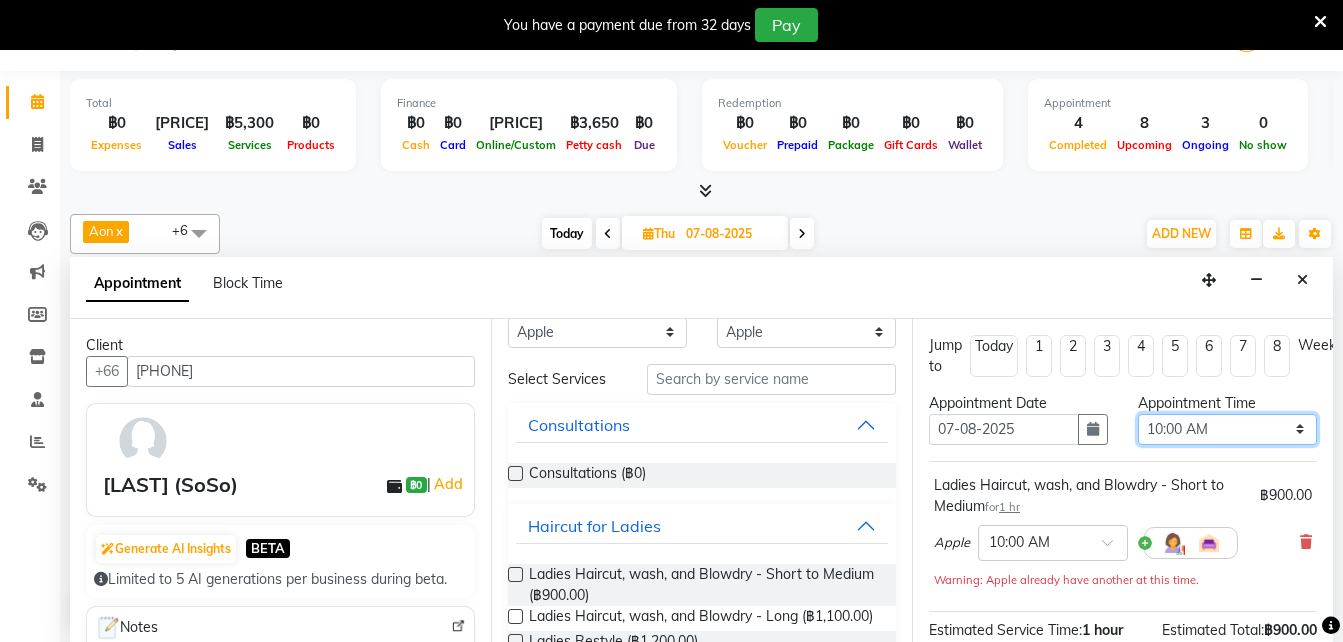 select on "1140" 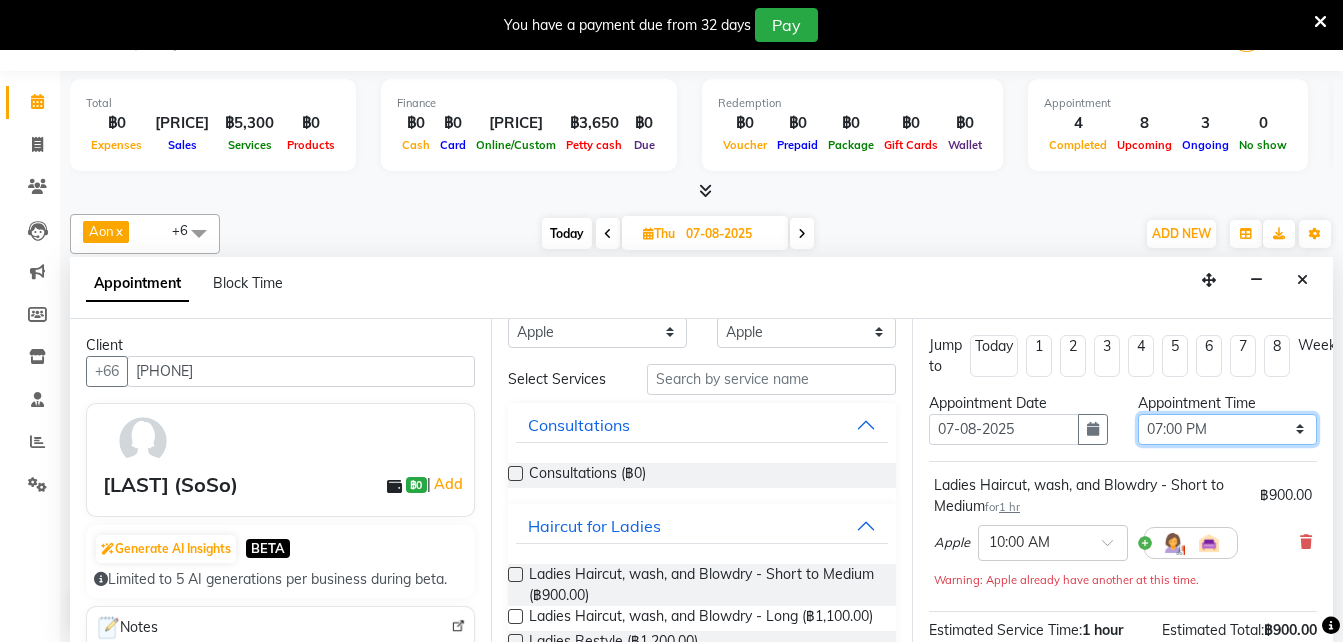 click on "Select 10:00 AM 10:05 AM 10:10 AM 10:15 AM 10:20 AM 10:25 AM 10:30 AM 10:35 AM 10:40 AM 10:45 AM 10:50 AM 10:55 AM 11:00 AM 11:05 AM 11:10 AM 11:15 AM 11:20 AM 11:25 AM 11:30 AM 11:35 AM 11:40 AM 11:45 AM 11:50 AM 11:55 AM 12:00 PM 12:05 PM 12:10 PM 12:15 PM 12:20 PM 12:25 PM 12:30 PM 12:35 PM 12:40 PM 12:45 PM 12:50 PM 12:55 PM 01:00 PM 01:05 PM 01:10 PM 01:15 PM 01:20 PM 01:25 PM 01:30 PM 01:35 PM 01:40 PM 01:45 PM 01:50 PM 01:55 PM 02:00 PM 02:05 PM 02:10 PM 02:15 PM 02:20 PM 02:25 PM 02:30 PM 02:35 PM 02:40 PM 02:45 PM 02:50 PM 02:55 PM 03:00 PM 03:05 PM 03:10 PM 03:15 PM 03:20 PM 03:25 PM 03:30 PM 03:35 PM 03:40 PM 03:45 PM 03:50 PM 03:55 PM 04:00 PM 04:05 PM 04:10 PM 04:15 PM 04:20 PM 04:25 PM 04:30 PM 04:35 PM 04:40 PM 04:45 PM 04:50 PM 04:55 PM 05:00 PM 05:05 PM 05:10 PM 05:15 PM 05:20 PM 05:25 PM 05:30 PM 05:35 PM 05:40 PM 05:45 PM 05:50 PM 05:55 PM 06:00 PM 06:05 PM 06:10 PM 06:15 PM 06:20 PM 06:25 PM 06:30 PM 06:35 PM 06:40 PM 06:45 PM 06:50 PM 06:55 PM 07:00 PM 07:05 PM 07:10 PM 07:15 PM 07:20 PM" at bounding box center (1227, 429) 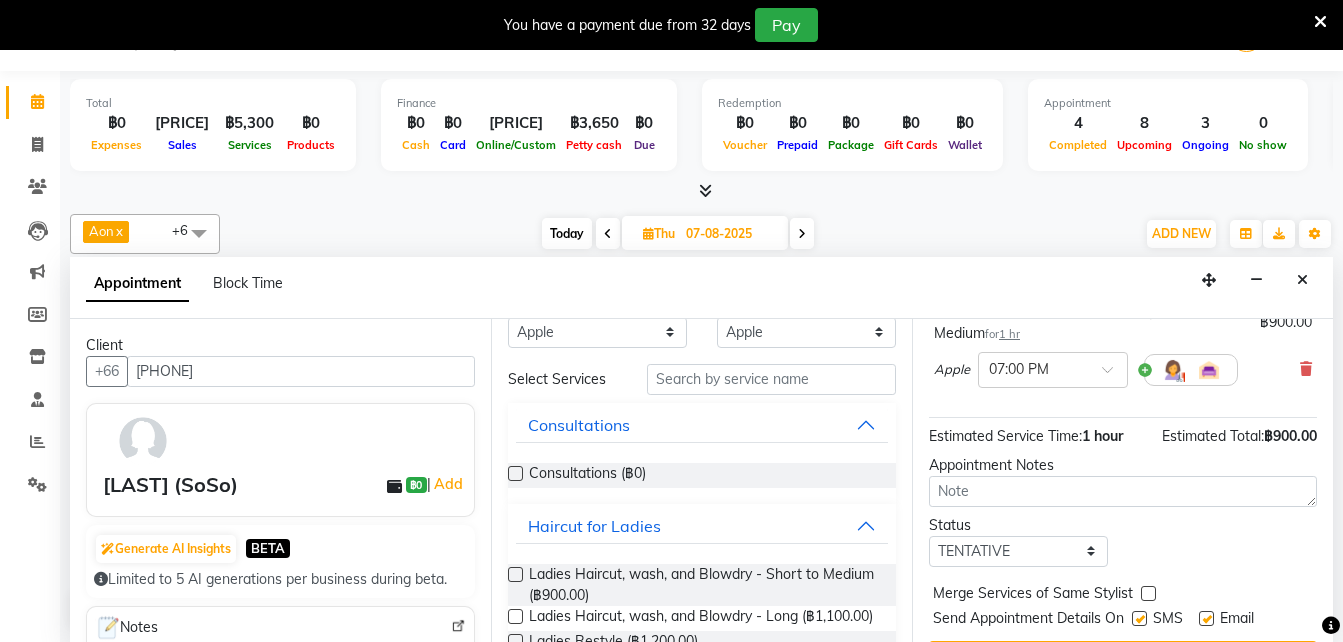scroll, scrollTop: 239, scrollLeft: 0, axis: vertical 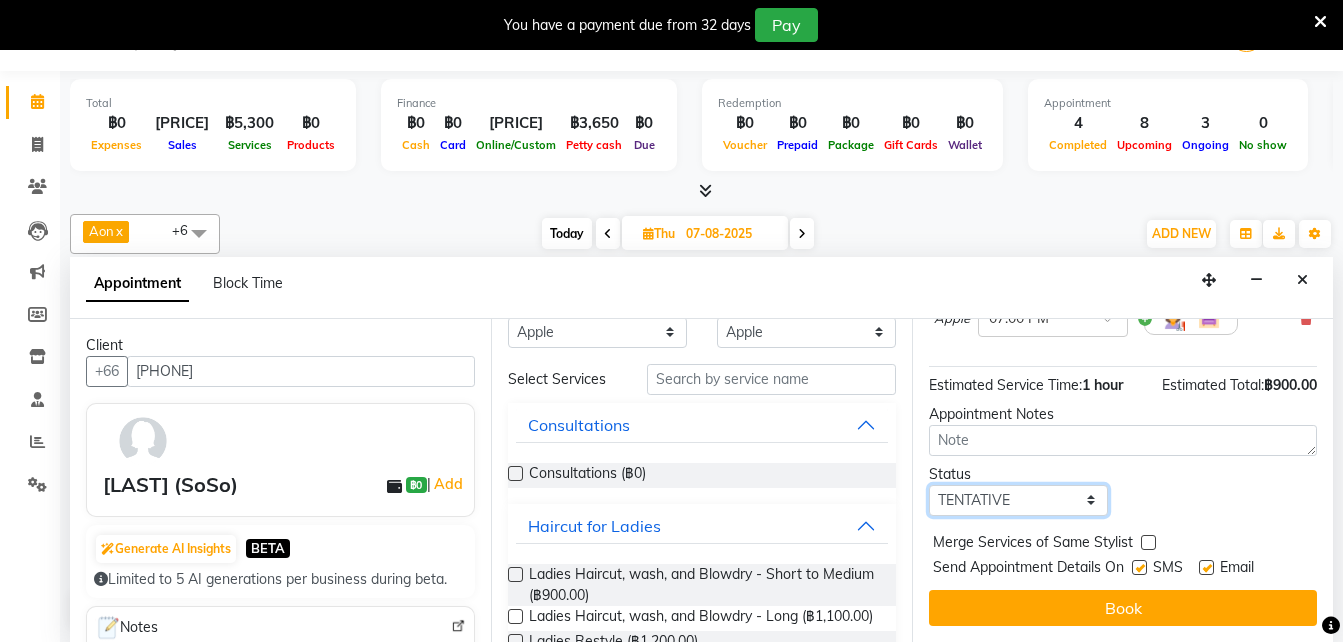 click on "Select TENTATIVE CONFIRM UPCOMING" at bounding box center [1018, 500] 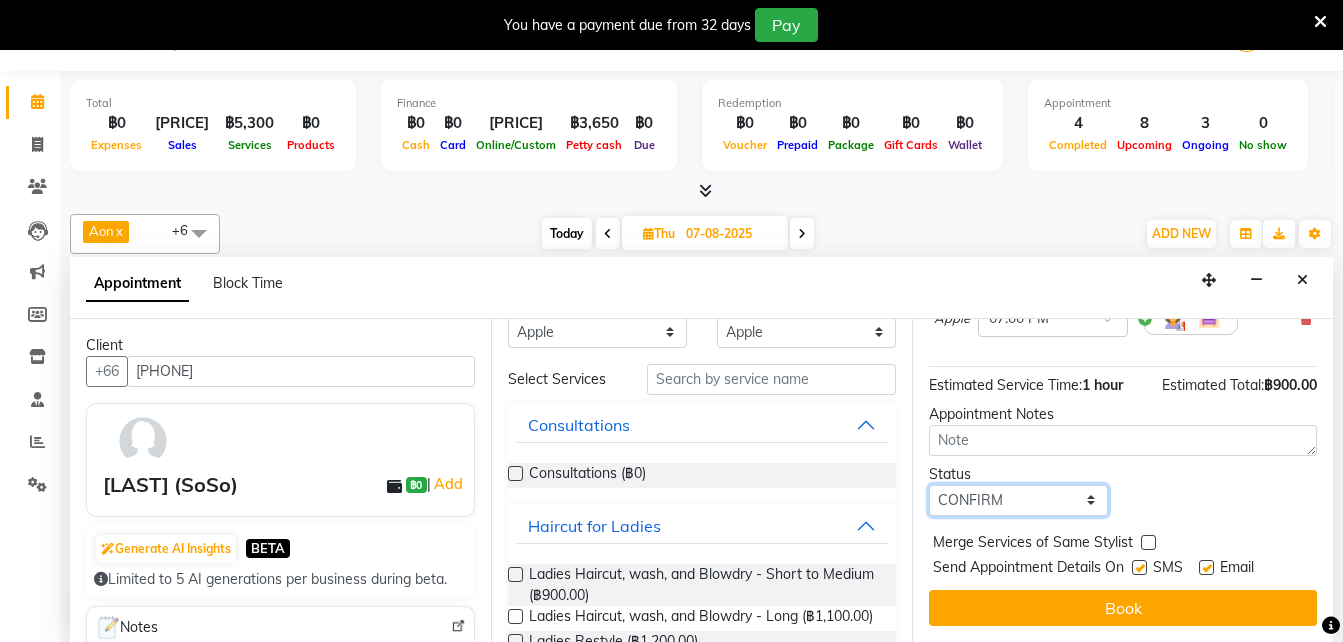 click on "Select TENTATIVE CONFIRM UPCOMING" at bounding box center [1018, 500] 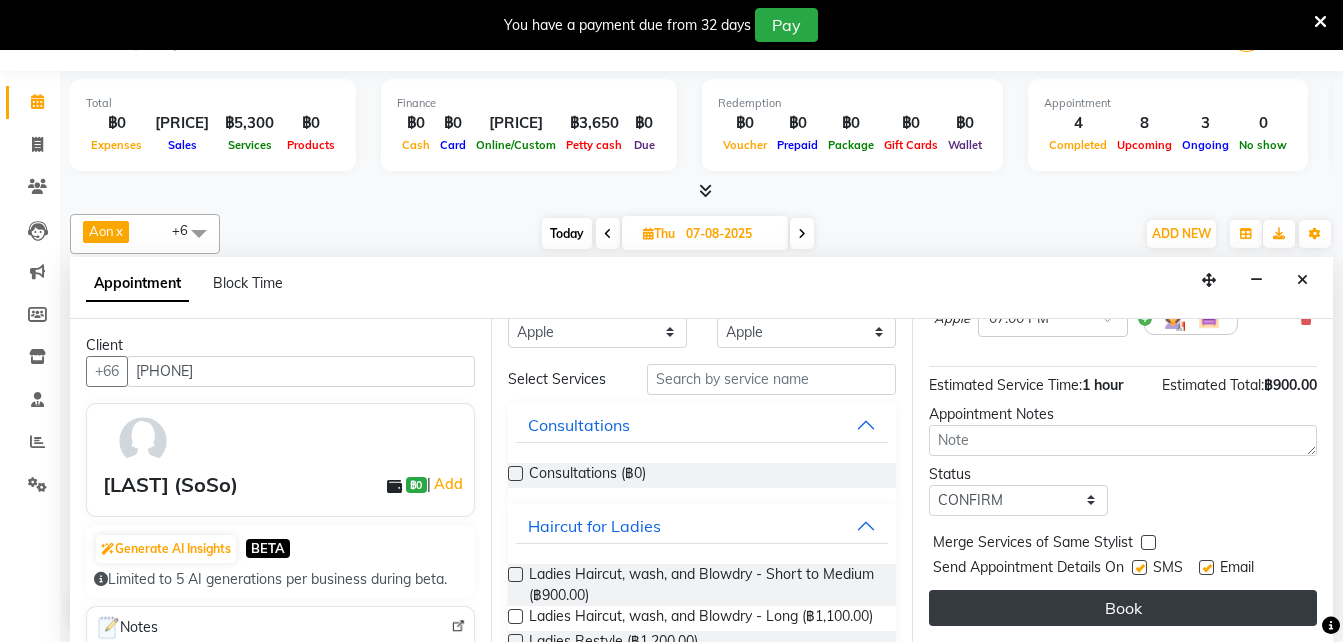 click on "Book" at bounding box center [1123, 608] 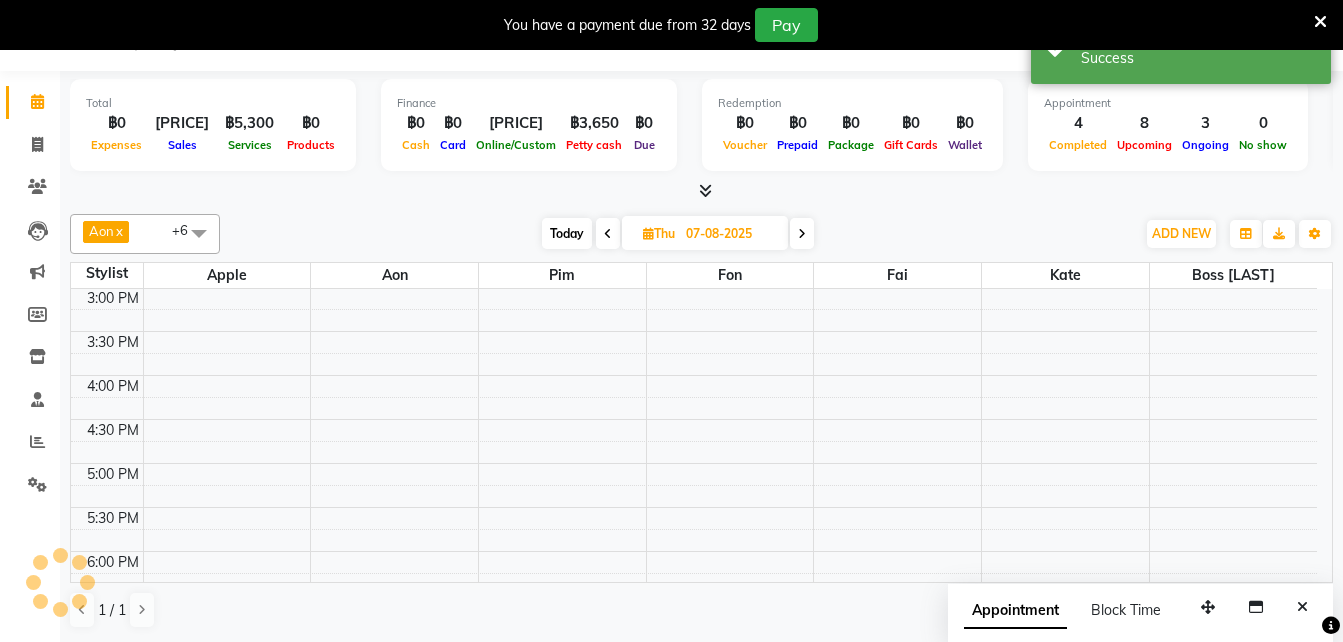 scroll, scrollTop: 0, scrollLeft: 0, axis: both 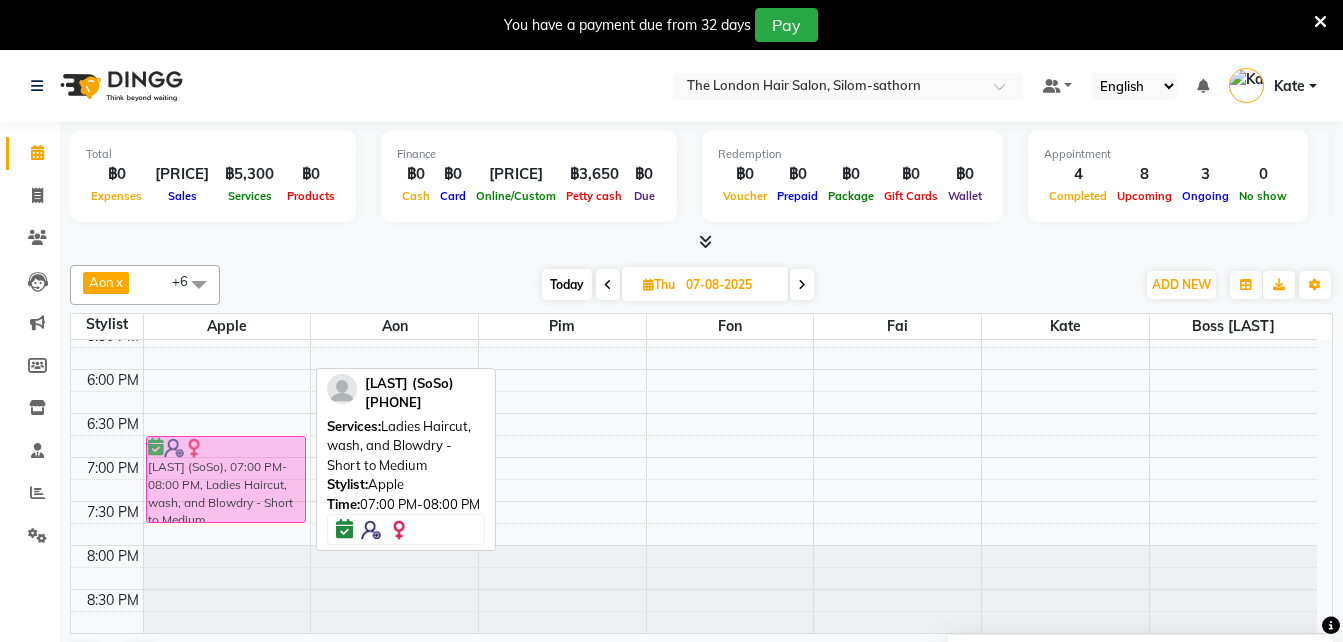 drag, startPoint x: 240, startPoint y: 507, endPoint x: 245, endPoint y: 475, distance: 32.38827 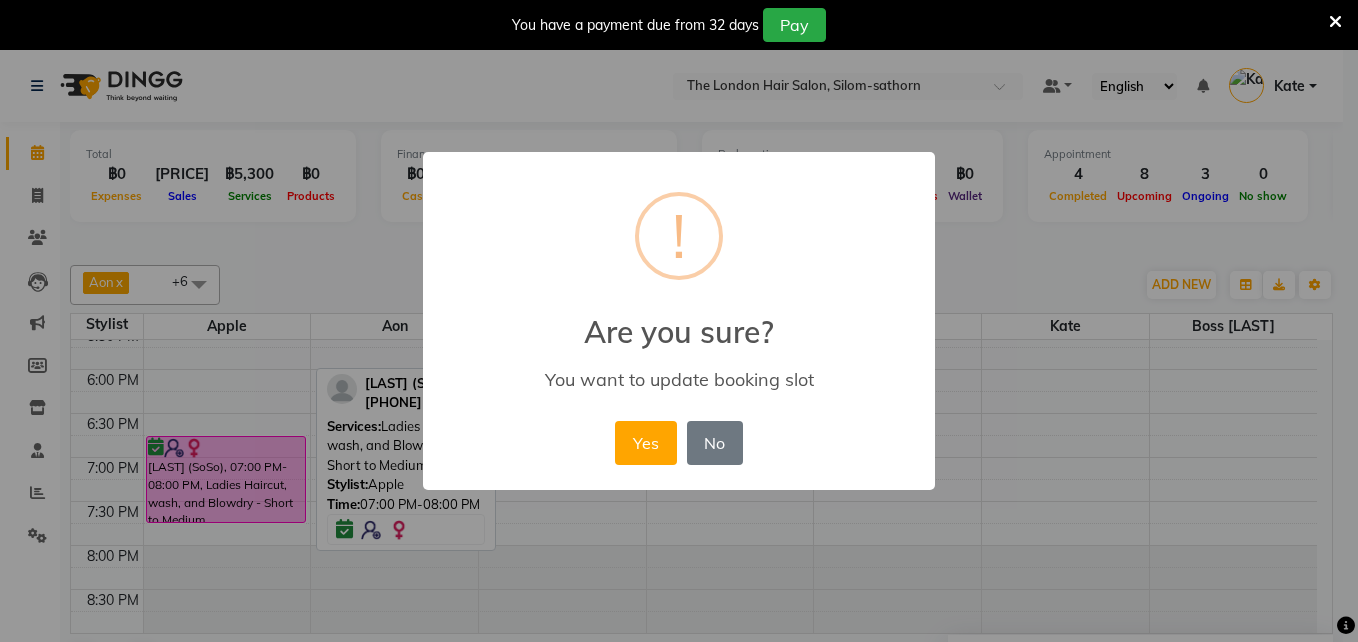 click on "× ! Are you sure? You want to update booking slot Yes No No" at bounding box center [679, 321] 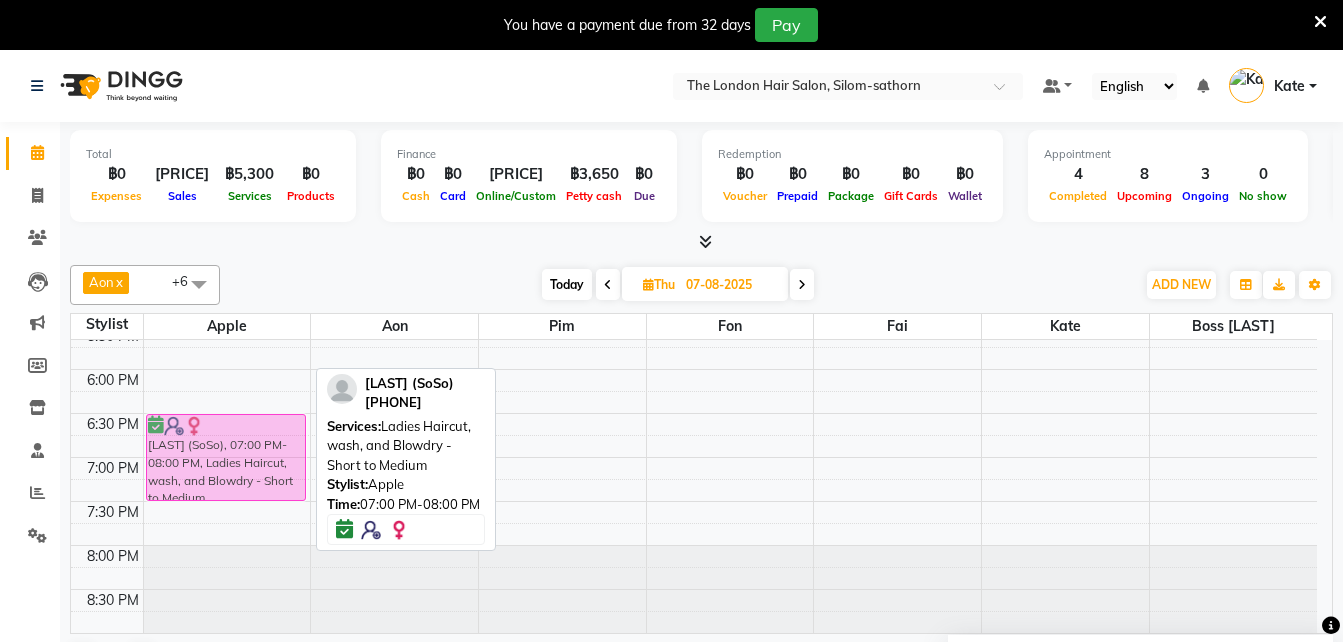 drag, startPoint x: 184, startPoint y: 511, endPoint x: 181, endPoint y: 469, distance: 42.107006 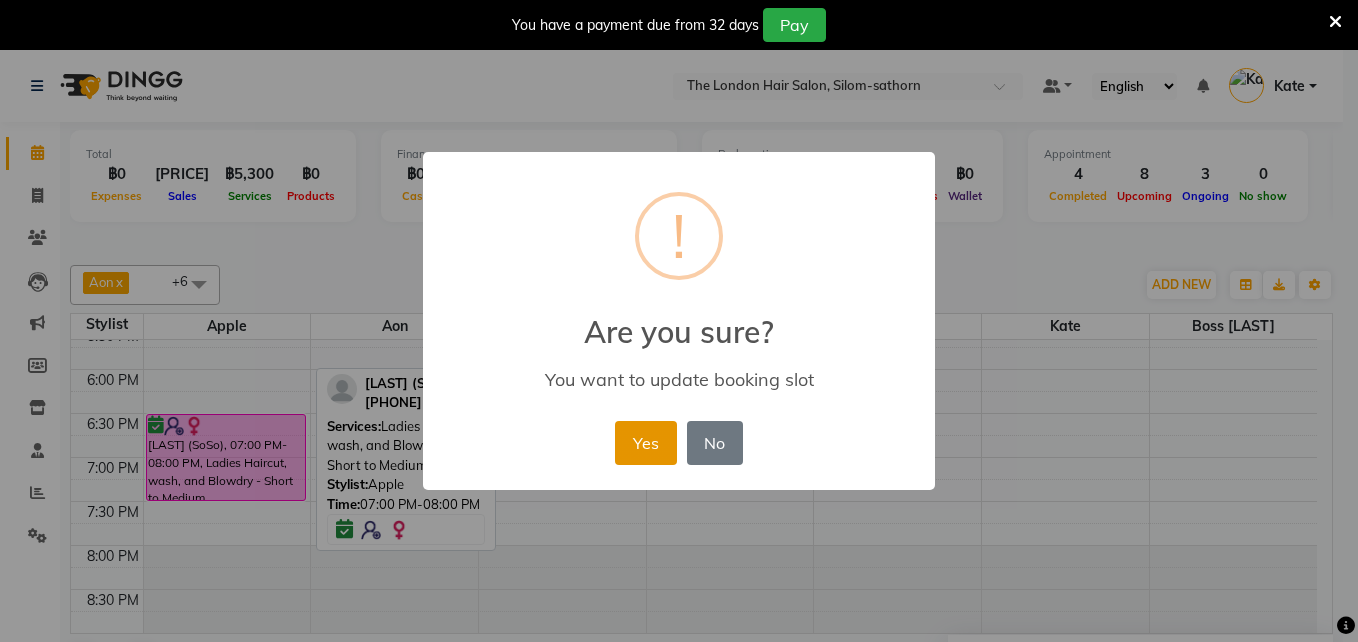 click on "Yes" at bounding box center [645, 443] 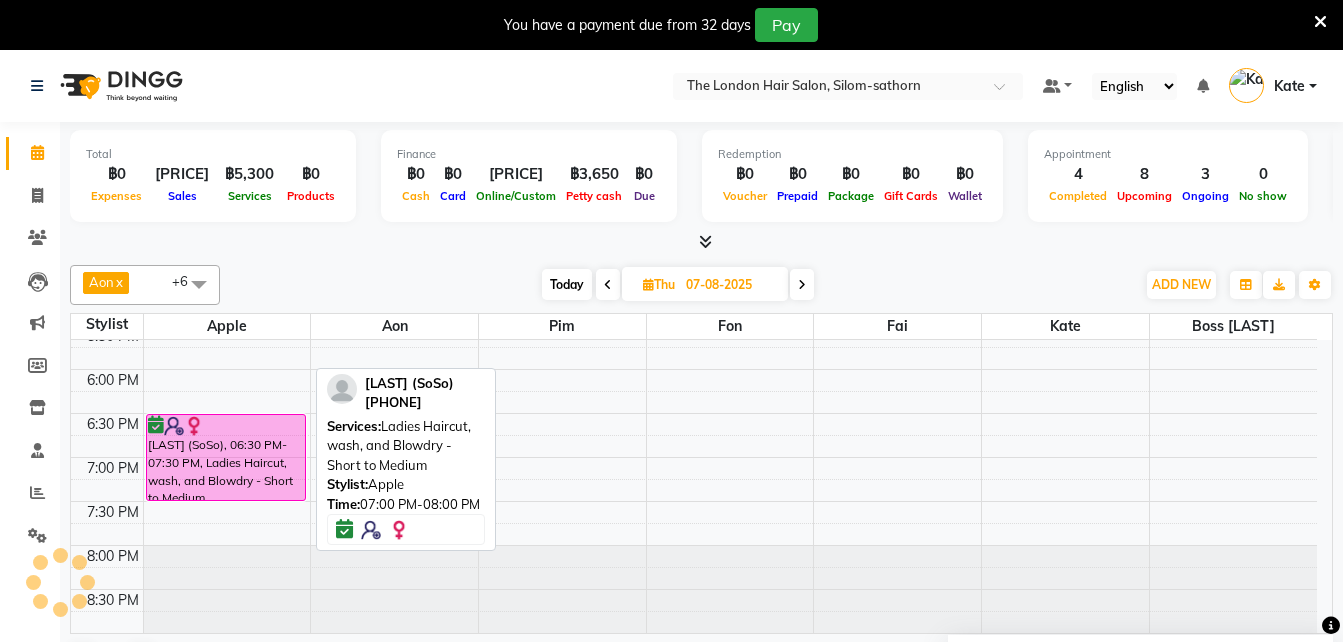 scroll, scrollTop: 51, scrollLeft: 0, axis: vertical 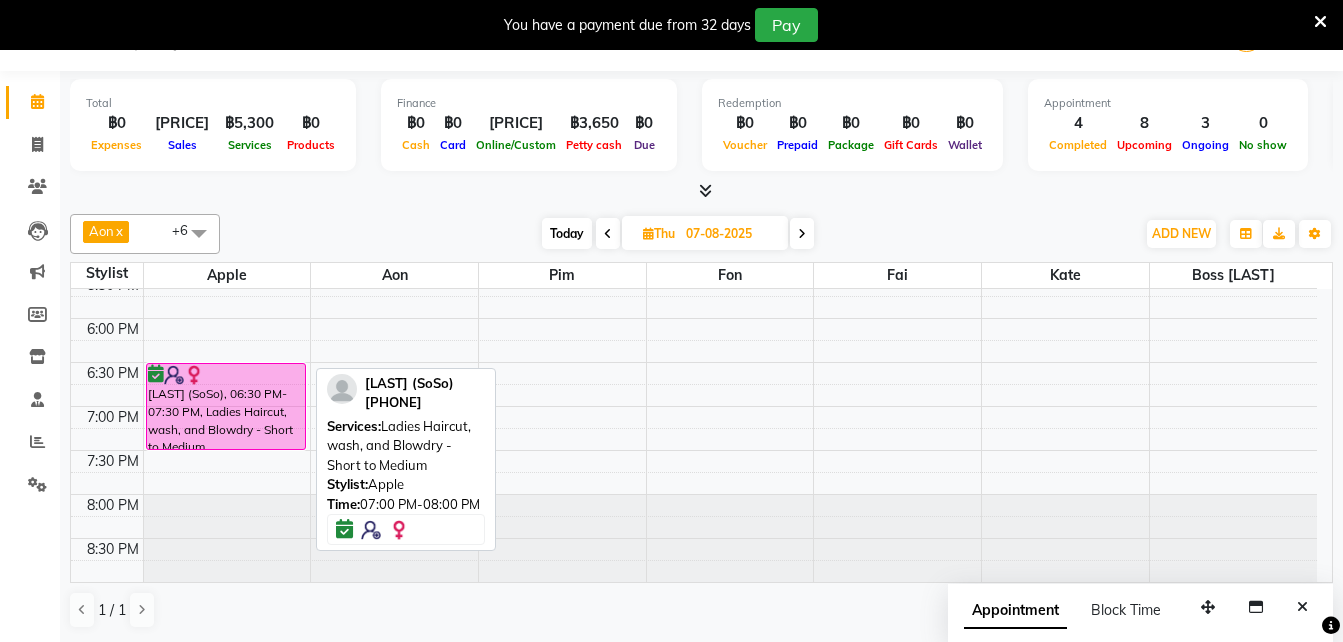 click on "Today" at bounding box center (567, 233) 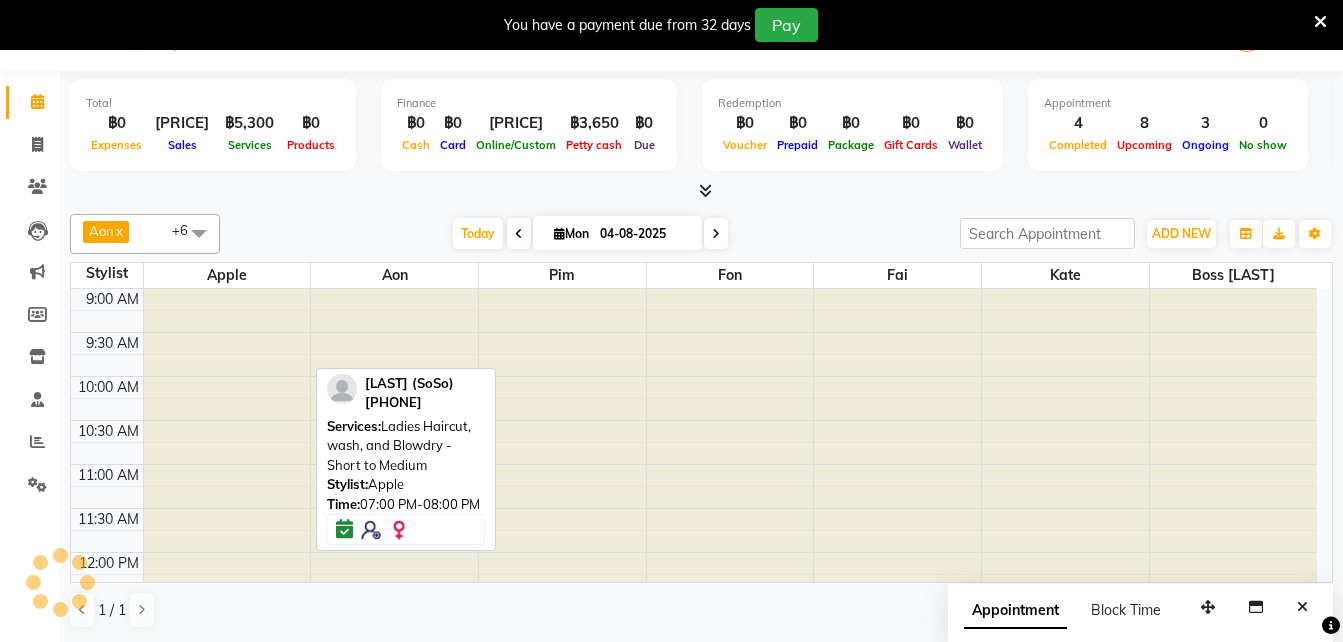 scroll, scrollTop: 529, scrollLeft: 0, axis: vertical 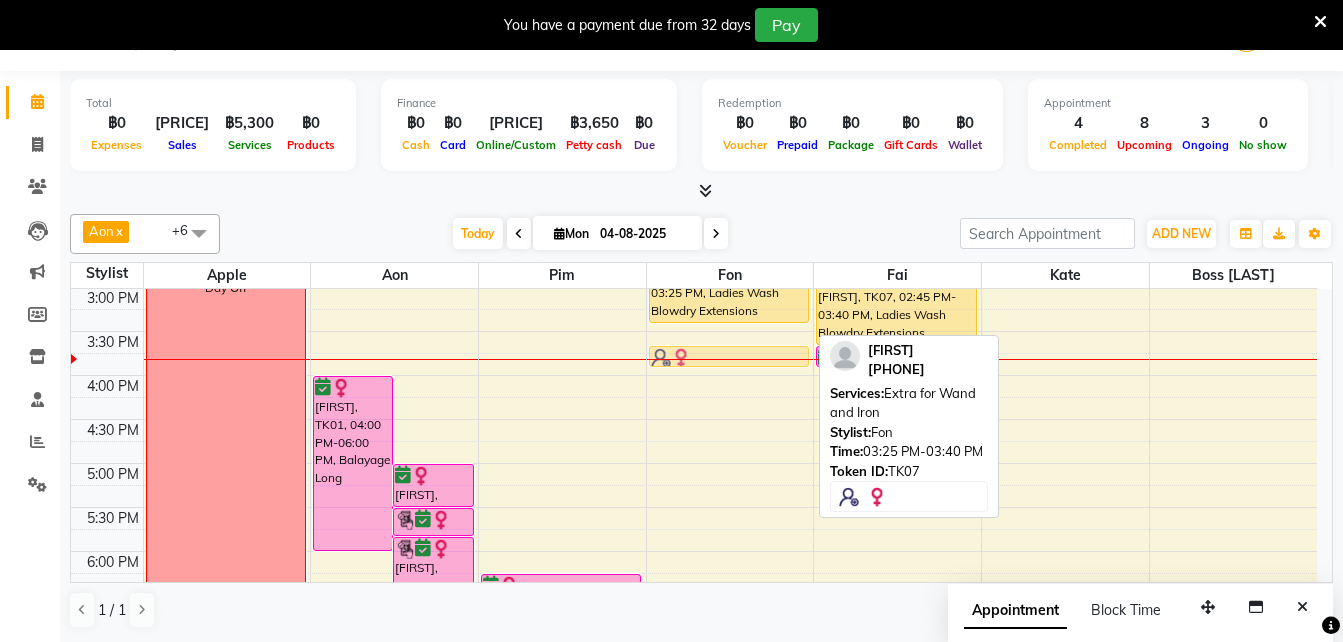 drag, startPoint x: 726, startPoint y: 333, endPoint x: 730, endPoint y: 350, distance: 17.464249 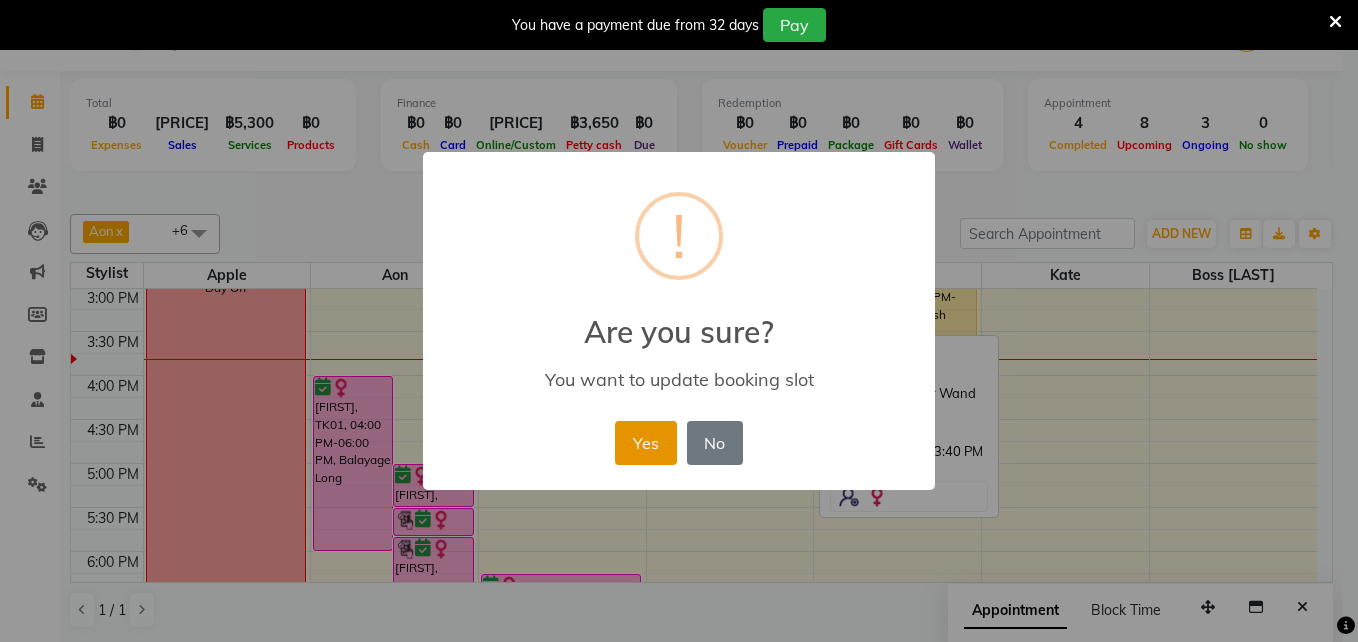 click on "Yes" at bounding box center (645, 443) 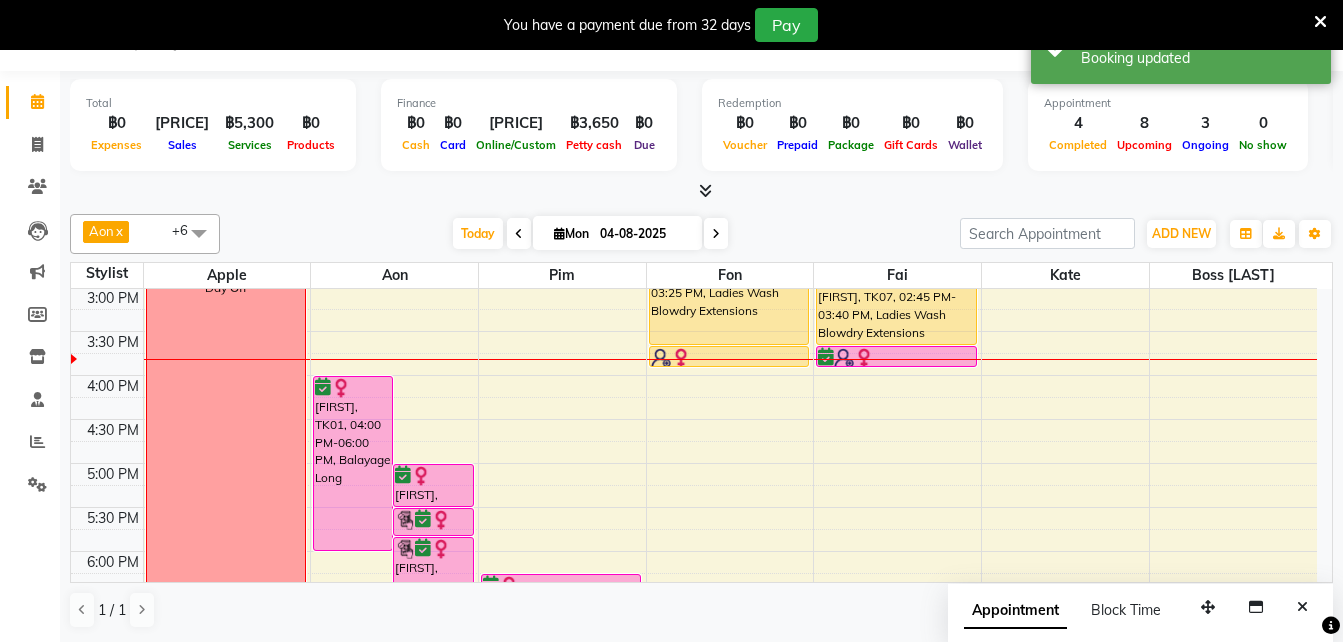 drag, startPoint x: 746, startPoint y: 321, endPoint x: 749, endPoint y: 346, distance: 25.179358 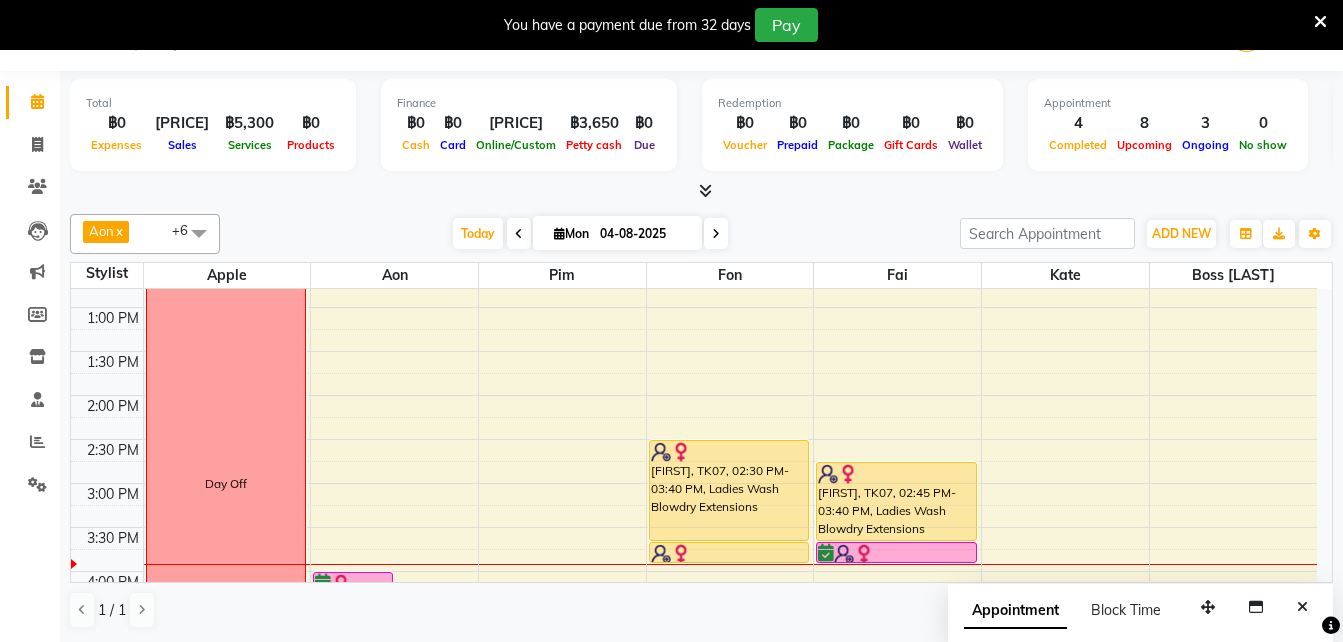 scroll, scrollTop: 0, scrollLeft: 0, axis: both 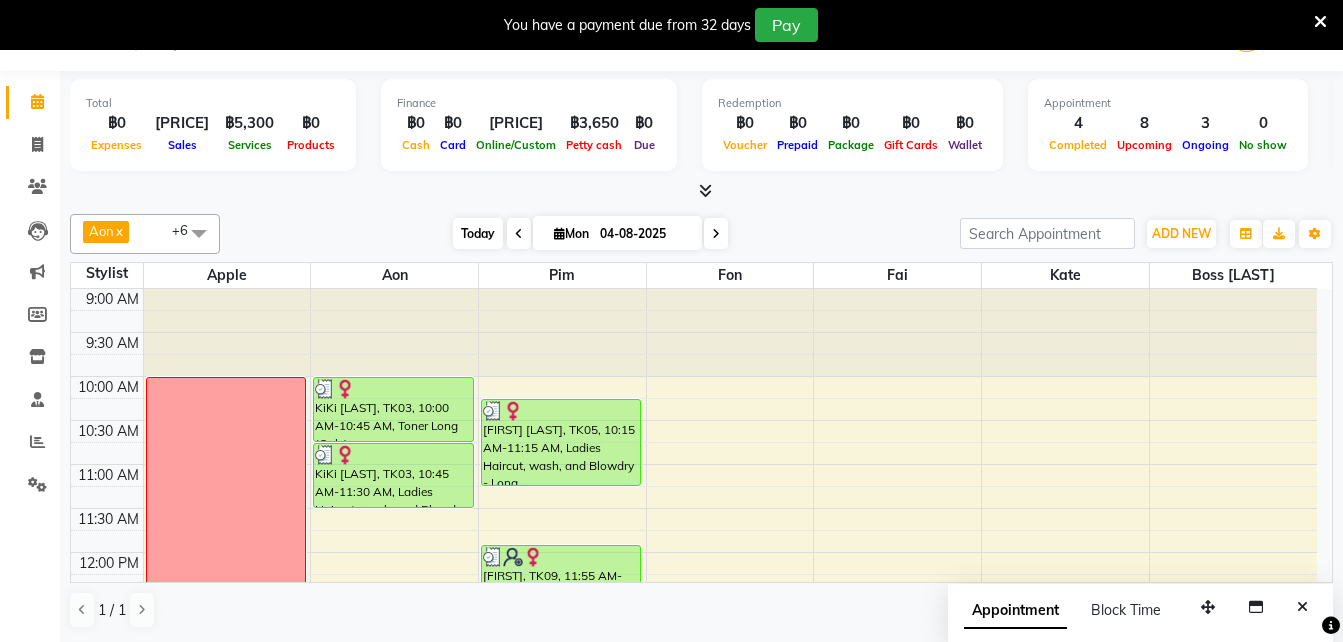 click on "Today" at bounding box center (478, 233) 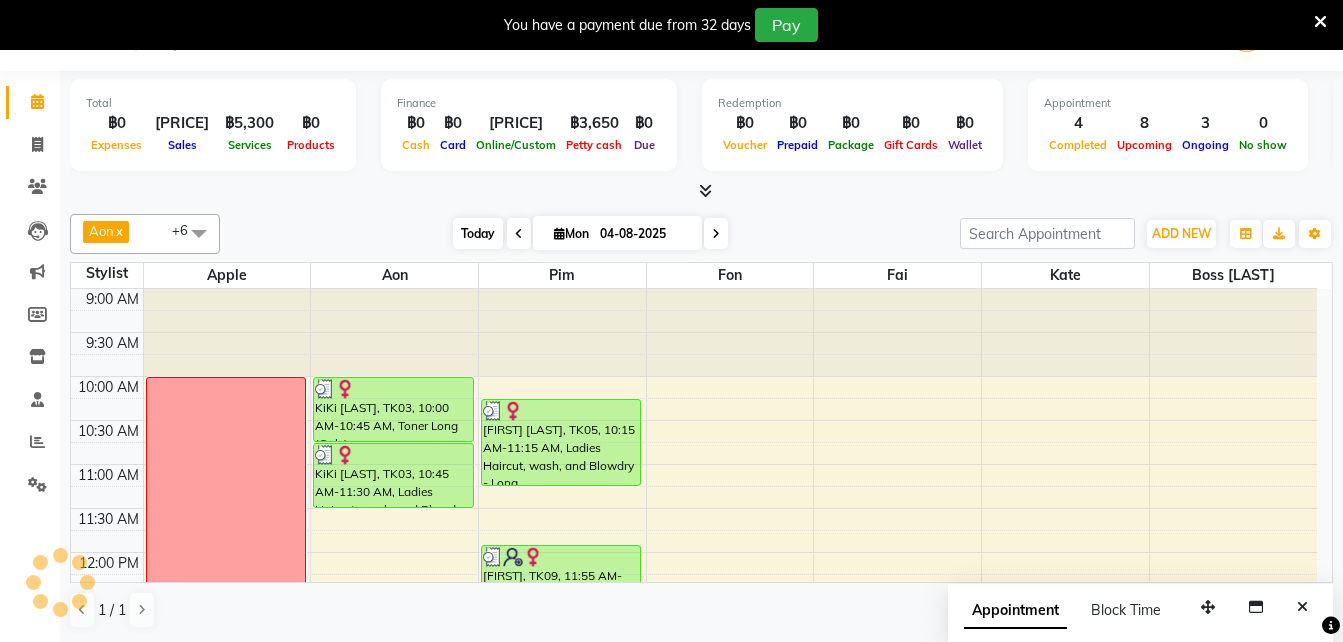 scroll, scrollTop: 617, scrollLeft: 0, axis: vertical 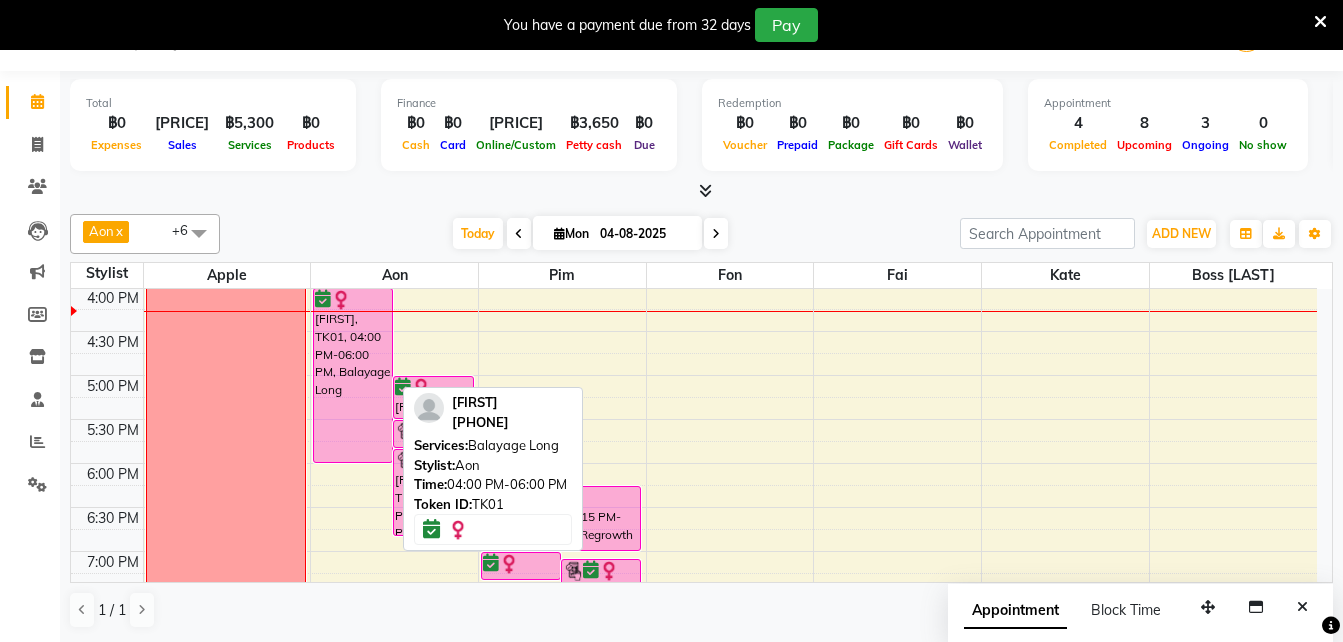 click on "[FIRST], TK01, 04:00 PM-06:00 PM, Balayage Long" at bounding box center (353, 375) 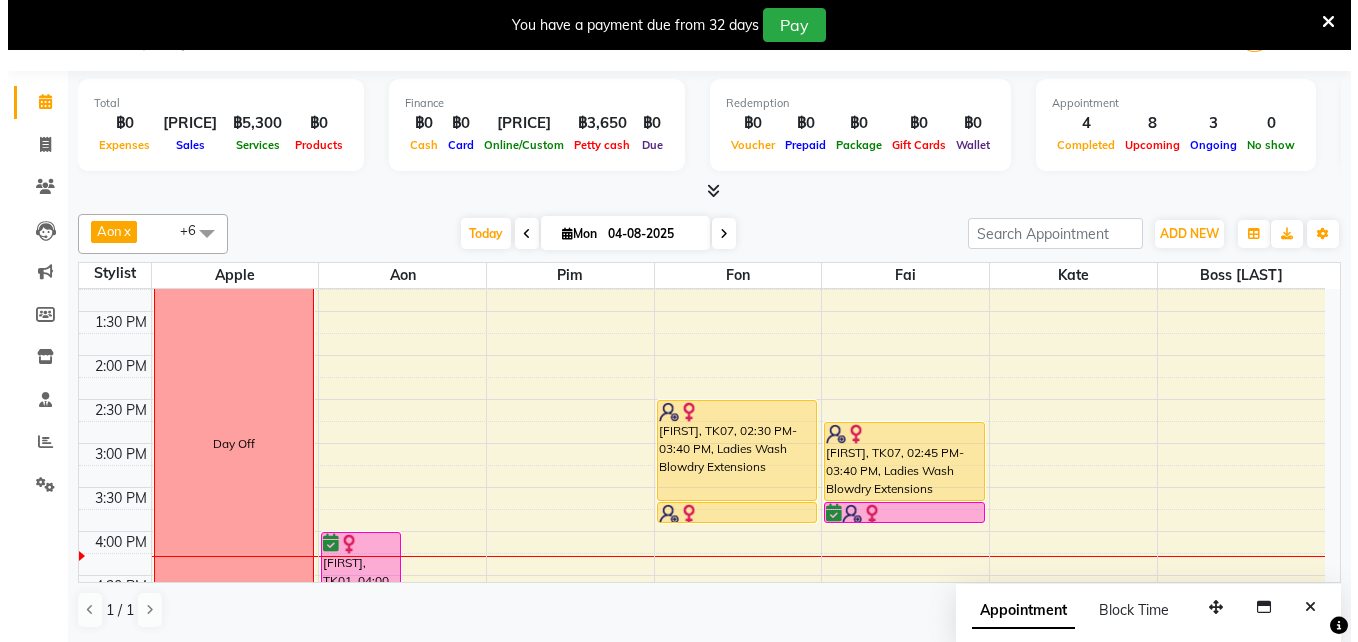 scroll, scrollTop: 372, scrollLeft: 0, axis: vertical 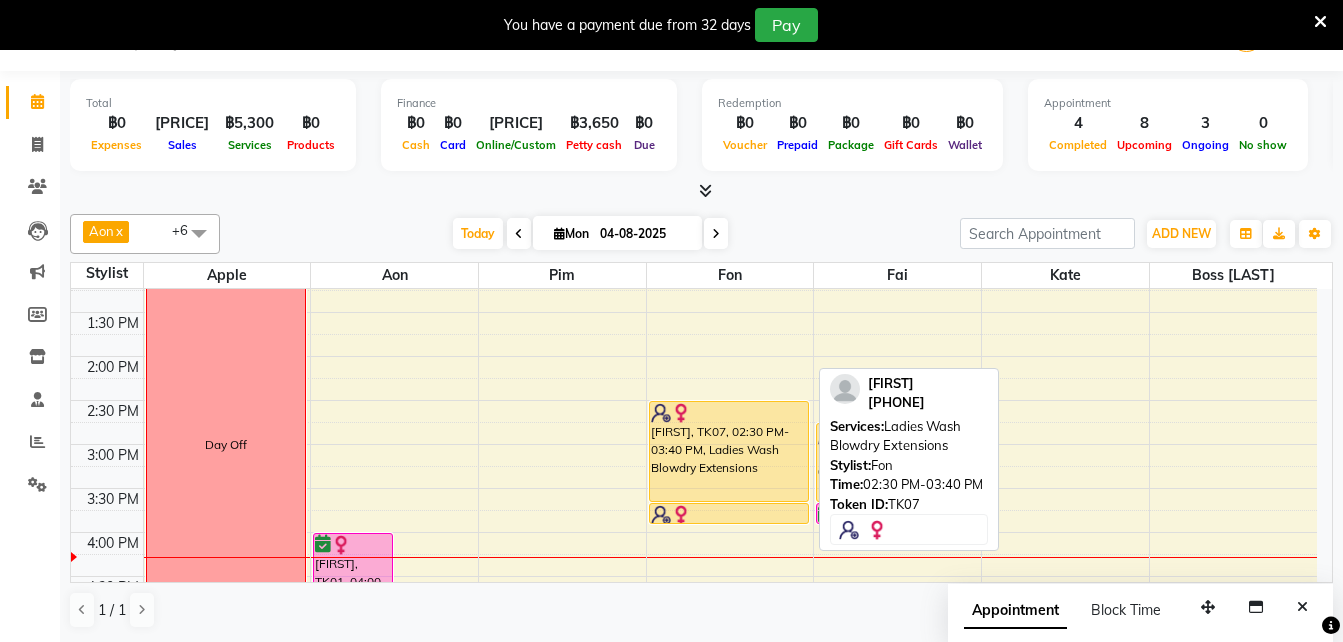 click on "[FIRST], TK07, 02:30 PM-03:40 PM, Ladies Wash Blowdry Extensions" at bounding box center (729, 451) 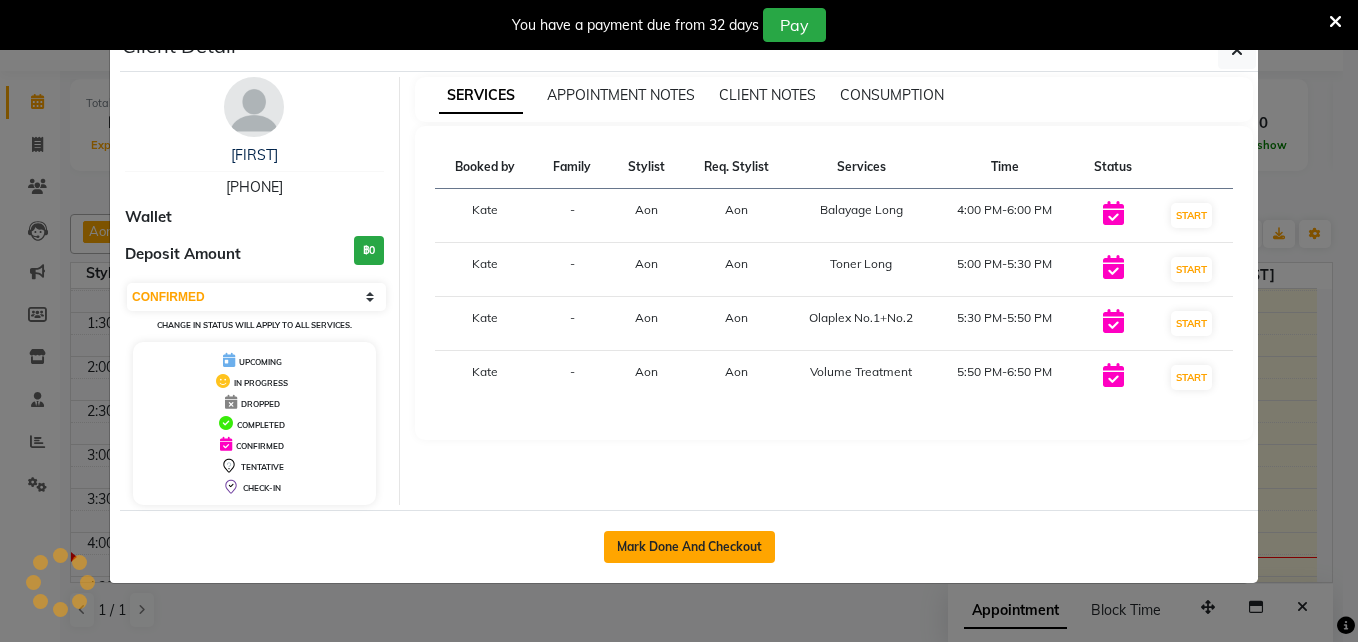 select on "select" 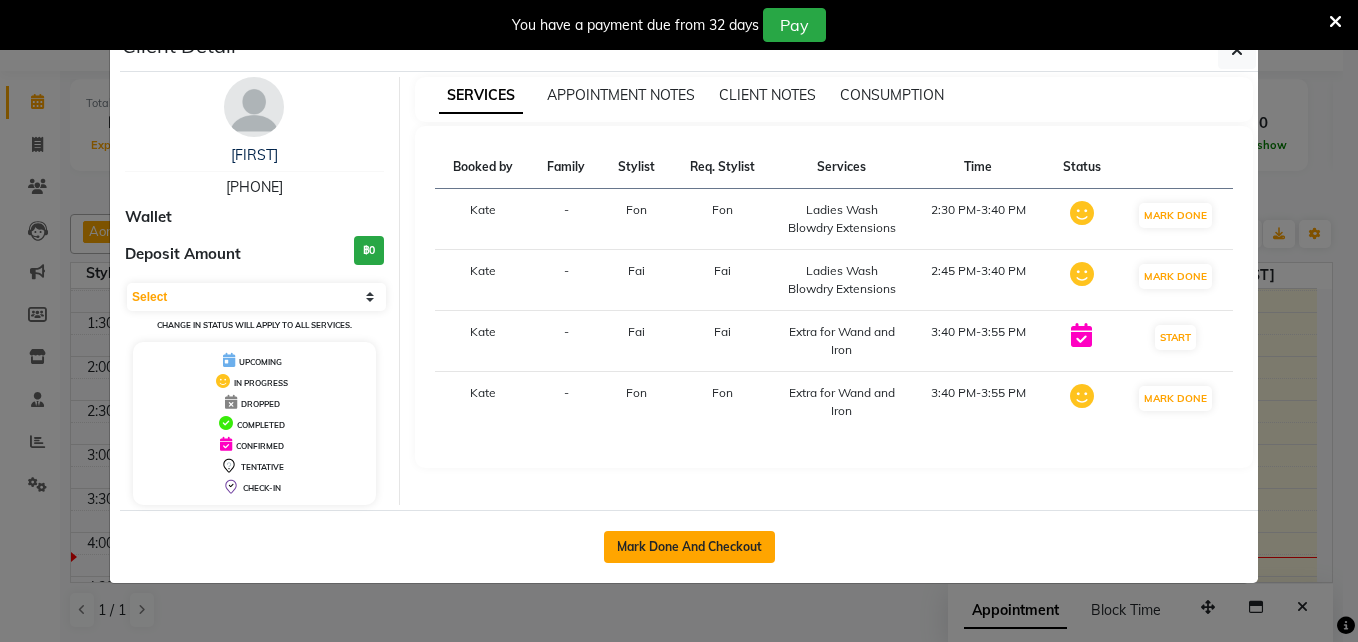 click on "Mark Done And Checkout" 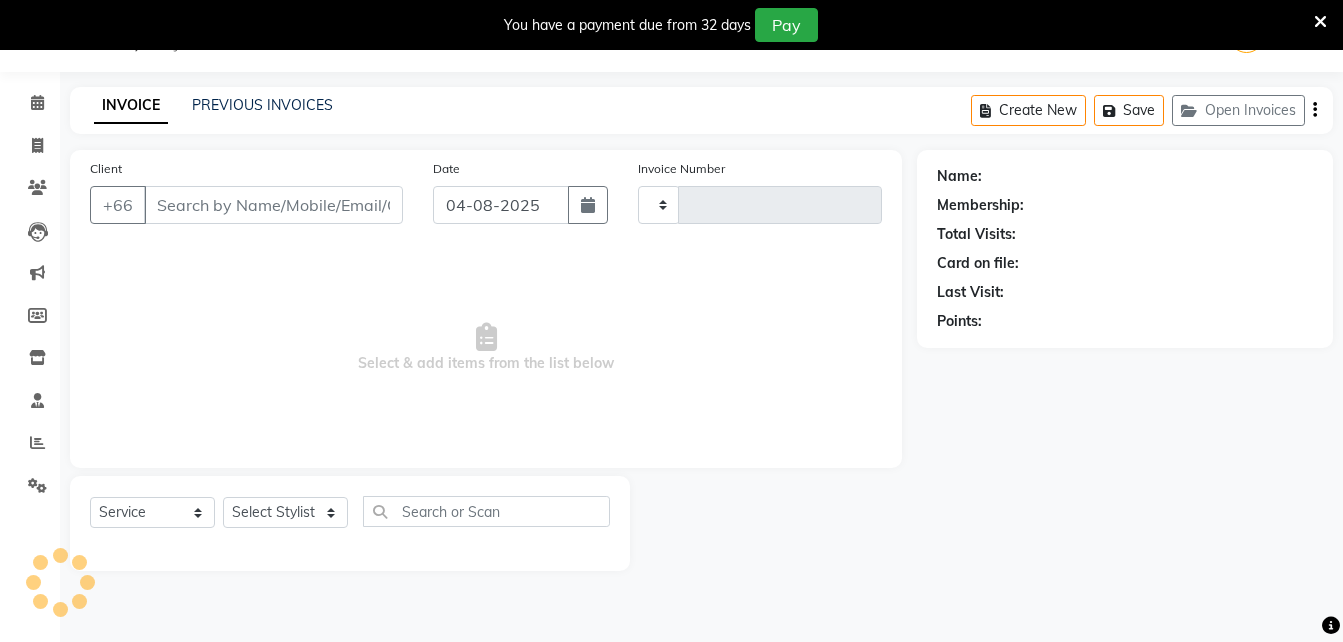 scroll, scrollTop: 0, scrollLeft: 0, axis: both 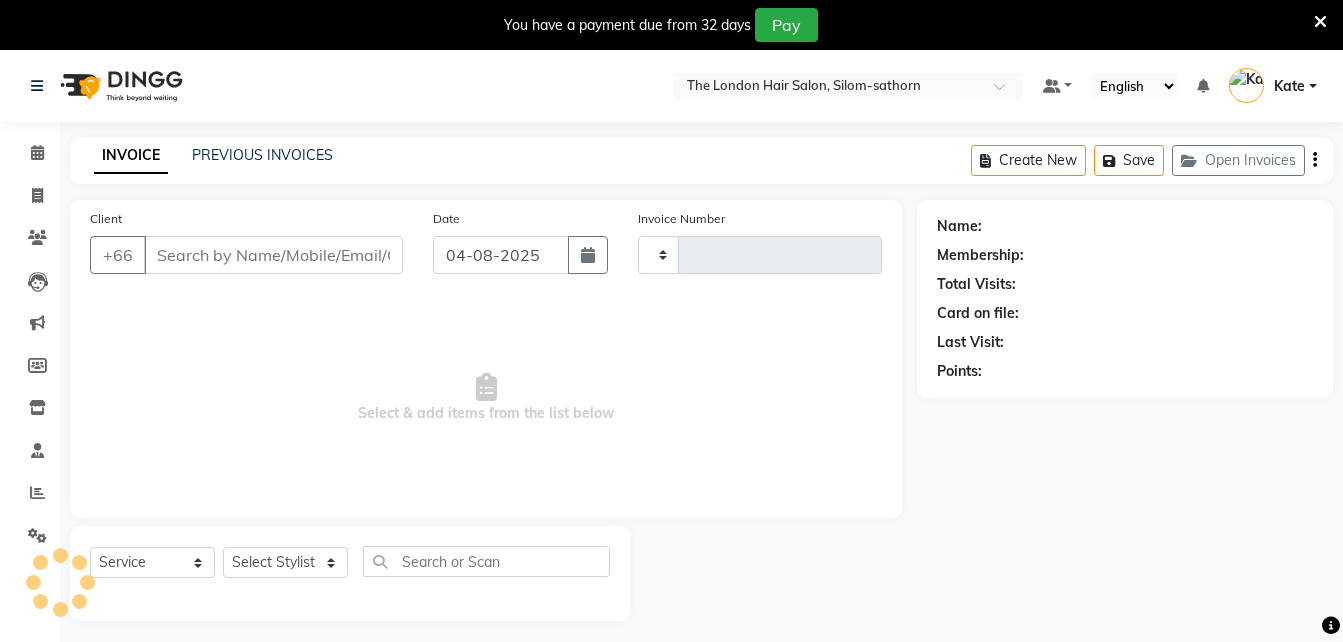 type on "1229" 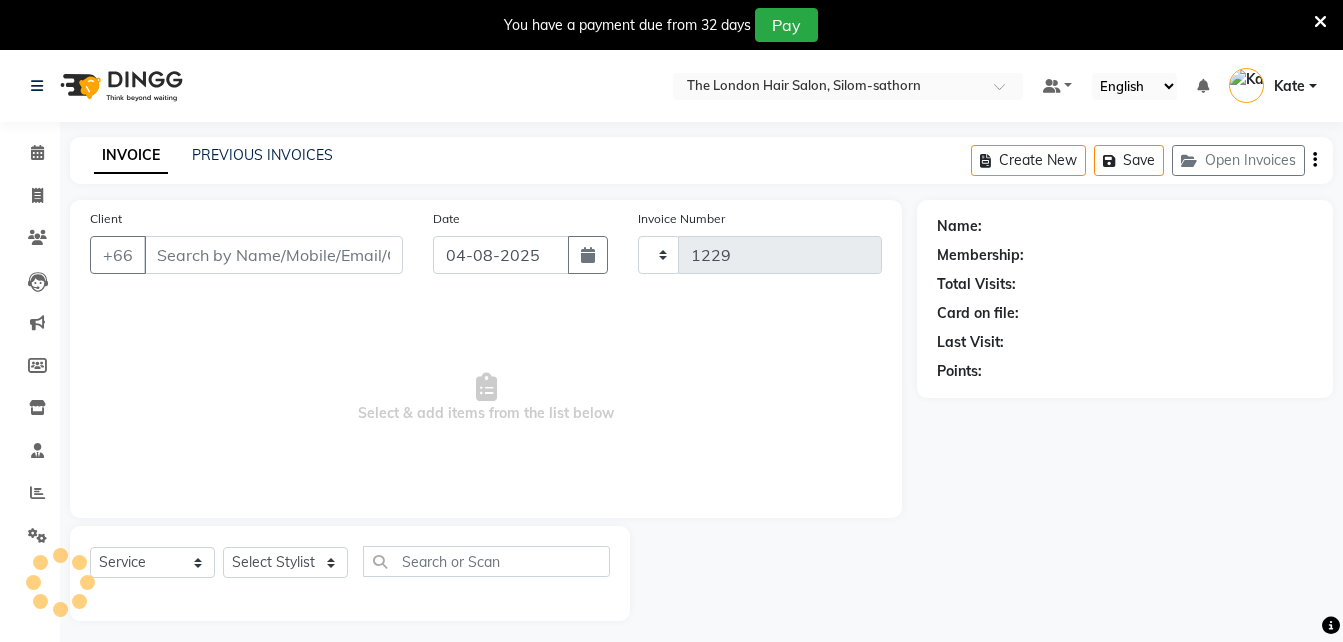 select on "6977" 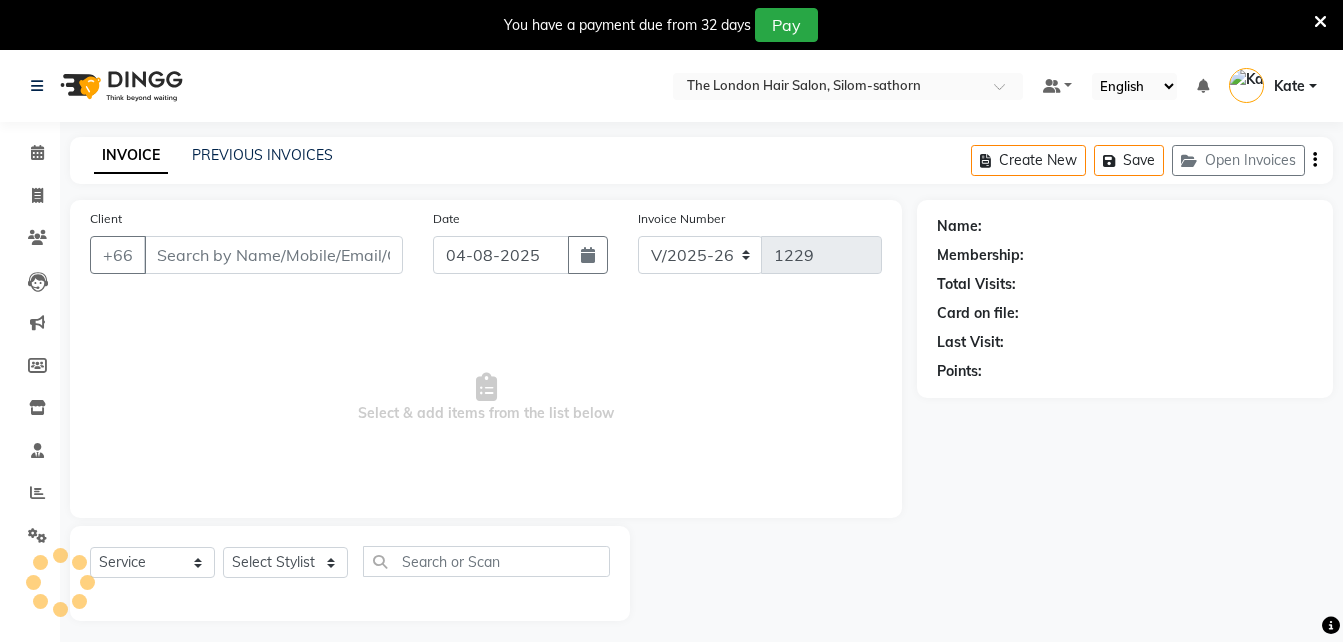 type on "[PHONE]" 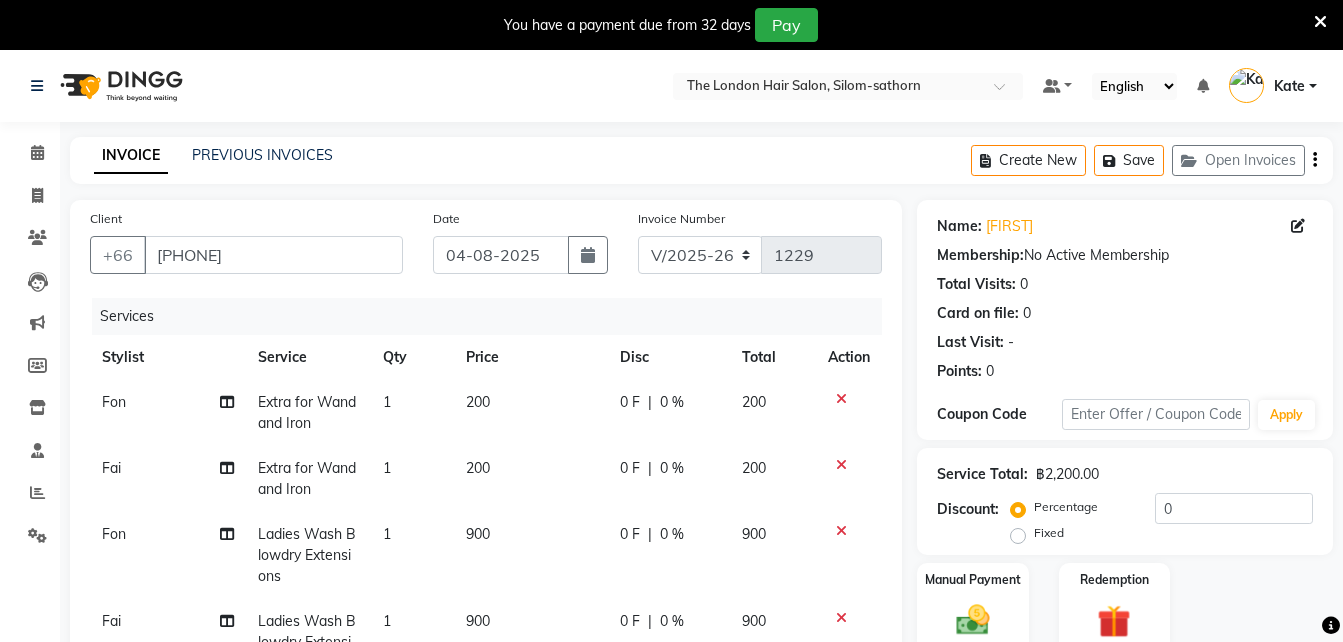scroll, scrollTop: 94, scrollLeft: 0, axis: vertical 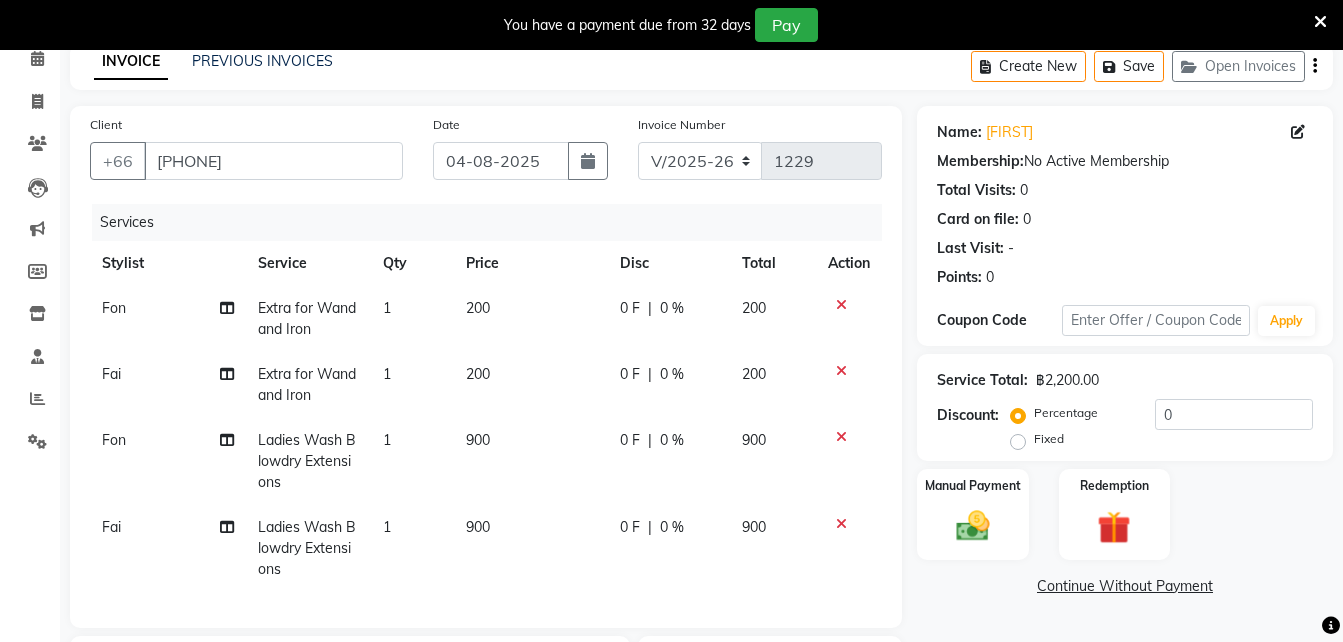 click on "900" 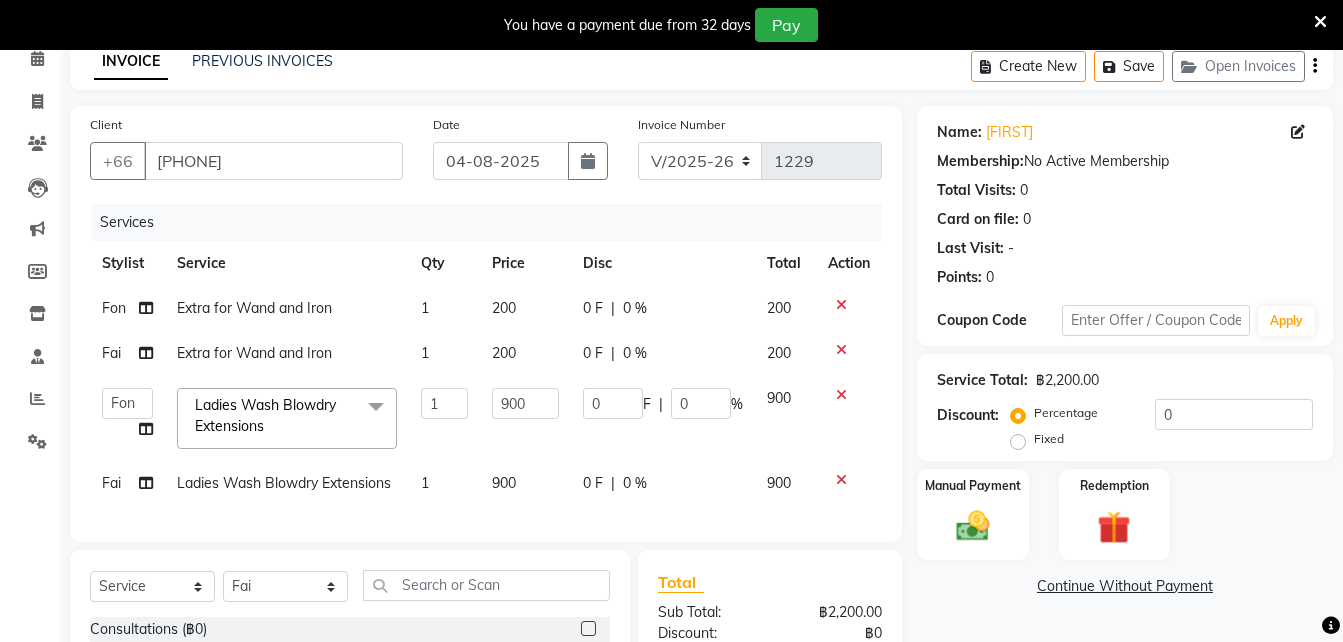 click on "900" 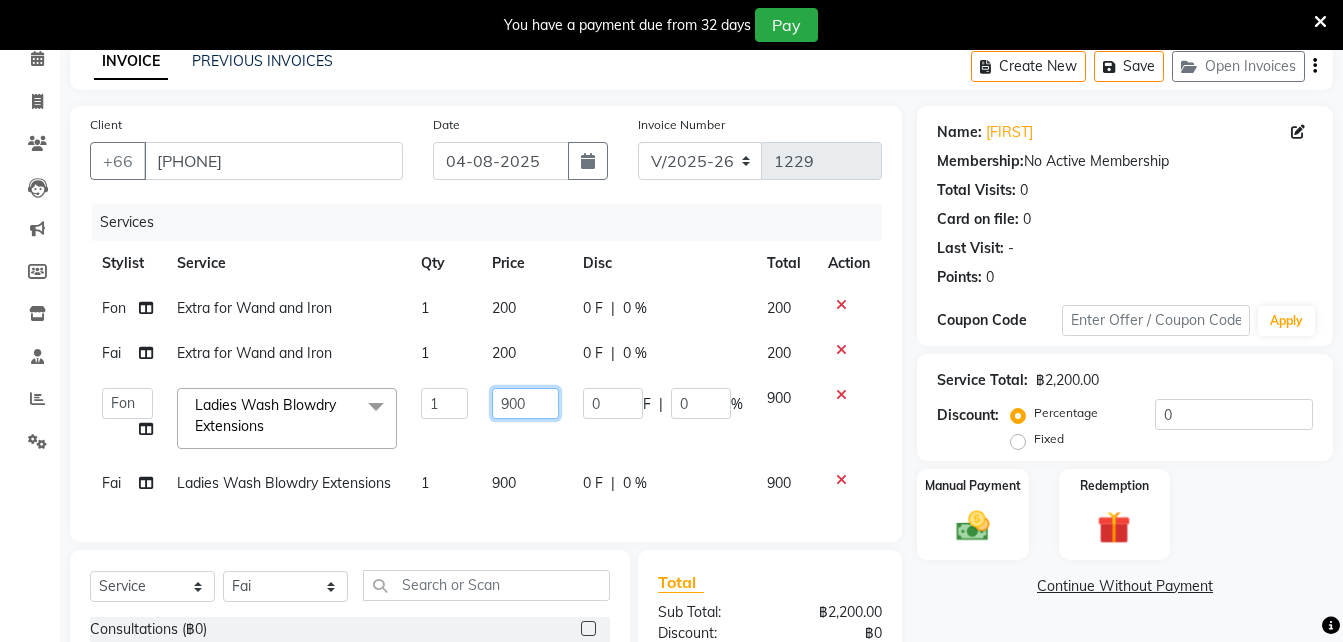 click on "900" 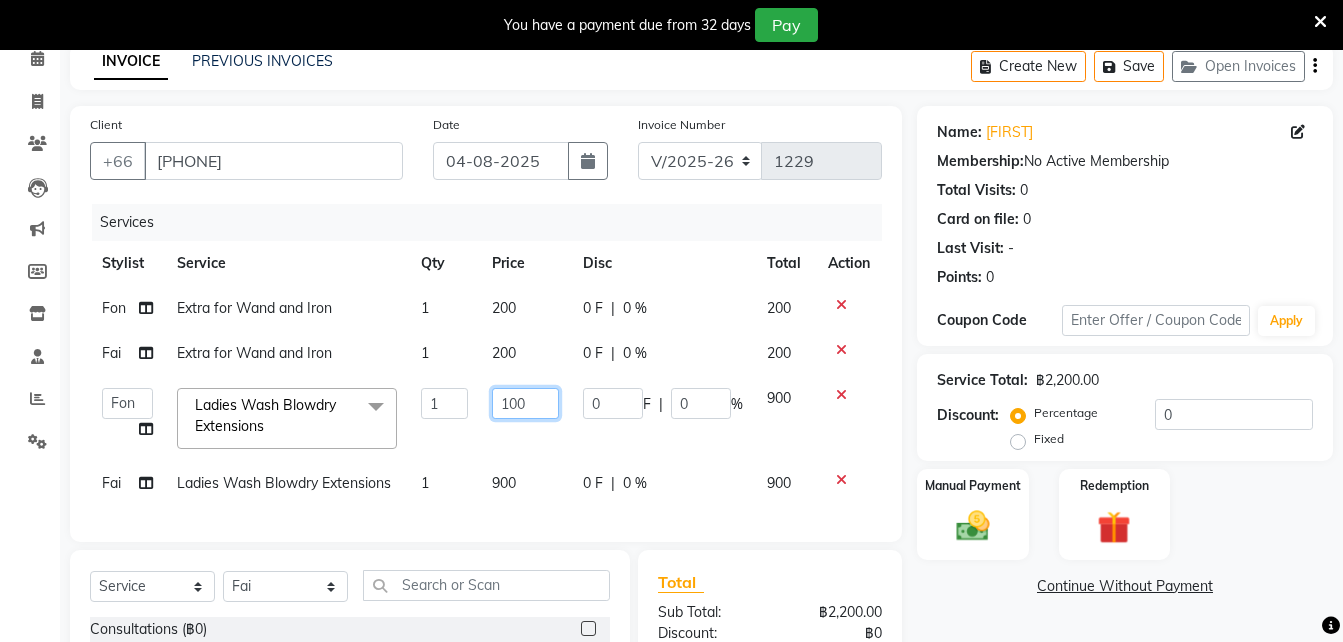 type on "1000" 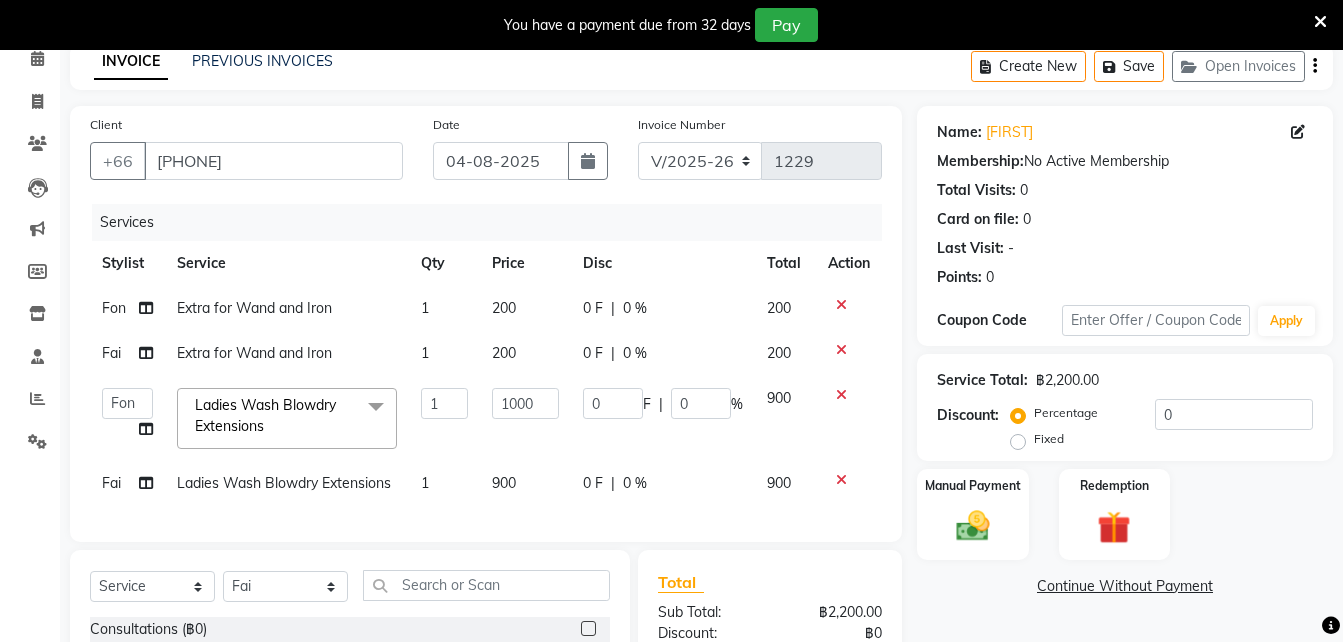 click on "Extra for Wand and Iron 1 200 0 F | 0 % 200 Fai  Extra for Wand and Iron 1 200 0 F | 0 % 200  Aon   Apple     Boss [LAST]   Fai    Fon   [FIRST]    [FIRST]  Ladies Wash Blowdry Extensions &nbsp; x Consultations  (฿0) Ladies Haircut, wash, and Blowdry - Short to Medium (฿900) Ladies Haircut, wash, and Blowdry - Long (฿1100) Ladies Restyle (฿1200) Kid's Cut - Girls (฿700) Ladies Haircut , wash and blow-dry - Short to Medium (฿2600) Ladies Haircut , wash and blowdry  - Medium to Long (฿3400) Men's Cut Short & Medium (฿750) Men's Cut Long (฿850) Kid's cut - Boys (฿550) Men's Haircut  (฿1900) Ladies Blow dry Short (฿400) Ladies Blow dry Medium (฿550) Ladies Blow dry Long (฿750) Ladies Wash Blowdry Extra Long&Thick  (฿850) Ladies Wash Blowdry Extensions  (฿900) Extra for Wand and Iron (฿200) Extra Purpel or Orange Shampoo  (฿200) Men Wash and Blowdry Short (฿350) Shampoo Package 5 Get 1 Free (฿0) Shampoo Package 10 Get 2 Free (฿0) Eyebrows tint color (฿300) Short Lowlights (฿0)" 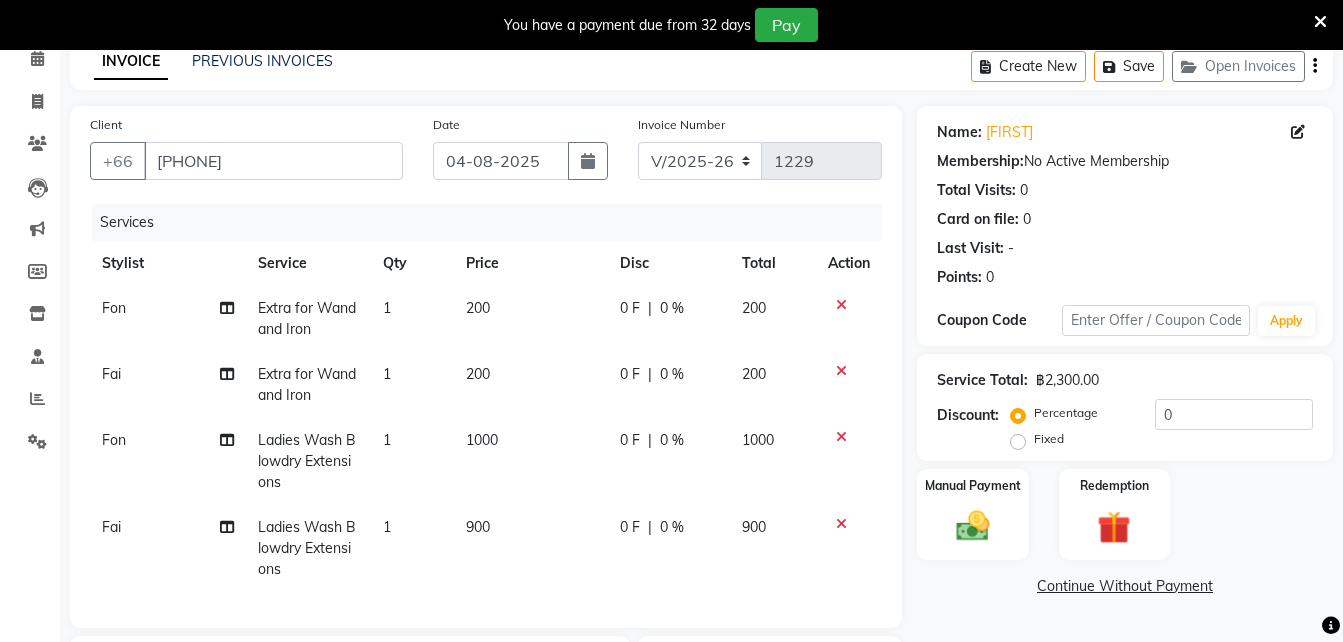 click on "900" 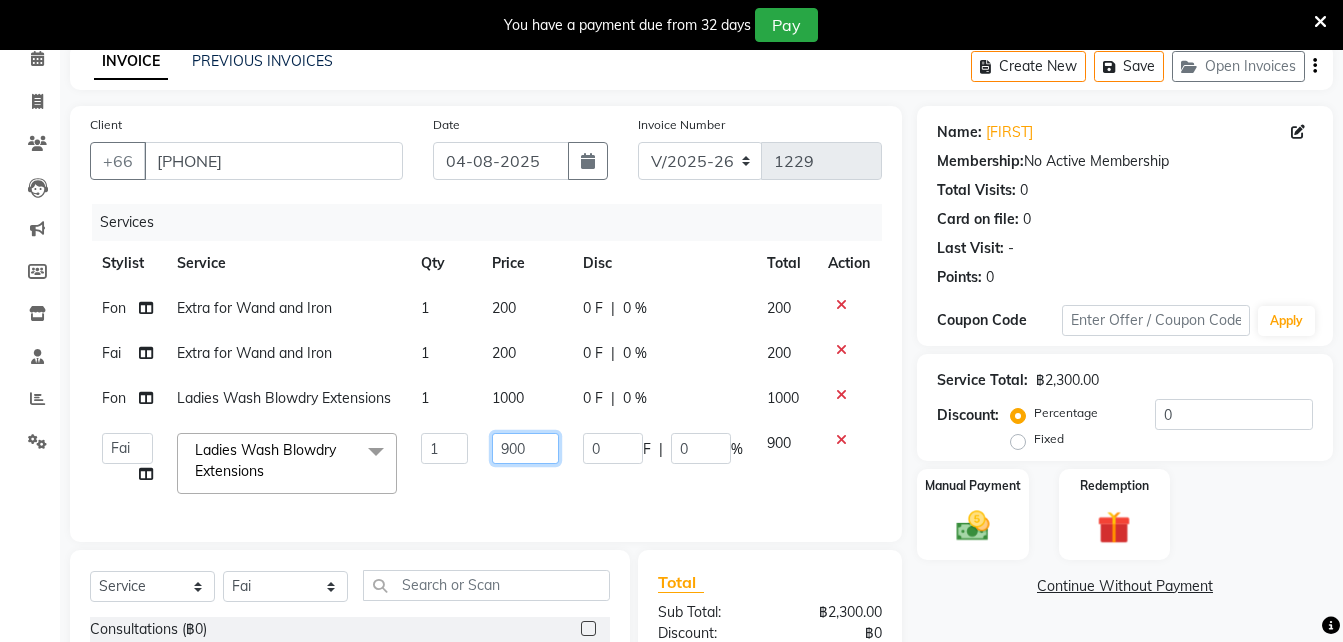 click on "900" 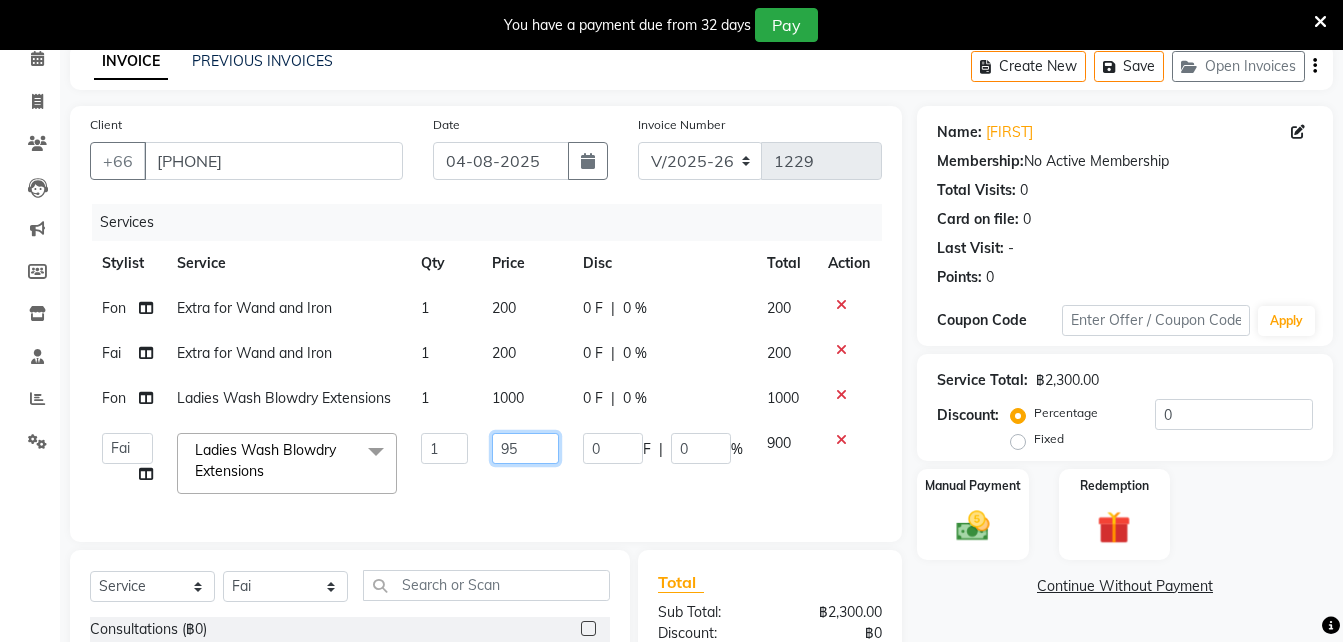 type on "950" 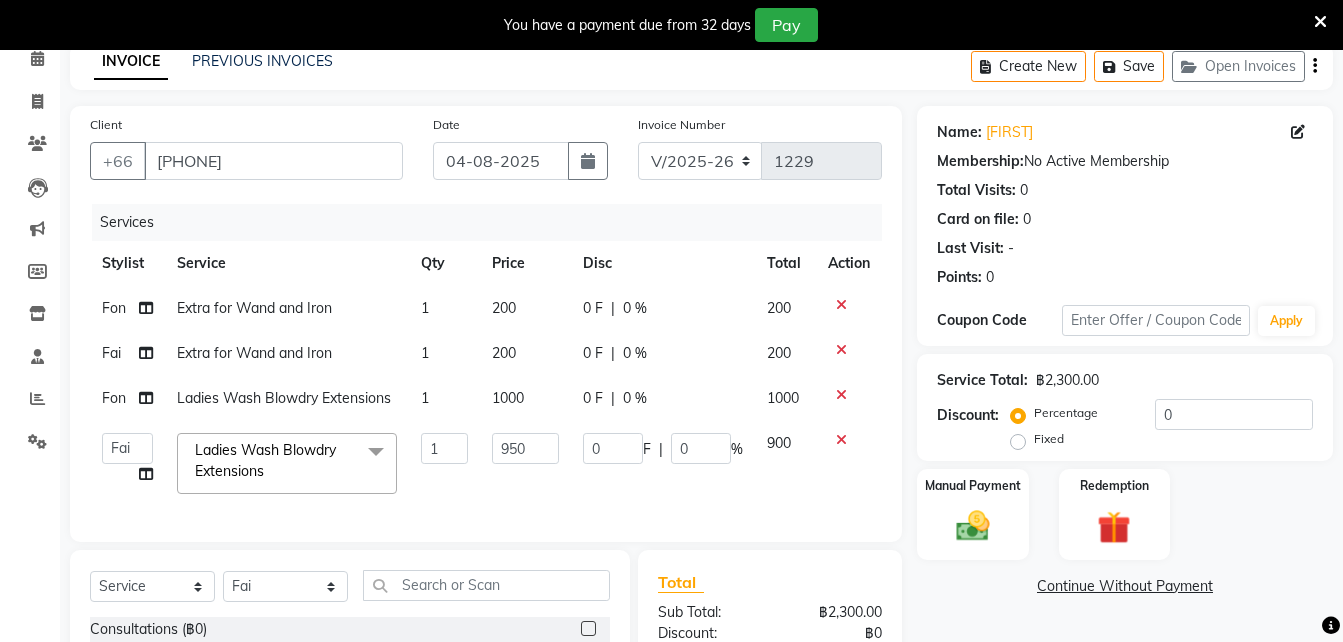 click on "Fon Extra for Wand and Iron 1 200 0 F | 0 % 200 Fai  Extra for Wand and Iron 1 200 0 F | 0 % 200 Fon Ladies Wash Blowdry Extensions  1 1000 0 F | 0 % 1000  Aon   Apple     Boss Luke   Fai    Fon   [FIRST]    Pim  Ladies Wash Blowdry Extensions  x Consultations  (฿0) Ladies Haircut, wash, and Blowdry - Short to Medium (฿900) Ladies Haircut, wash, and Blowdry - Long (฿1100) Ladies Restyle (฿1200) Kid's Cut - Girls (฿700) Ladies Haircut , wash and blow-dry - Short to Medium (฿2600) Ladies Haircut , wash and blowdry  - Medium to Long (฿3400) Men's Cut Short  and Medium (฿750) Men's Cut Long (฿850) Kid's cut - Boys (฿550) Men's Haircut  (฿1900) Ladies Blow dry Short (฿400) Ladies Blow dry Medium (฿550) Ladies Blow dry Long (฿750) Ladies Wash Blowdry Extra Long and Thick  (฿850) Ladies Wash Blowdry Extensions  (฿900) Extra for Wand and Iron (฿200) Extra Purpel or Orange Shampoo  (฿200) Men Wash and Blowdry Short (฿350) Shampoo Package 5 Get 1 Free (฿0) Eyebrows tint color (฿300) 1" 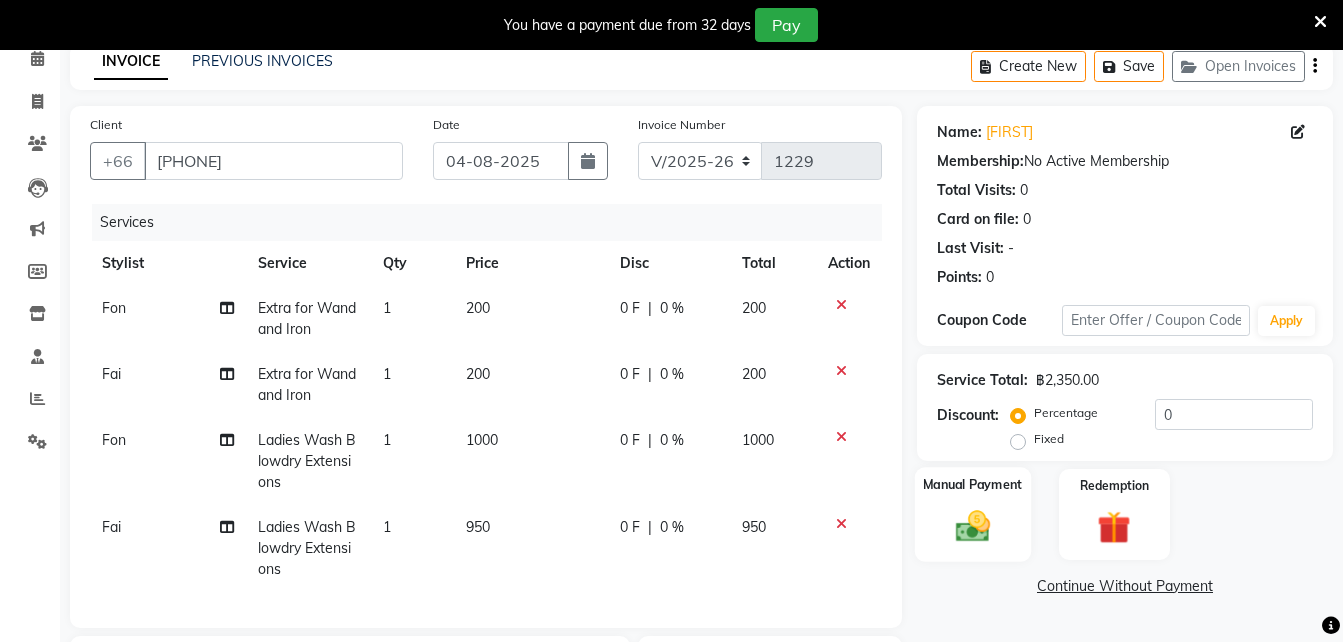 scroll, scrollTop: 349, scrollLeft: 0, axis: vertical 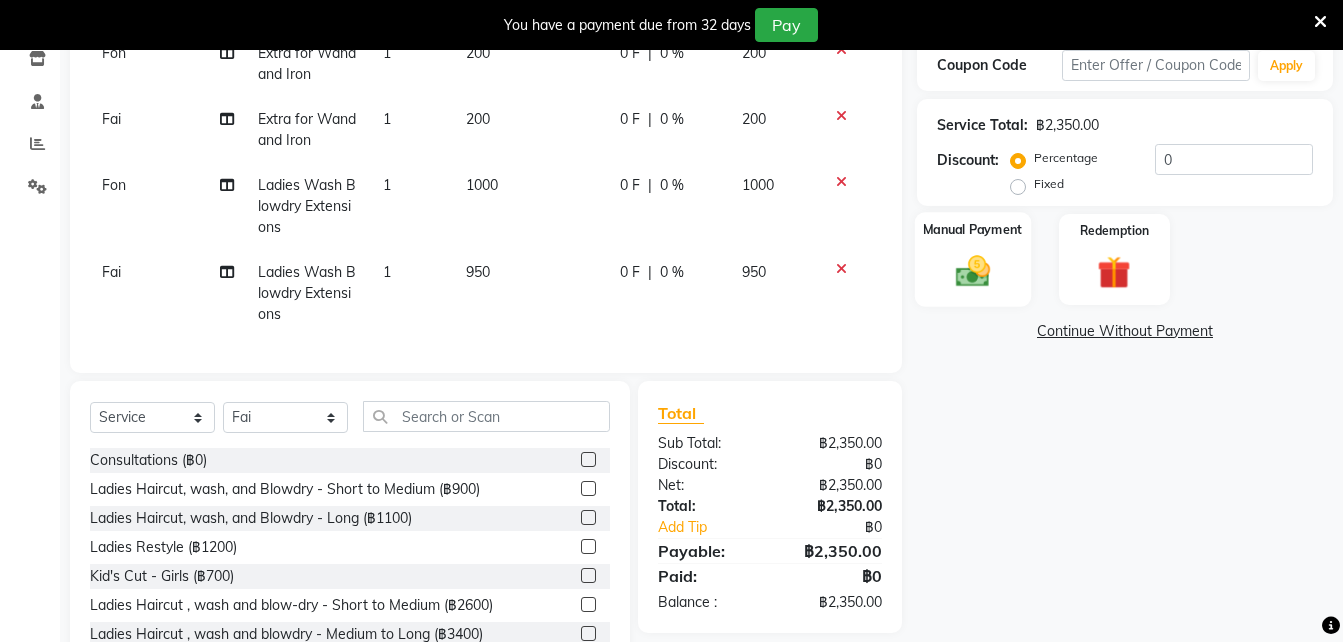 click 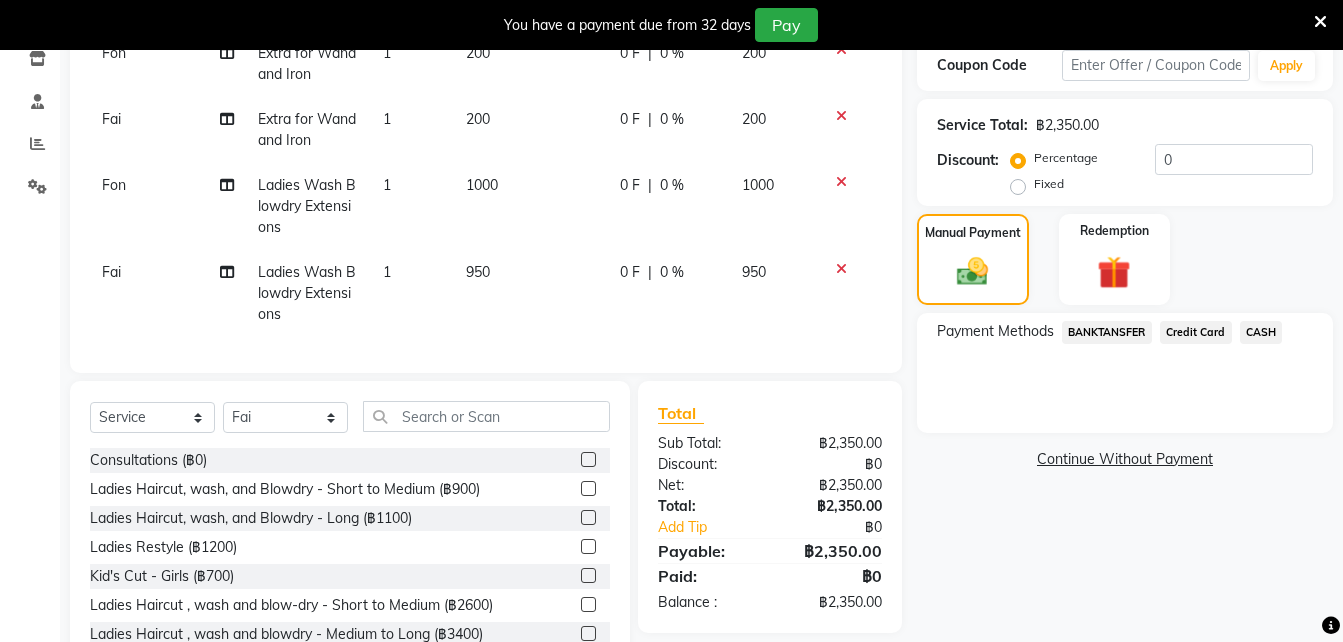 click on "Credit Card" 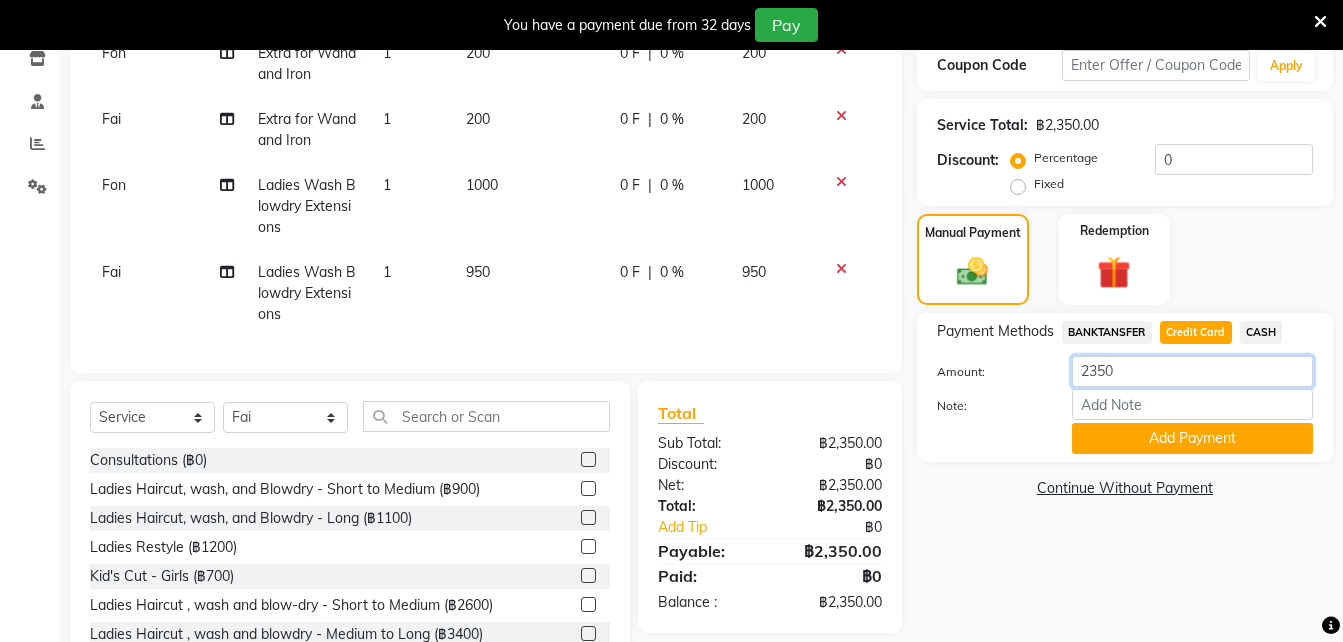click on "2350" 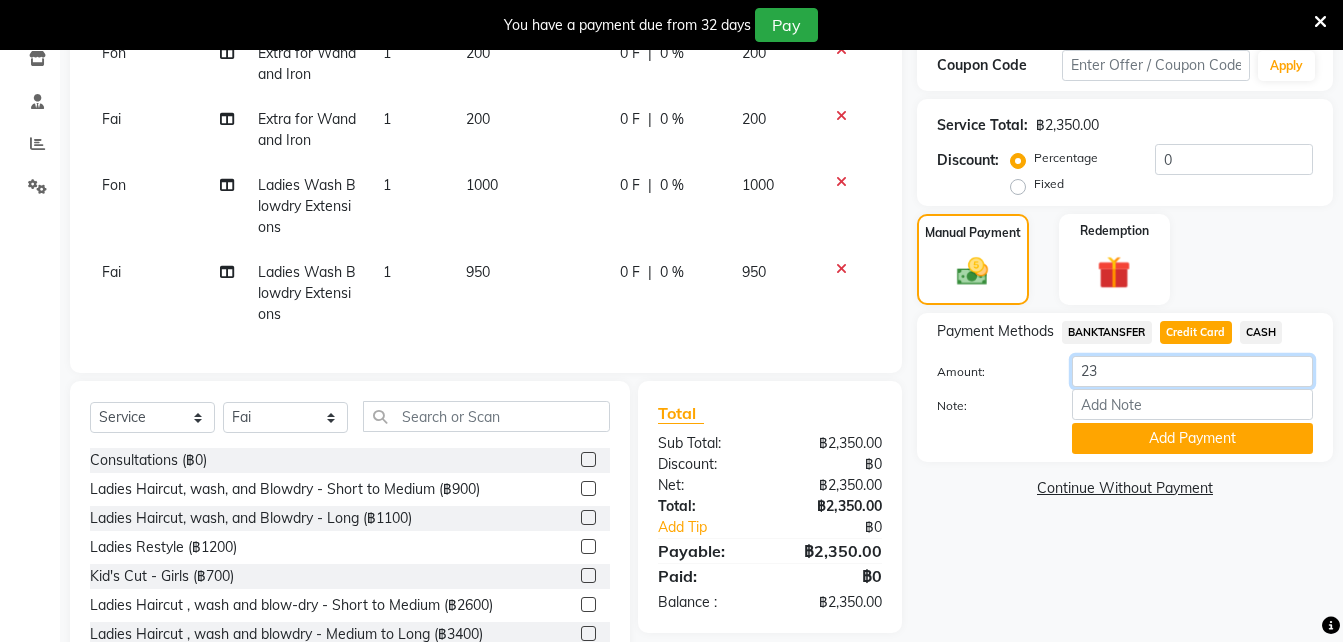 type on "2" 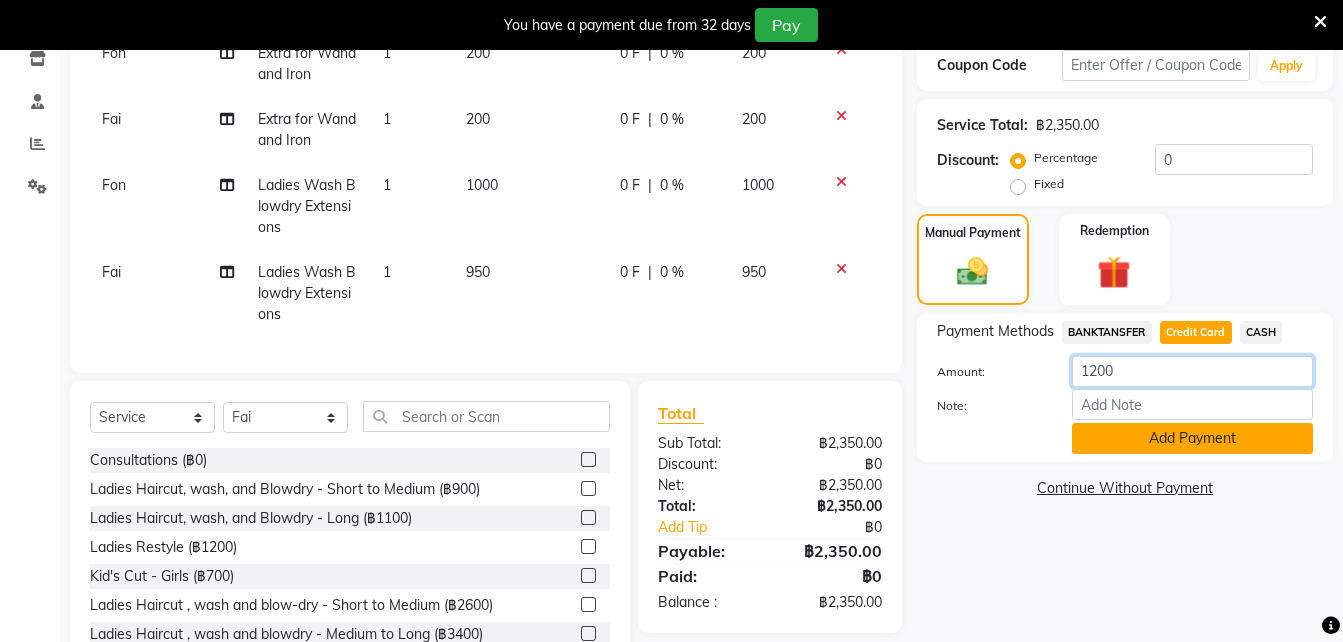 type on "1200" 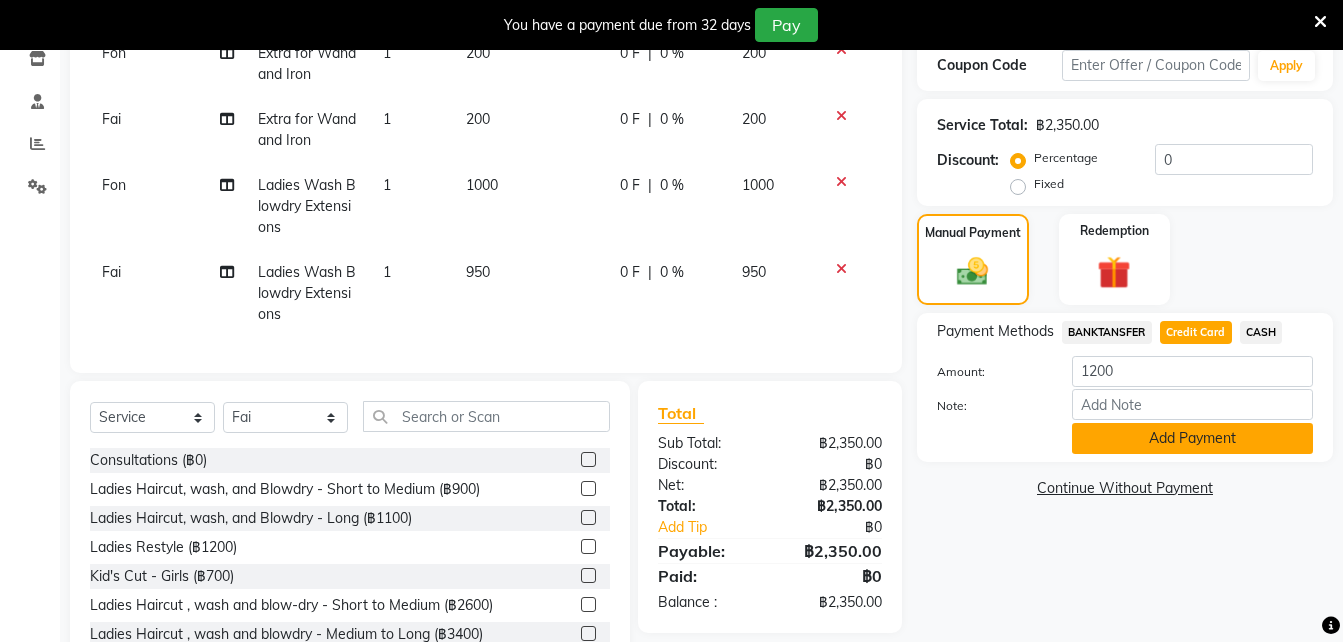 click on "Add Payment" 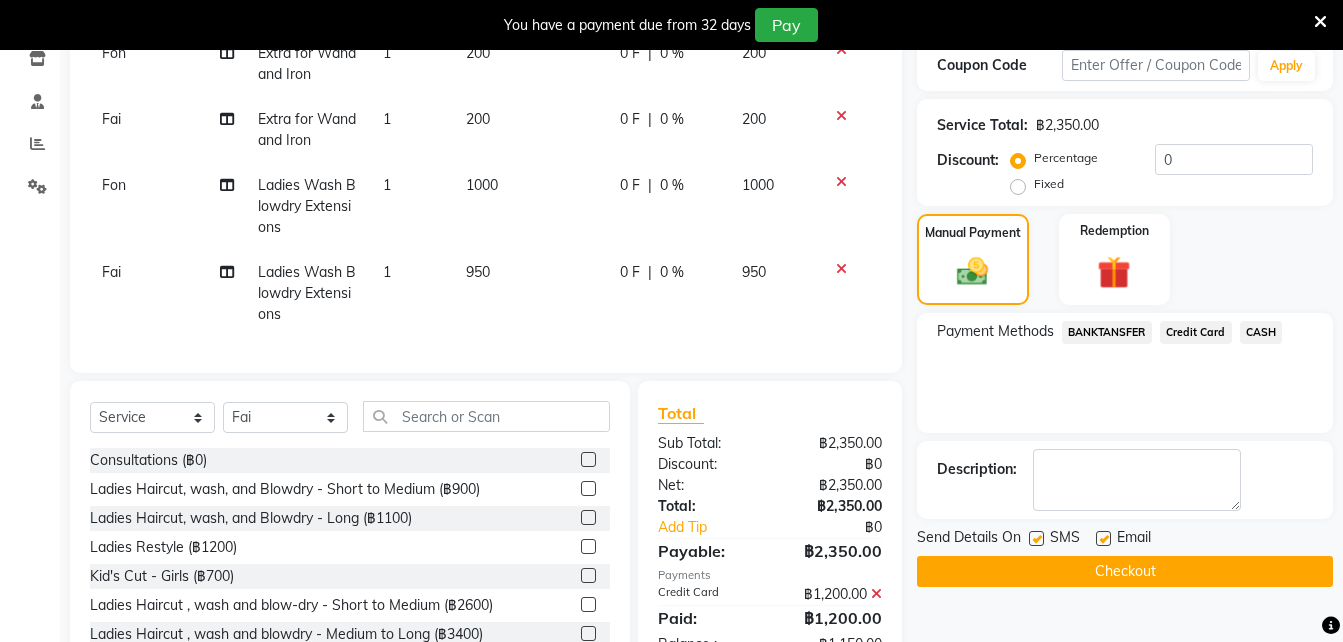 click on "Credit Card" 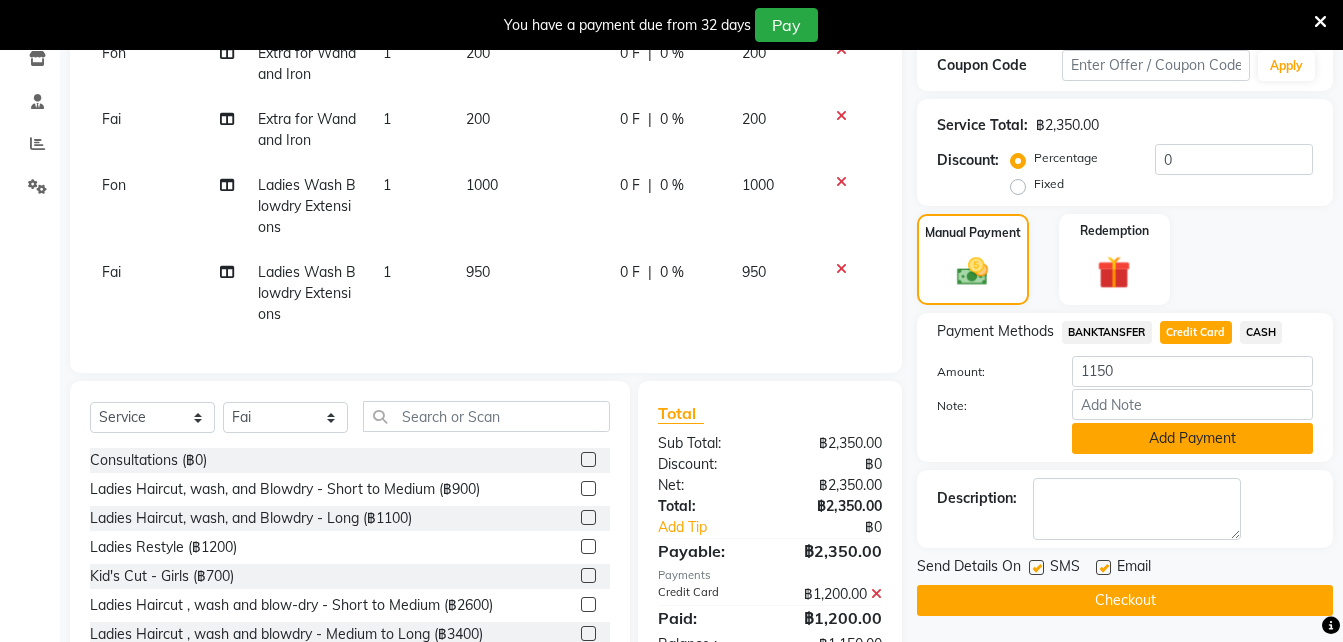 click on "Add Payment" 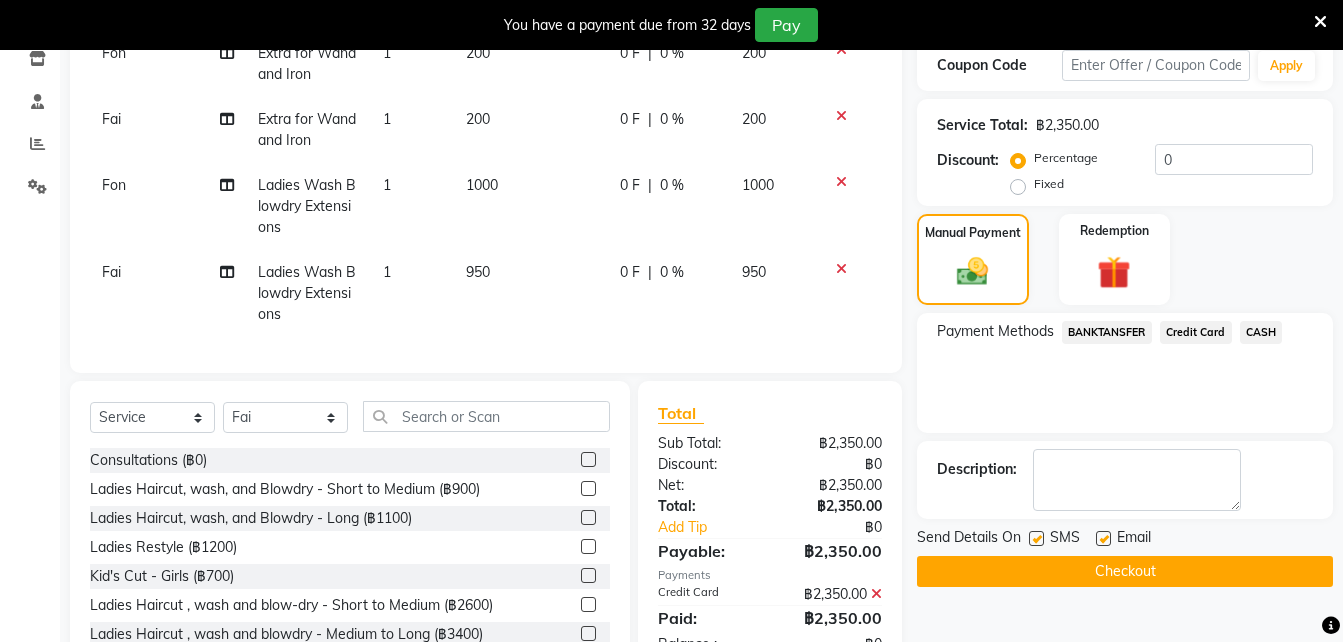 scroll, scrollTop: 428, scrollLeft: 0, axis: vertical 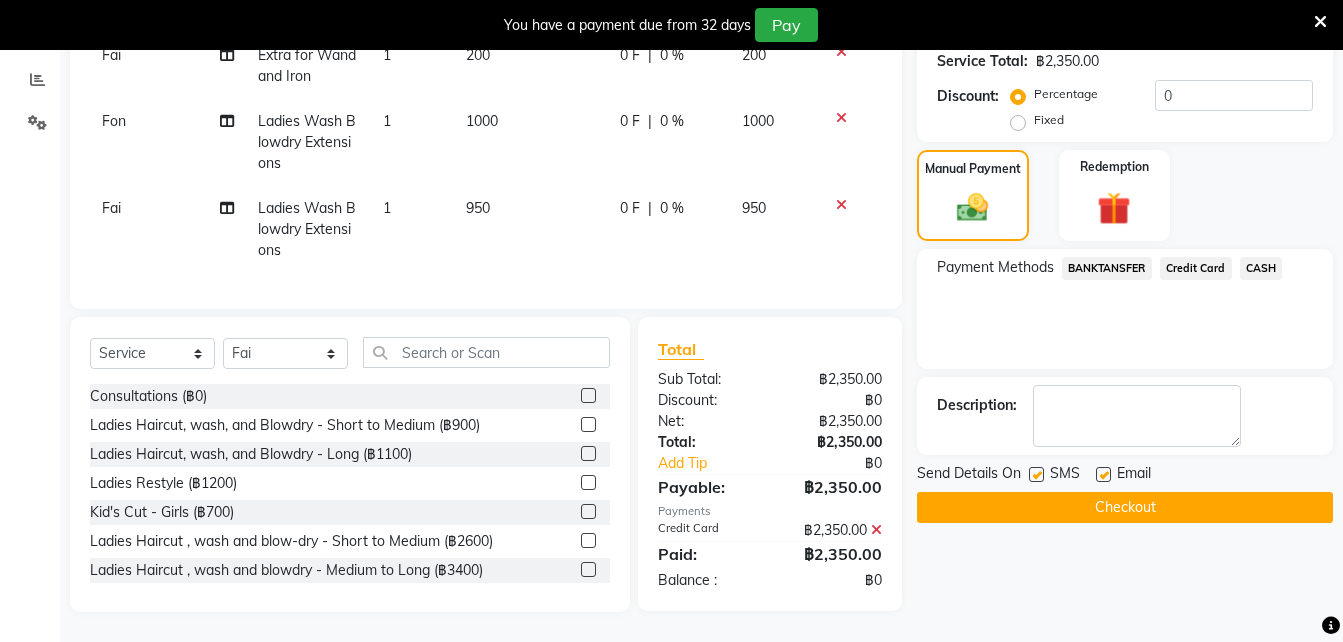 click on "Checkout" 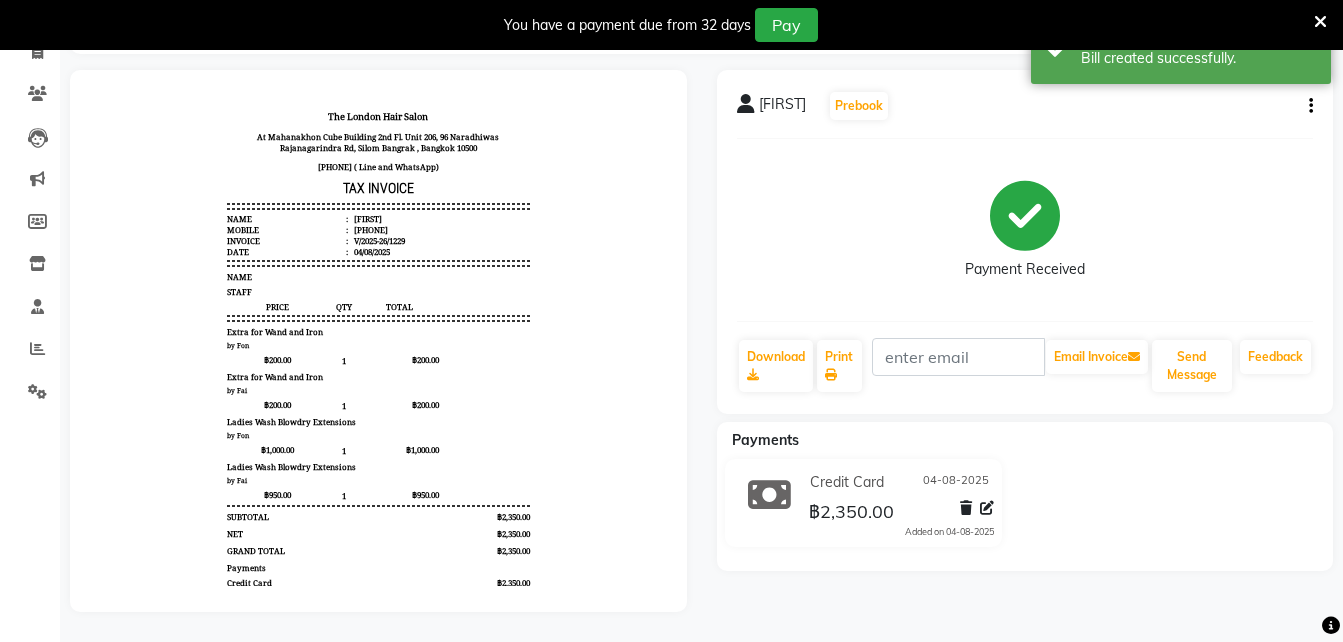 scroll, scrollTop: 0, scrollLeft: 0, axis: both 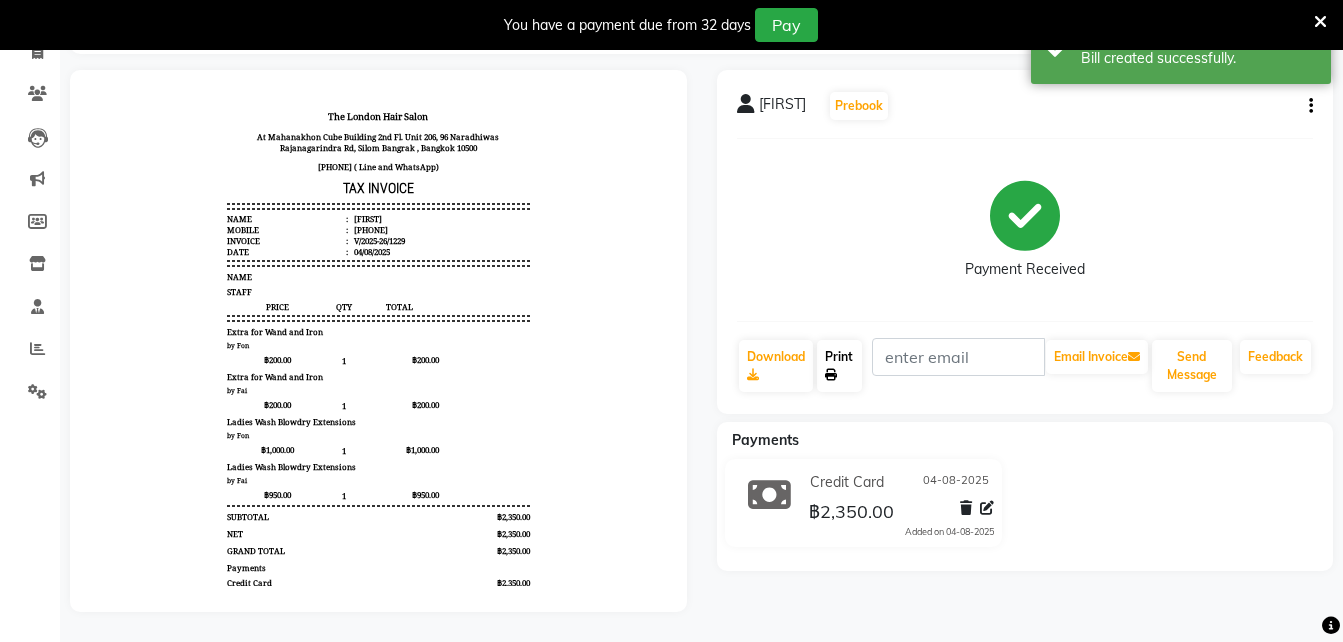 click on "Print" 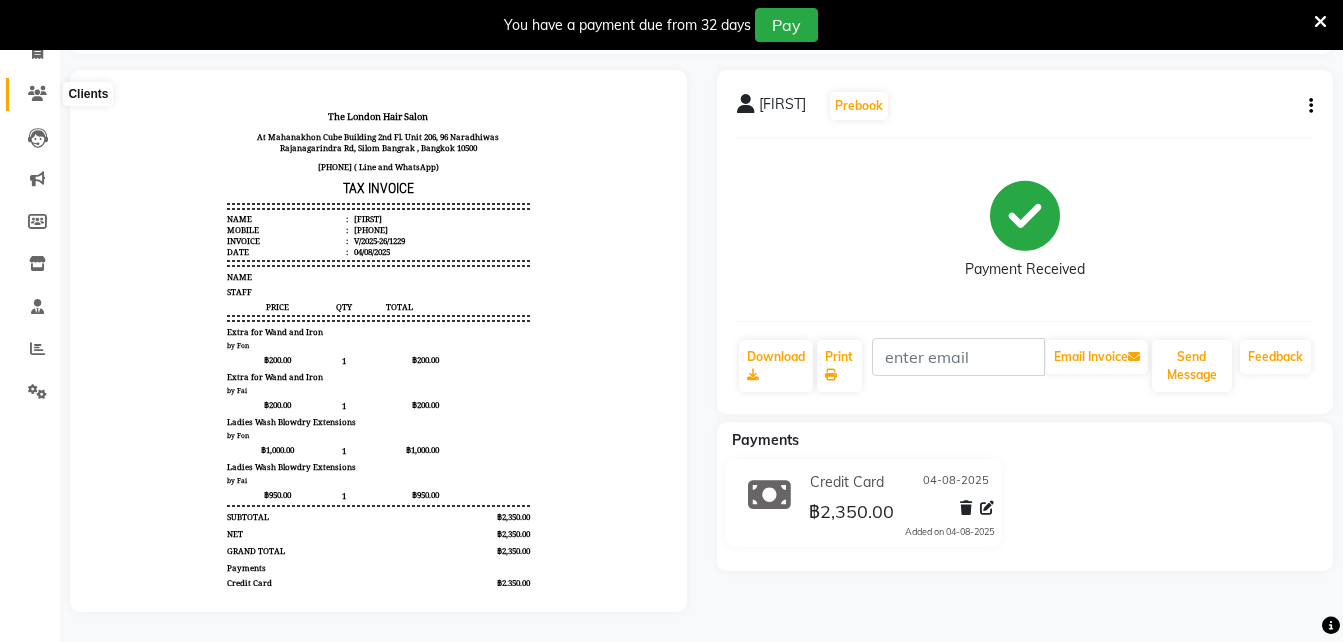click 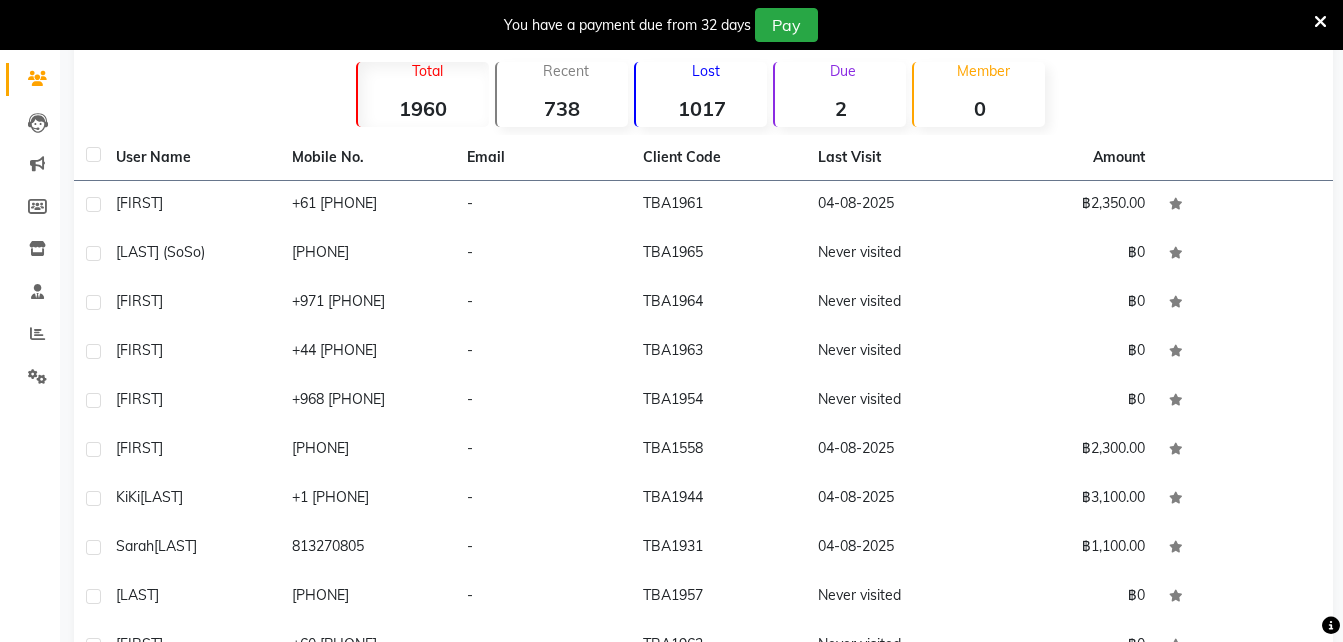 scroll, scrollTop: 0, scrollLeft: 0, axis: both 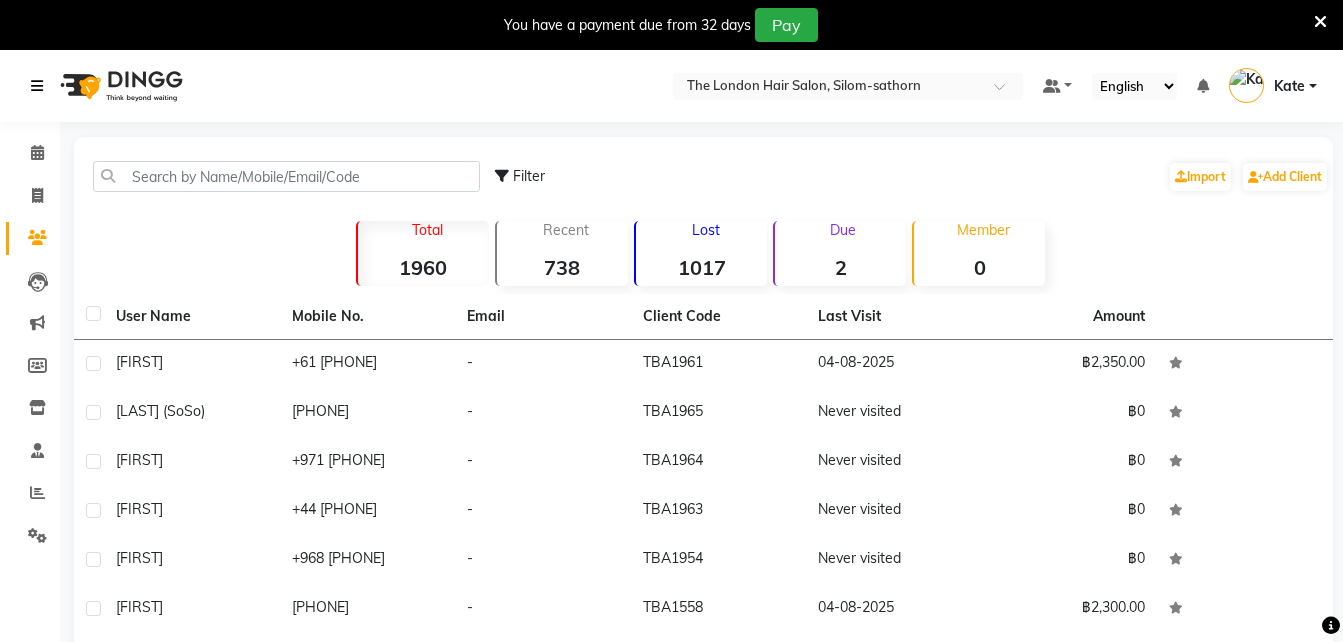 click at bounding box center [37, 86] 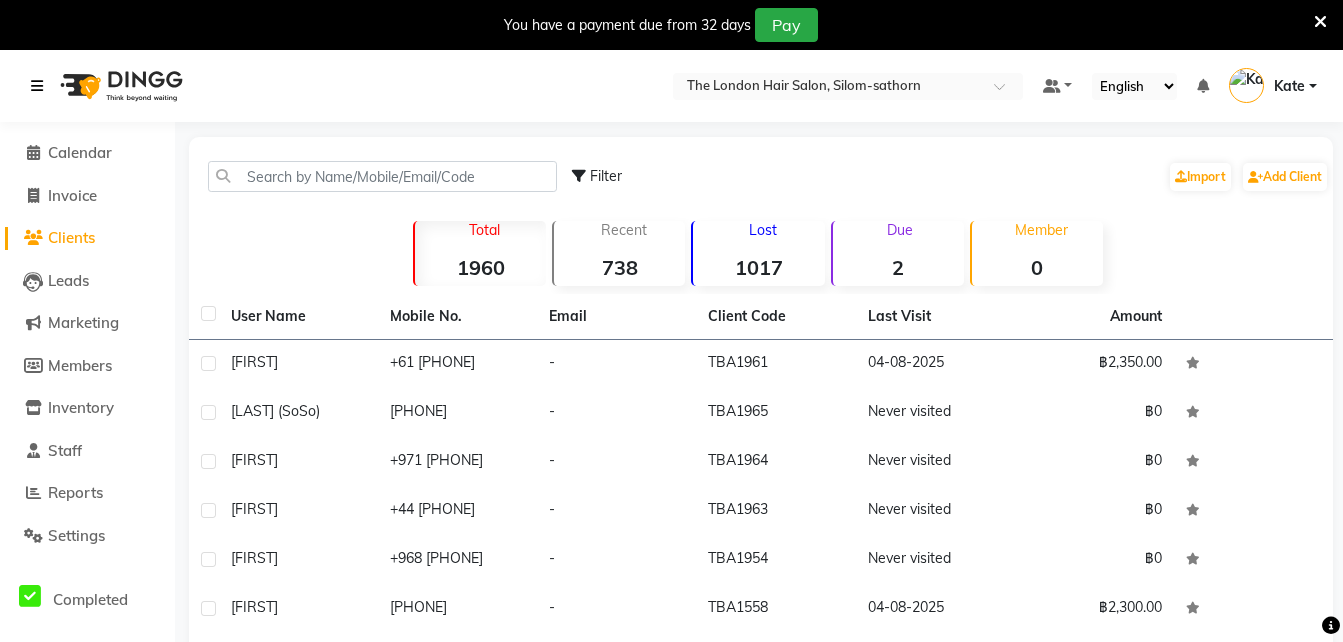 click at bounding box center (41, 86) 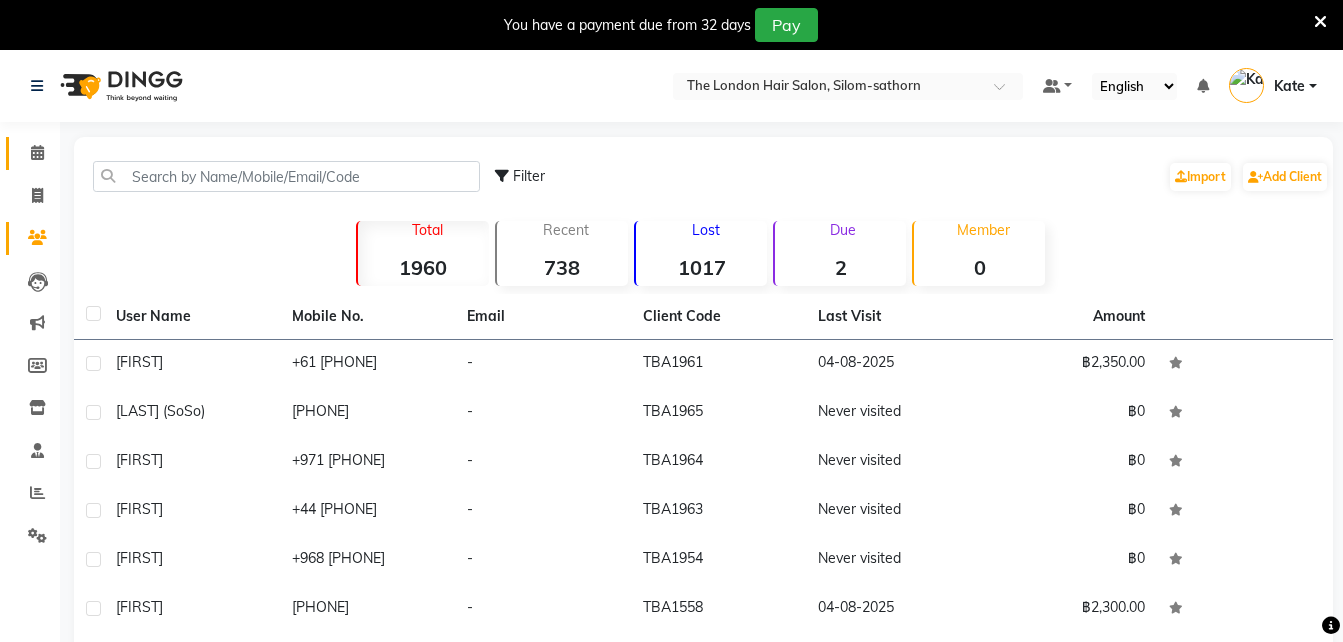 click on "Calendar" 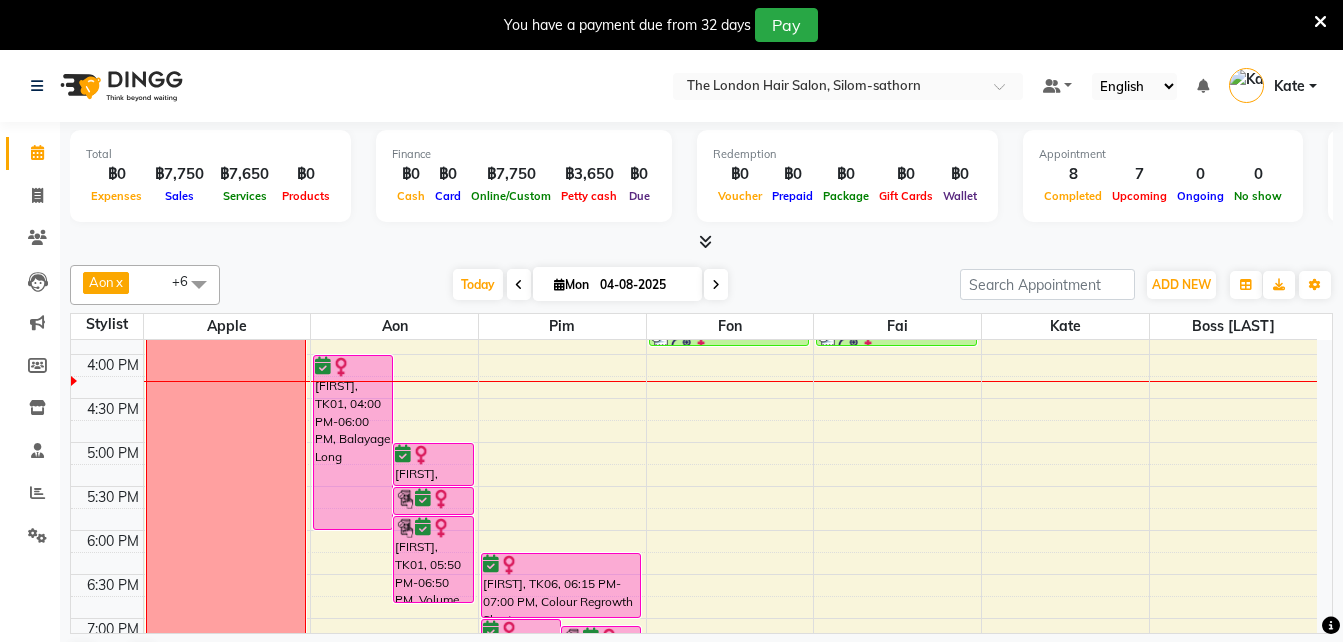 scroll, scrollTop: 602, scrollLeft: 0, axis: vertical 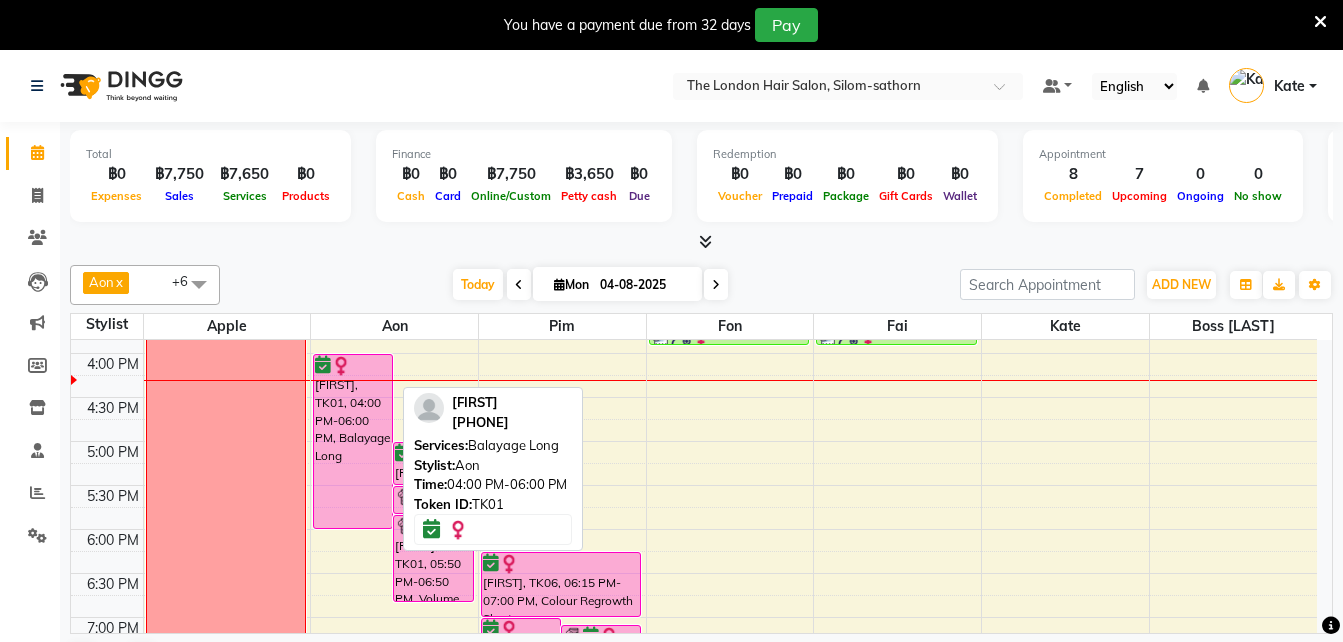 click on "[FIRST], TK01, 04:00 PM-06:00 PM, Balayage Long" at bounding box center [353, 441] 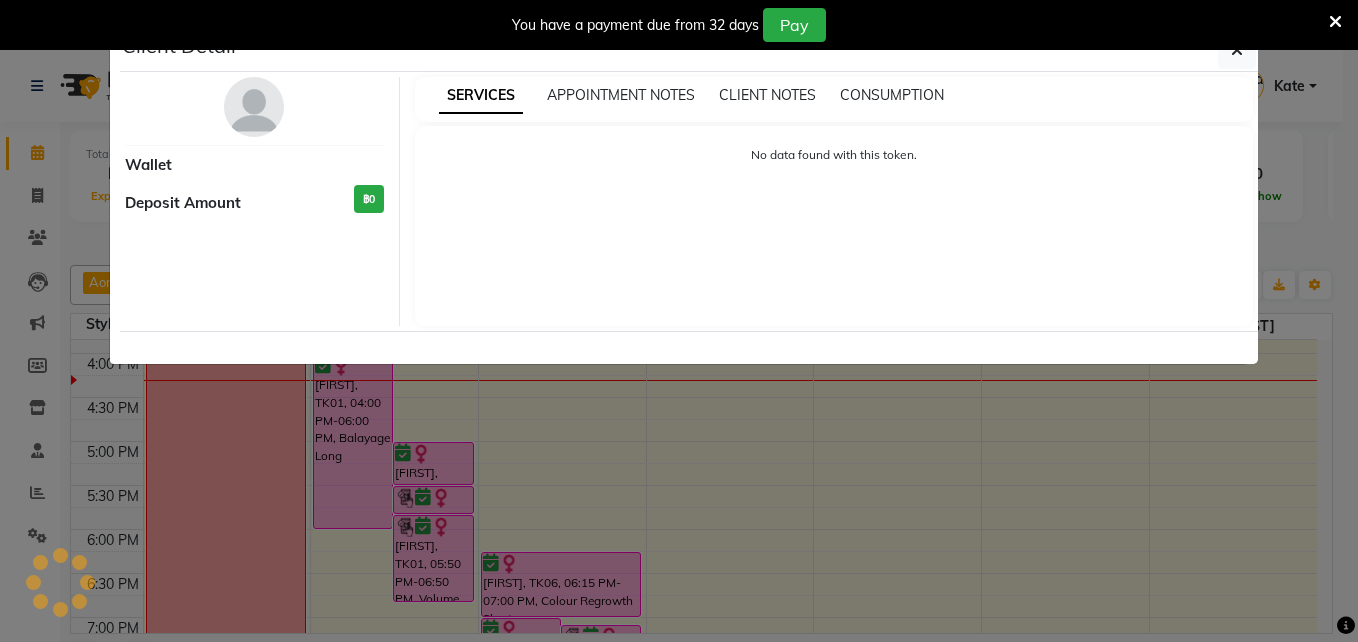 select on "6" 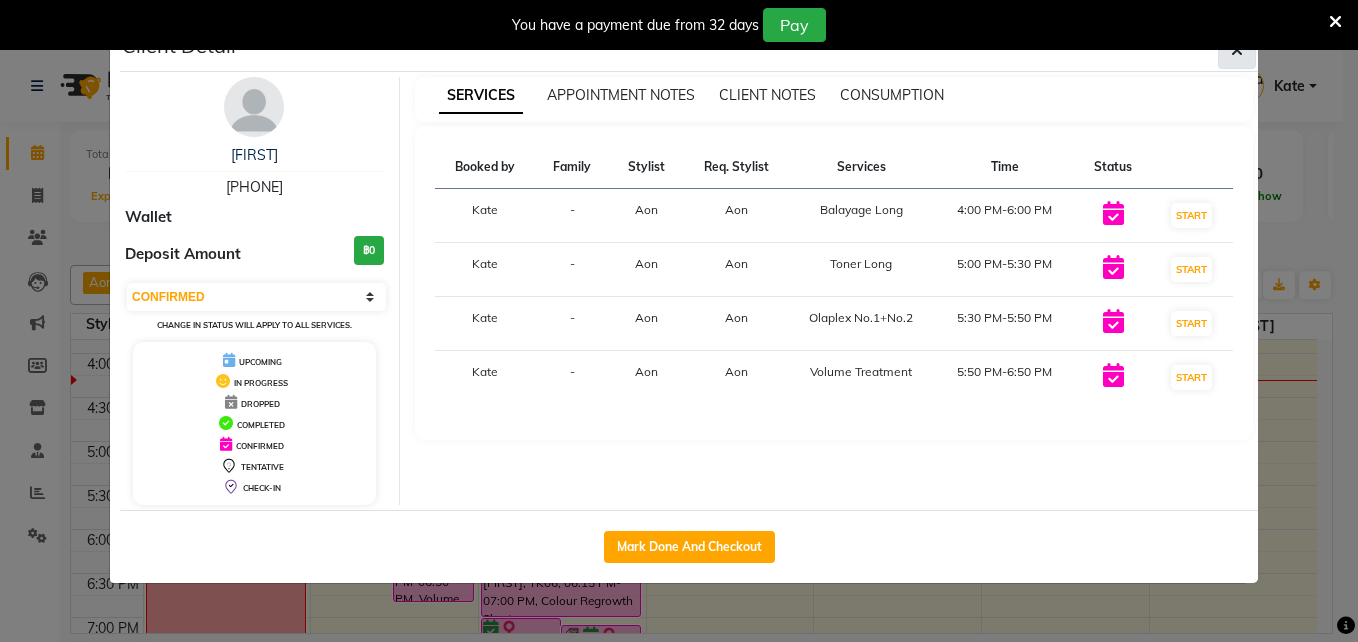 click 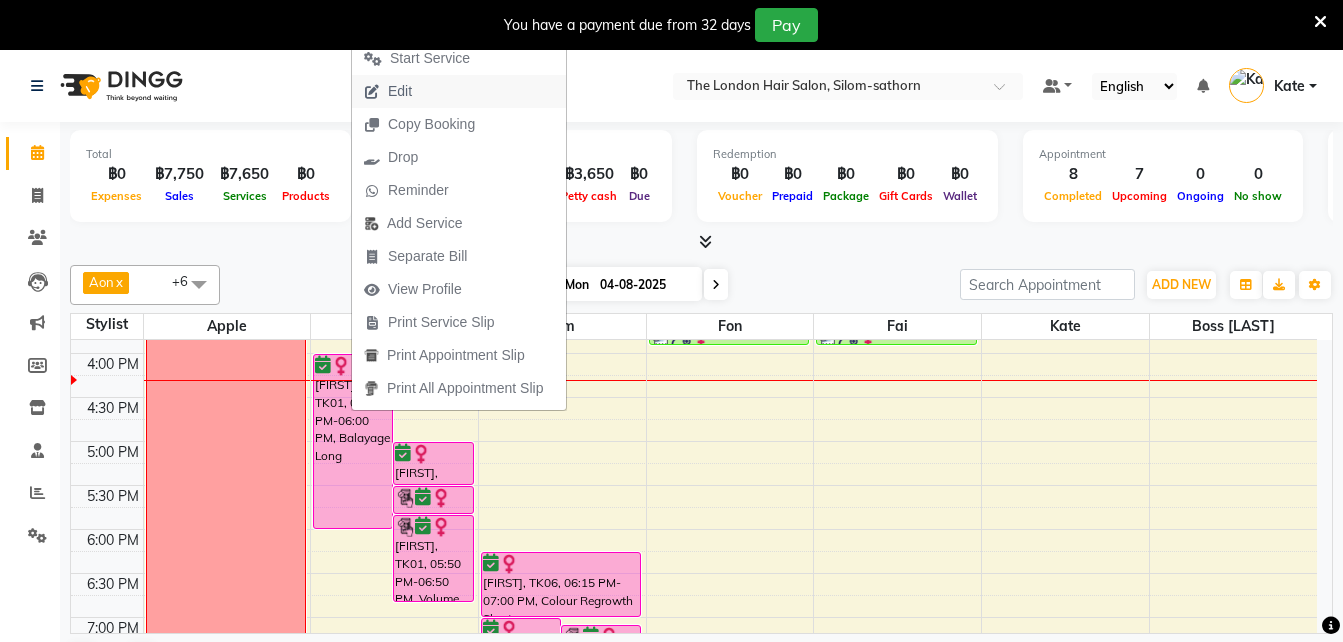 click on "Edit" at bounding box center (400, 91) 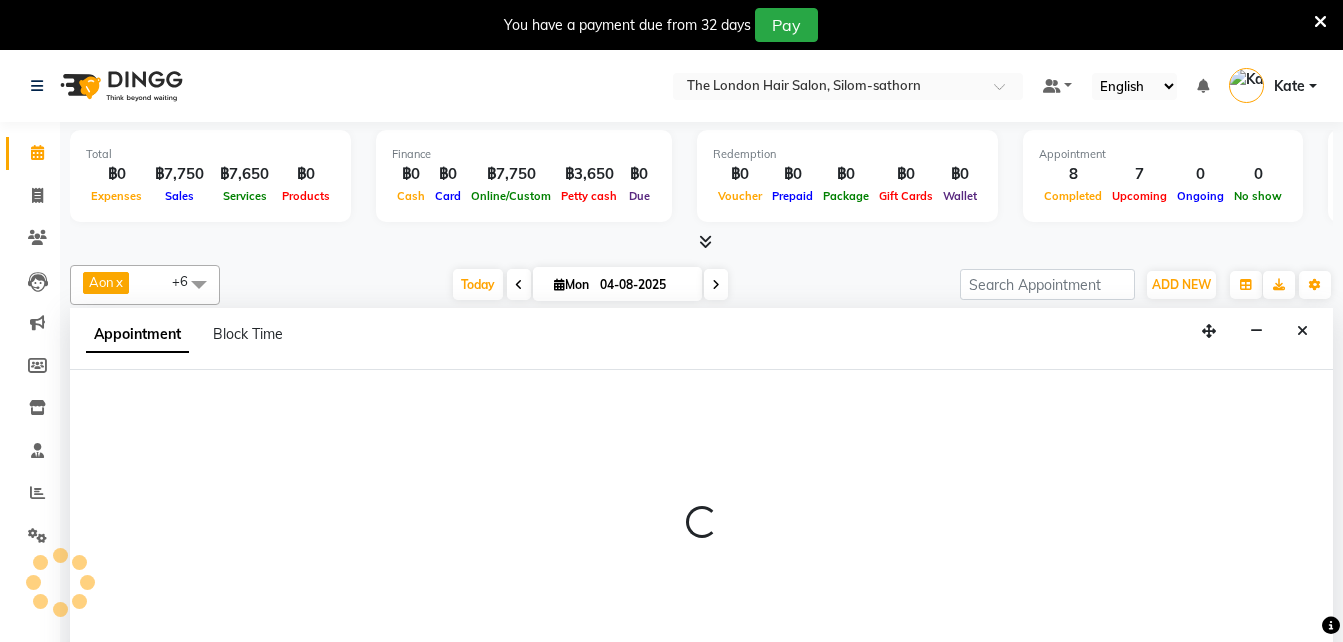 scroll, scrollTop: 51, scrollLeft: 0, axis: vertical 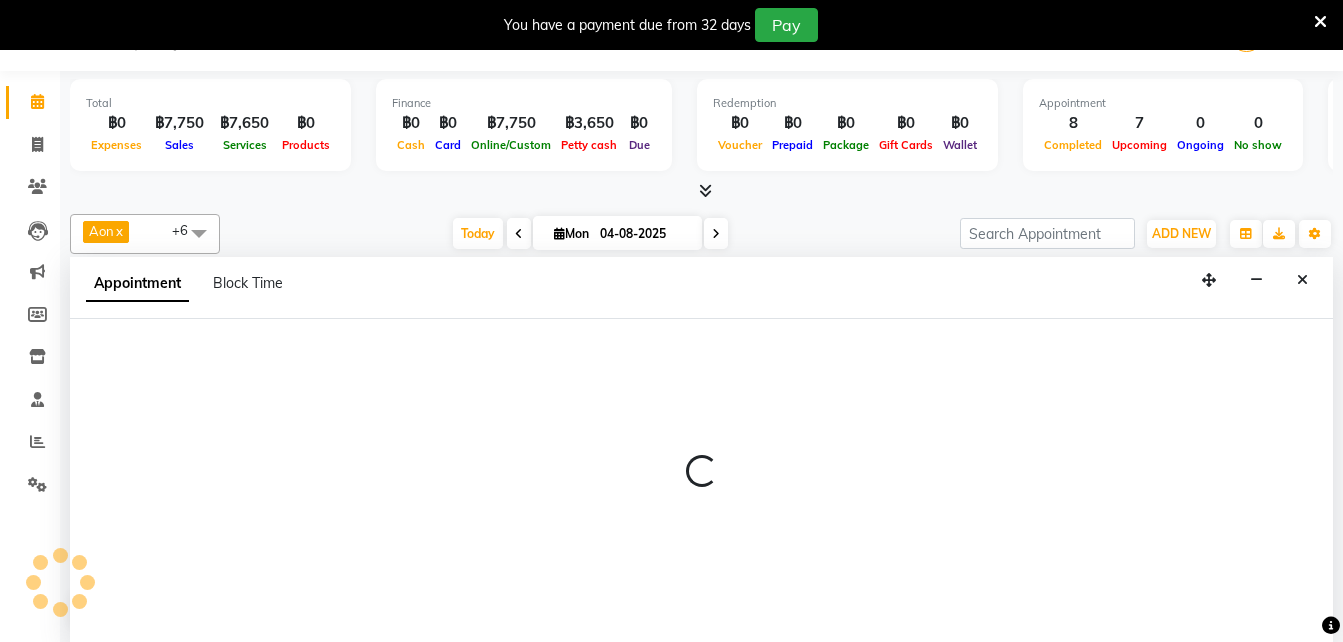 select on "tentative" 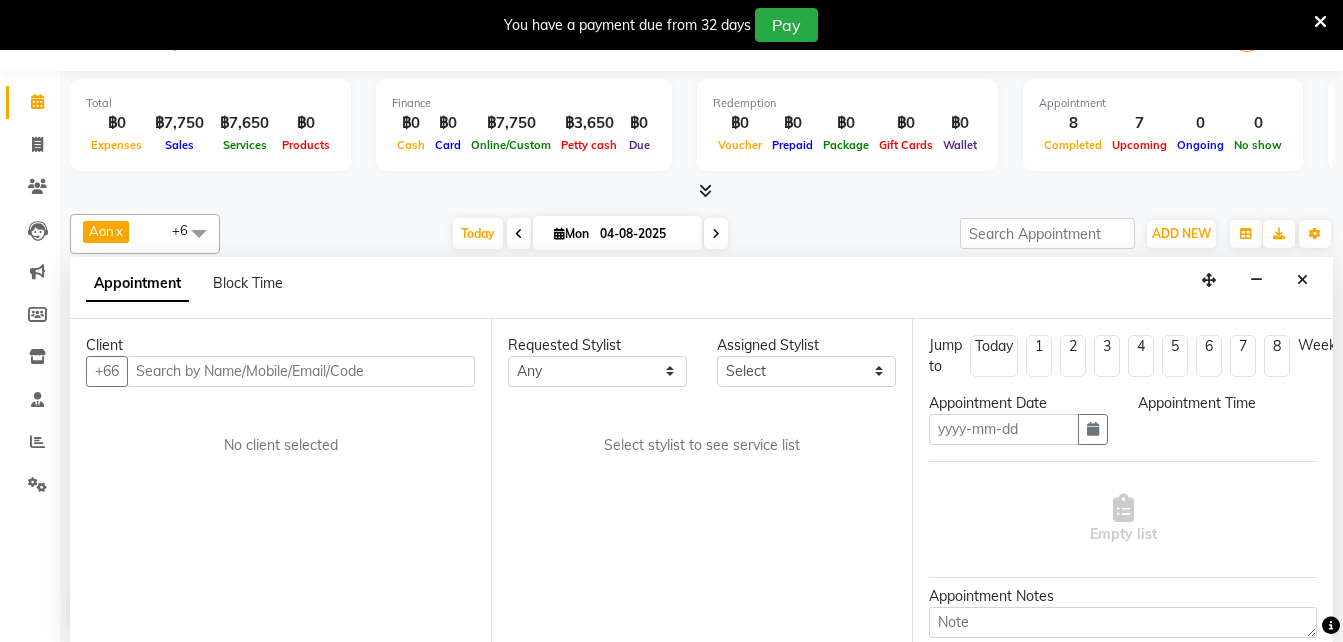 type on "04-08-2025" 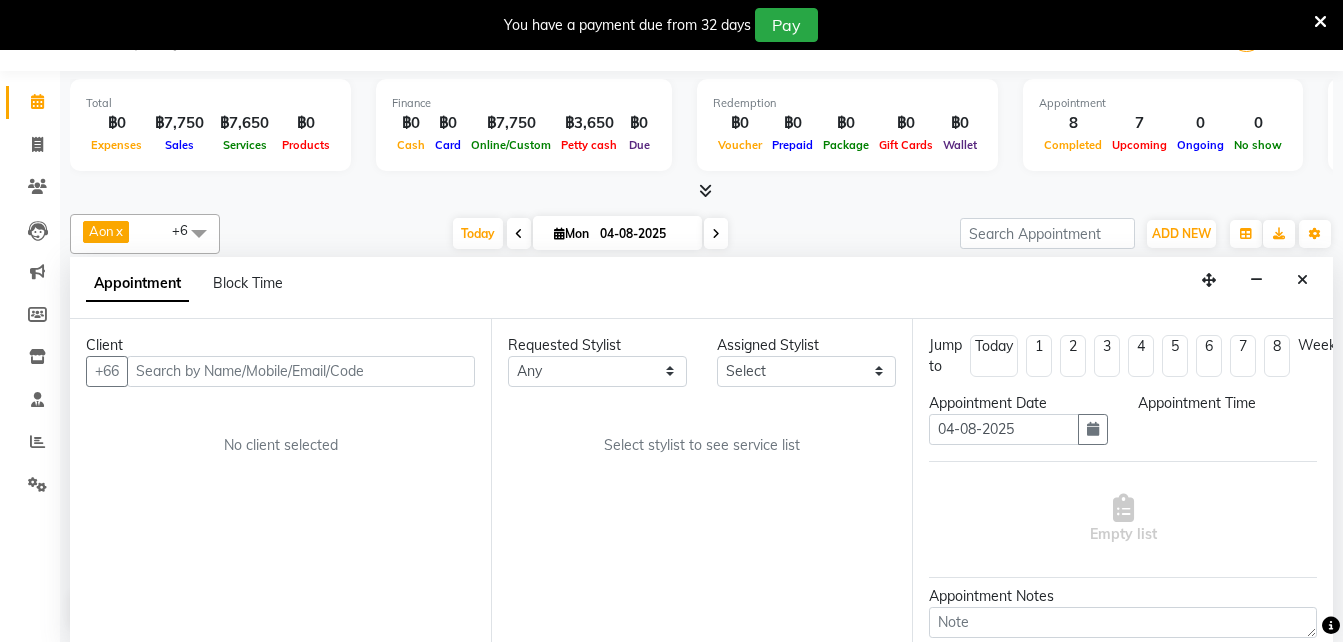 select on "confirm booking" 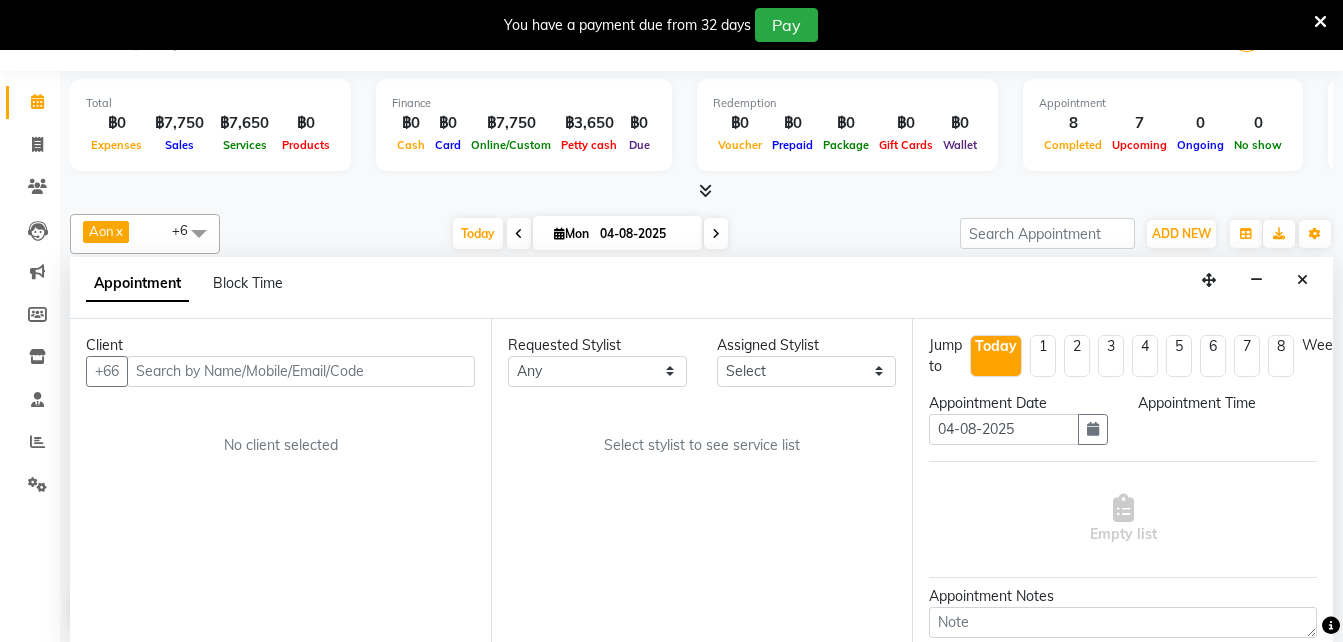 scroll, scrollTop: 0, scrollLeft: 0, axis: both 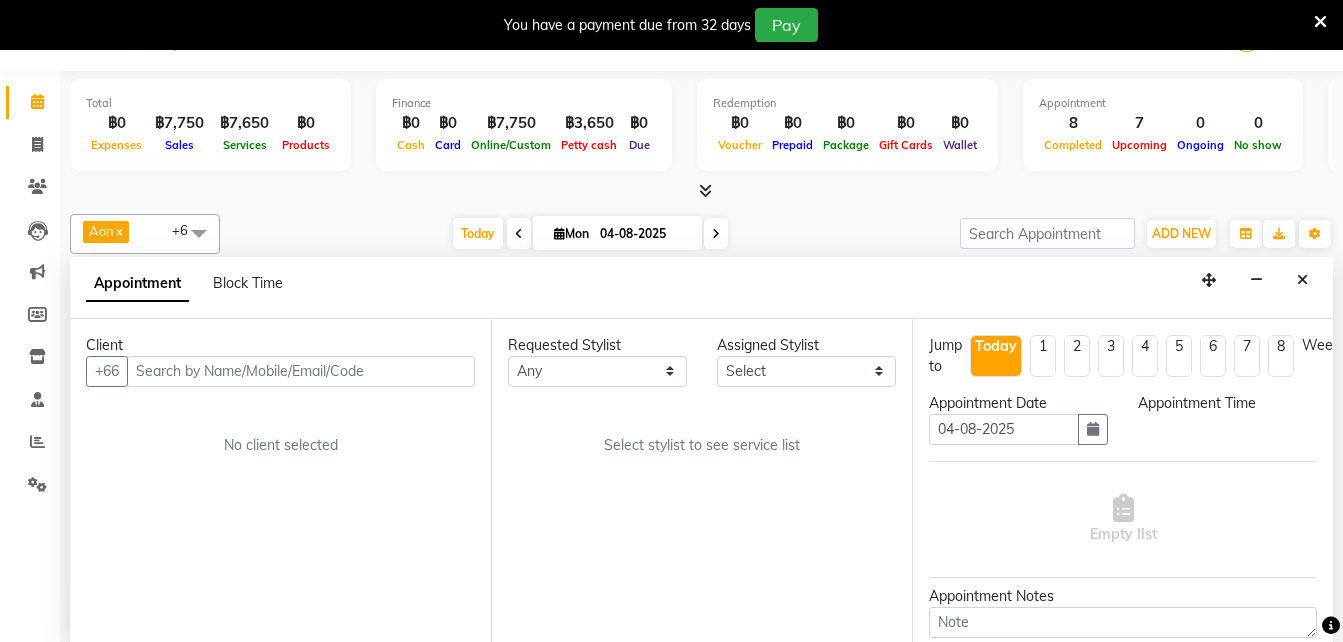 select on "960" 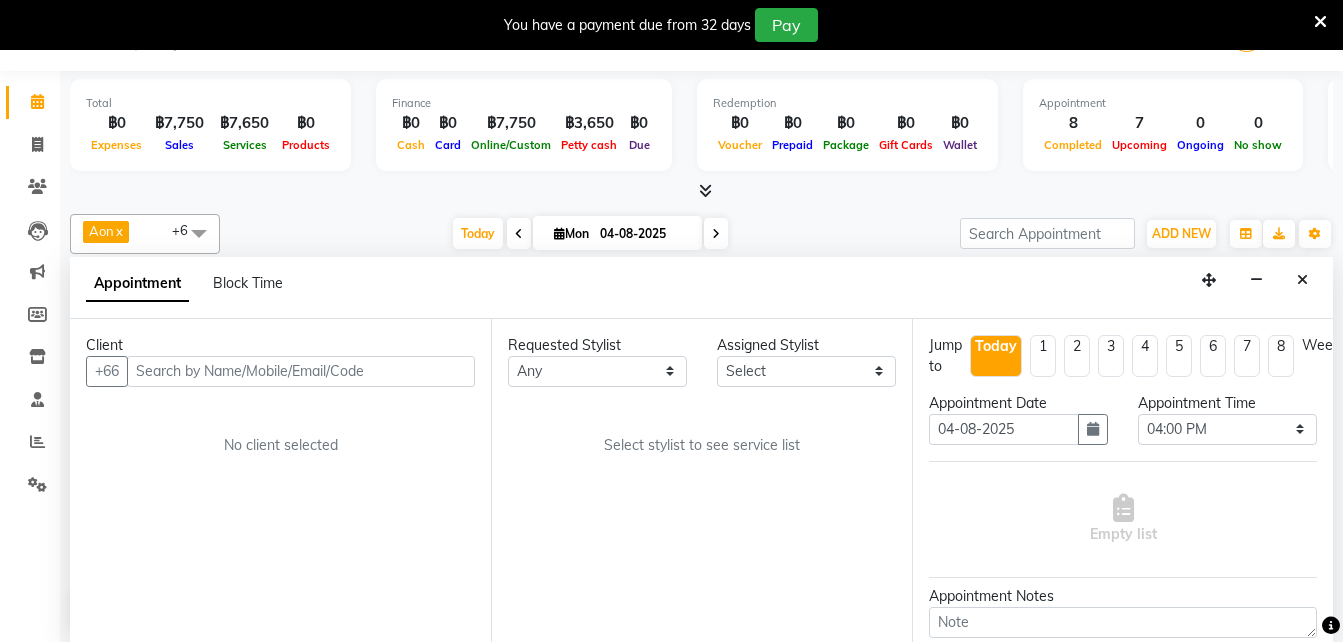 select on "56709" 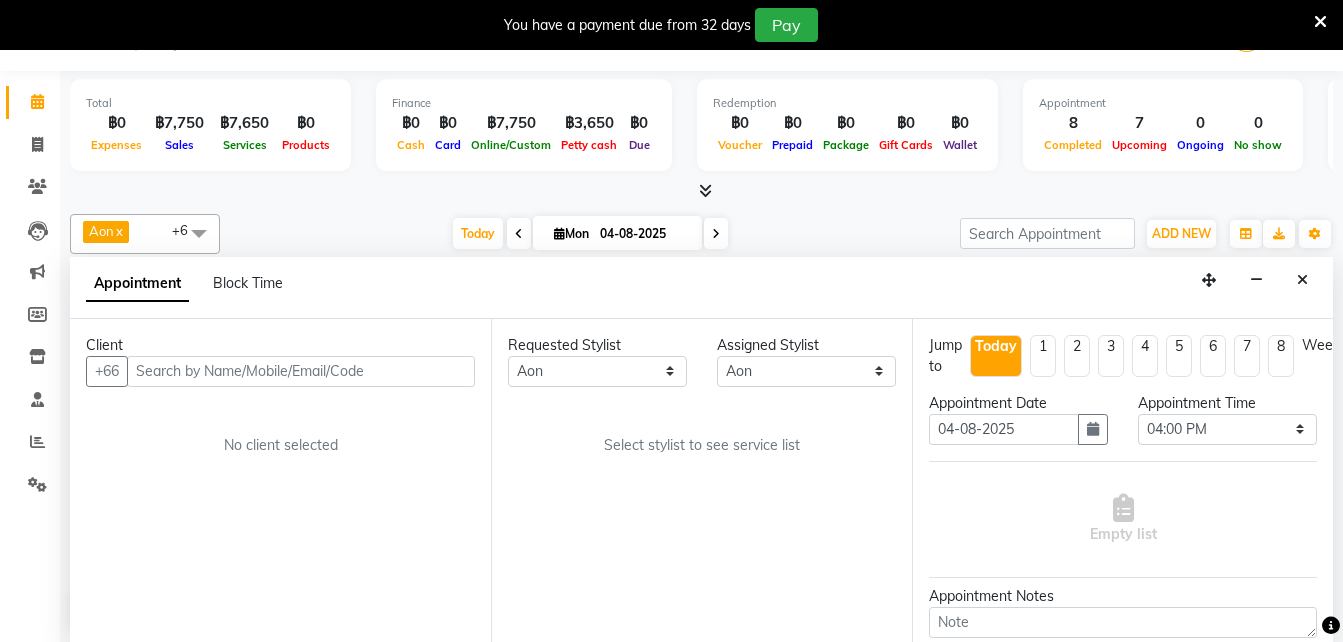 scroll, scrollTop: 617, scrollLeft: 0, axis: vertical 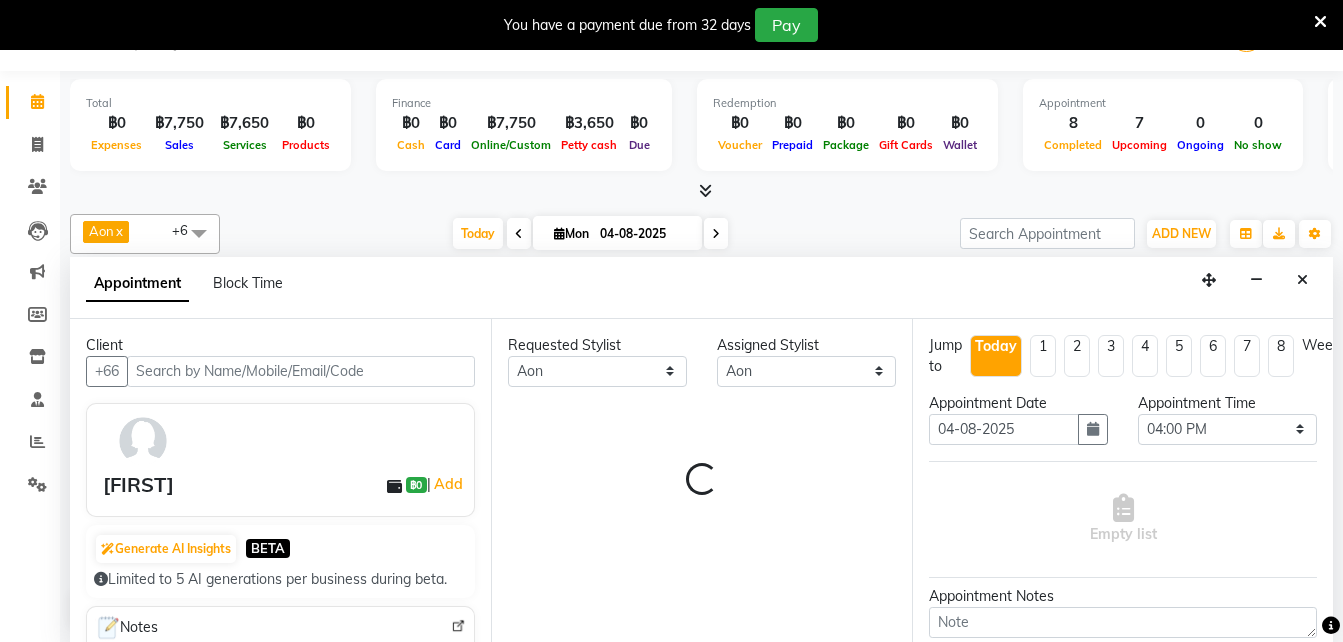 select on "3480" 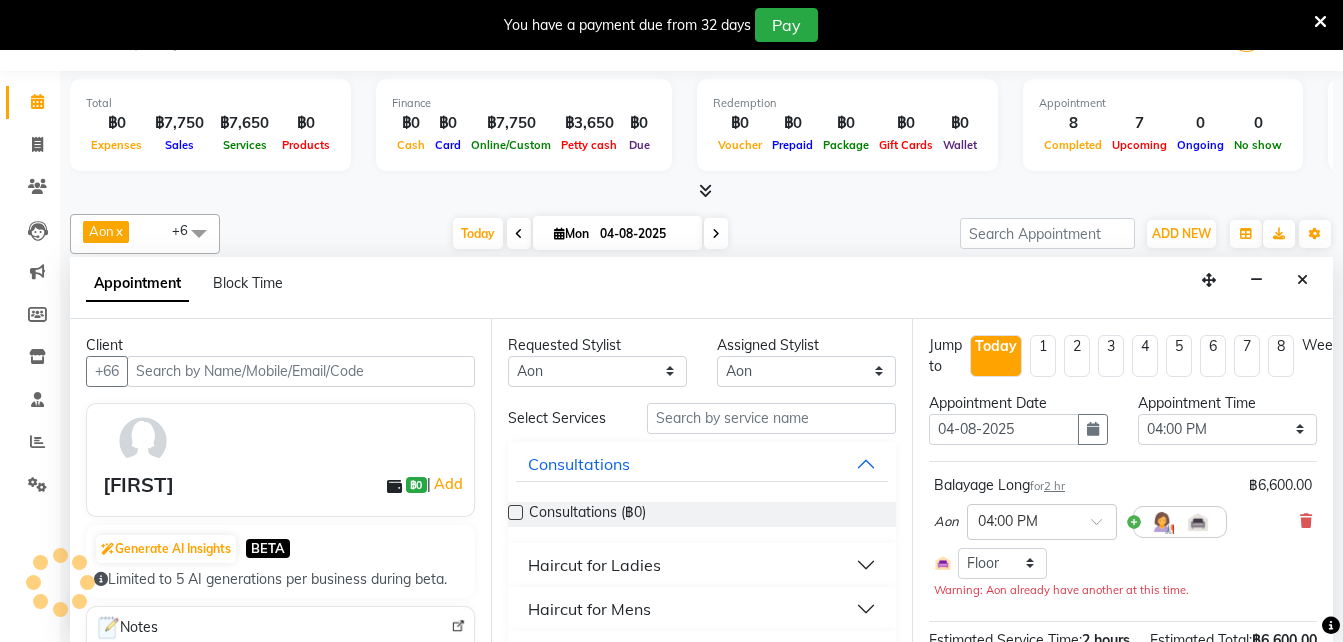 select on "3480" 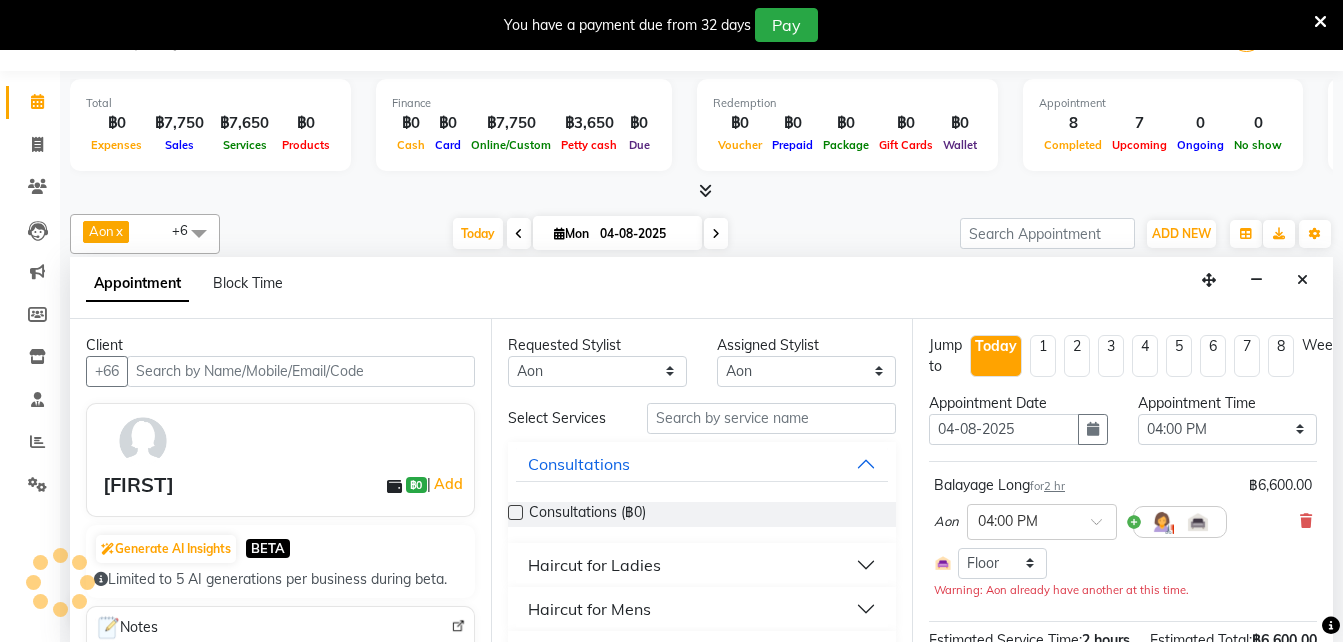 select on "3480" 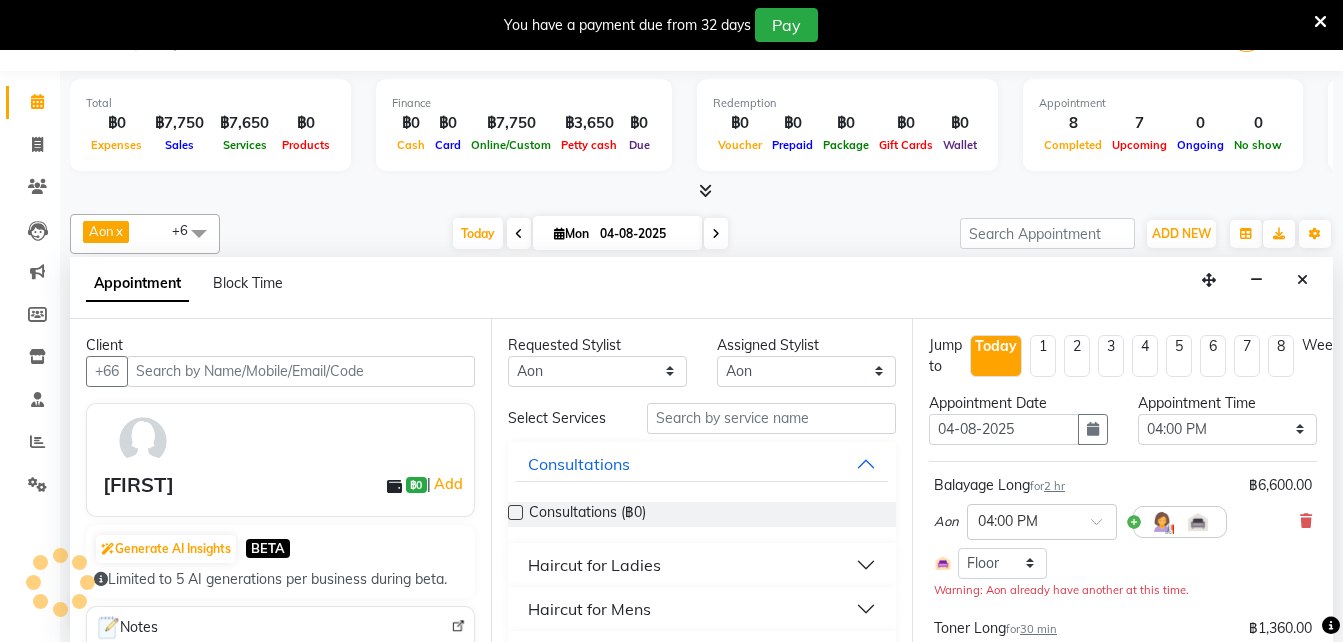 select on "3480" 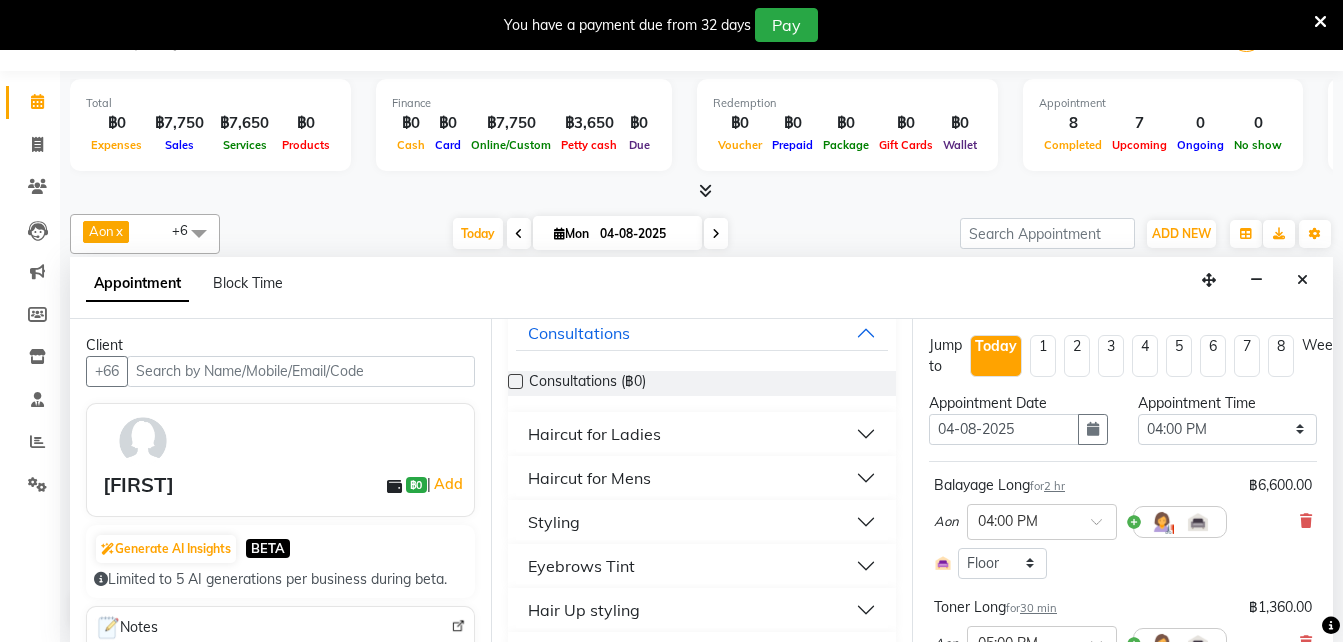 scroll, scrollTop: 133, scrollLeft: 0, axis: vertical 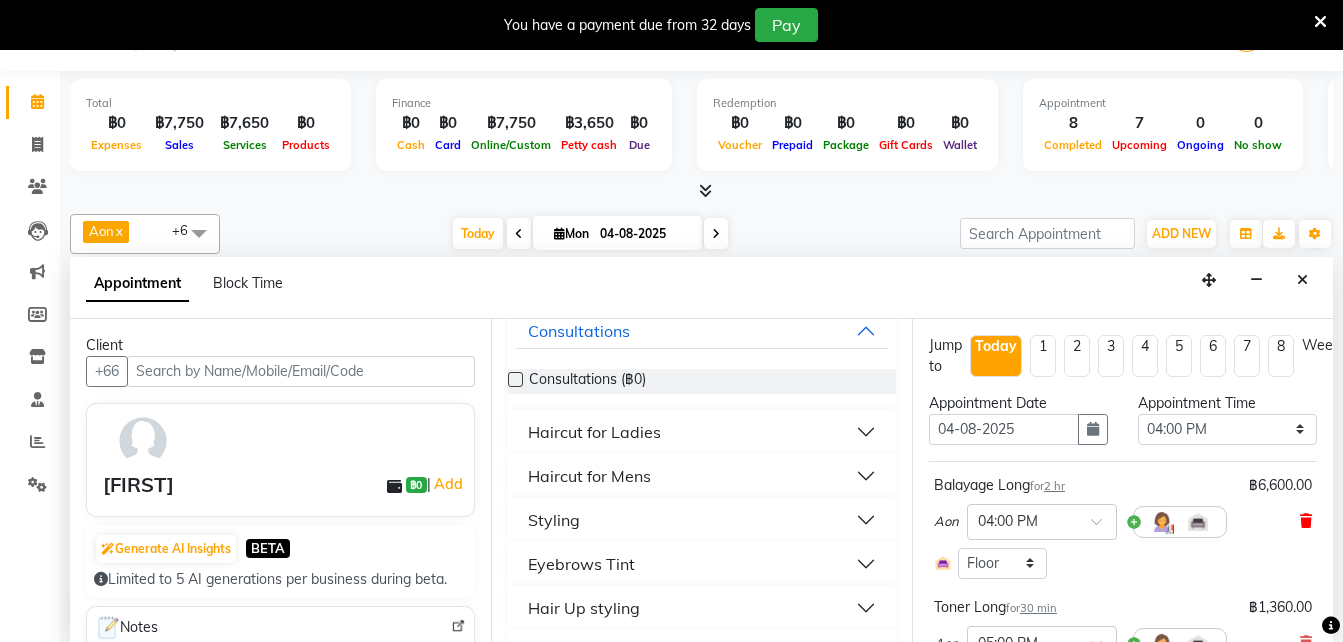click at bounding box center (1306, 521) 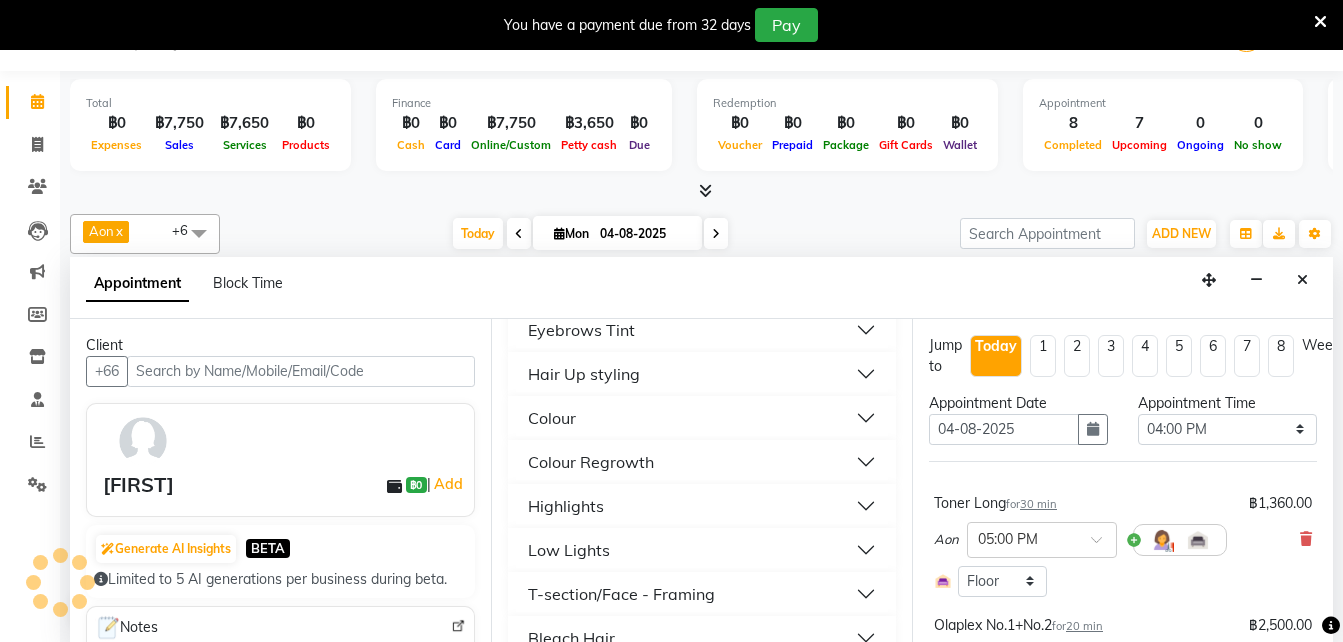 scroll, scrollTop: 368, scrollLeft: 0, axis: vertical 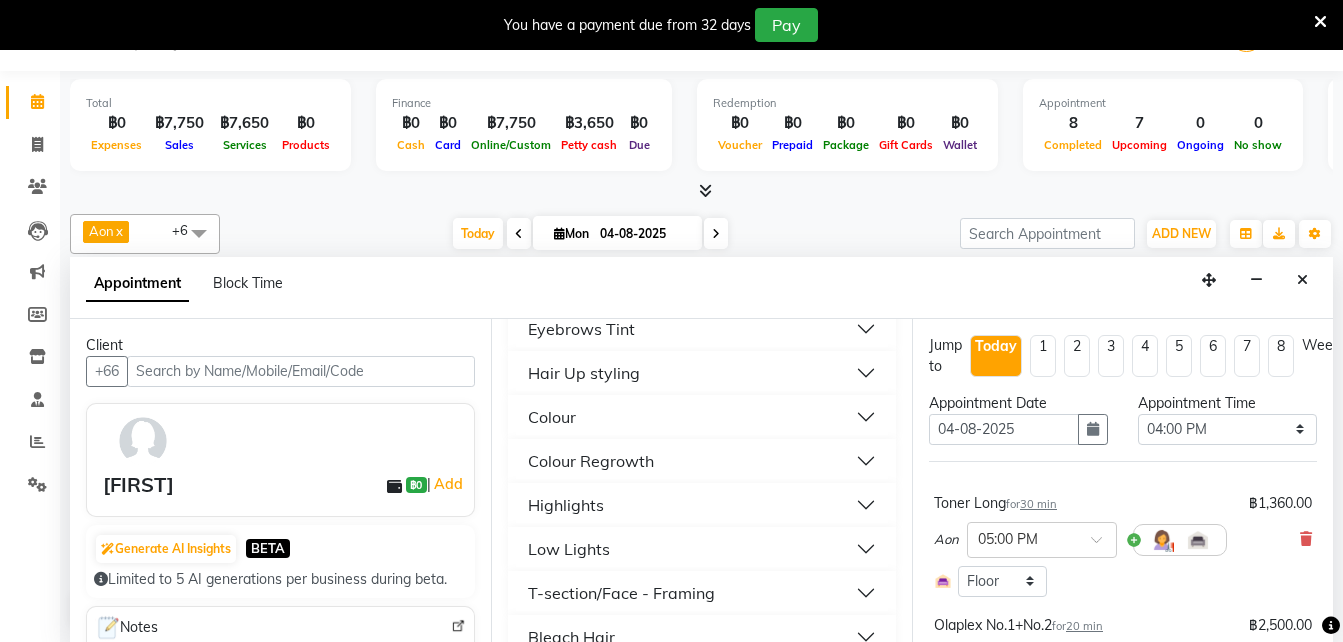 click on "Highlights" at bounding box center [566, 505] 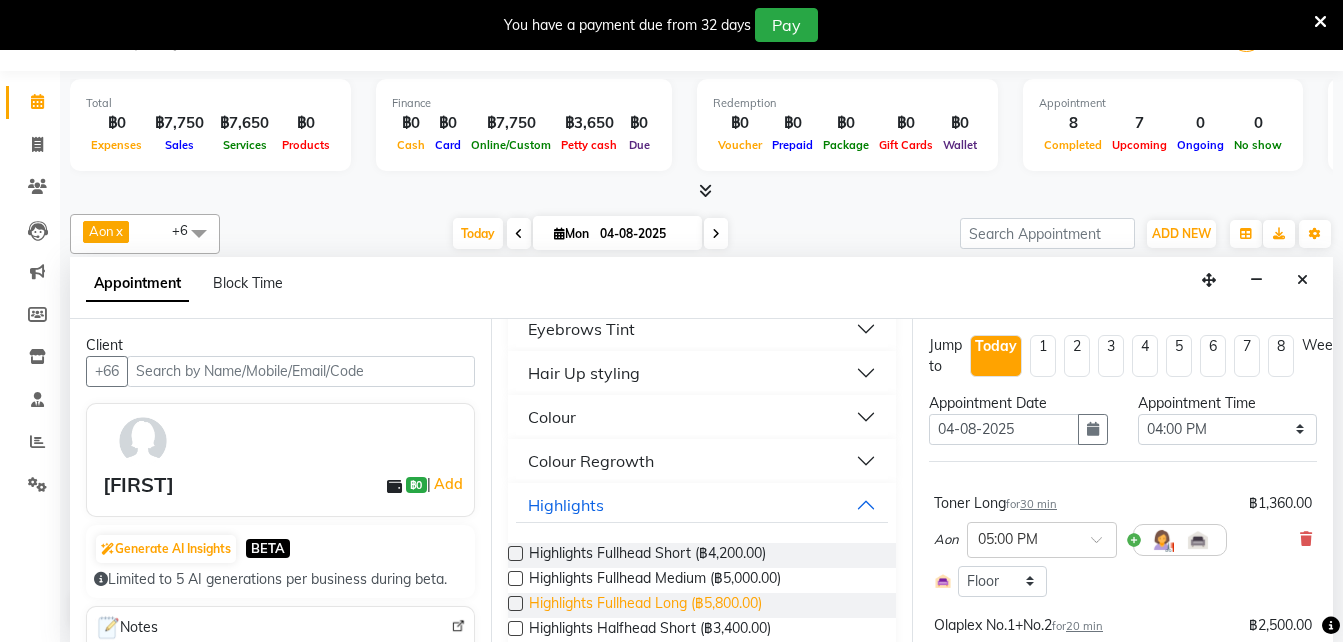 click on "Highlights Fullhead Long (฿5,800.00)" at bounding box center (645, 605) 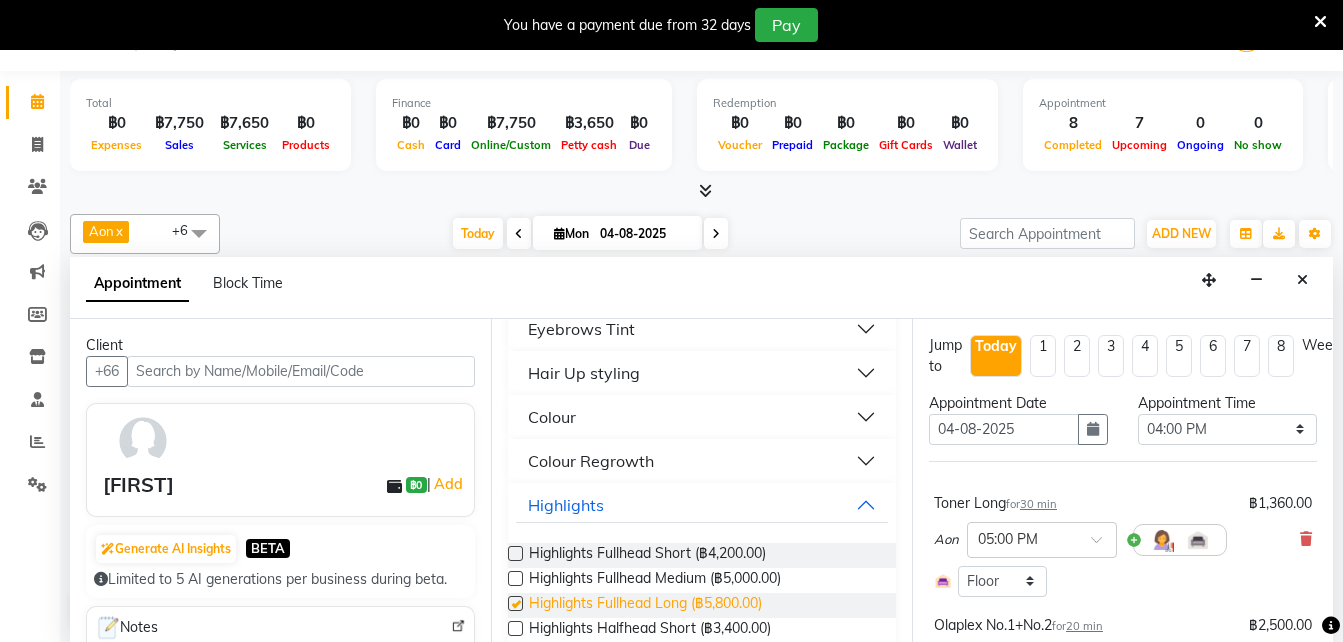 checkbox on "false" 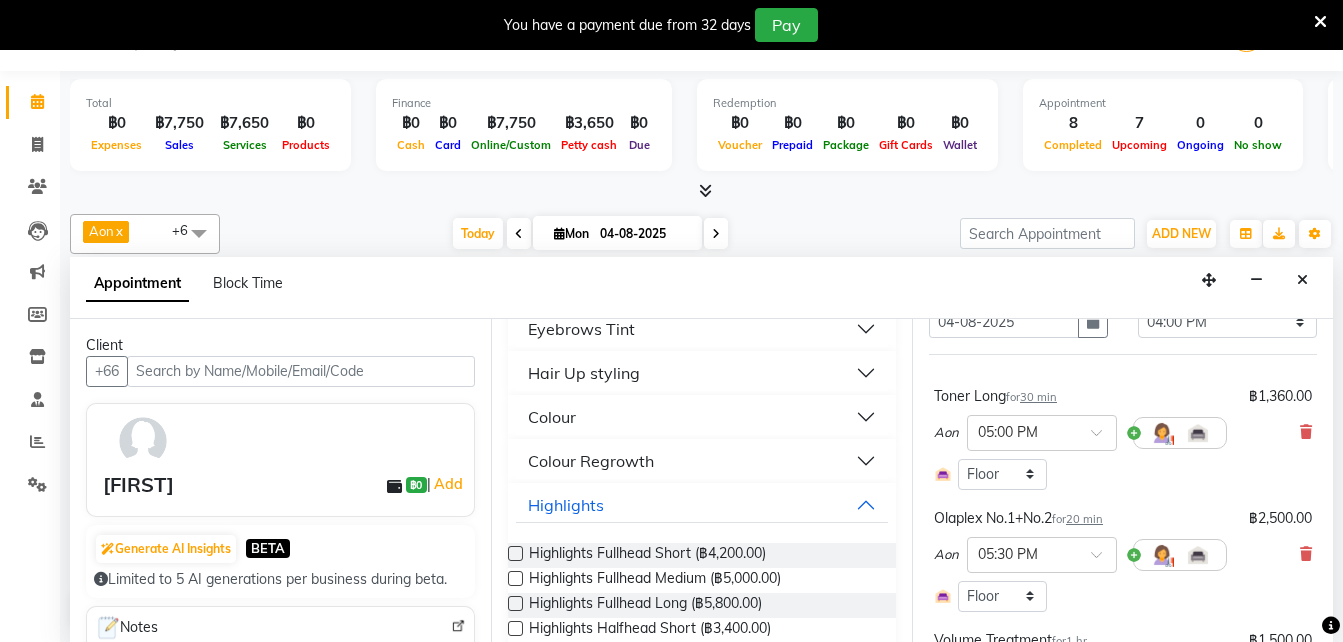 scroll, scrollTop: 138, scrollLeft: 0, axis: vertical 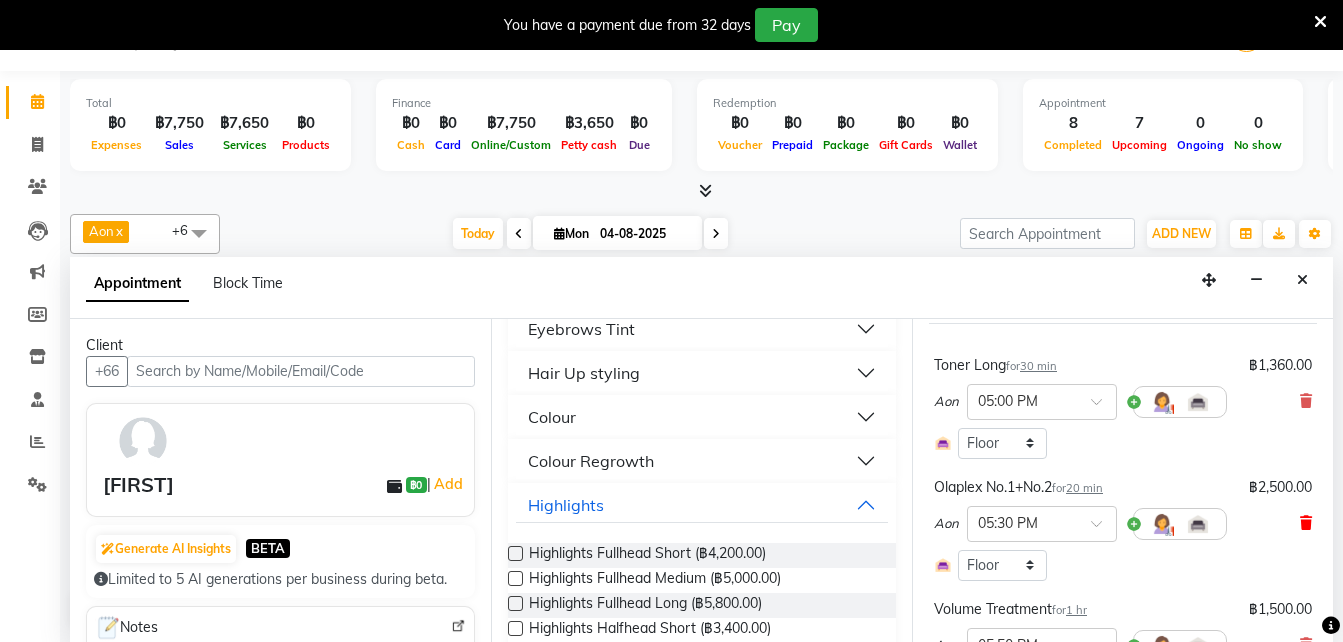 click at bounding box center [1306, 523] 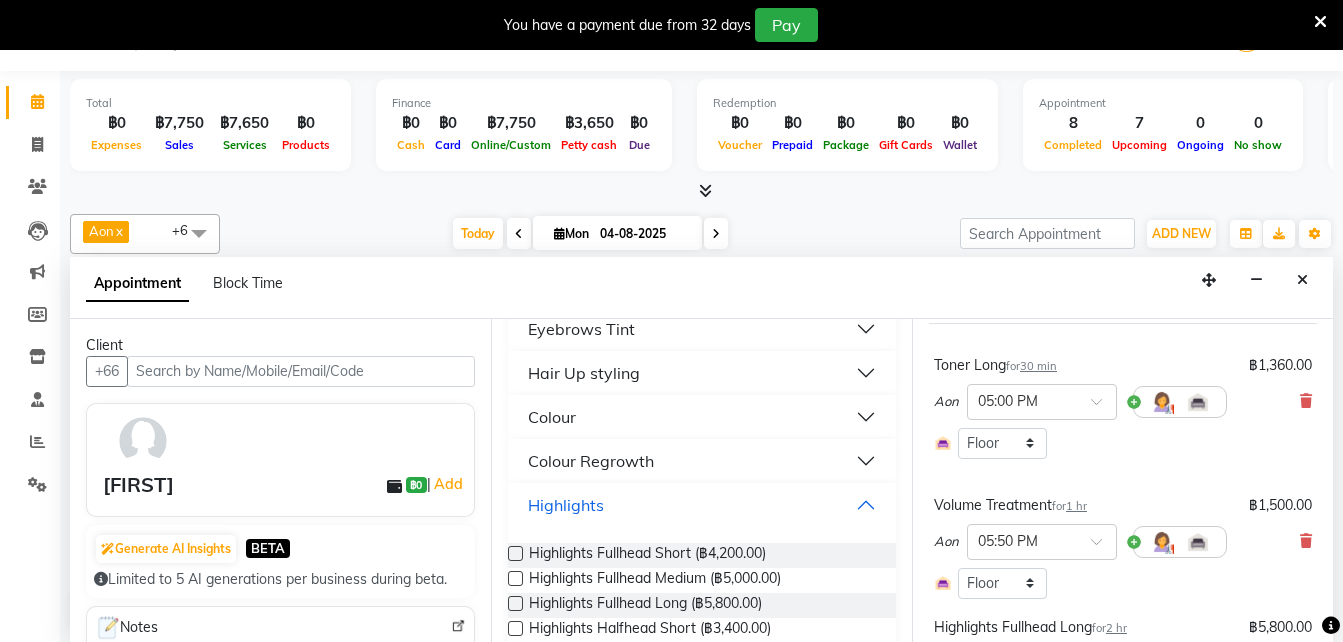 click on "Highlights" at bounding box center (702, 505) 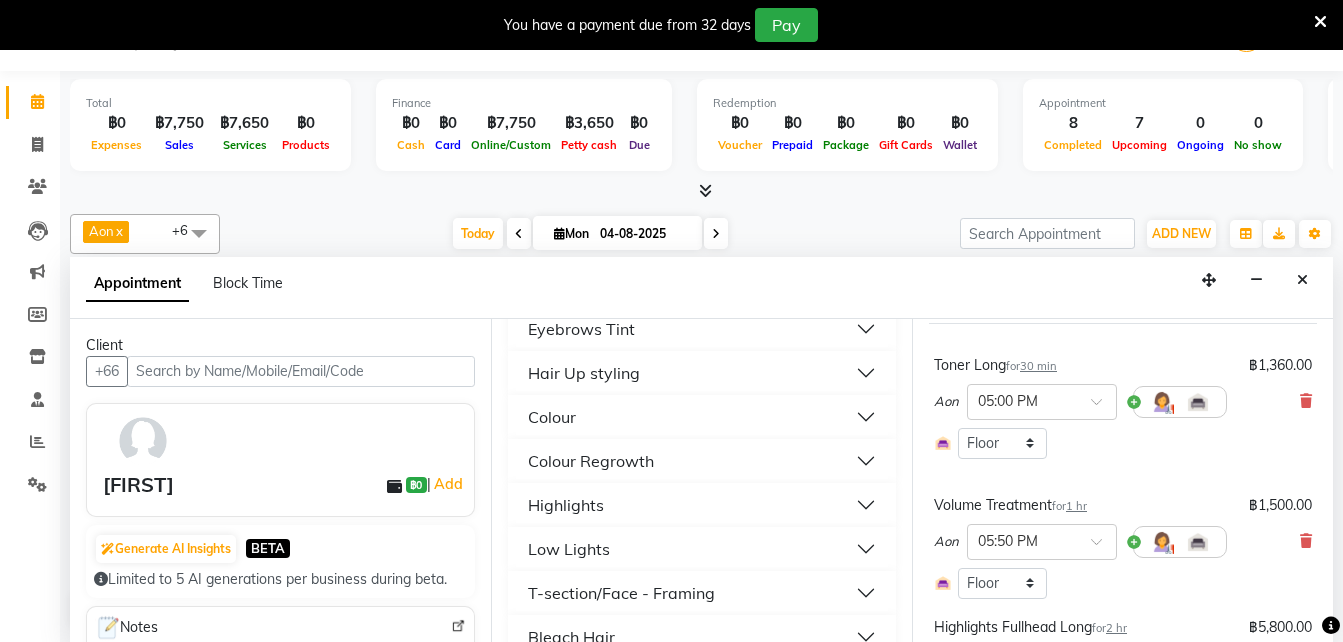 scroll, scrollTop: 416, scrollLeft: 0, axis: vertical 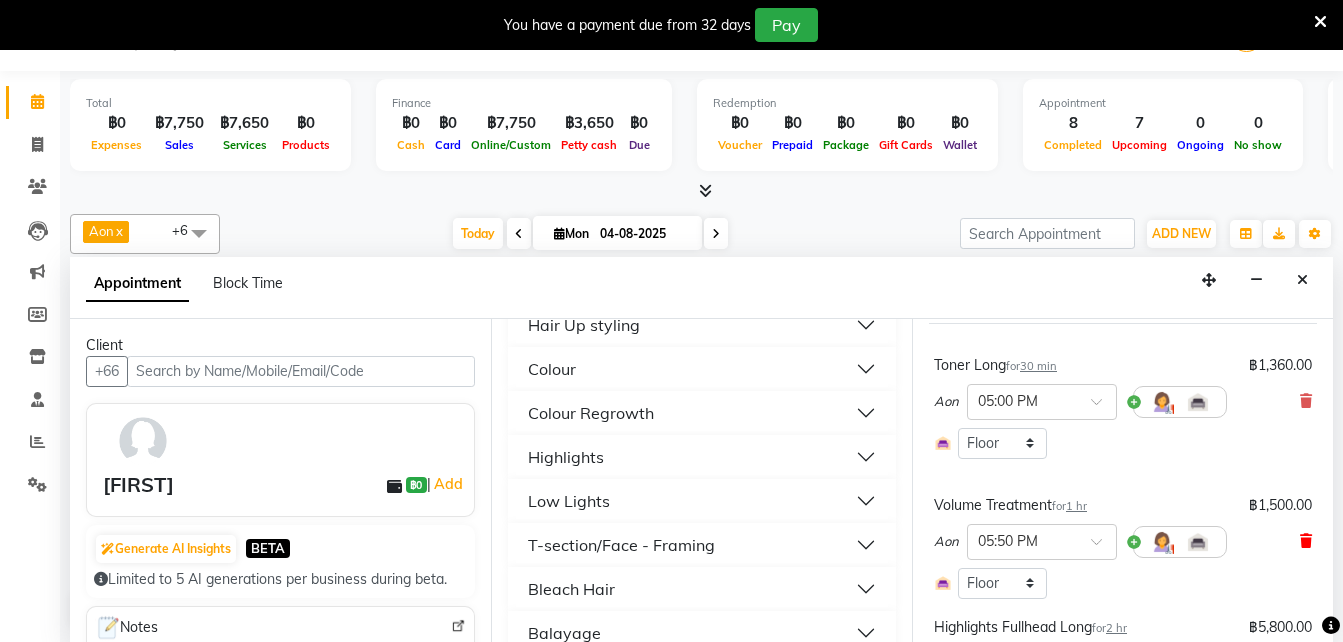 click at bounding box center [1306, 541] 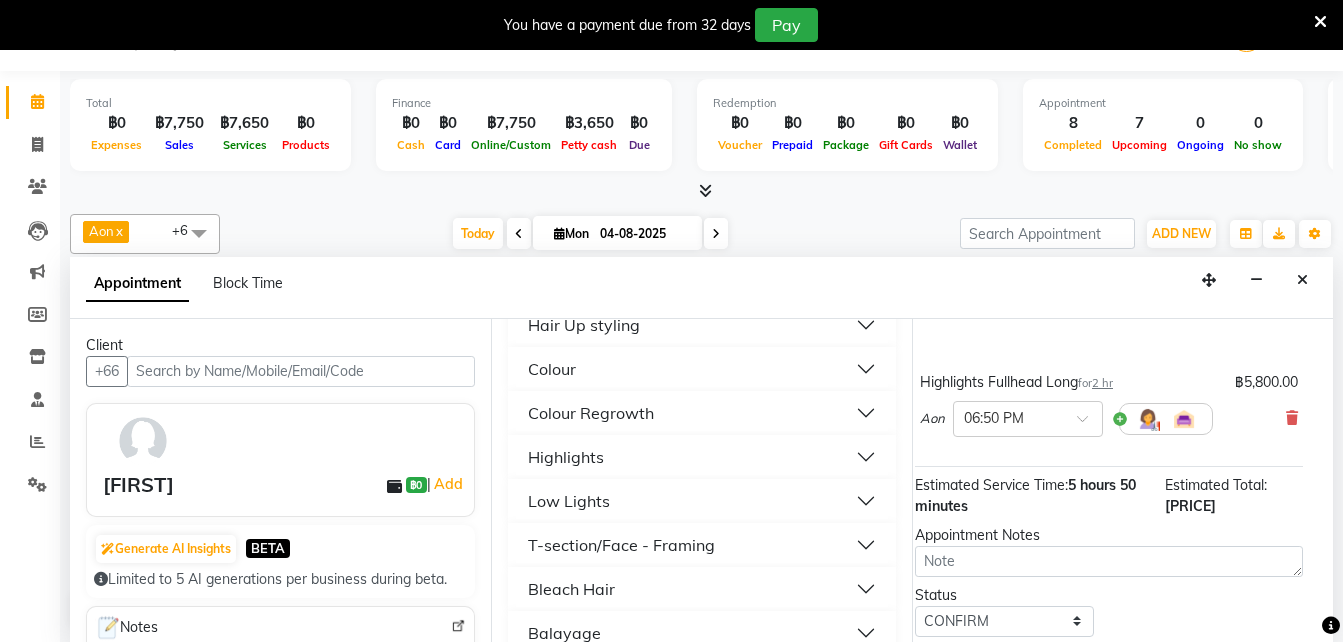 scroll, scrollTop: 357, scrollLeft: 30, axis: both 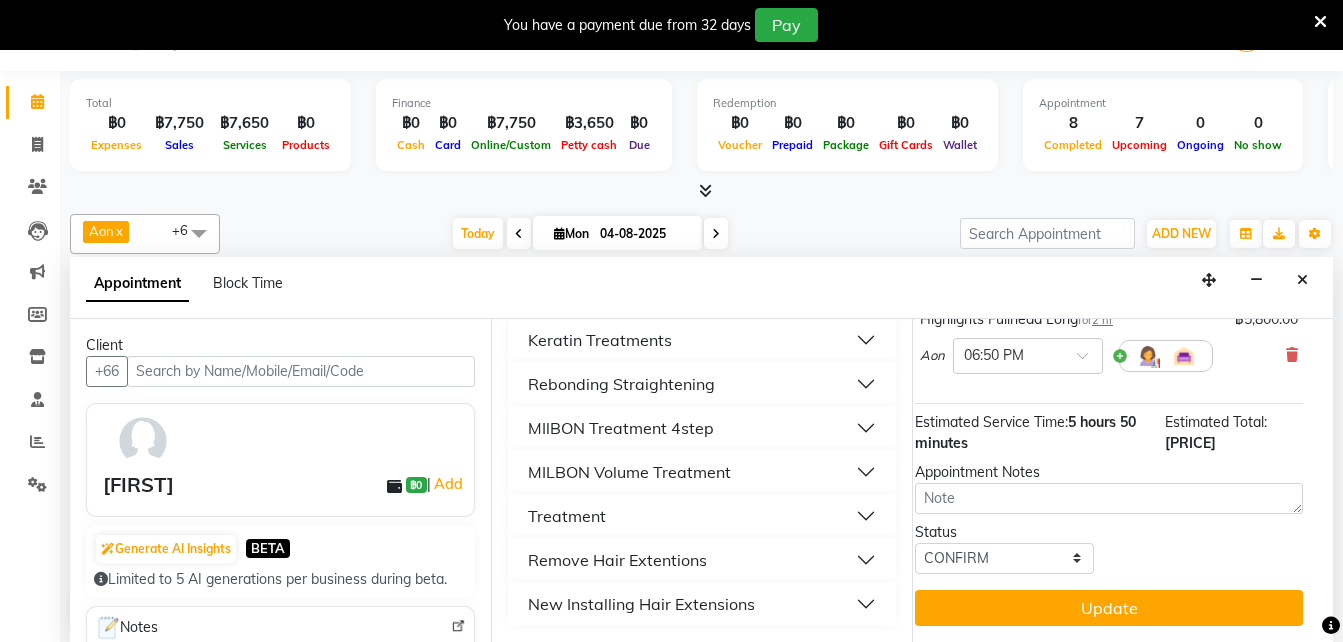 click on "MIlBON Treatment 4step" at bounding box center (621, 428) 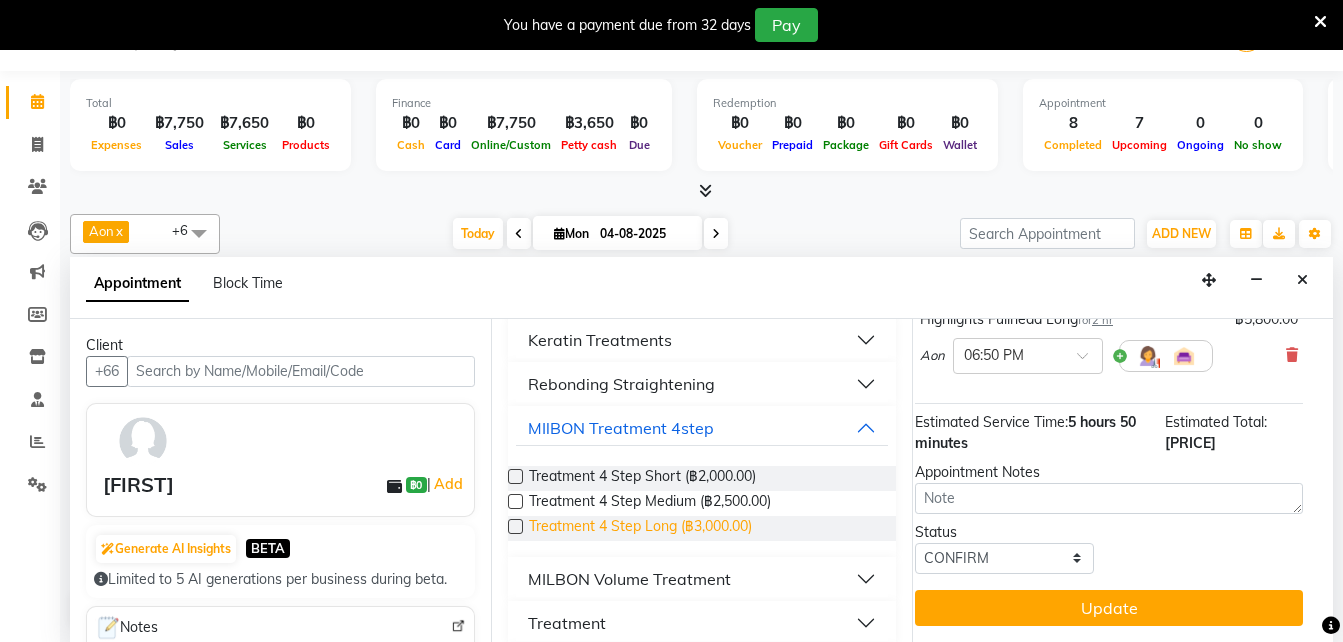 click on "Treatment 4 Step Long  (฿3,000.00)" at bounding box center [640, 528] 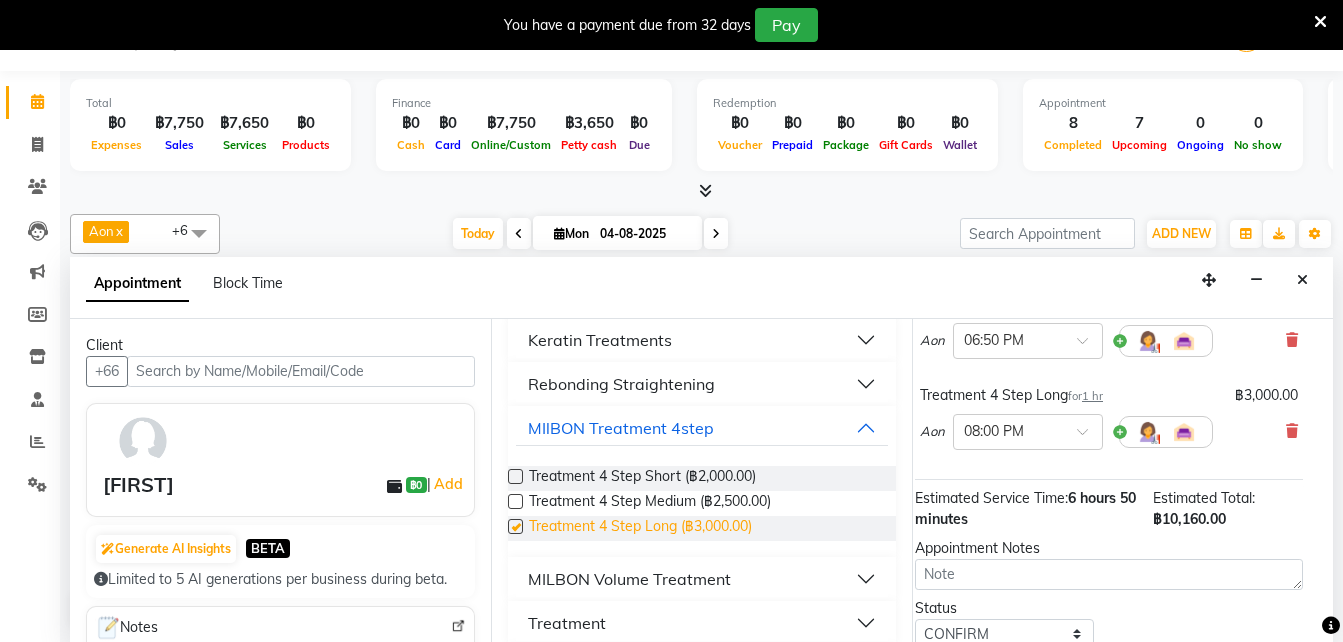 checkbox on "false" 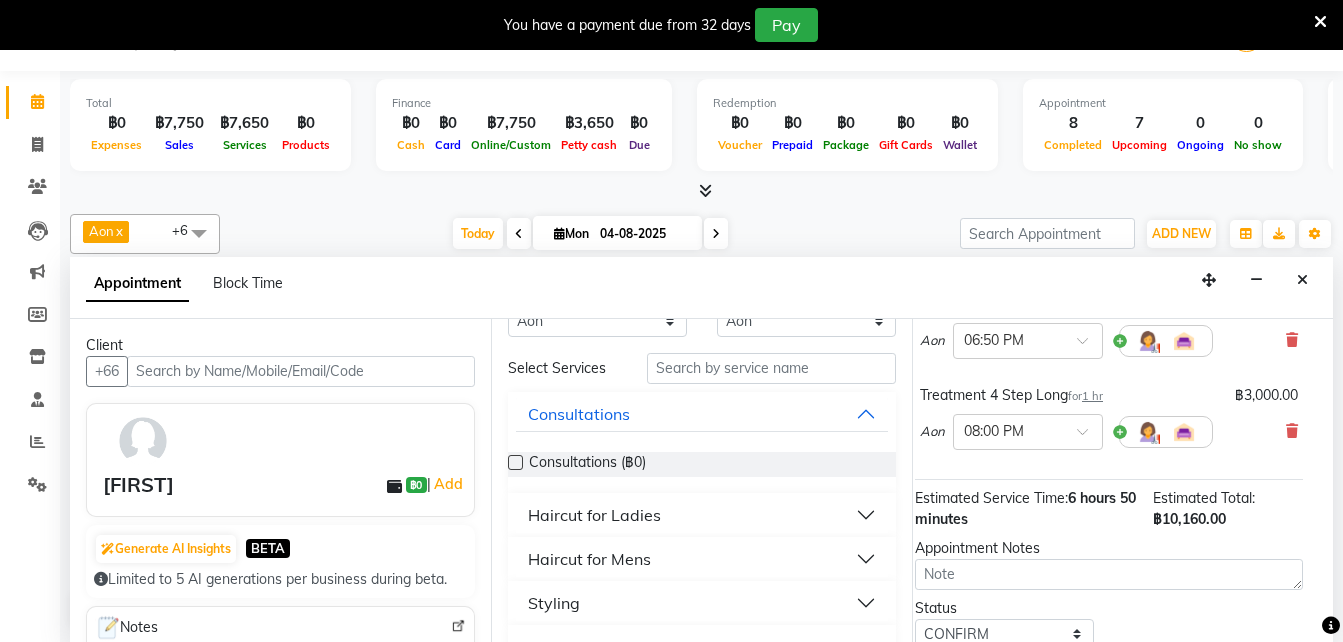scroll, scrollTop: 49, scrollLeft: 0, axis: vertical 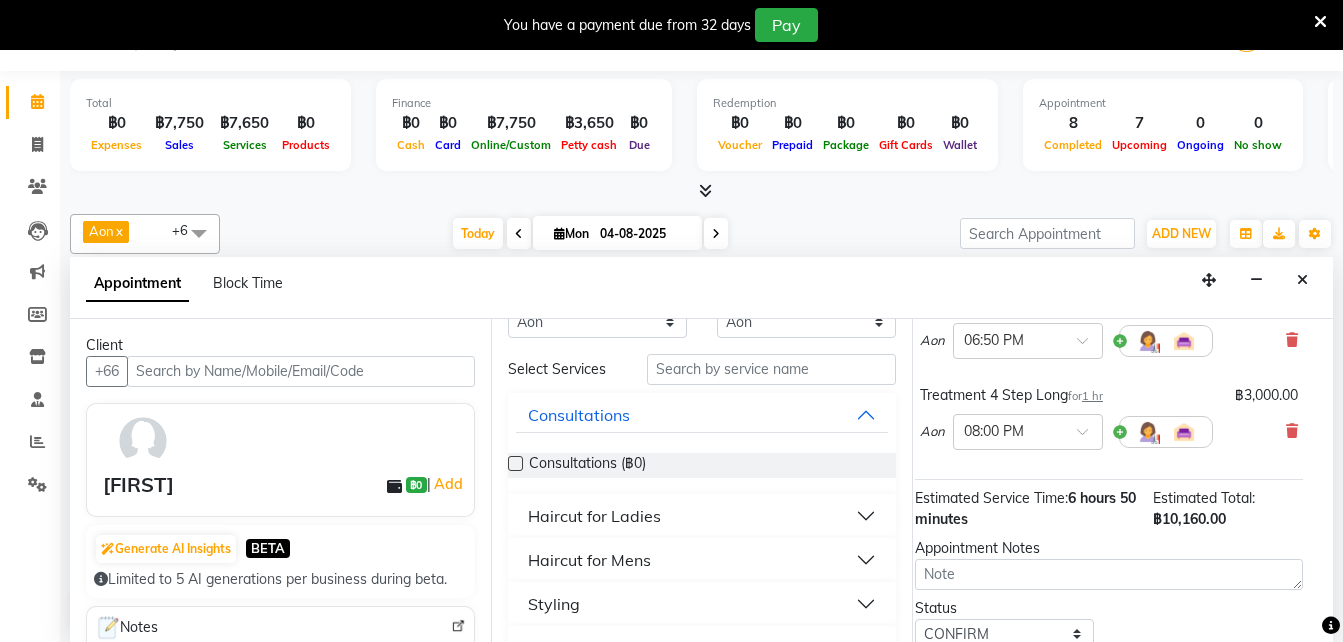 click on "Haircut for Ladies" at bounding box center [594, 516] 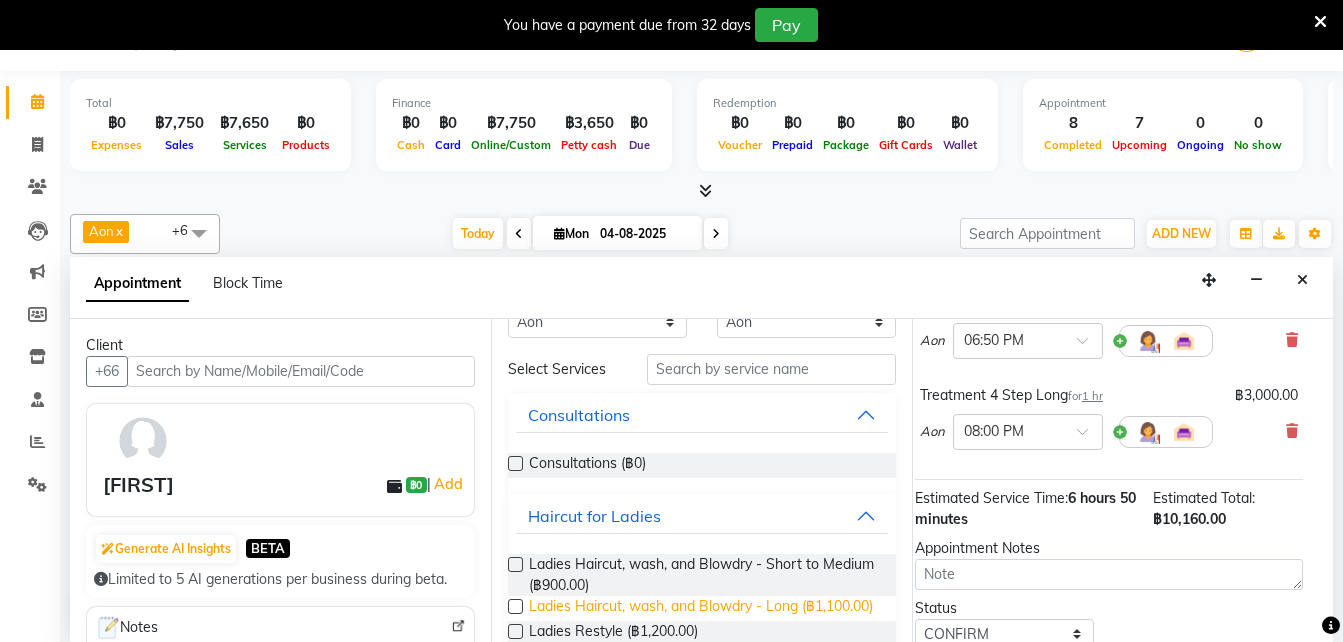 click on "Ladies Haircut, wash, and Blowdry - Long (฿1,100.00)" at bounding box center [701, 608] 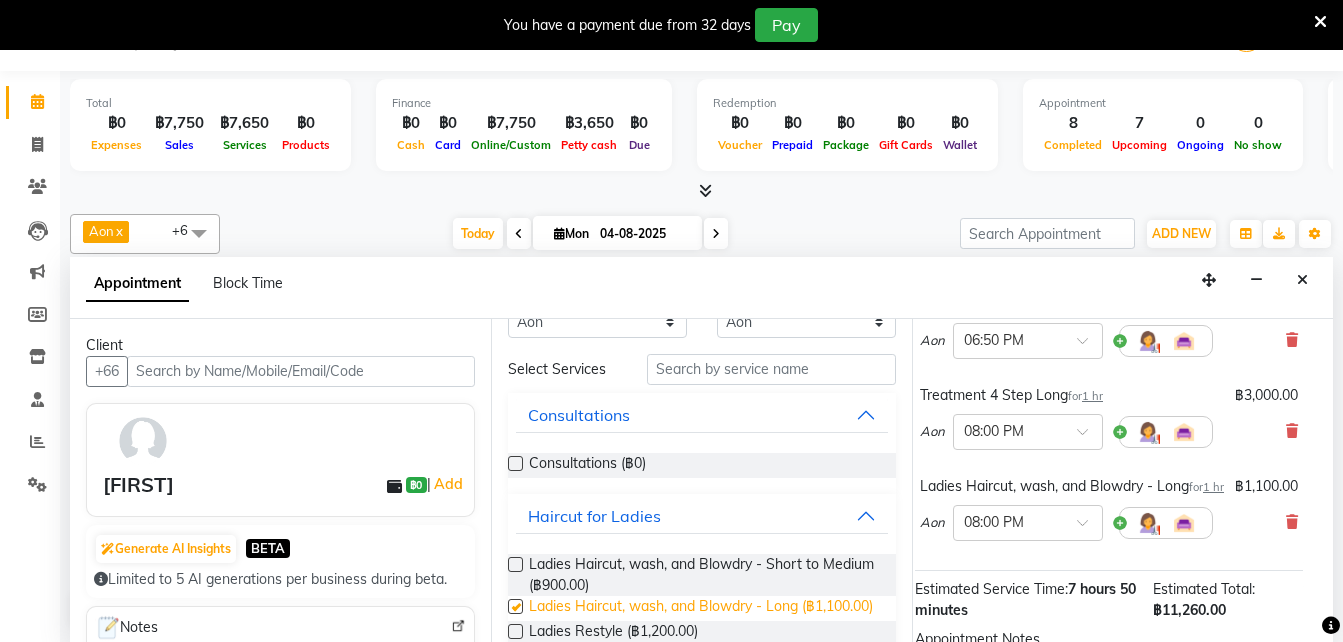 checkbox on "false" 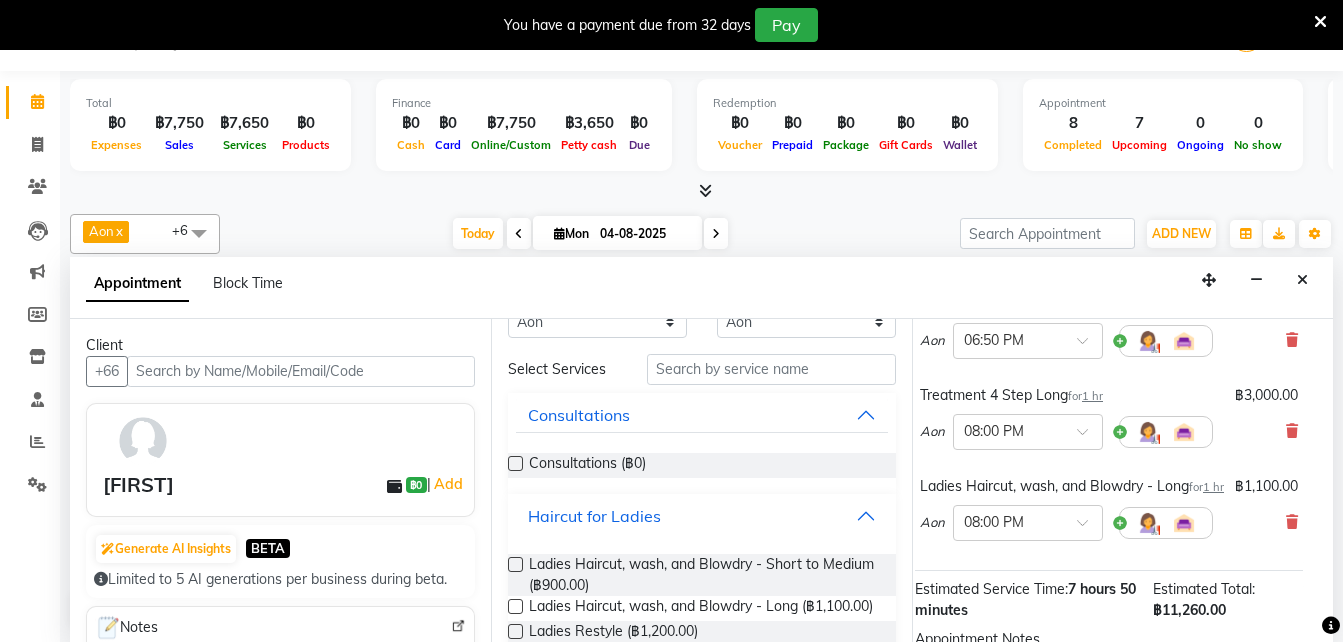 click on "Haircut for Ladies" at bounding box center (594, 516) 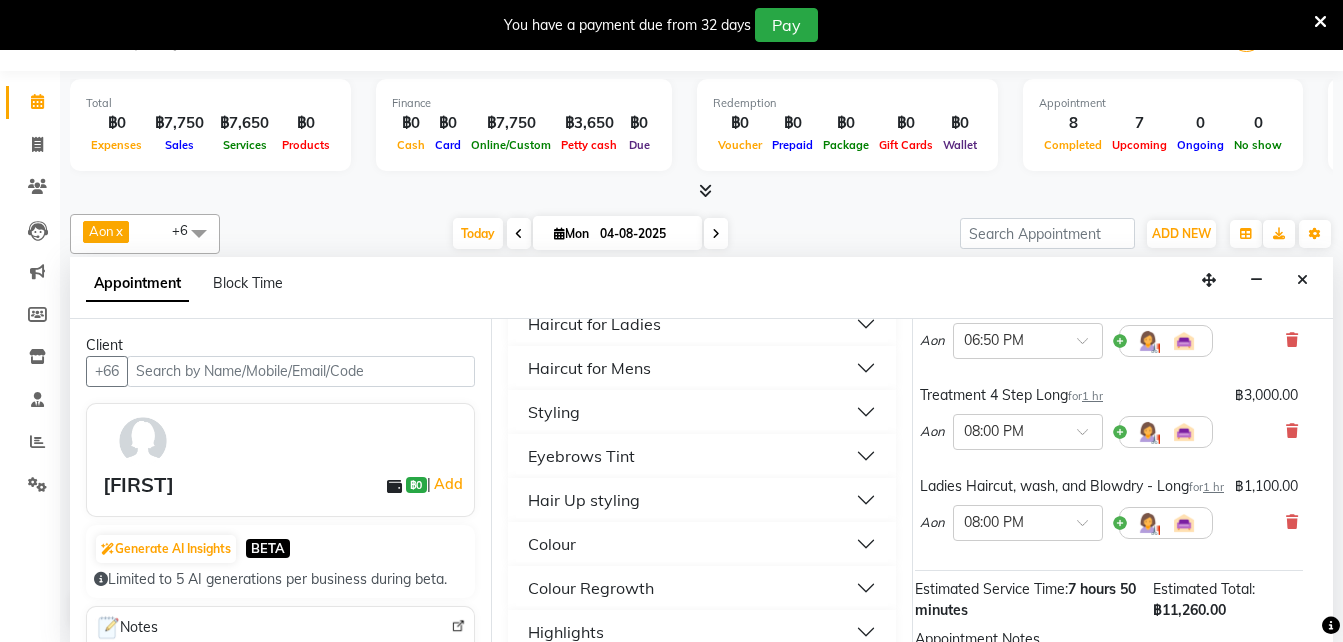 scroll, scrollTop: 242, scrollLeft: 0, axis: vertical 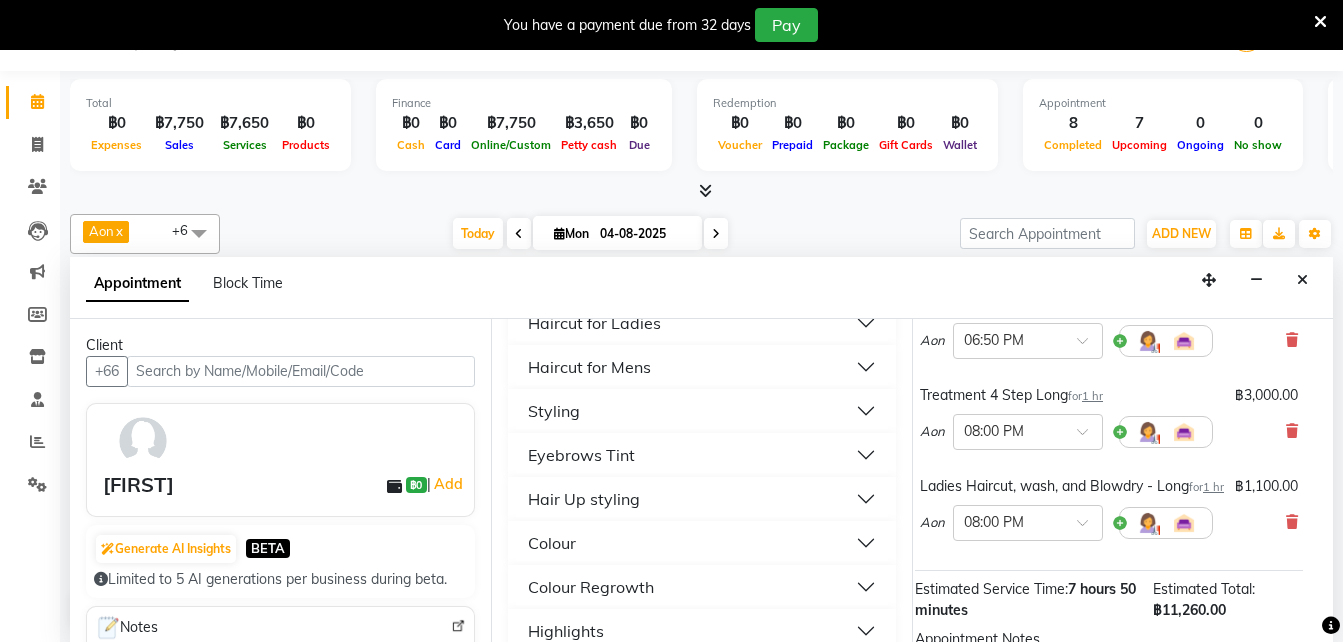 click on "Colour Regrowth" at bounding box center [591, 587] 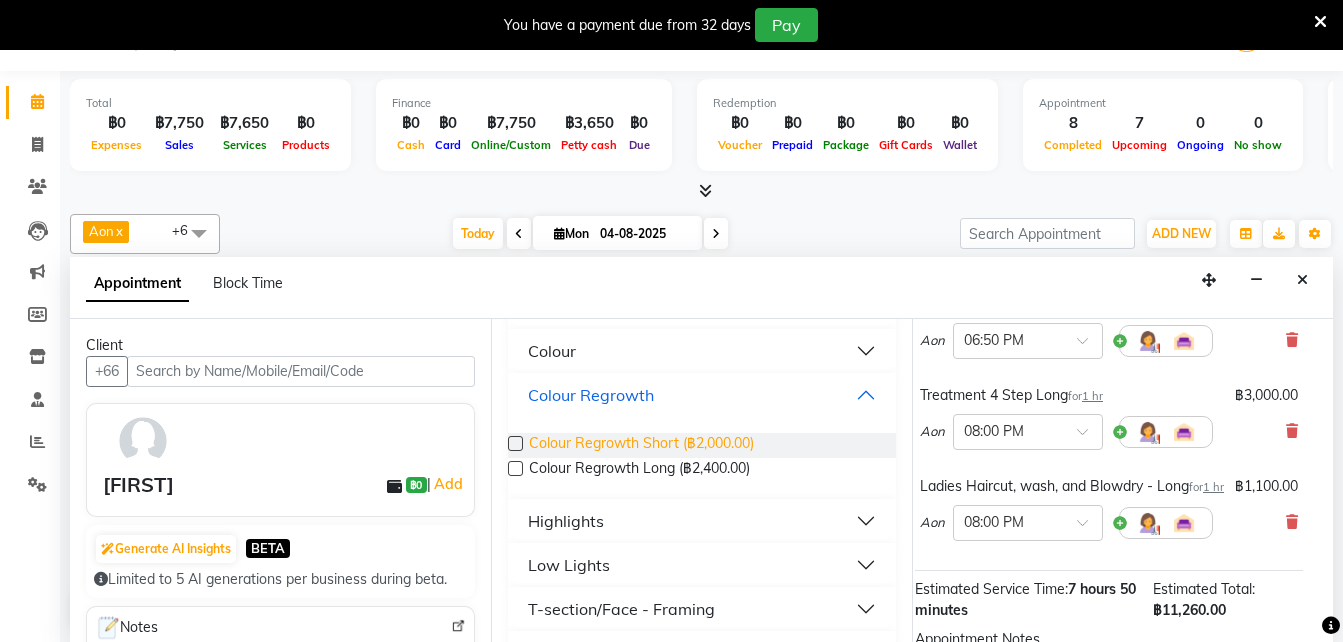 scroll, scrollTop: 435, scrollLeft: 0, axis: vertical 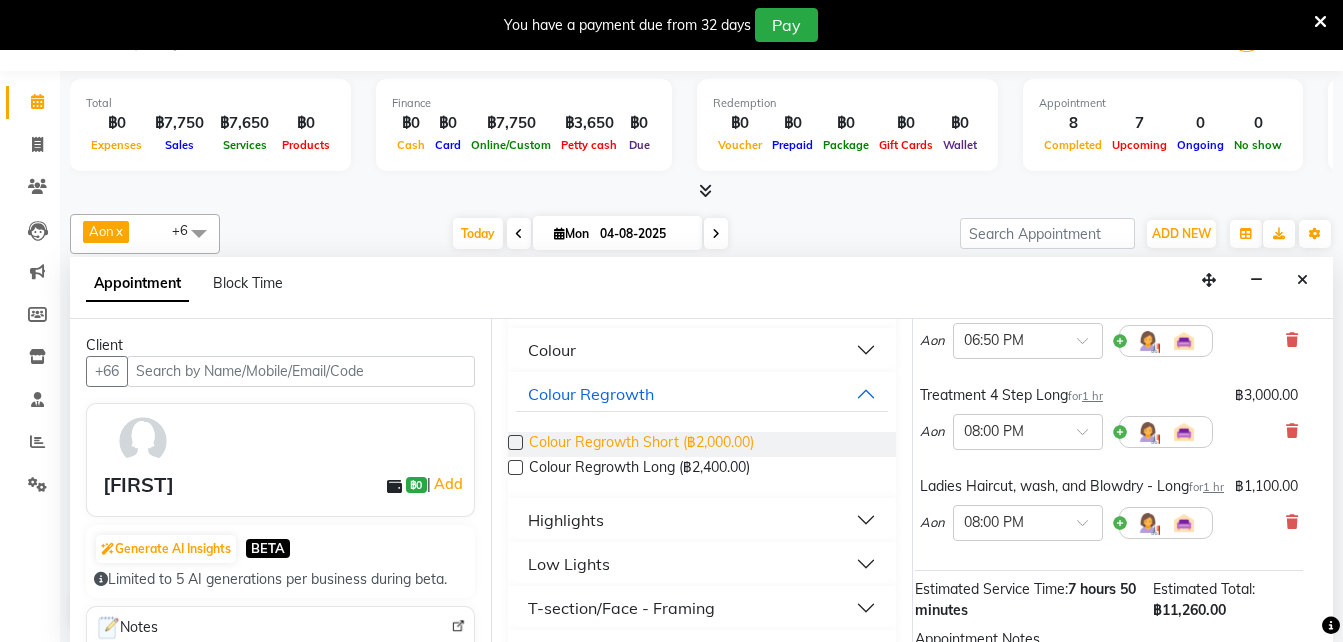 click on "Colour Regrowth Short (฿2,000.00)" at bounding box center (641, 444) 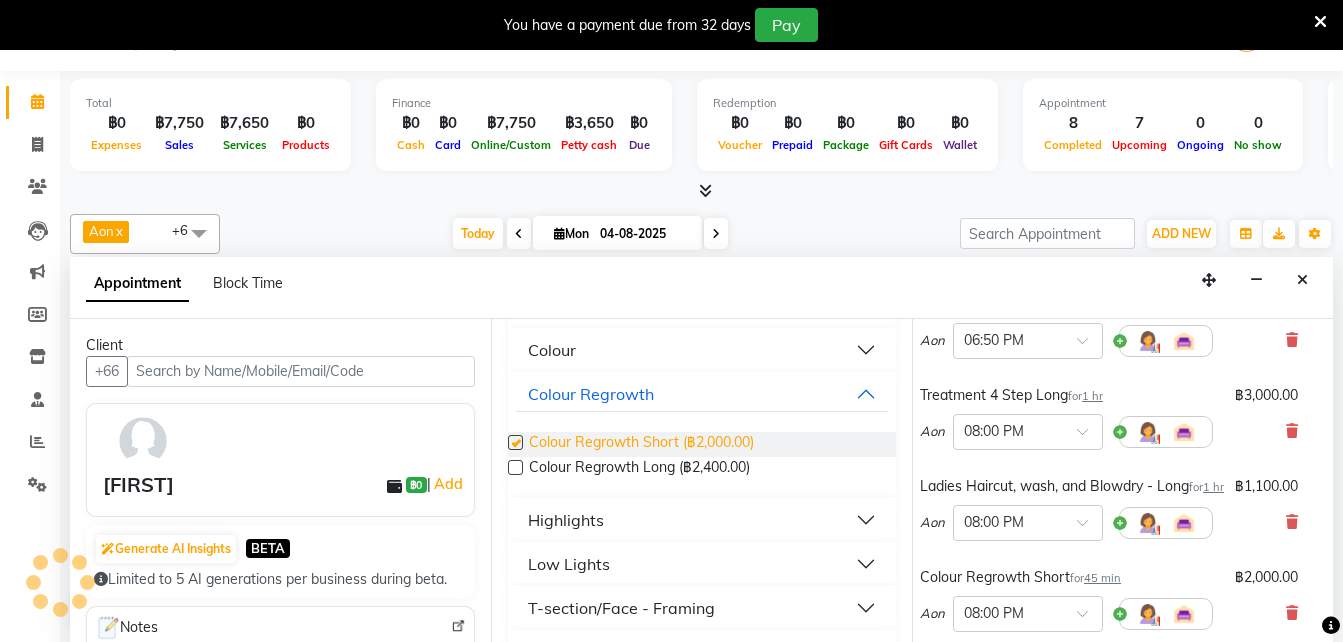 checkbox on "false" 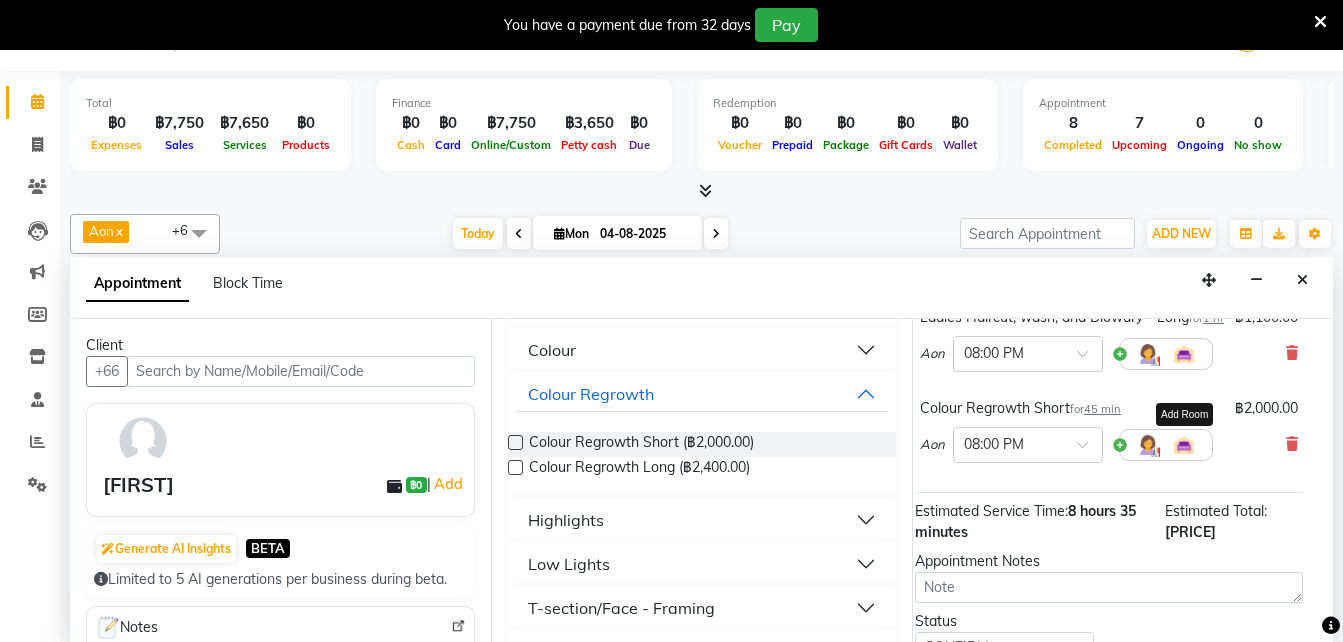 scroll, scrollTop: 651, scrollLeft: 30, axis: both 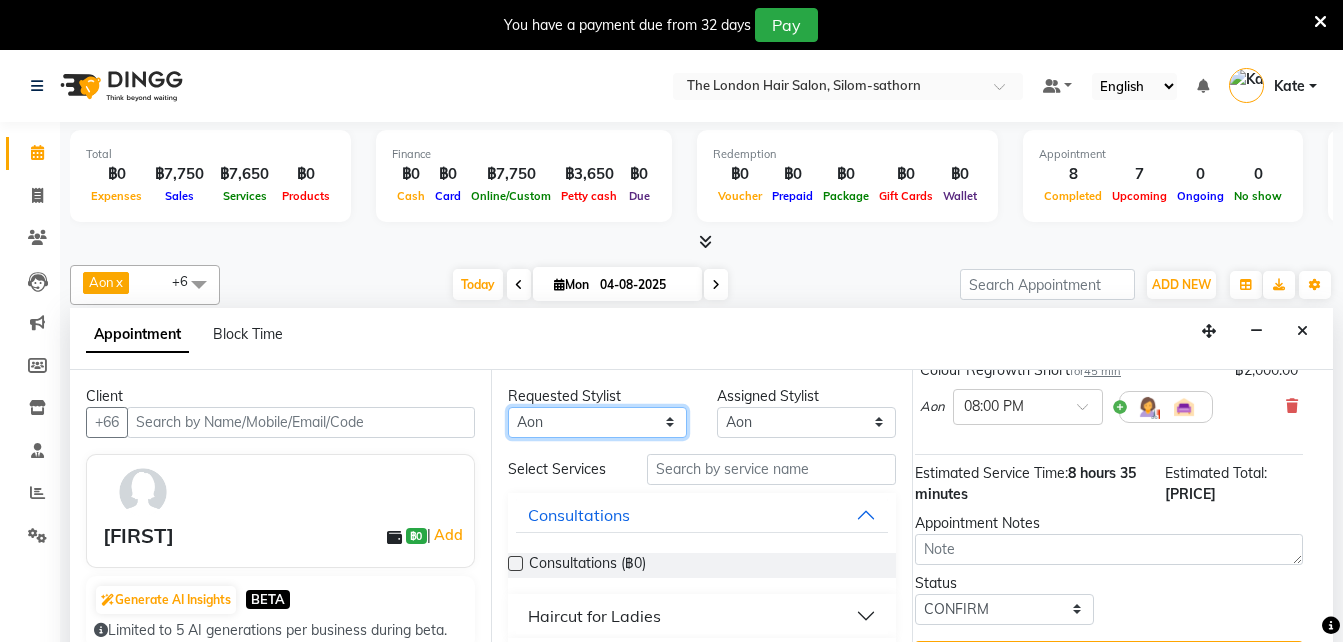 click on "Any Aon Apple   Boss Luke Fai  Fon Kate  Pim" at bounding box center (597, 422) 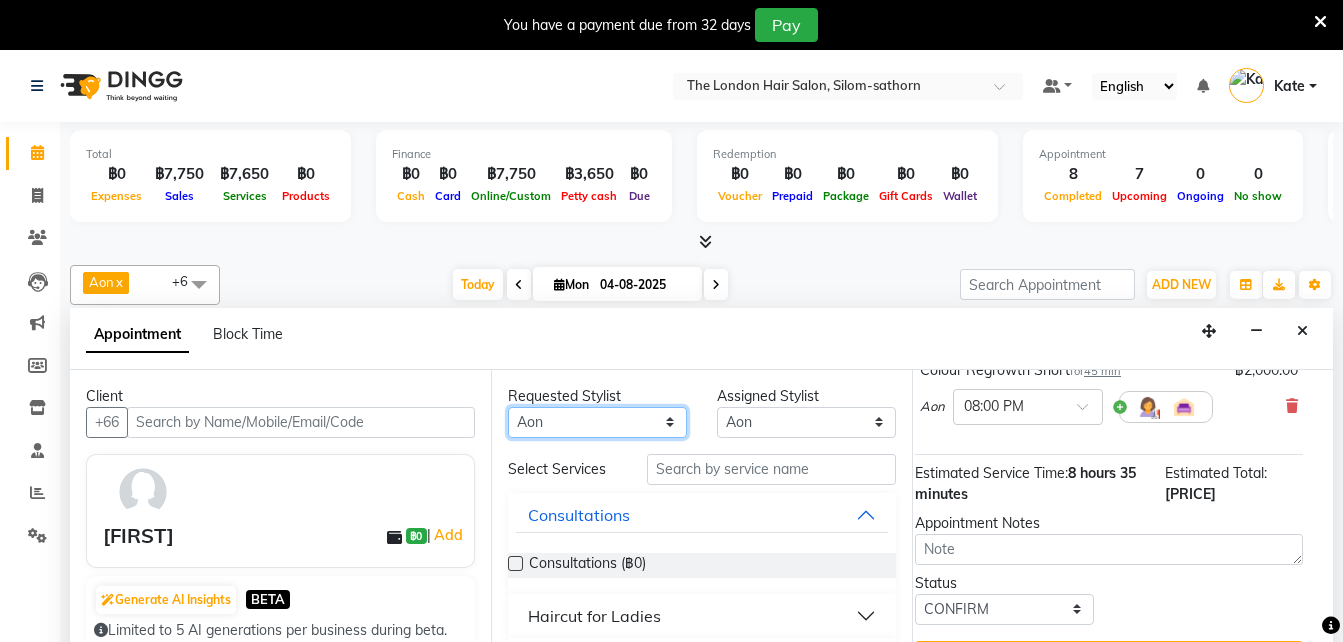 select on "56711" 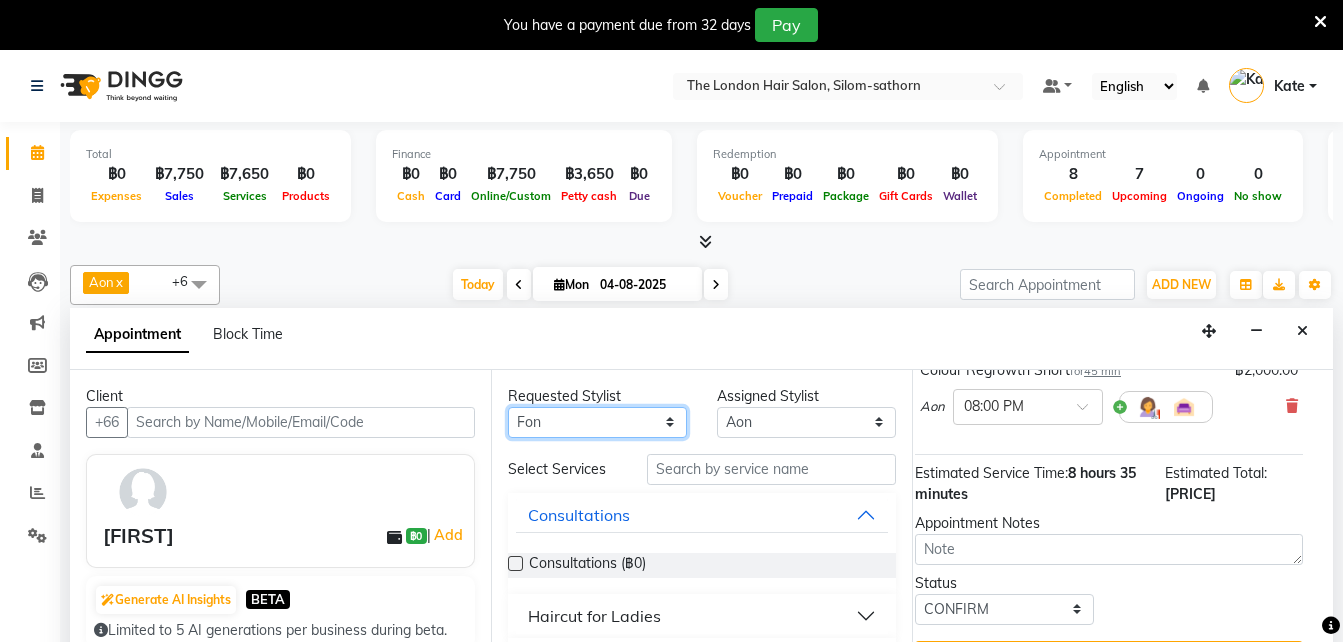 click on "Any Aon Apple   Boss Luke Fai  Fon Kate  Pim" at bounding box center [597, 422] 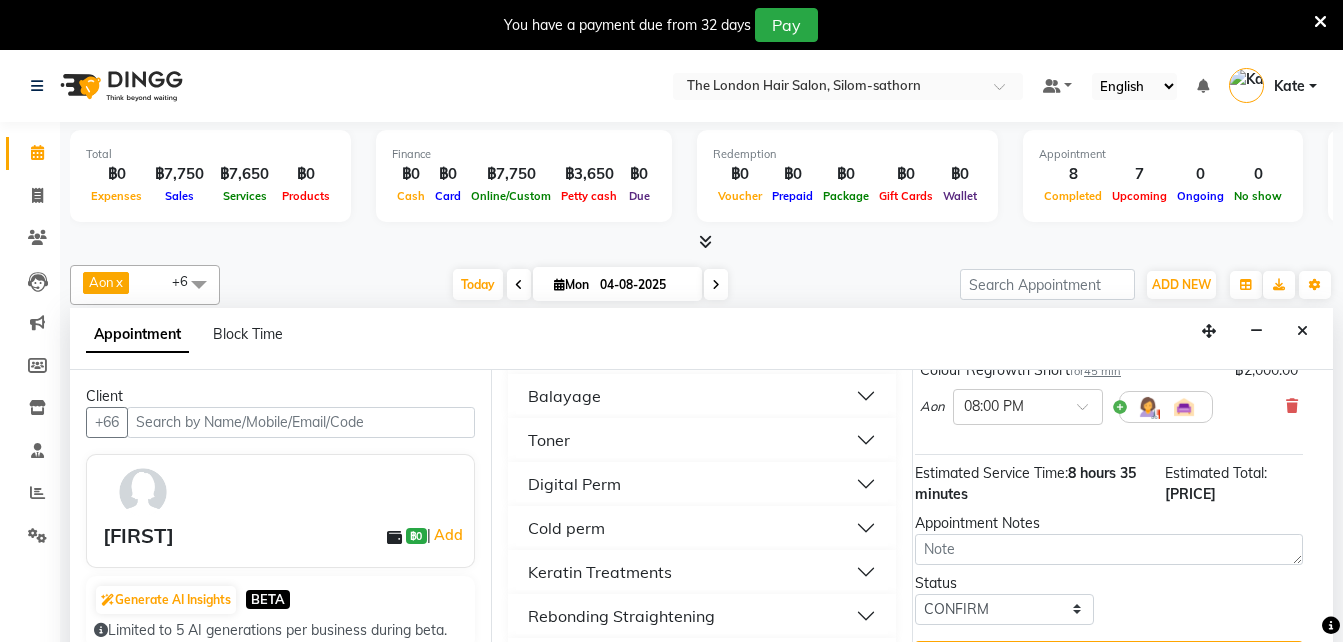 scroll, scrollTop: 885, scrollLeft: 0, axis: vertical 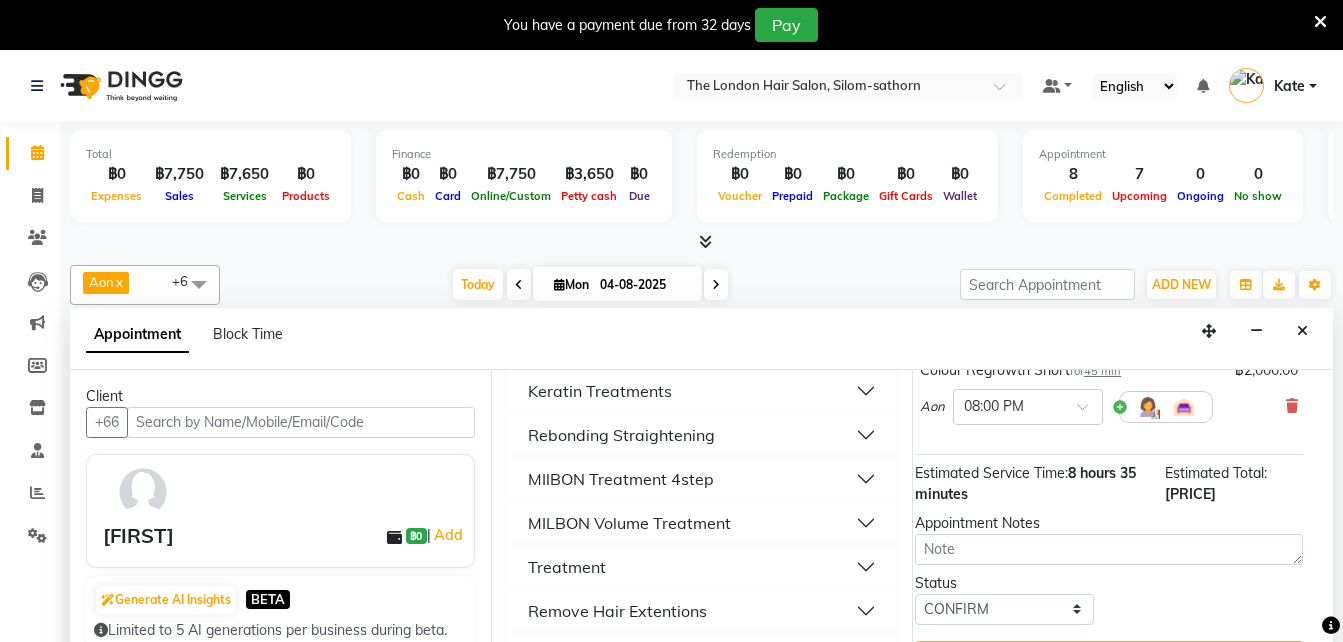 click on "MIlBON Treatment 4step" at bounding box center [621, 479] 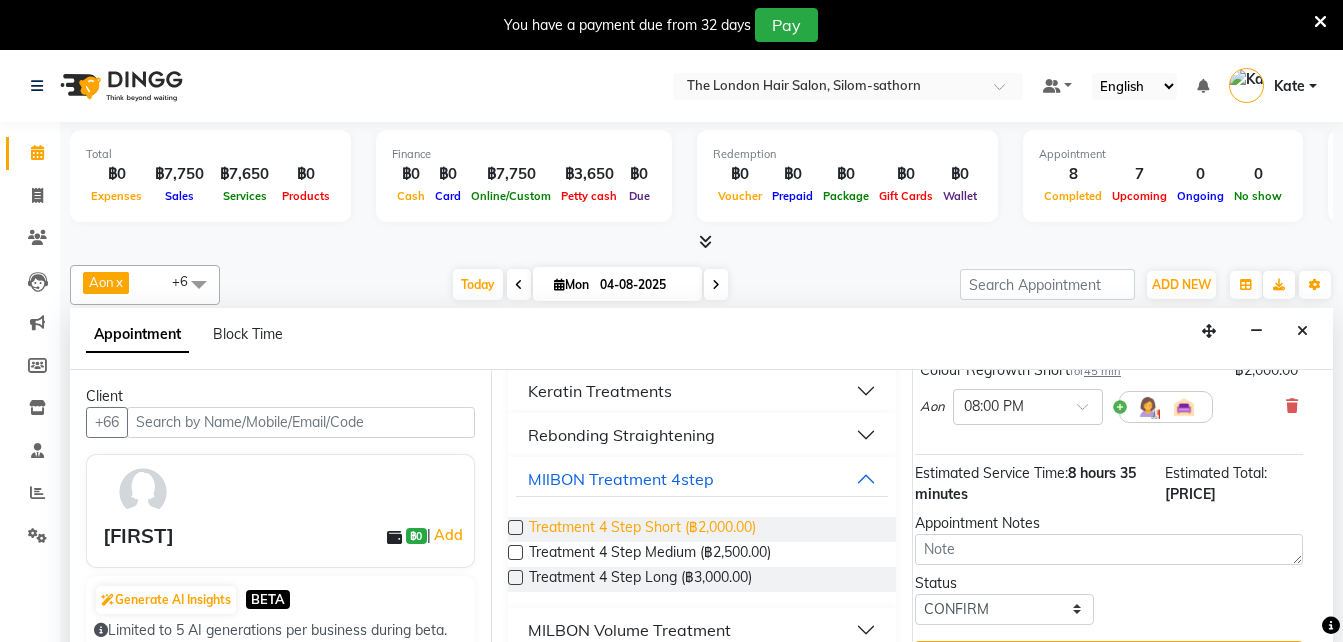 click on "Treatment 4 Step Short (฿2,000.00)" at bounding box center (642, 529) 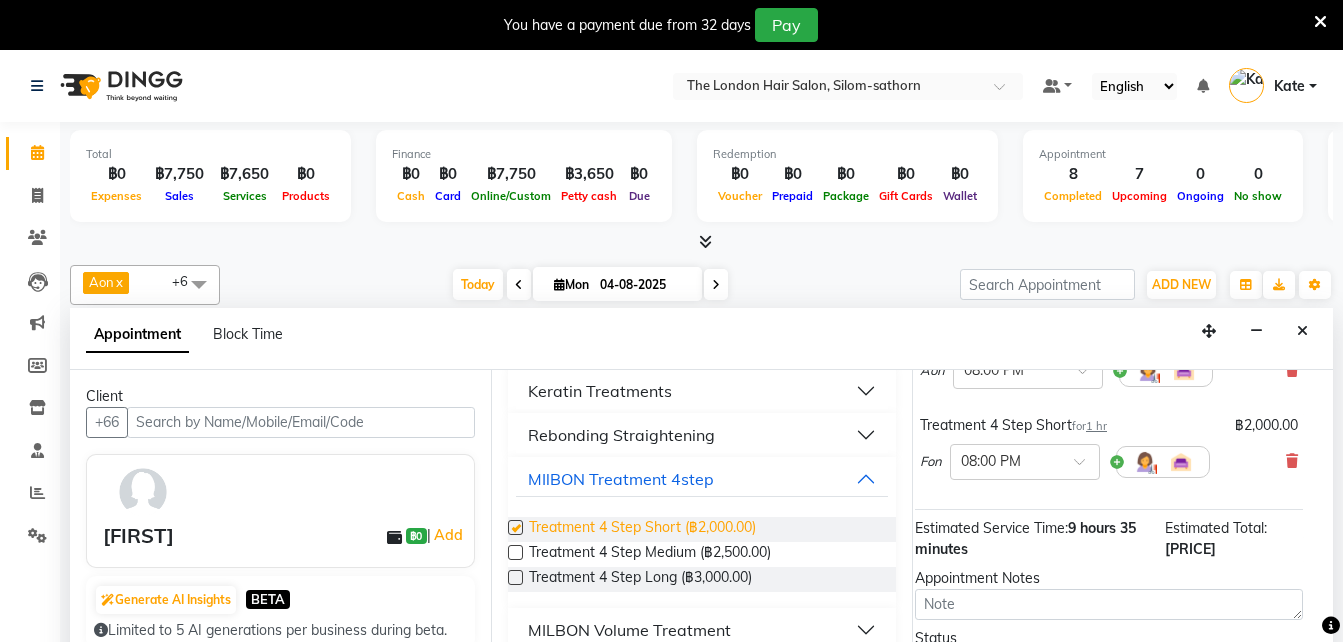 checkbox on "false" 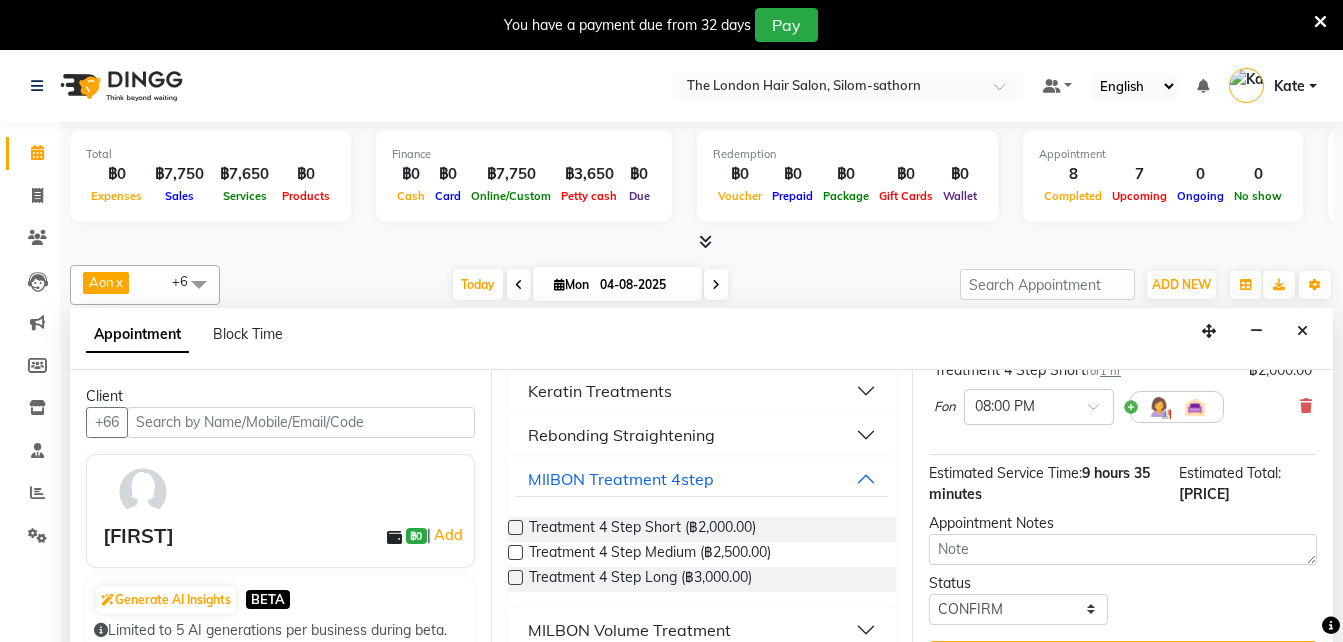 scroll, scrollTop: 742, scrollLeft: 10, axis: both 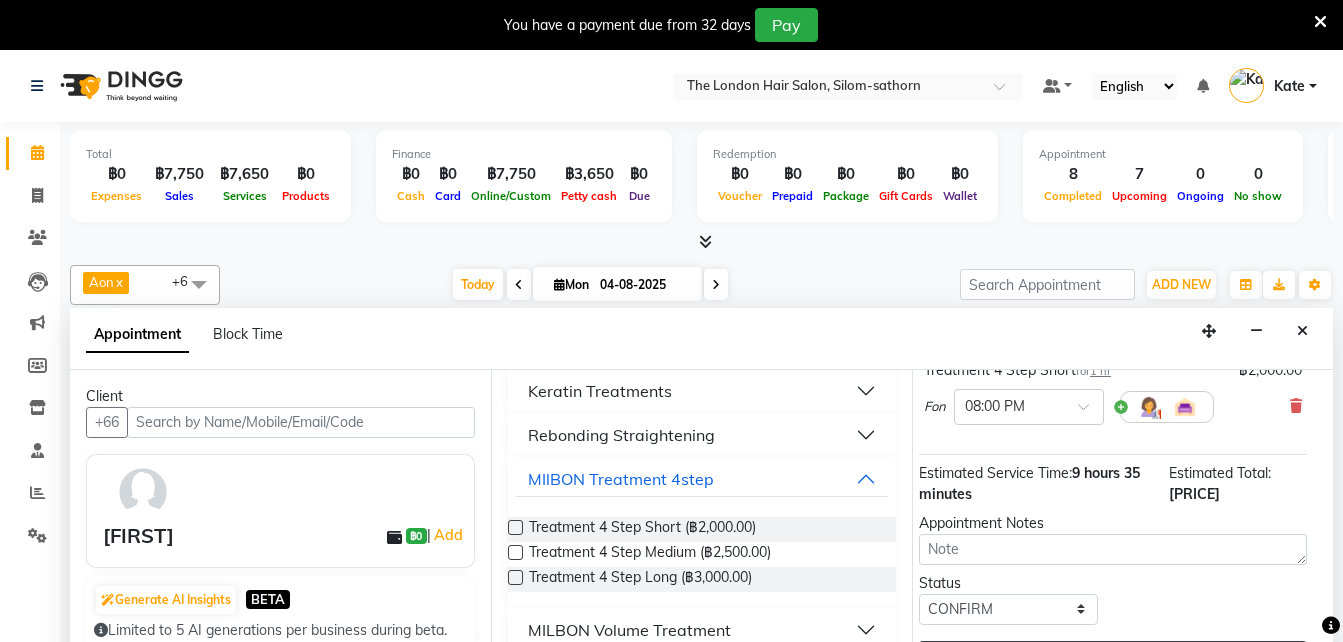 click on "Update" at bounding box center (1113, 659) 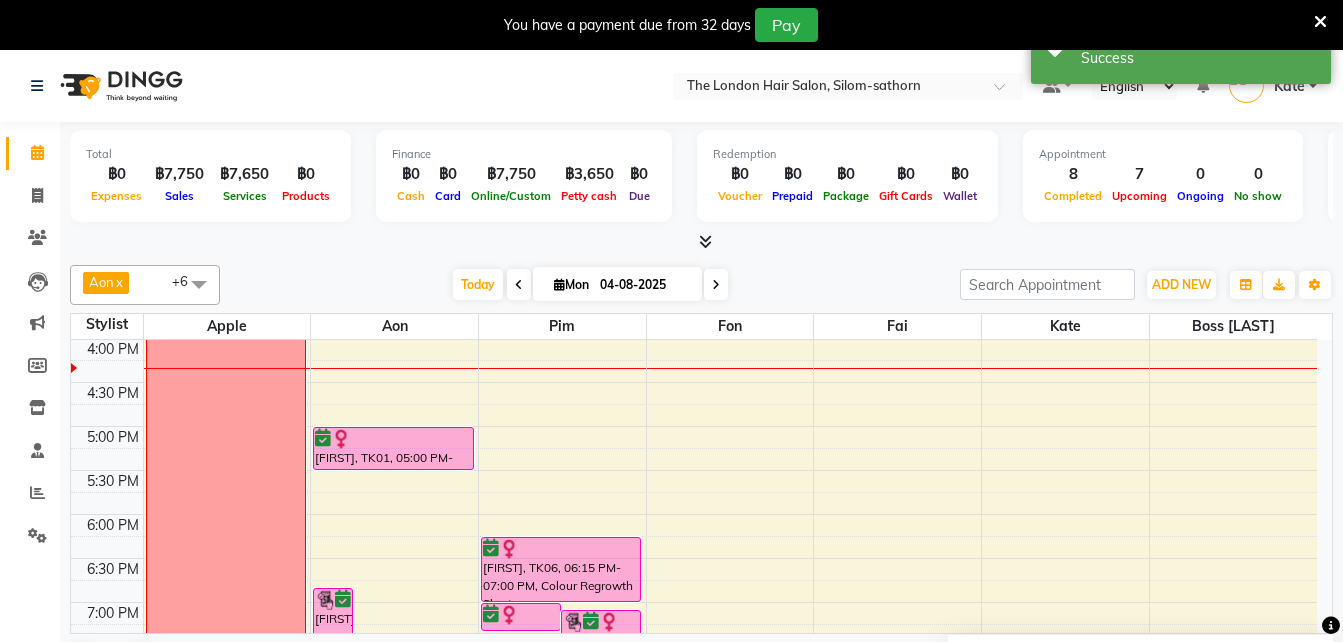 scroll, scrollTop: 762, scrollLeft: 0, axis: vertical 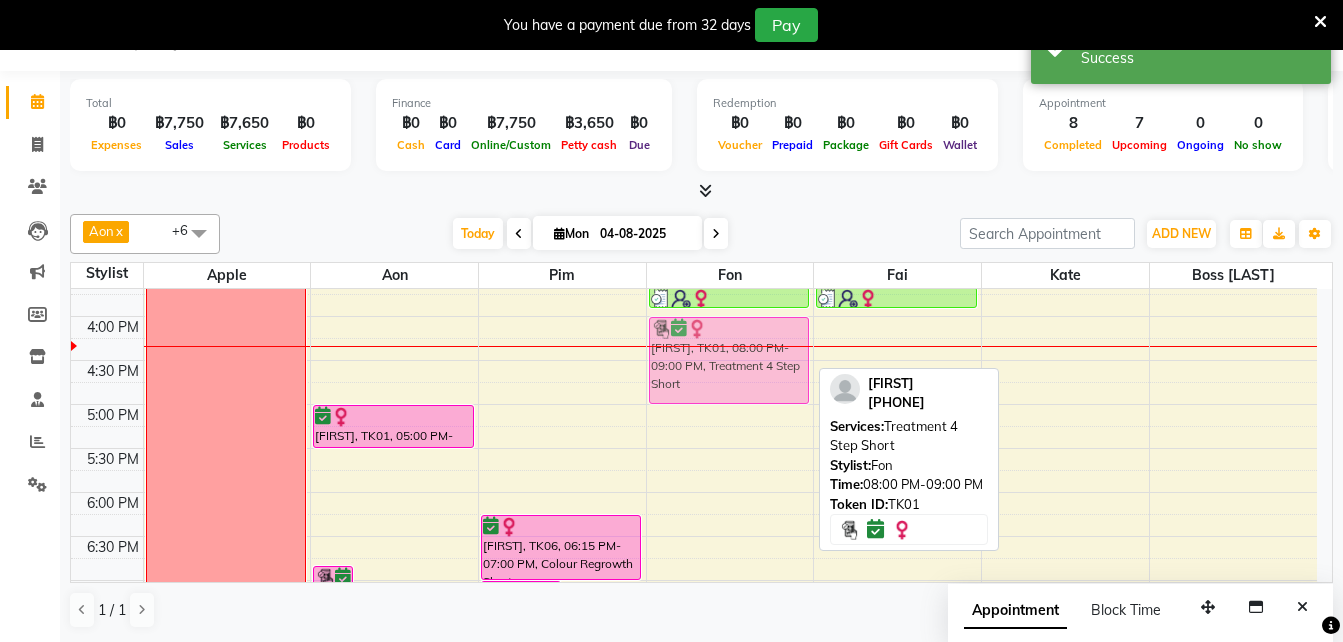 drag, startPoint x: 736, startPoint y: 523, endPoint x: 722, endPoint y: 345, distance: 178.54971 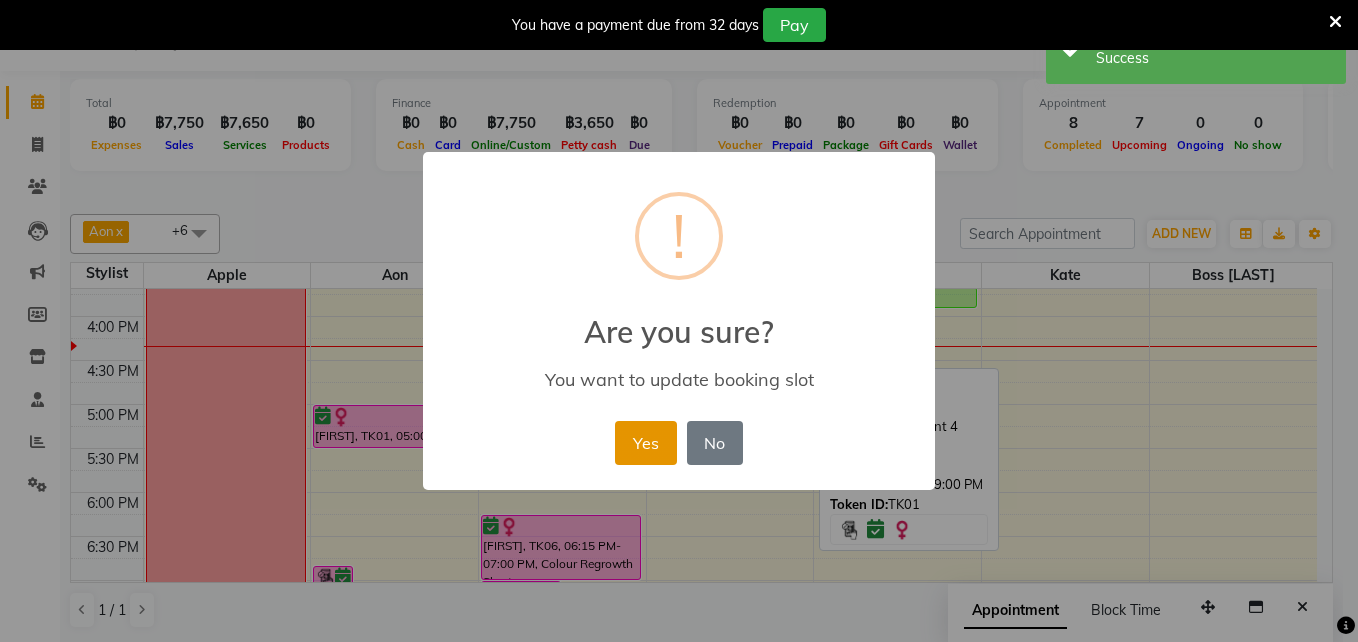 click on "Yes" at bounding box center (645, 443) 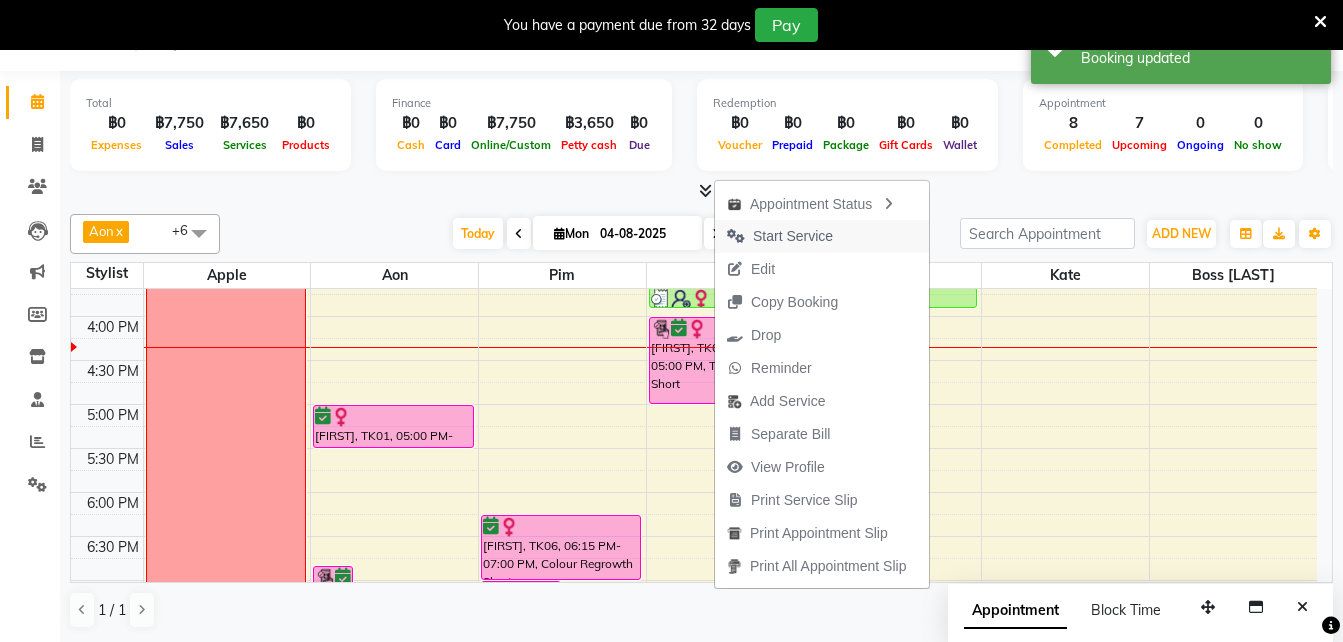 click on "Start Service" at bounding box center (793, 236) 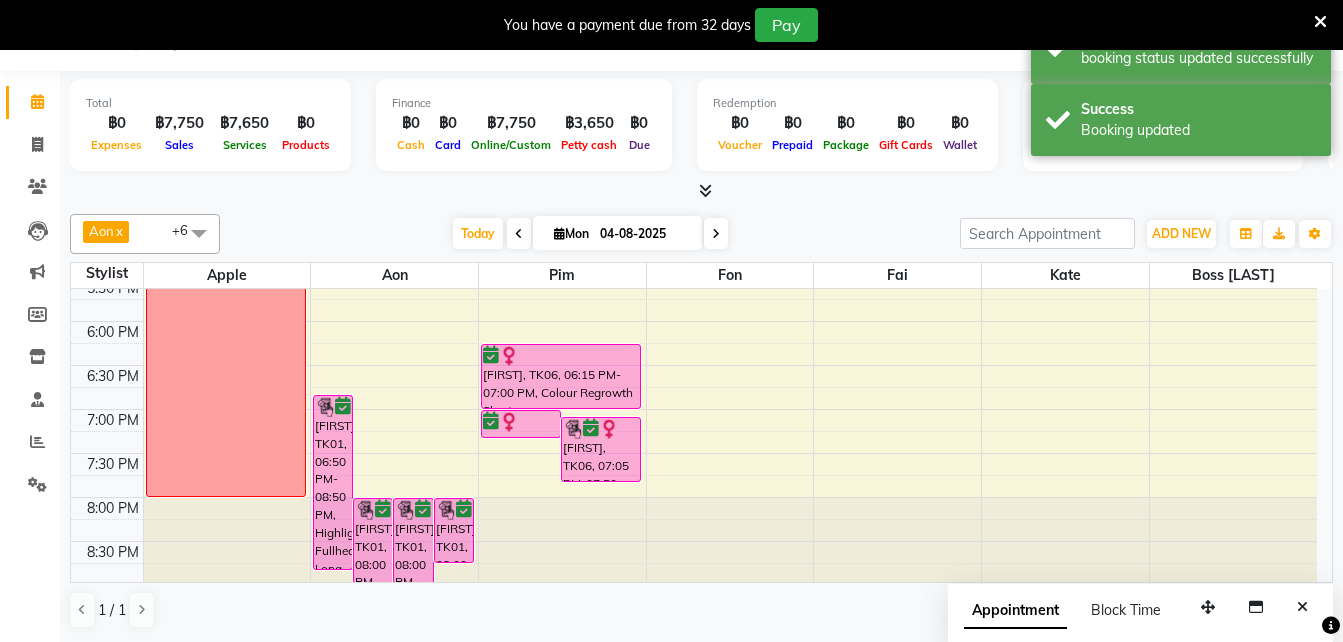 scroll, scrollTop: 762, scrollLeft: 0, axis: vertical 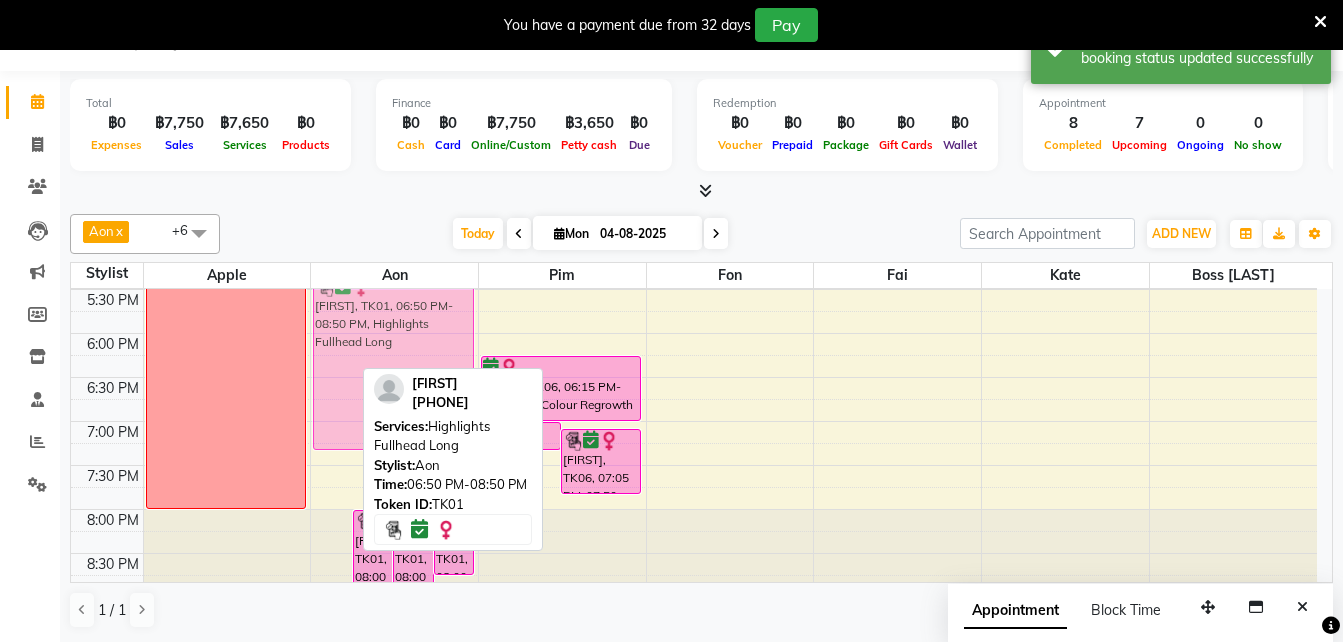 drag, startPoint x: 337, startPoint y: 447, endPoint x: 393, endPoint y: 325, distance: 134.23859 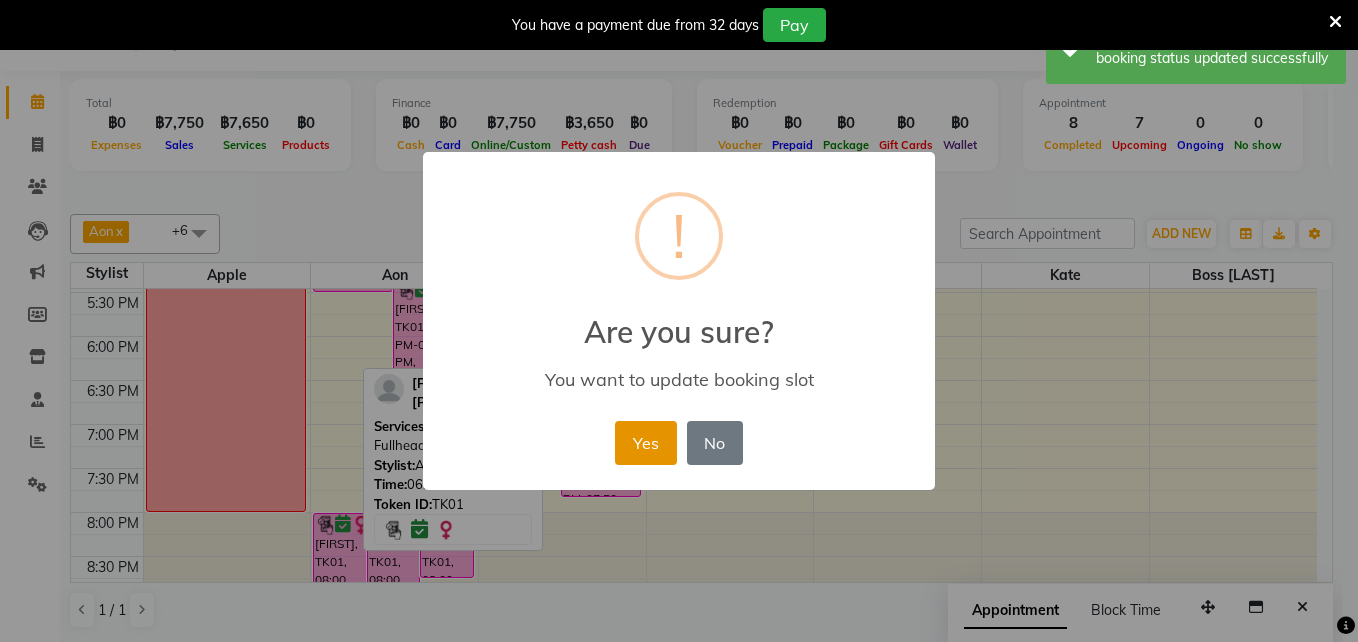 click on "Yes" at bounding box center [645, 443] 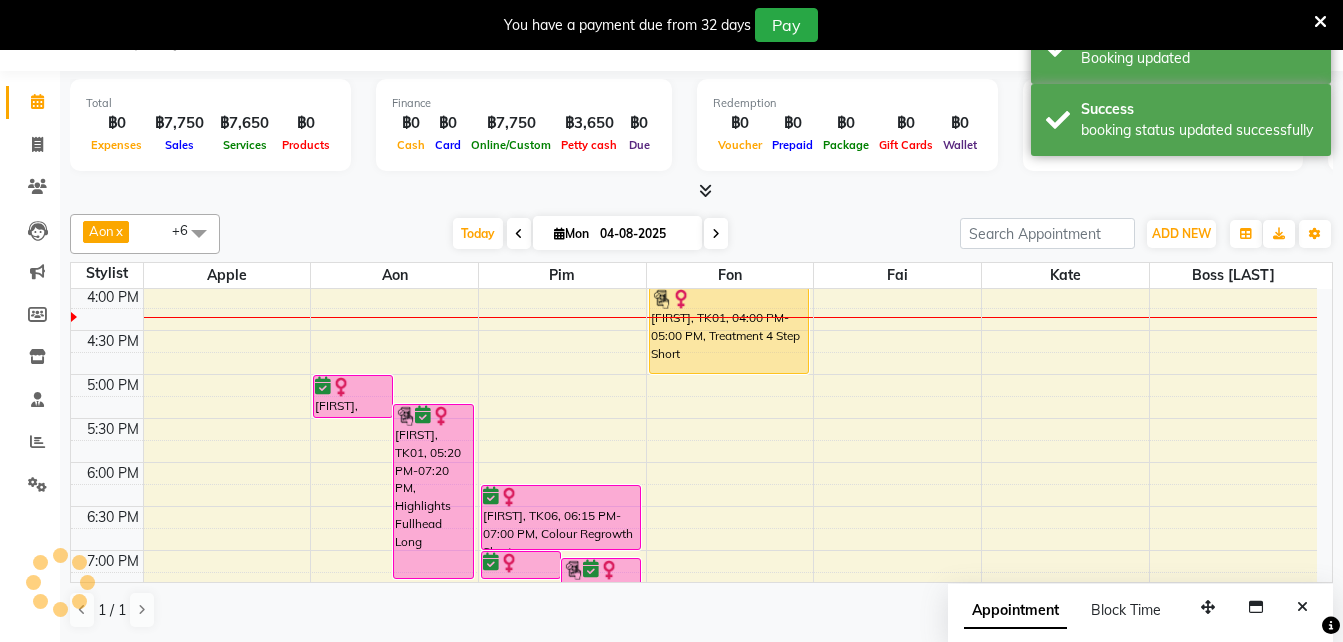 scroll, scrollTop: 617, scrollLeft: 0, axis: vertical 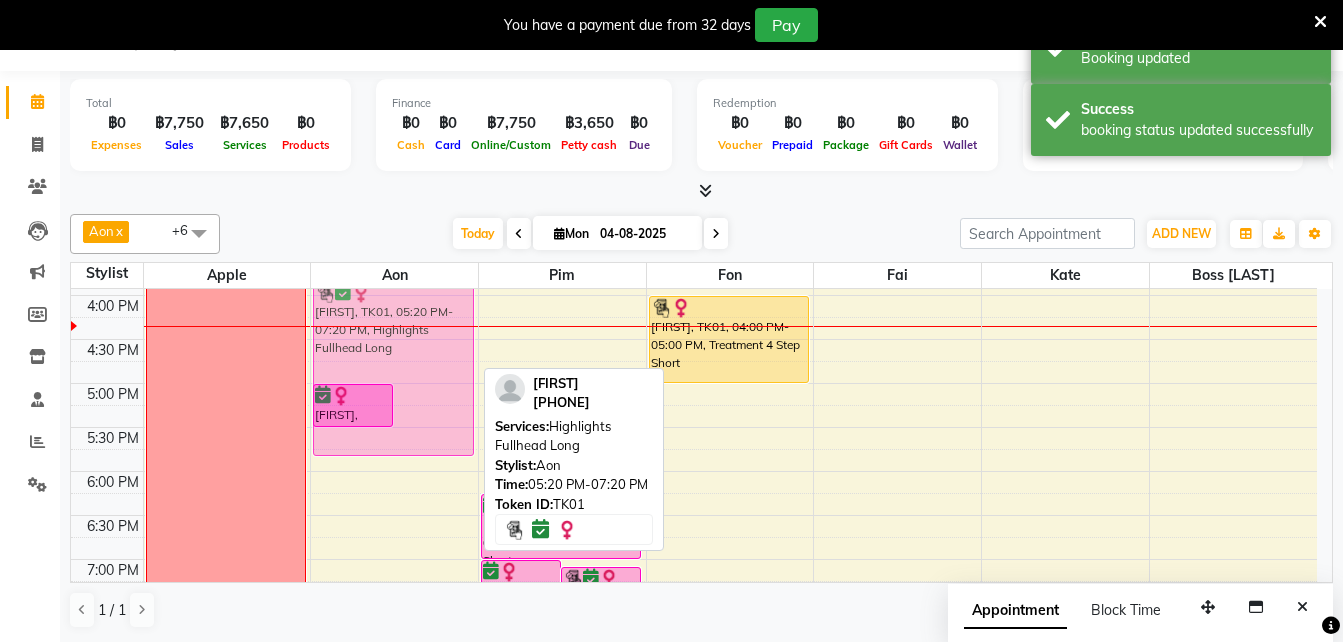 drag, startPoint x: 423, startPoint y: 442, endPoint x: 409, endPoint y: 323, distance: 119.8207 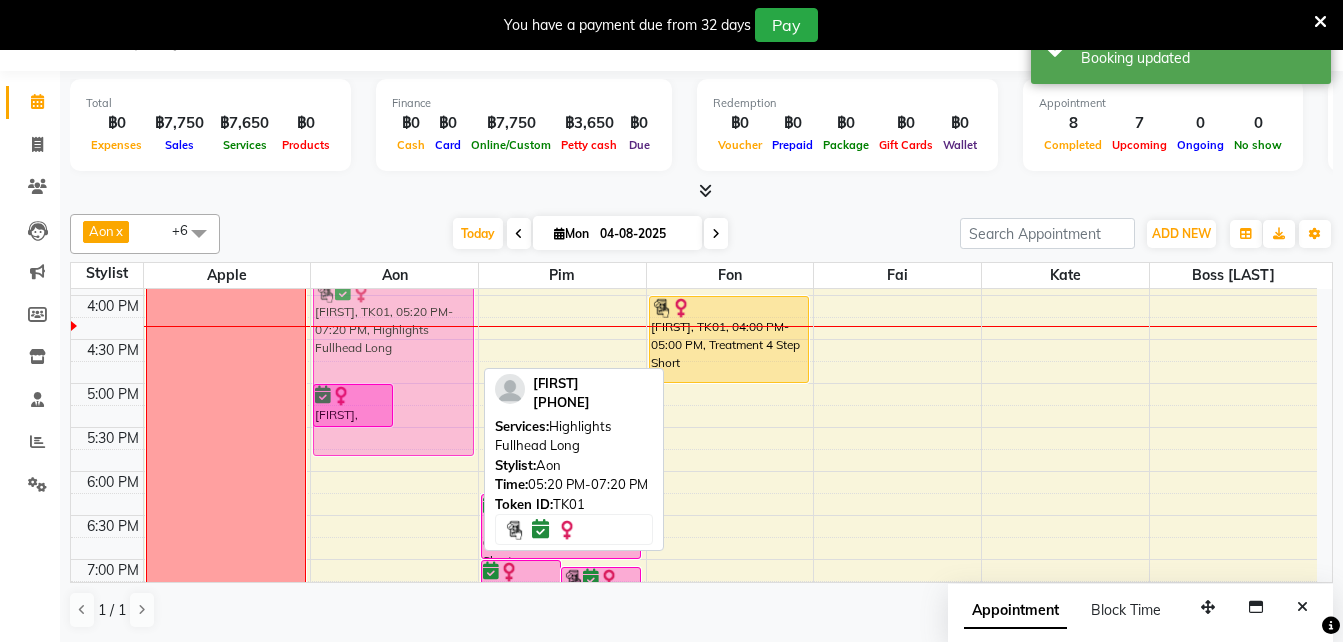 scroll, scrollTop: 607, scrollLeft: 0, axis: vertical 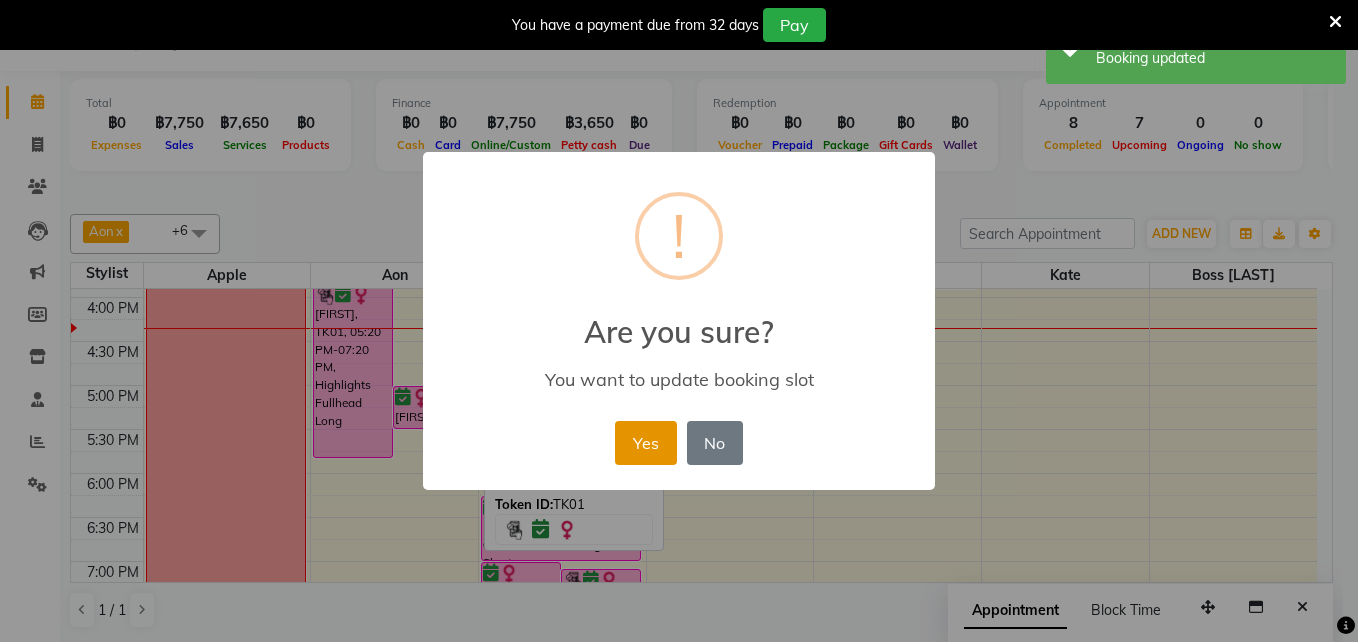click on "Yes" at bounding box center (645, 443) 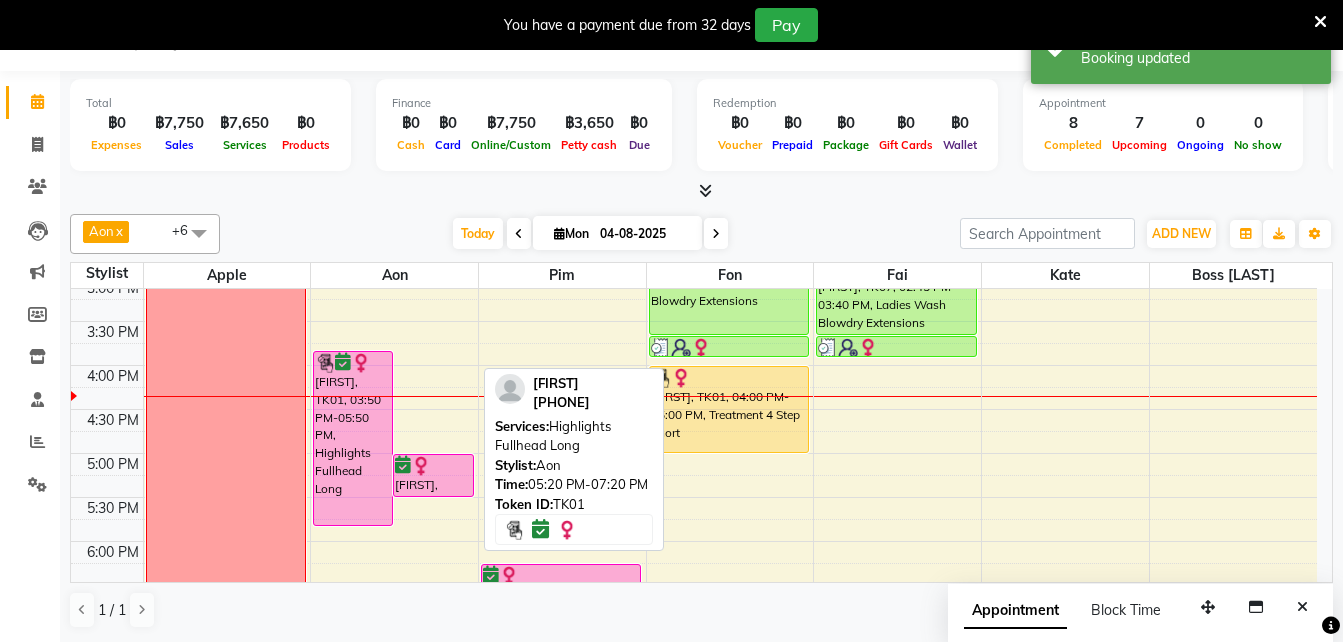 scroll, scrollTop: 538, scrollLeft: 0, axis: vertical 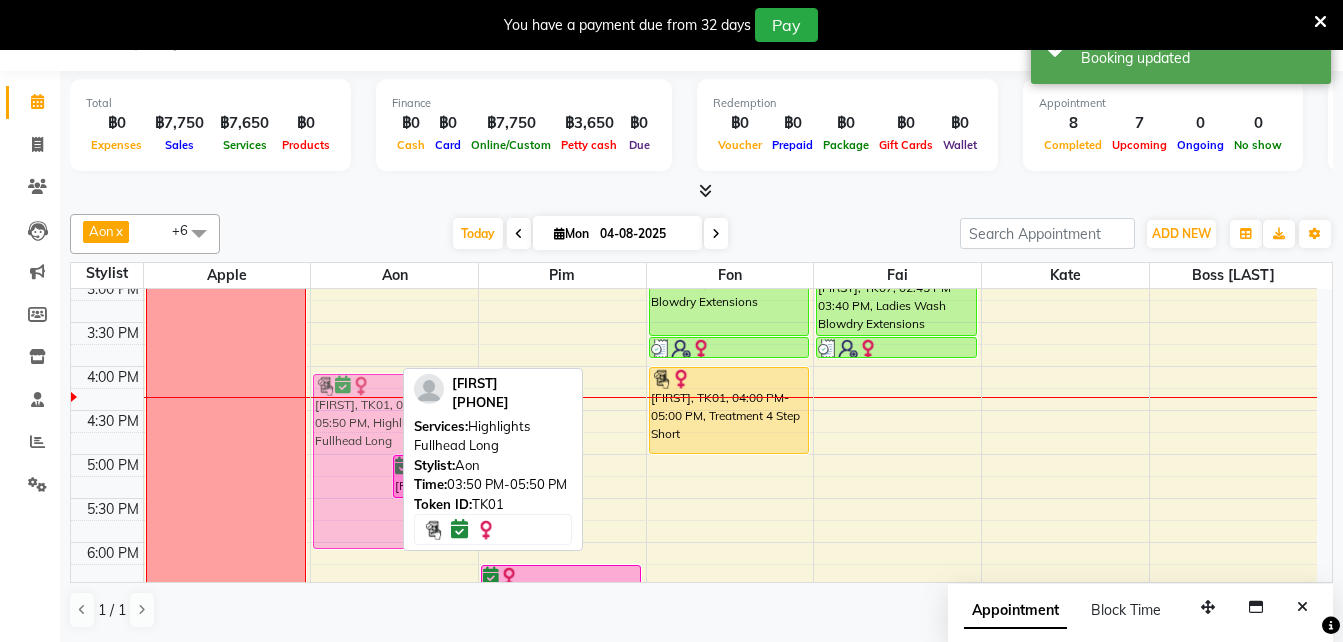 drag, startPoint x: 342, startPoint y: 418, endPoint x: 342, endPoint y: 439, distance: 21 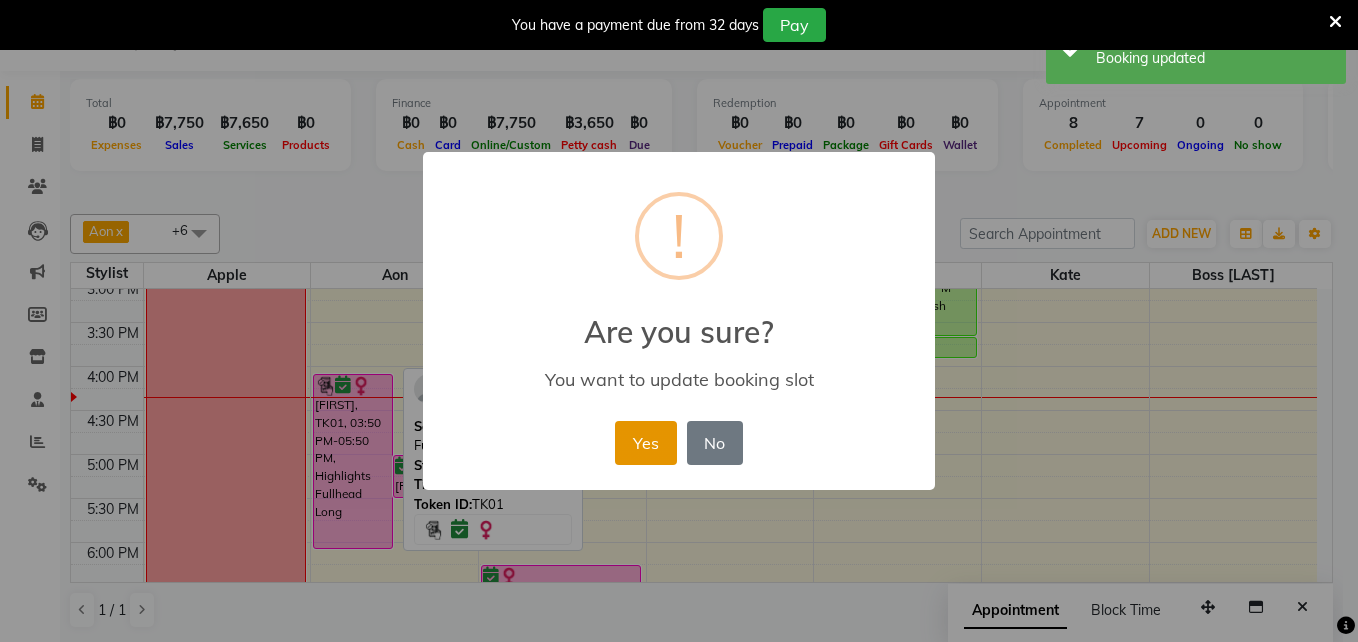 click on "Yes" at bounding box center [645, 443] 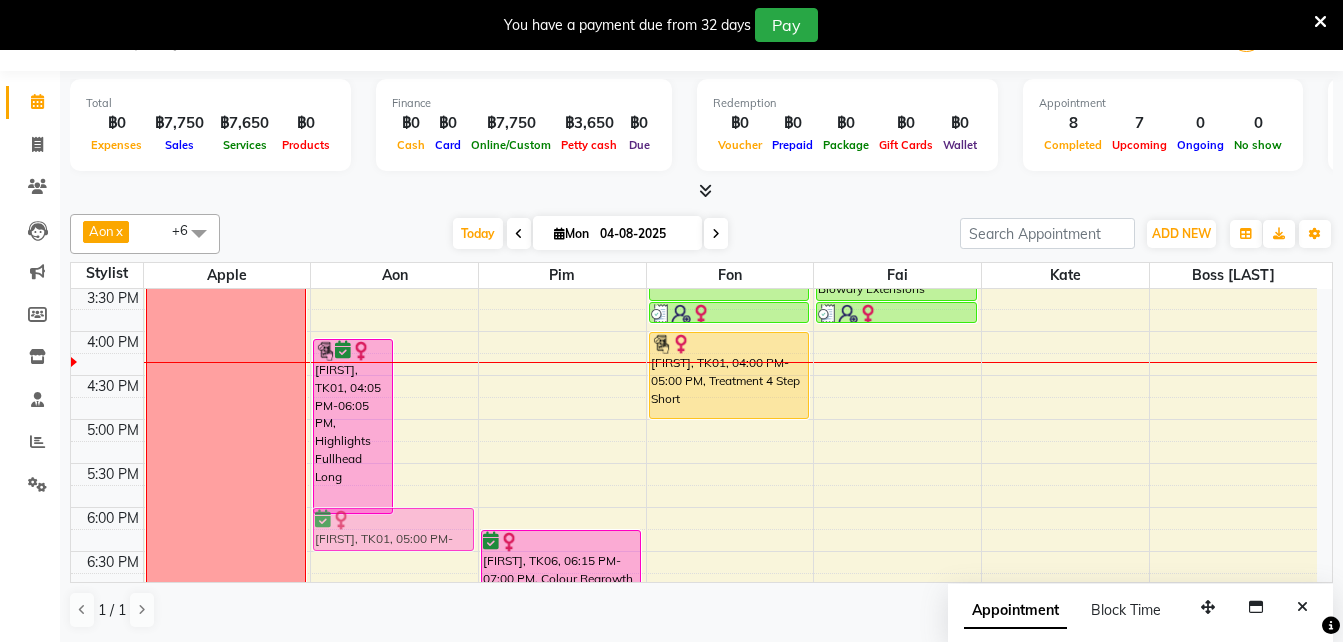 drag, startPoint x: 436, startPoint y: 483, endPoint x: 386, endPoint y: 545, distance: 79.64923 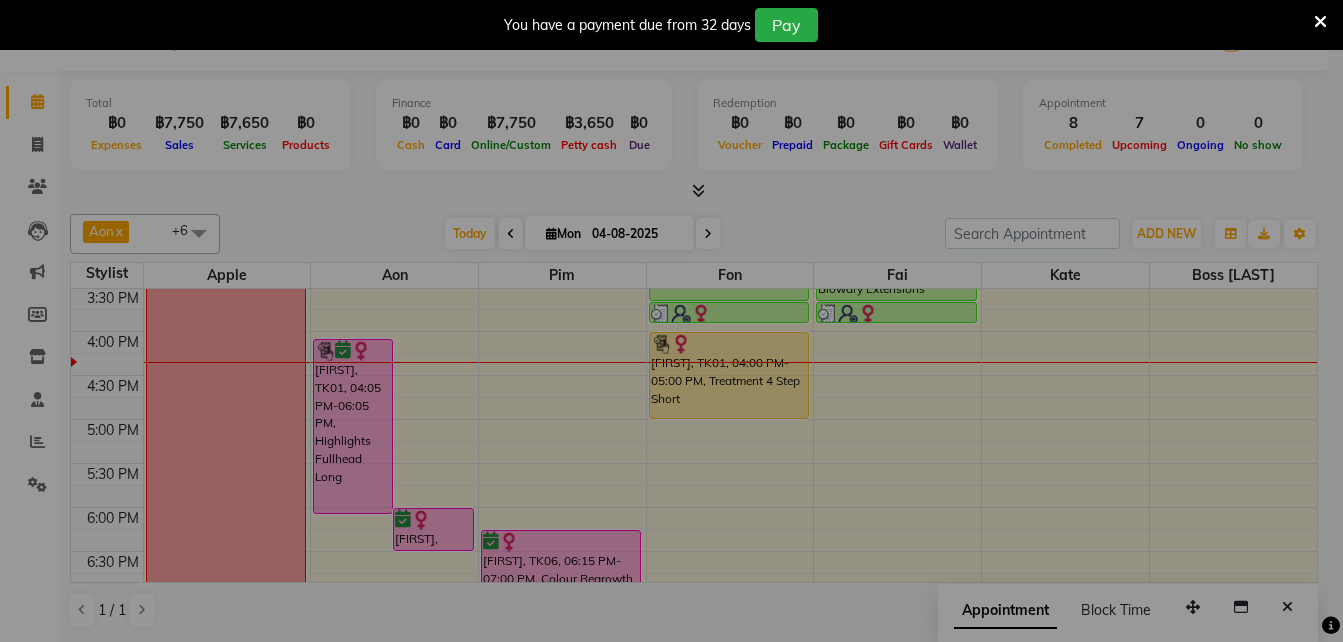 scroll, scrollTop: 574, scrollLeft: 0, axis: vertical 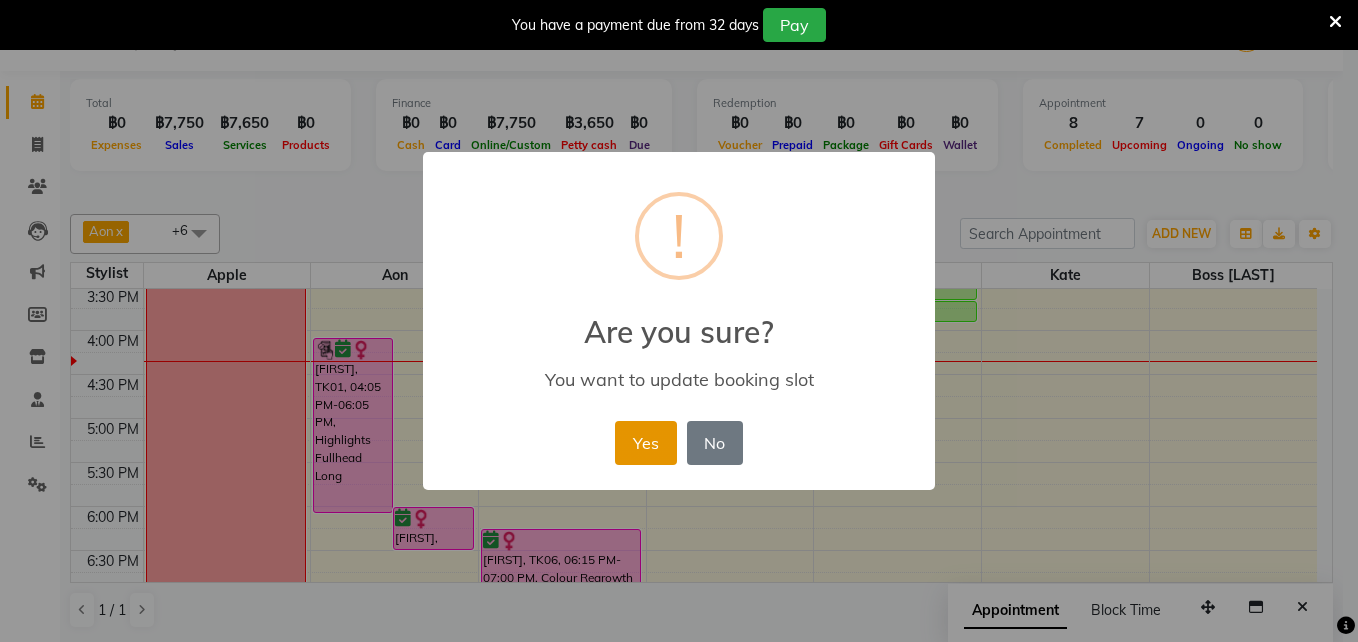 click on "Yes" at bounding box center (645, 443) 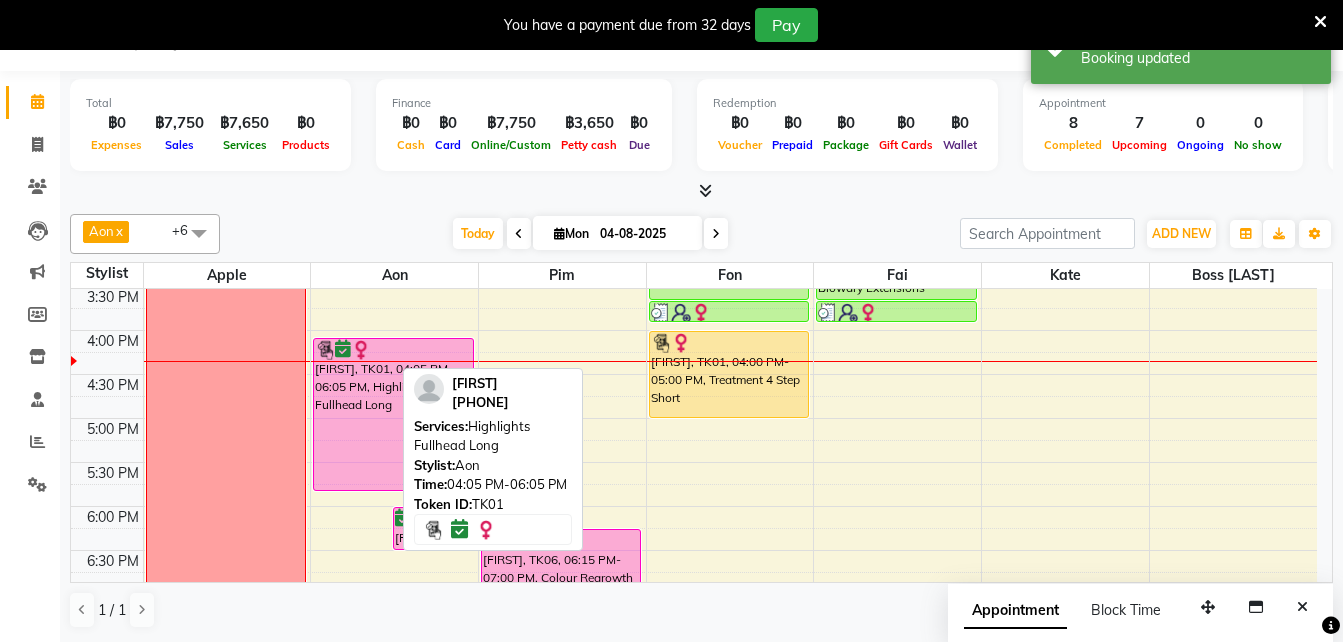 drag, startPoint x: 356, startPoint y: 507, endPoint x: 360, endPoint y: 495, distance: 12.649111 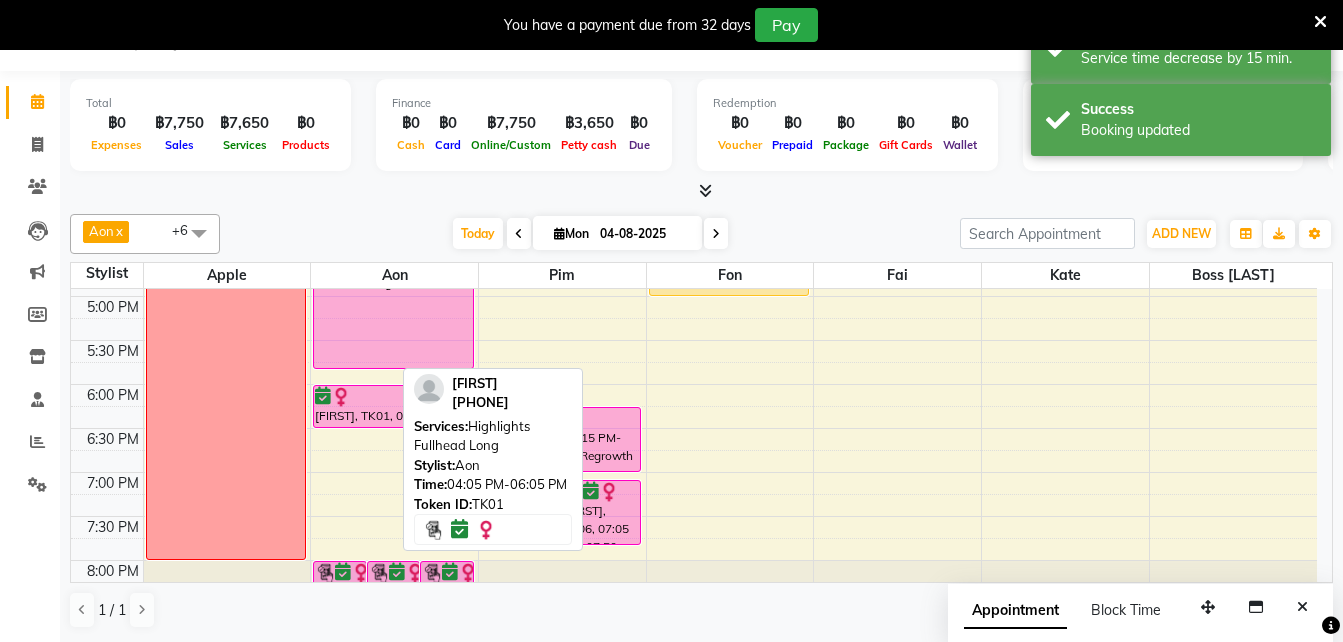 scroll, scrollTop: 762, scrollLeft: 0, axis: vertical 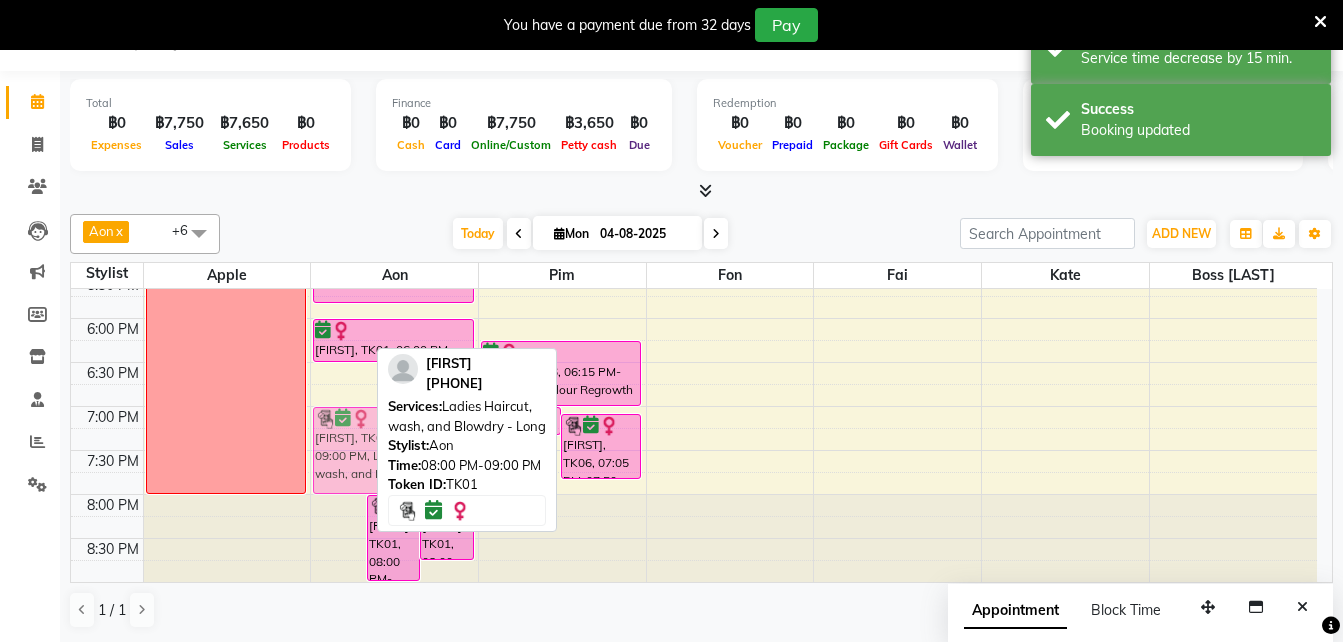 drag, startPoint x: 336, startPoint y: 540, endPoint x: 336, endPoint y: 447, distance: 93 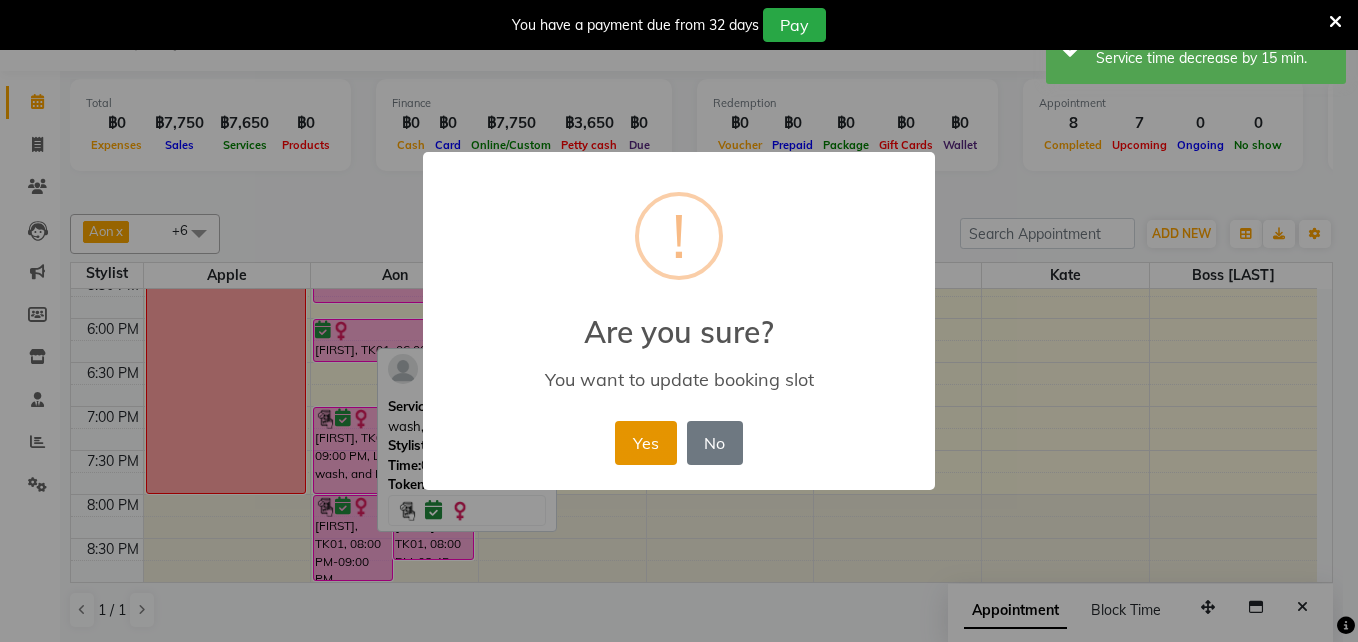 click on "Yes" at bounding box center [645, 443] 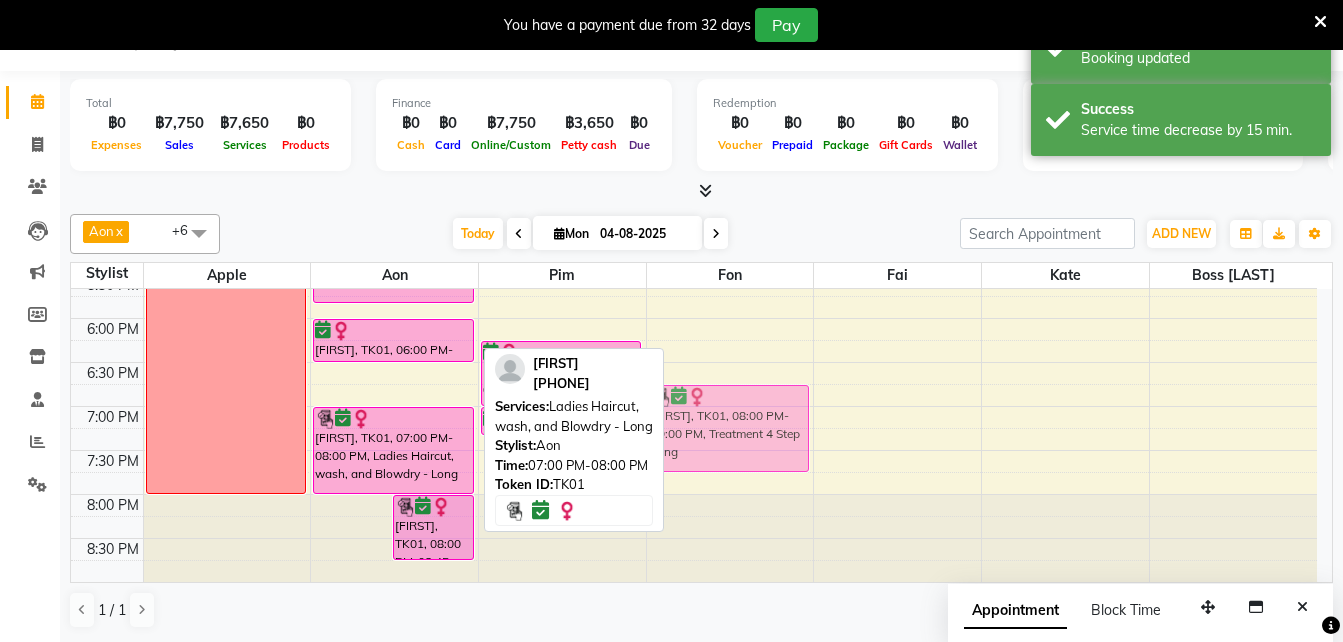 scroll, scrollTop: 754, scrollLeft: 0, axis: vertical 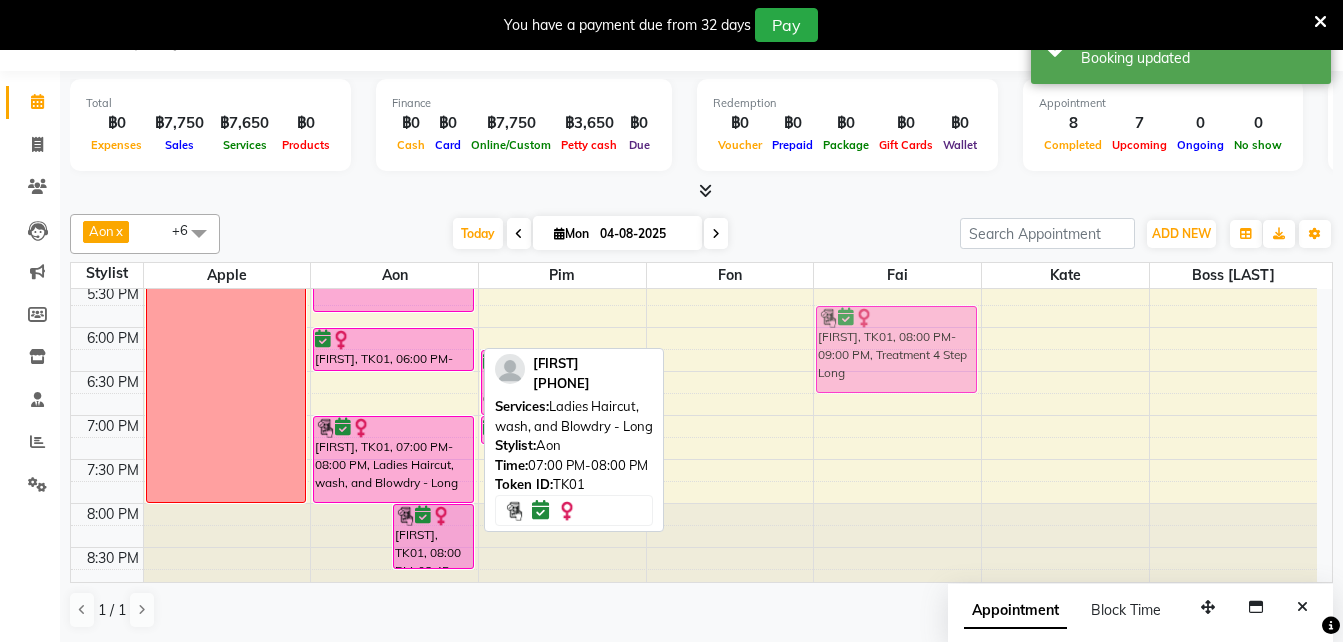 drag, startPoint x: 355, startPoint y: 530, endPoint x: 885, endPoint y: 318, distance: 570.82745 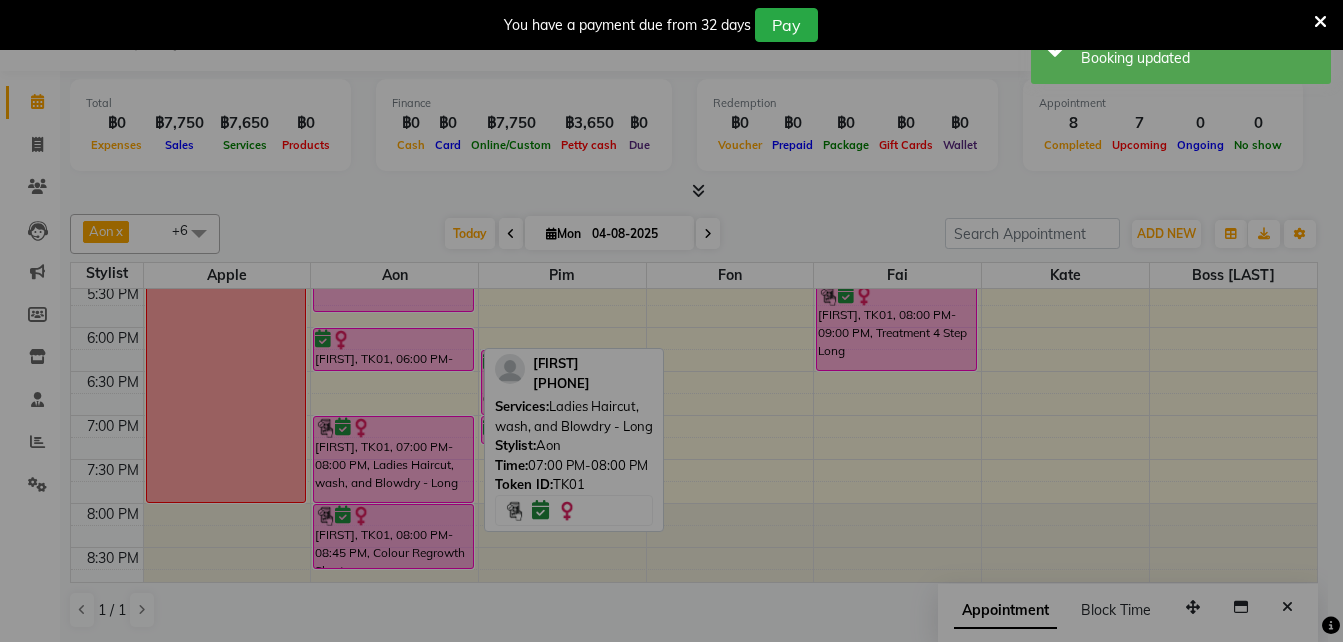 scroll, scrollTop: 751, scrollLeft: 0, axis: vertical 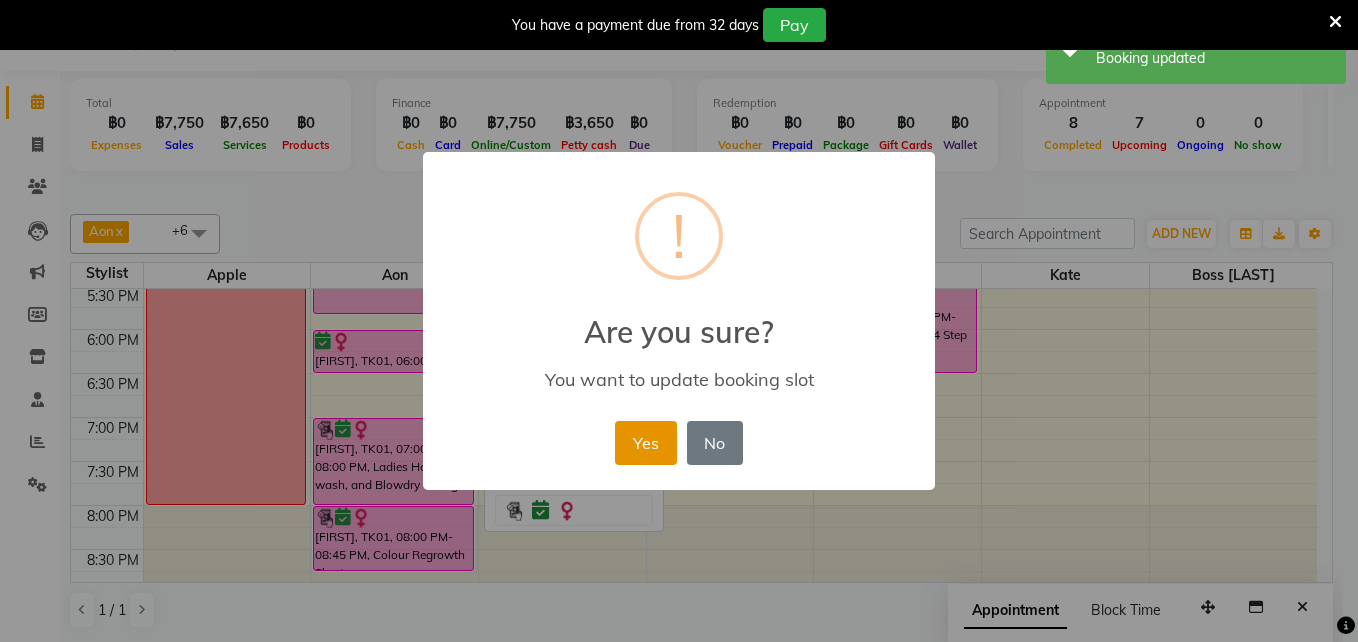 click on "Yes" at bounding box center [645, 443] 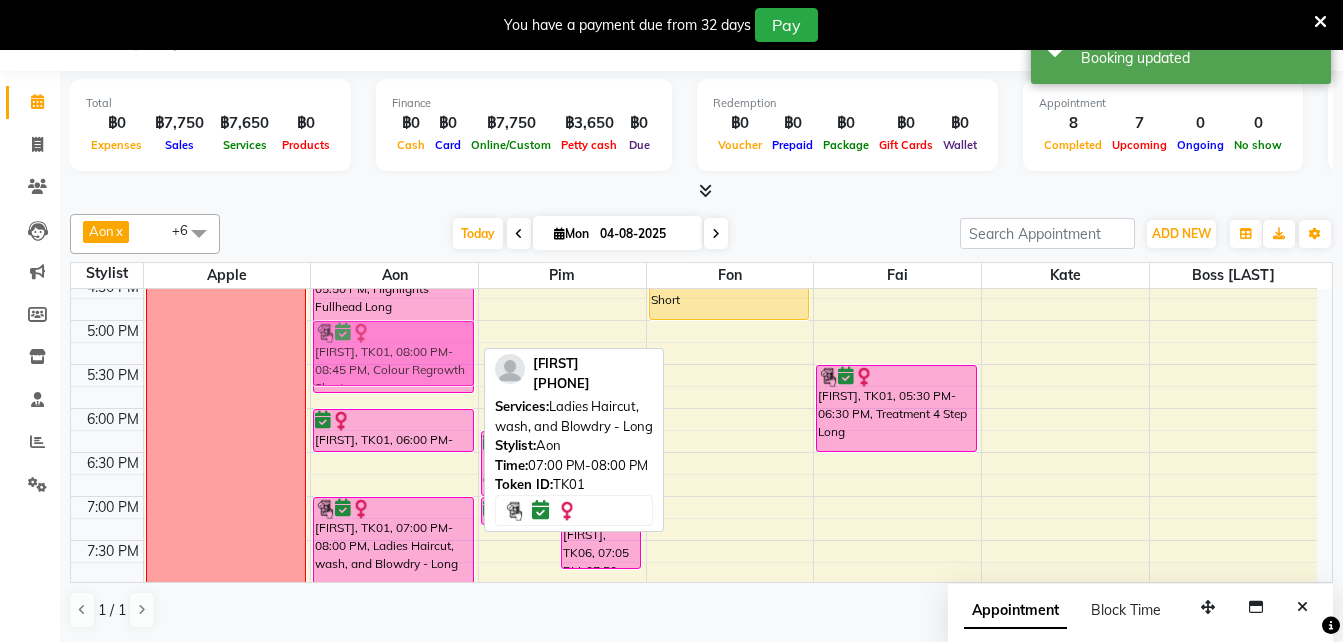 scroll, scrollTop: 648, scrollLeft: 0, axis: vertical 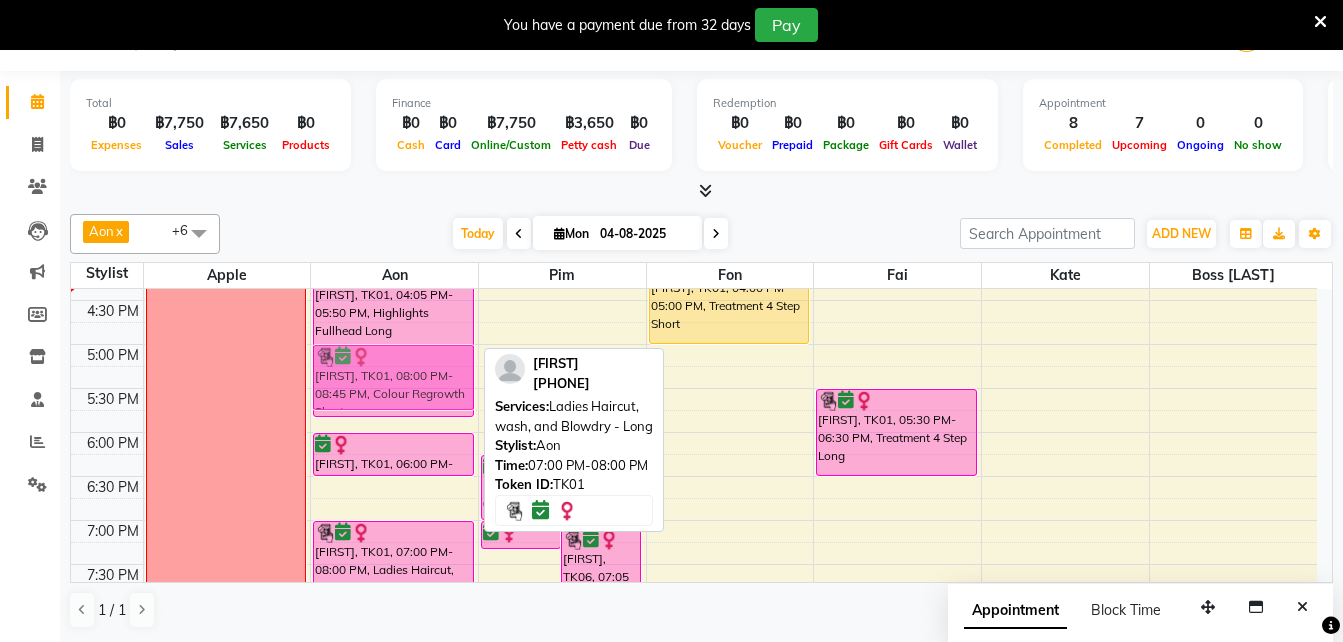 drag, startPoint x: 405, startPoint y: 537, endPoint x: 425, endPoint y: 383, distance: 155.29327 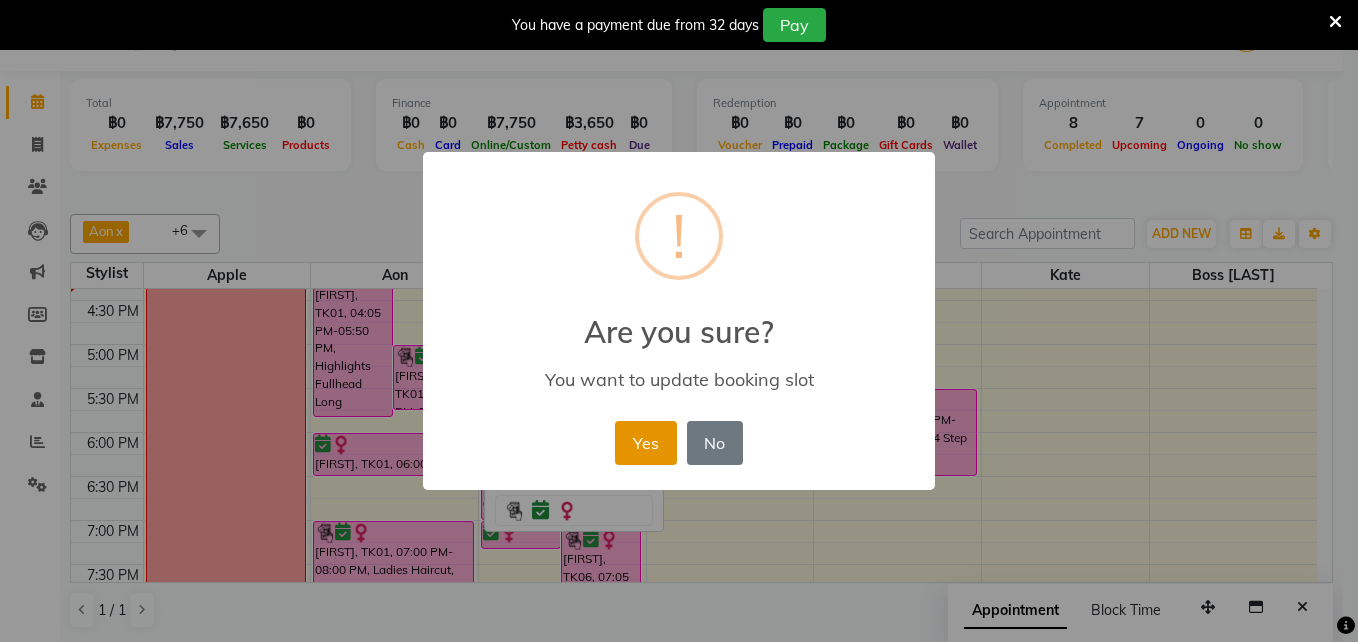 click on "Yes" at bounding box center (645, 443) 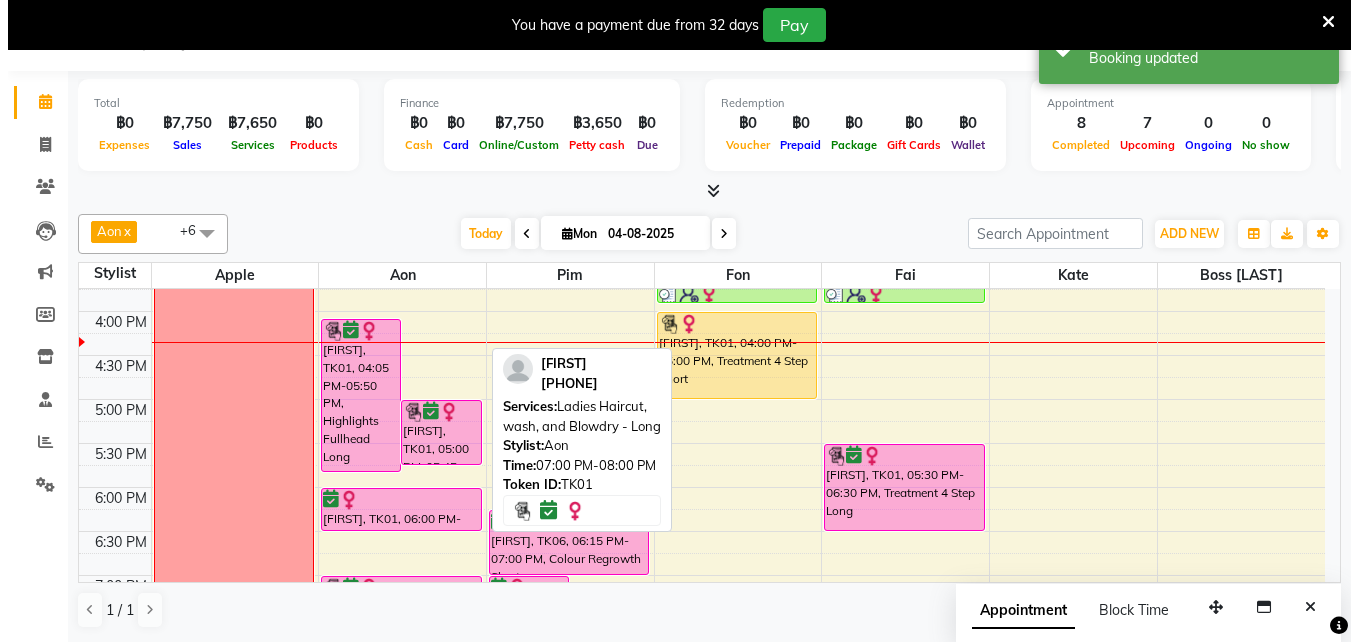 scroll, scrollTop: 593, scrollLeft: 0, axis: vertical 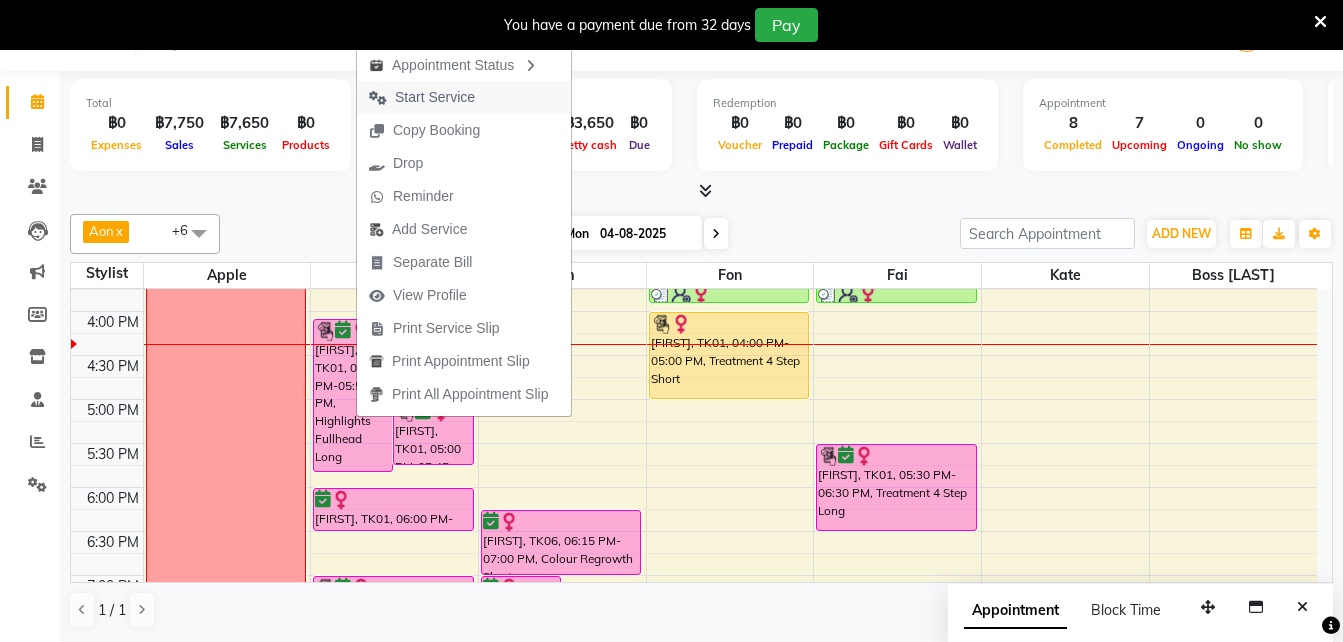 click on "Start Service" at bounding box center (435, 97) 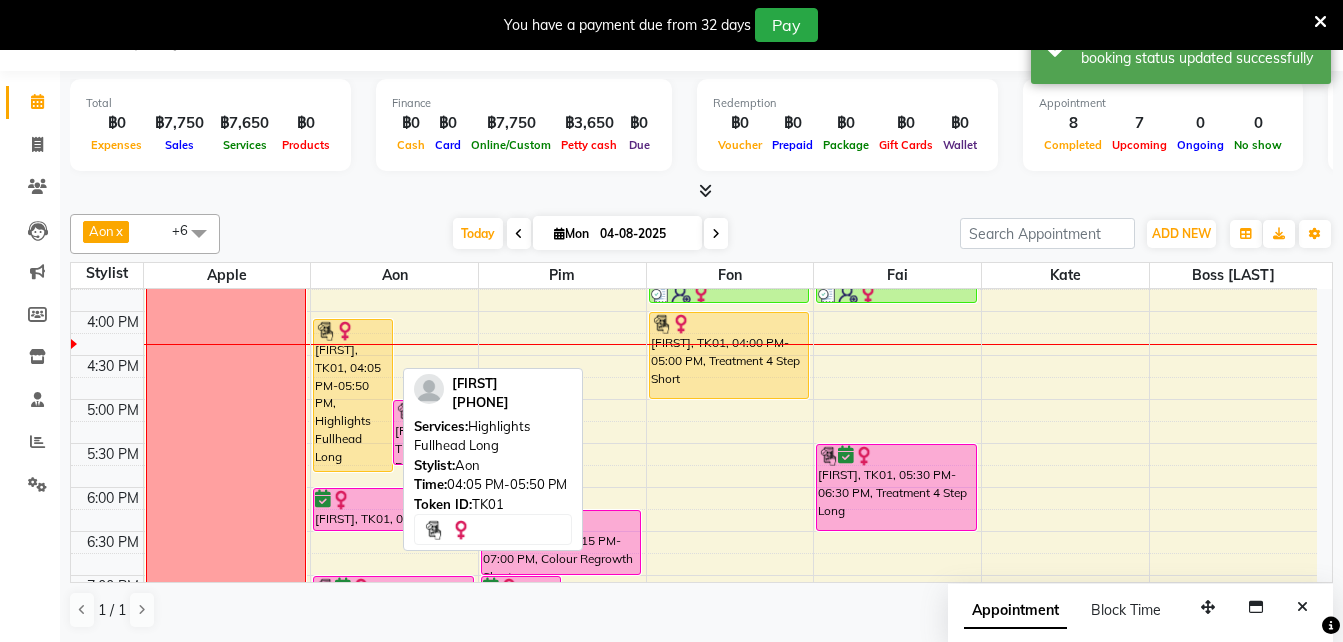 click on "[FIRST], TK01, 04:05 PM-05:50 PM, Highlights Fullhead Long" at bounding box center (353, 395) 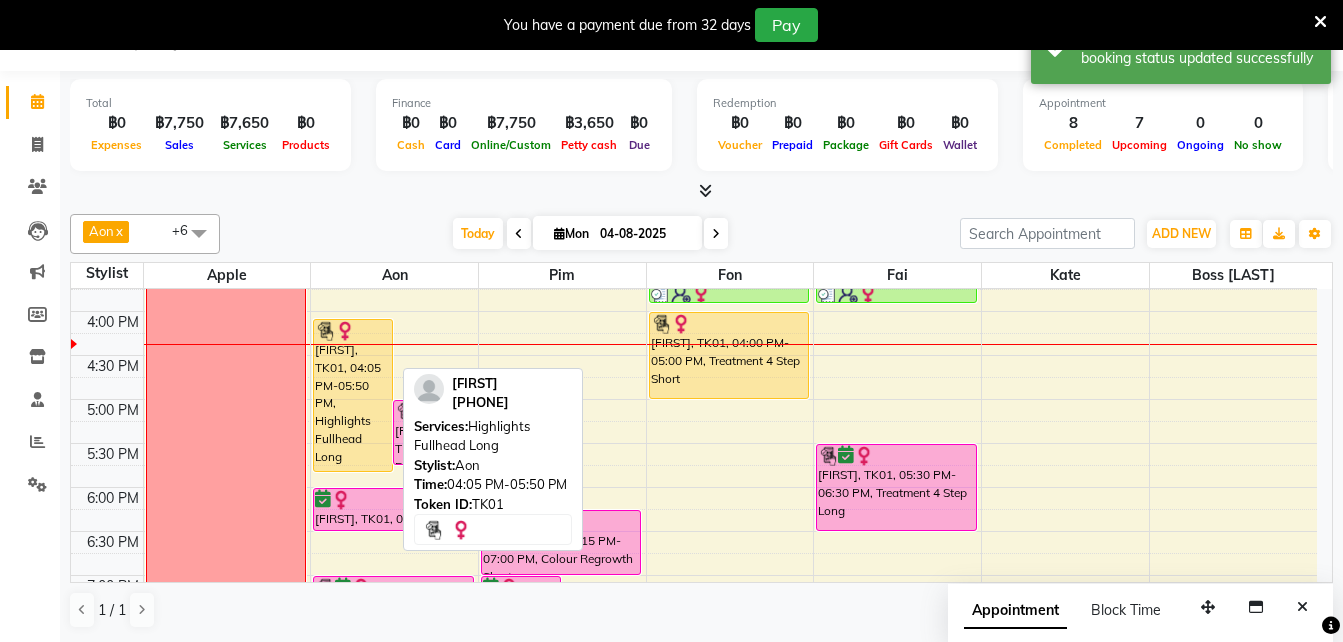 click on "[FIRST], TK01, 04:05 PM-05:50 PM, Highlights Fullhead Long" at bounding box center [353, 395] 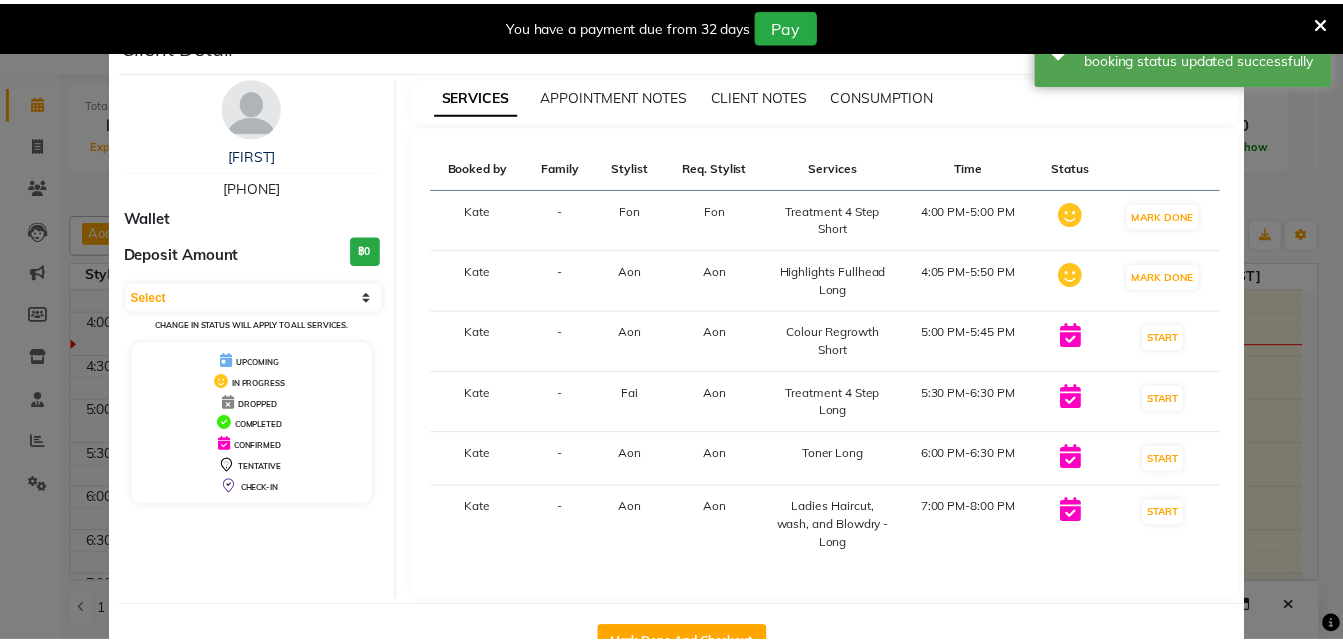 scroll, scrollTop: 66, scrollLeft: 0, axis: vertical 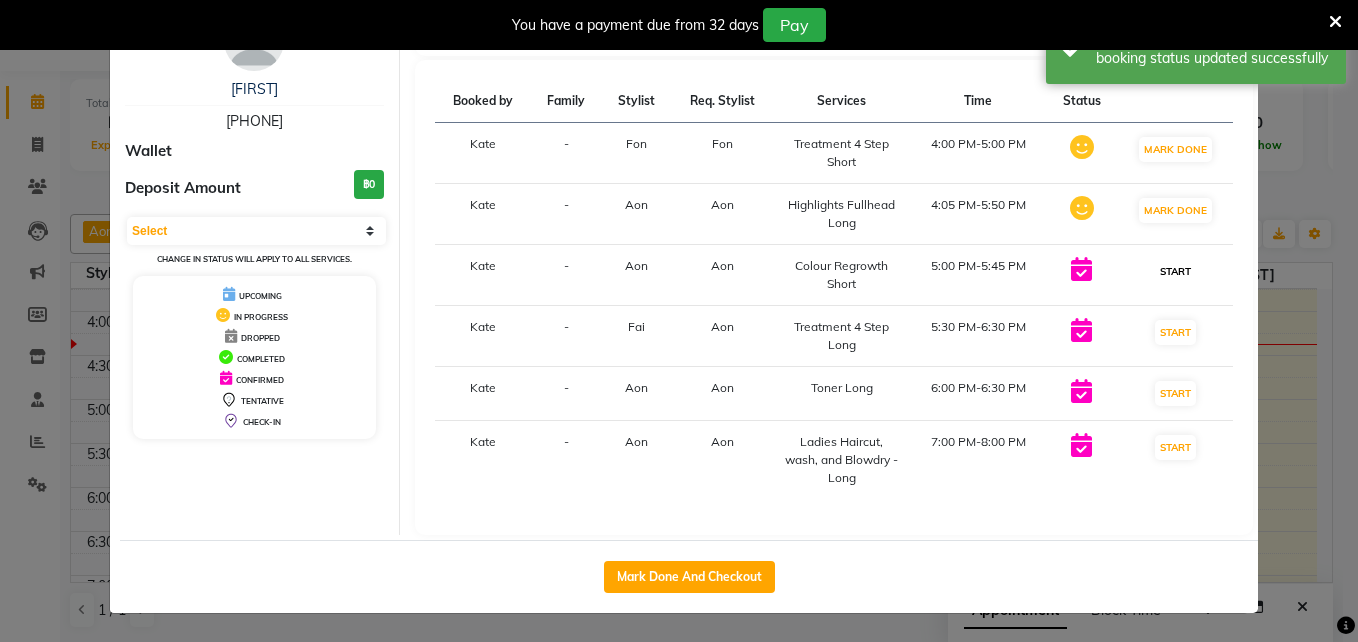 click on "START" at bounding box center (1175, 271) 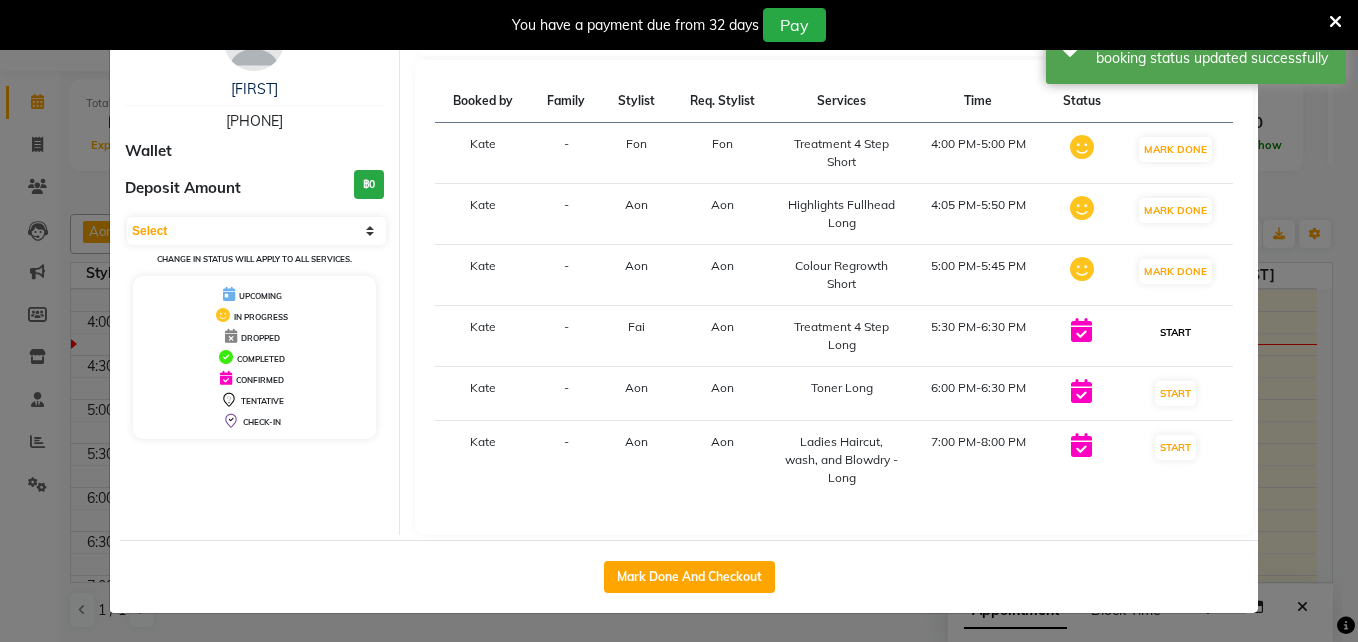 click on "START" at bounding box center (1175, 332) 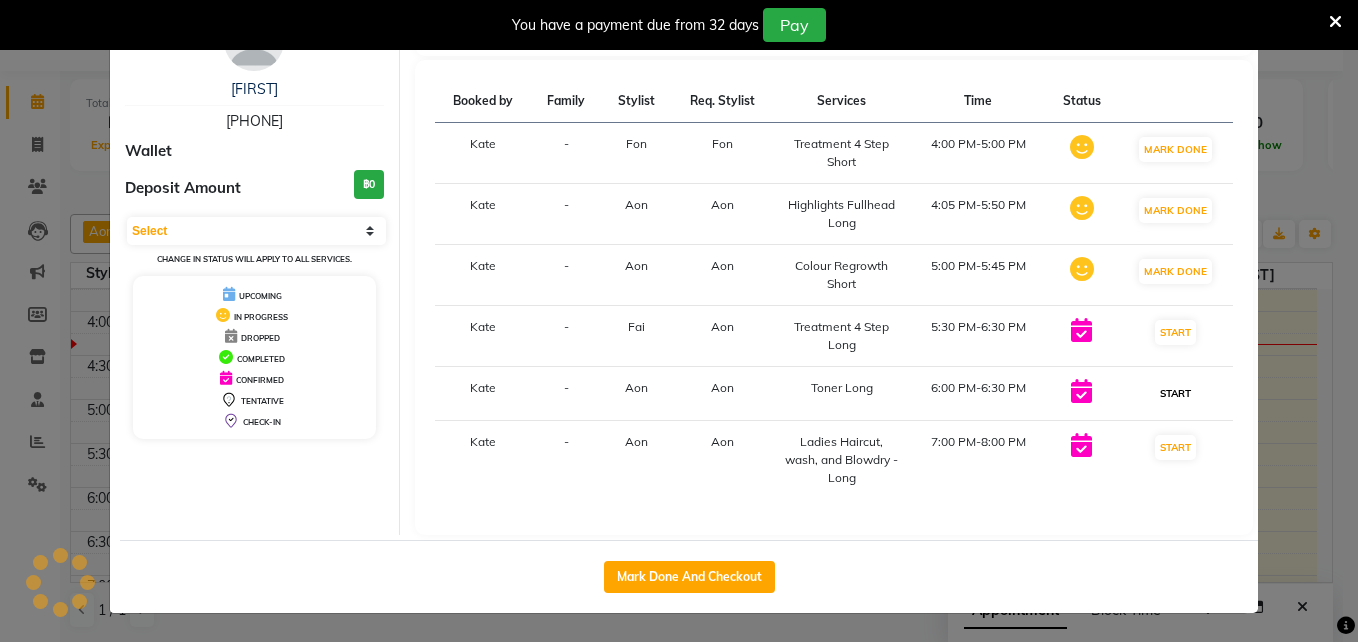 click on "START" at bounding box center [1175, 393] 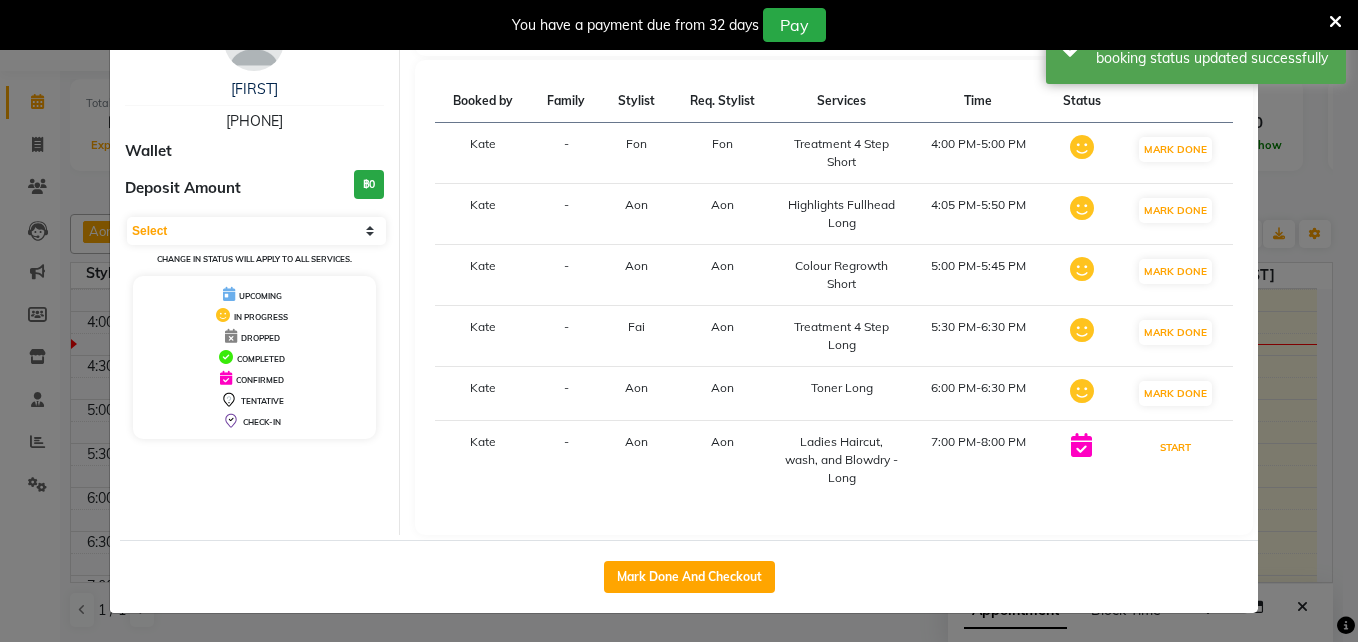 click on "START" at bounding box center (1175, 447) 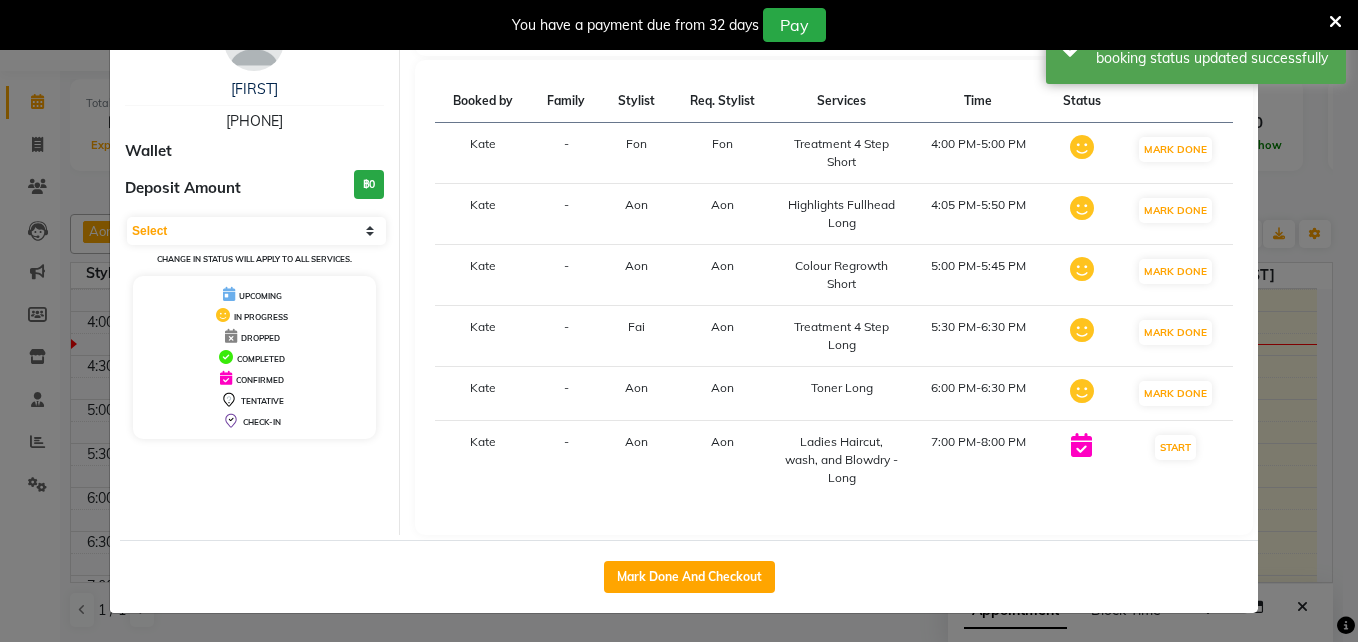 select on "1" 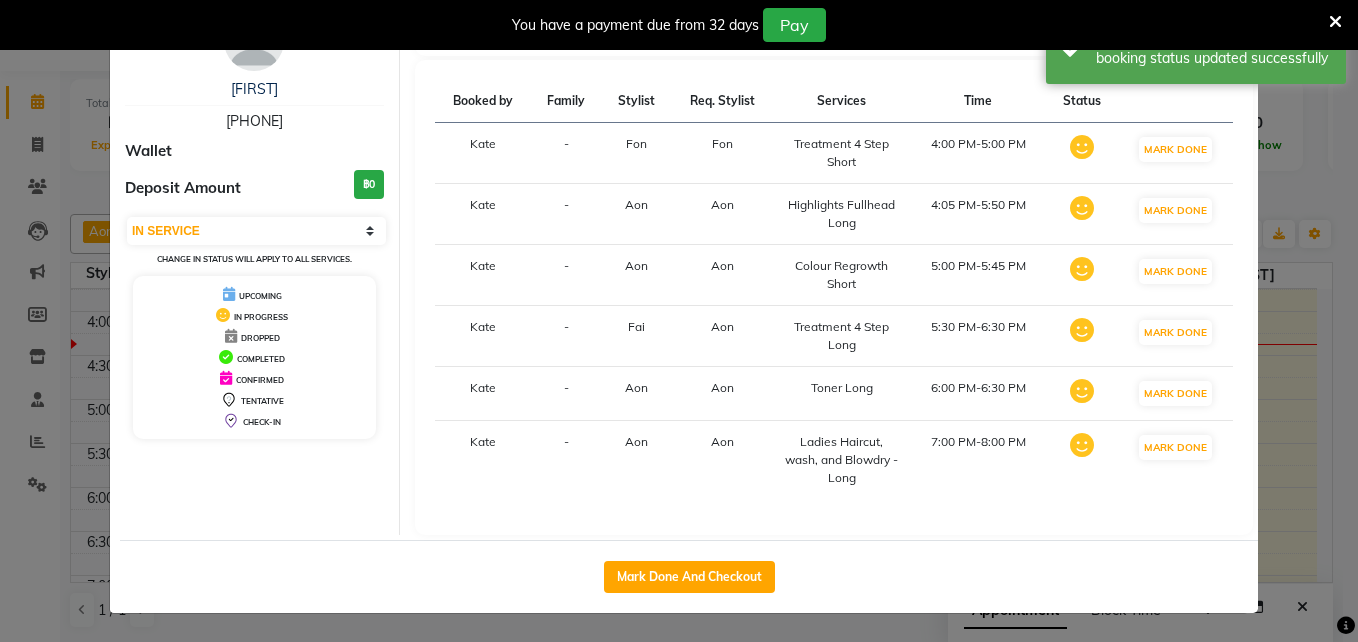click on "Client Detail  [FIRST]    [PHONE] Wallet Deposit Amount  ฿0  Select IN SERVICE CONFIRMED TENTATIVE CHECK IN MARK DONE DROPPED UPCOMING Change in status will apply to all services. UPCOMING IN PROGRESS DROPPED COMPLETED CONFIRMED TENTATIVE CHECK-IN SERVICES APPOINTMENT NOTES CLIENT NOTES CONSUMPTION Booked by Family Stylist Req. Stylist Services Time Status  [FIRST]   - [FIRST] [FIRST]  Treatment 4 Step Short   4:00 PM-5:00 PM   MARK DONE   [FIRST]   - [FIRST] [FIRST]  Highlights Fullhead Long   4:05 PM-5:50 PM   MARK DONE   [FIRST]   - [FIRST] [FIRST]  Colour Regrowth Short   5:00 PM-5:45 PM   MARK DONE   [FIRST]   - [FIRST]  [FIRST]  Treatment 4 Step Long    5:30 PM-6:30 PM   MARK DONE   [FIRST]   - [FIRST] [FIRST]  Toner Long   6:00 PM-6:30 PM   MARK DONE   [FIRST]   - [FIRST] [FIRST]  Ladies Haircut, wash, and Blowdry - Long   7:00 PM-8:00 PM   MARK DONE   Mark Done And Checkout" 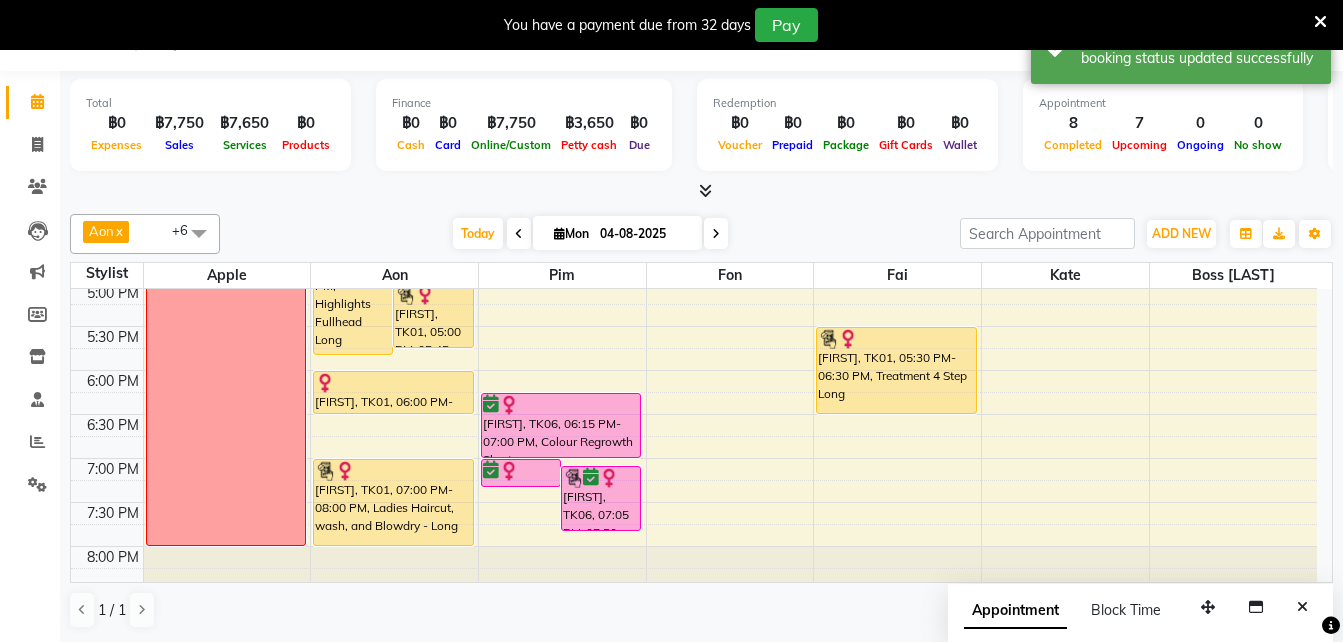 scroll, scrollTop: 711, scrollLeft: 0, axis: vertical 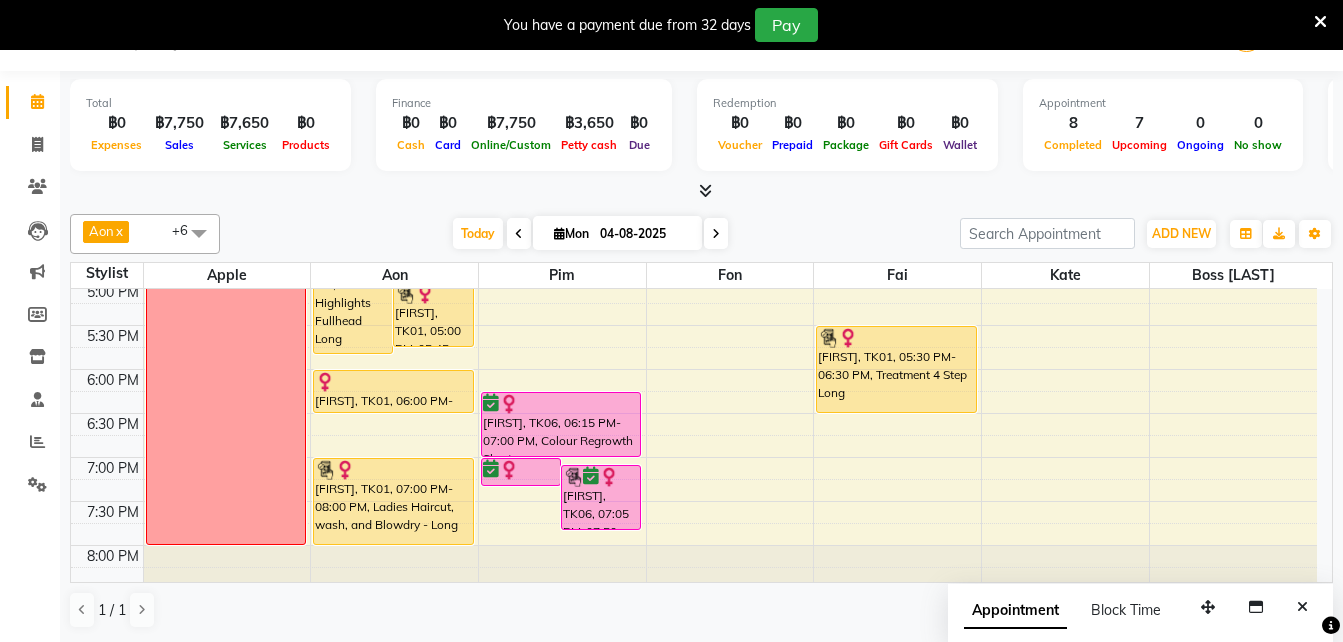 click at bounding box center (716, 234) 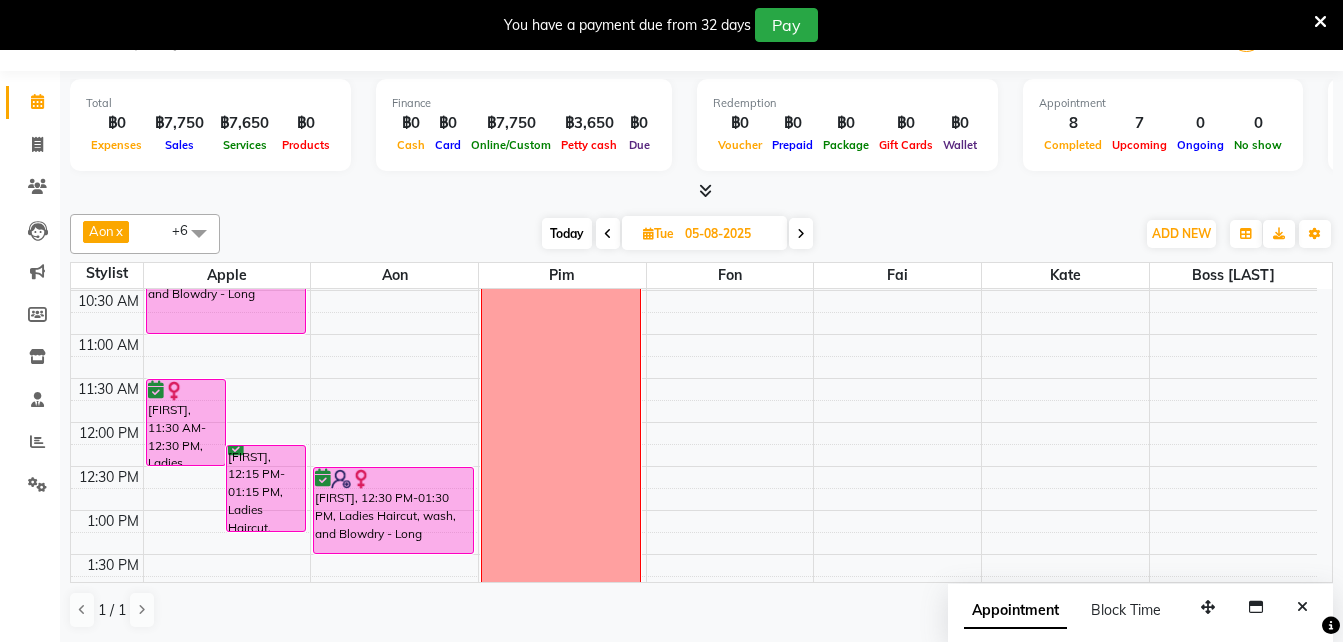scroll, scrollTop: 0, scrollLeft: 0, axis: both 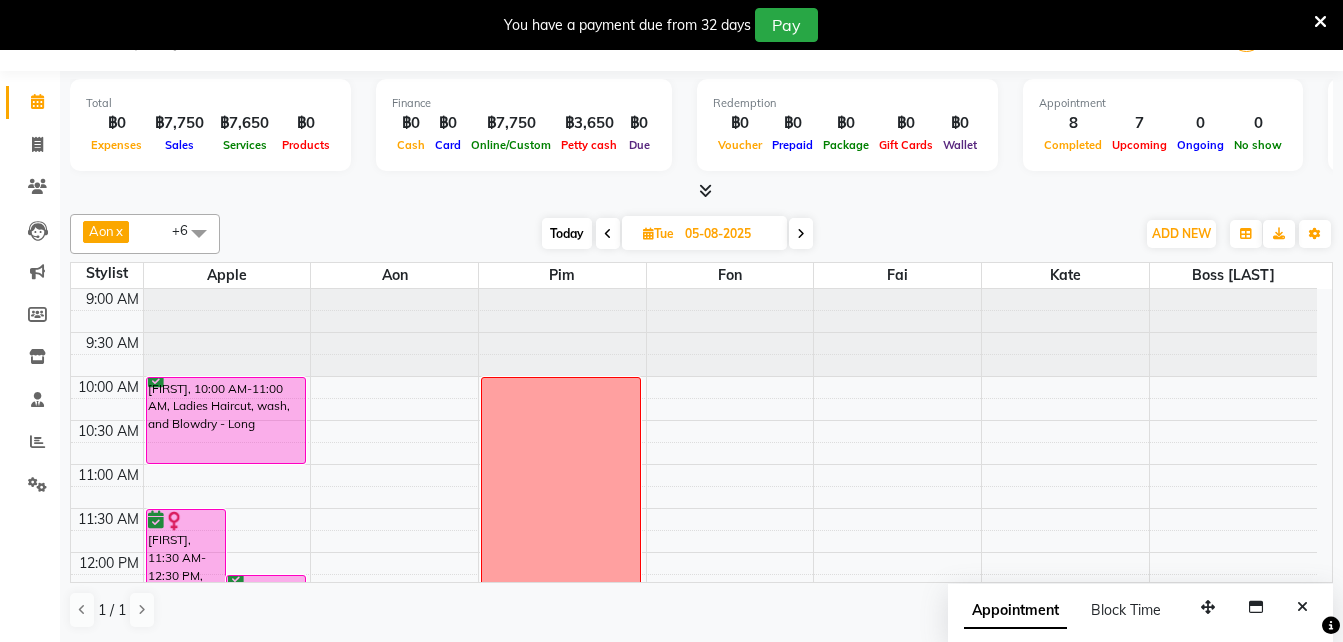 click on "Today" at bounding box center [567, 233] 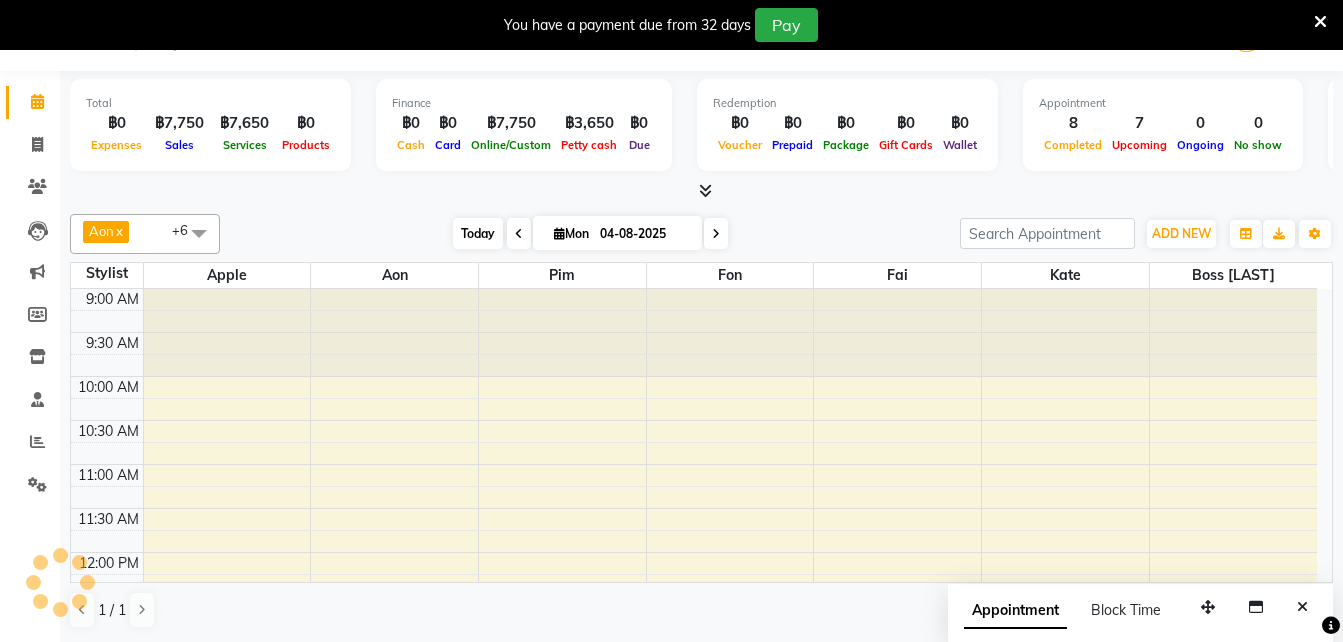 scroll, scrollTop: 617, scrollLeft: 0, axis: vertical 